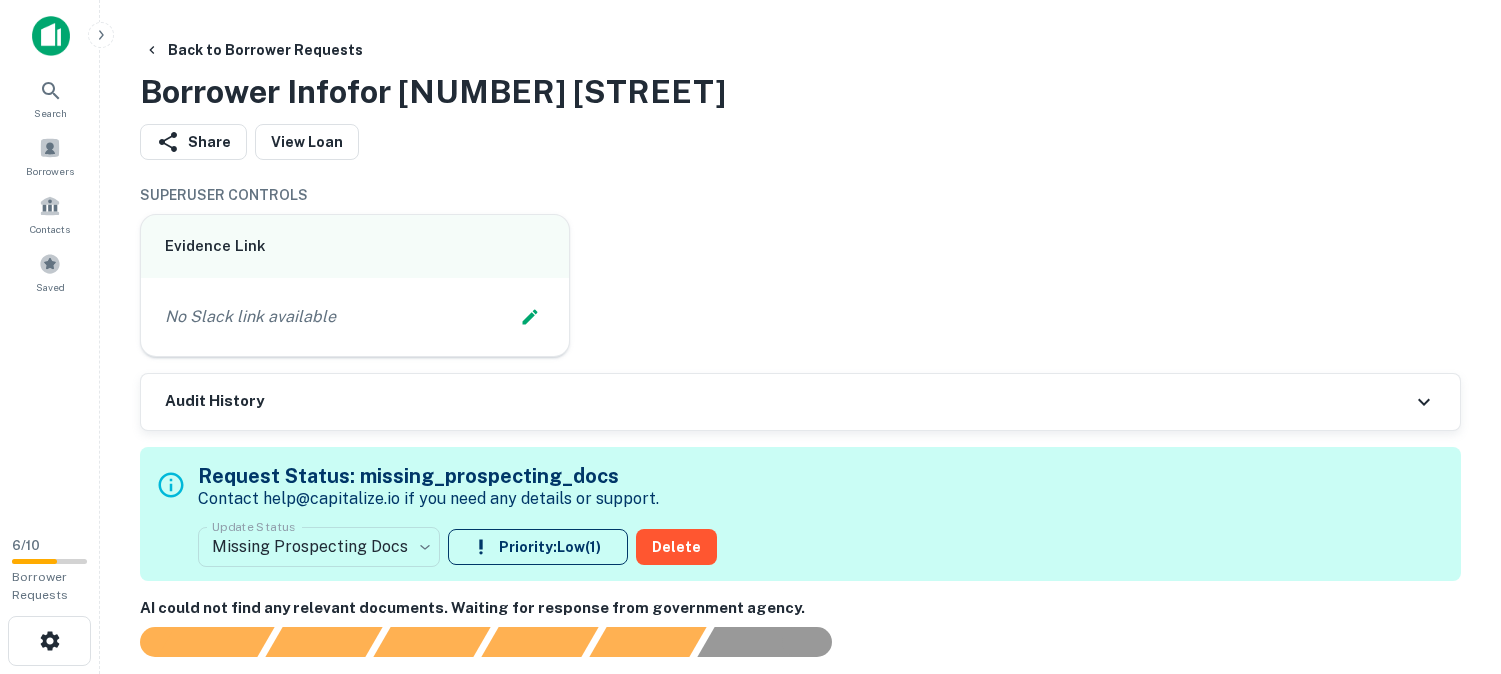 scroll, scrollTop: 0, scrollLeft: 0, axis: both 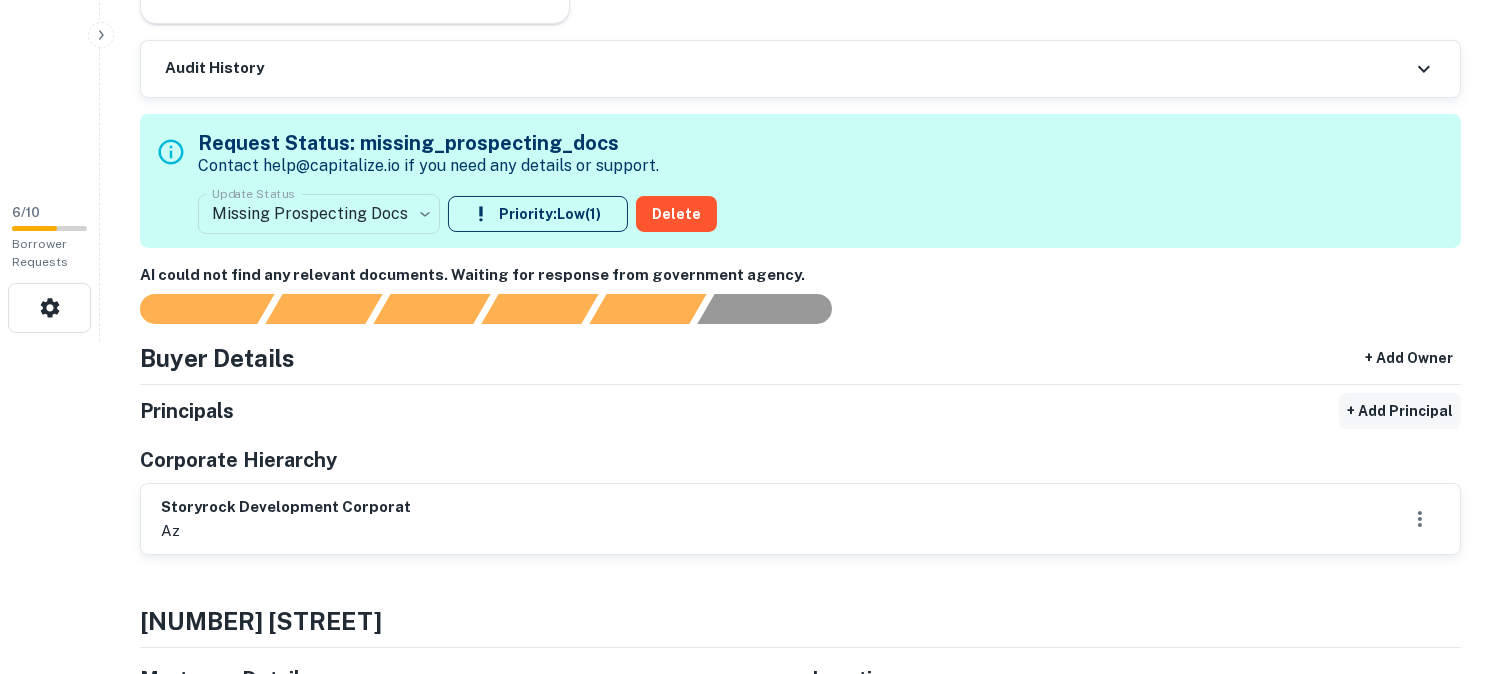 click on "+ Add Principal" at bounding box center (1400, 411) 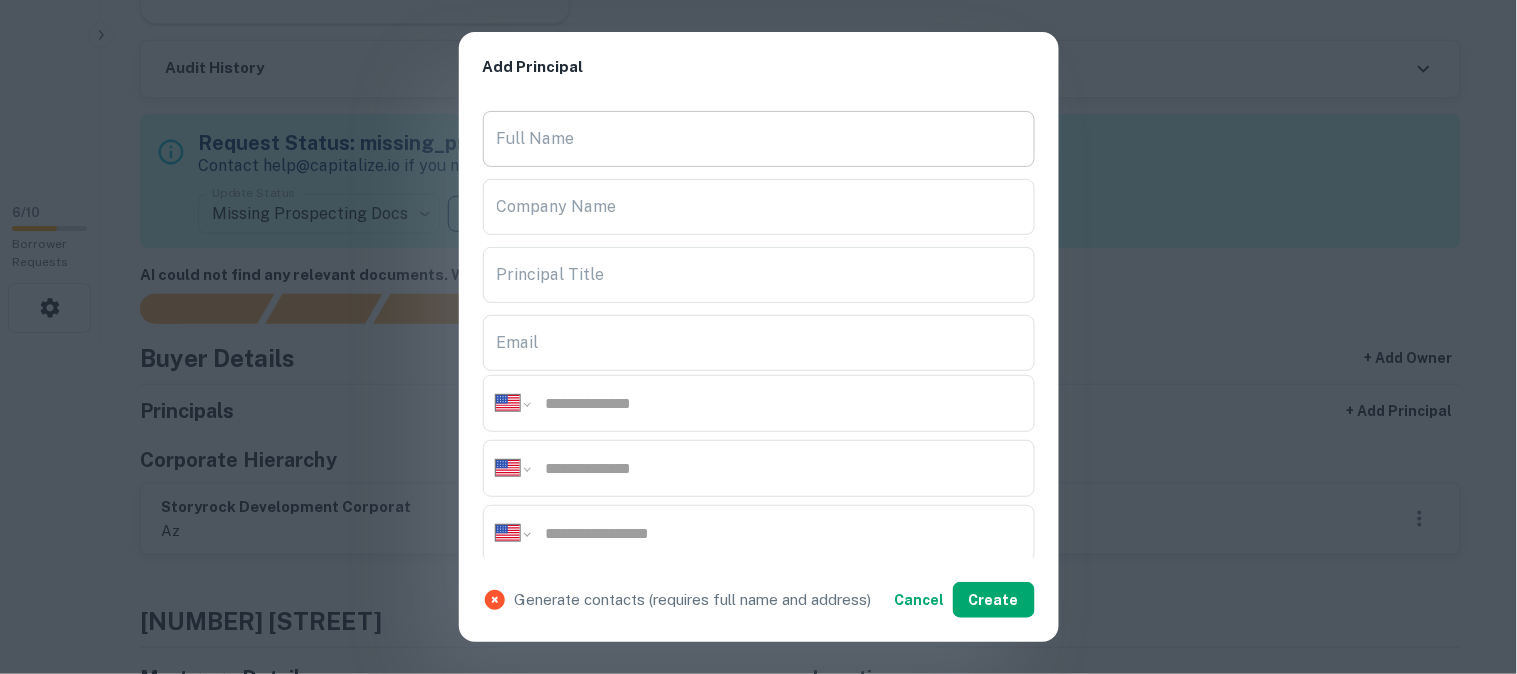 click on "Full Name" at bounding box center [759, 139] 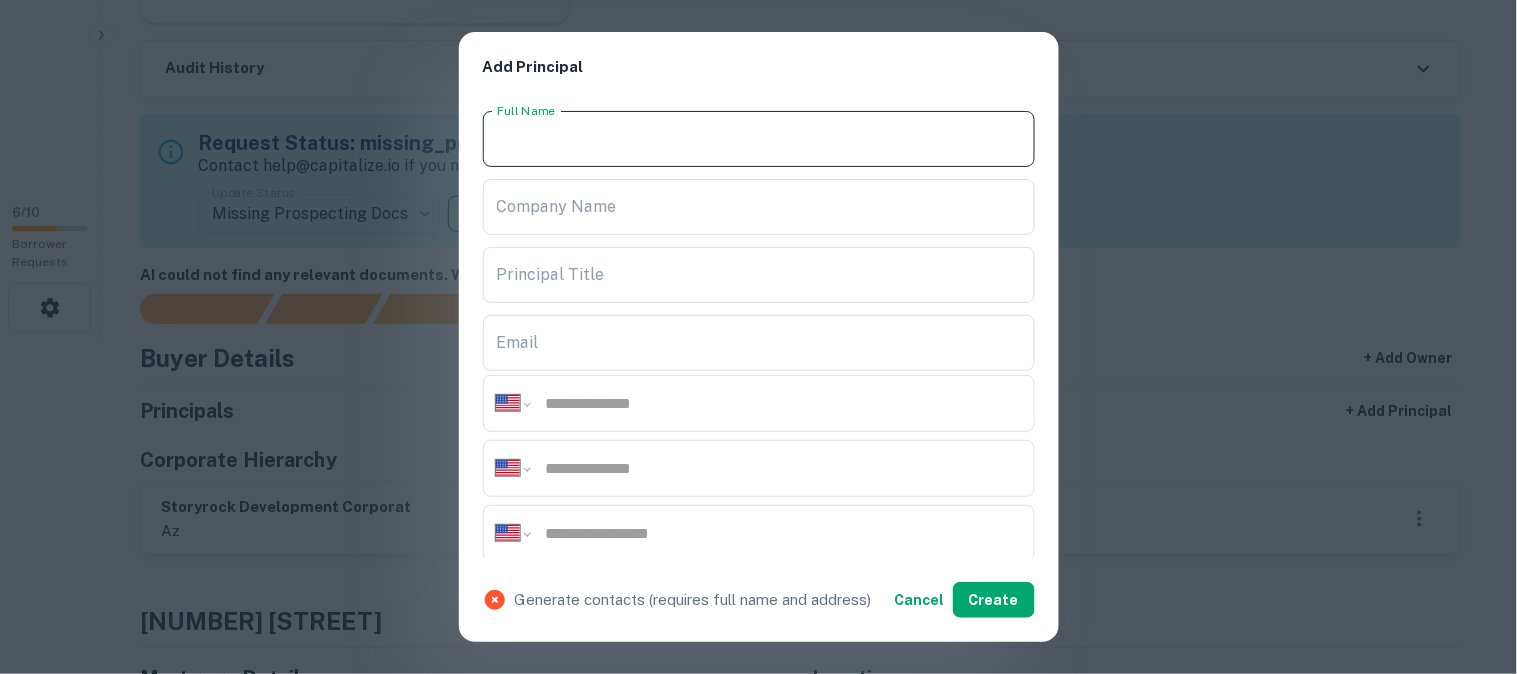 paste on "**********" 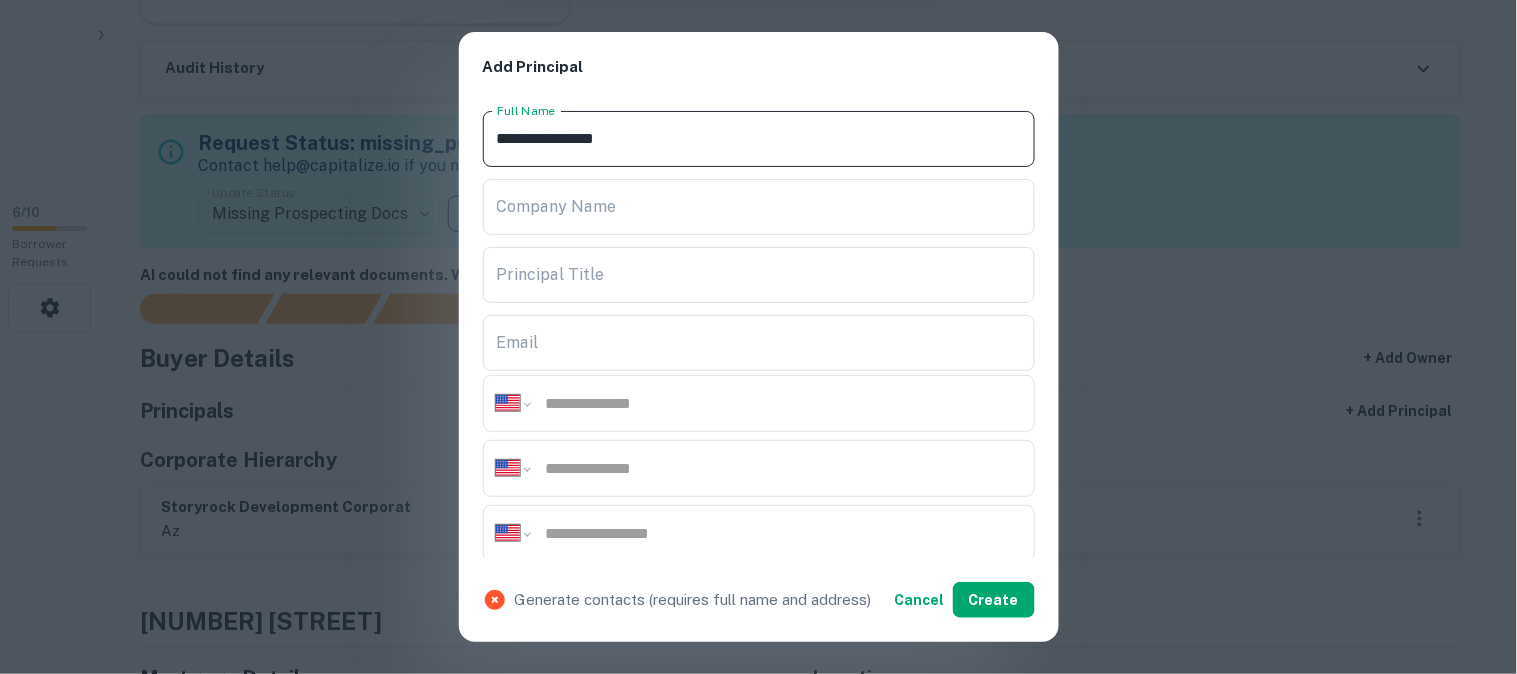 type on "**********" 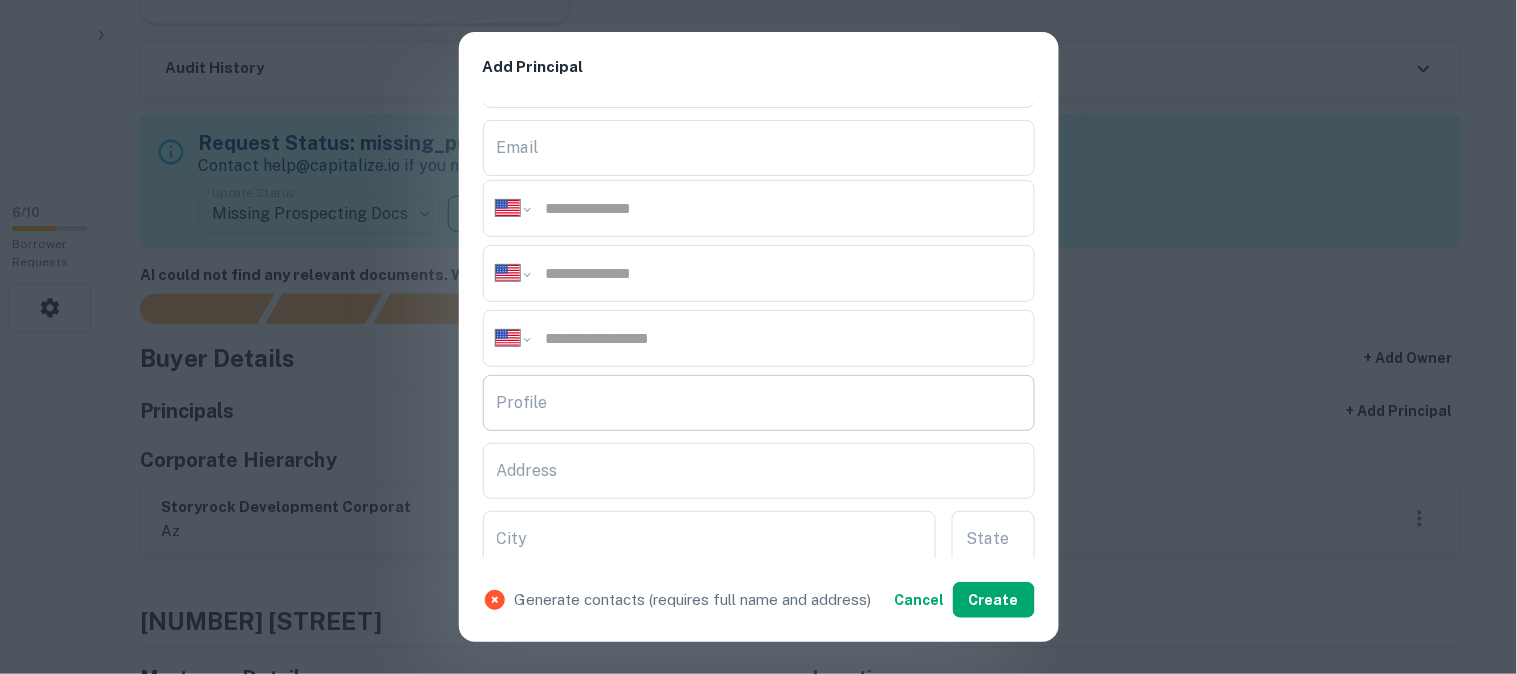 scroll, scrollTop: 222, scrollLeft: 0, axis: vertical 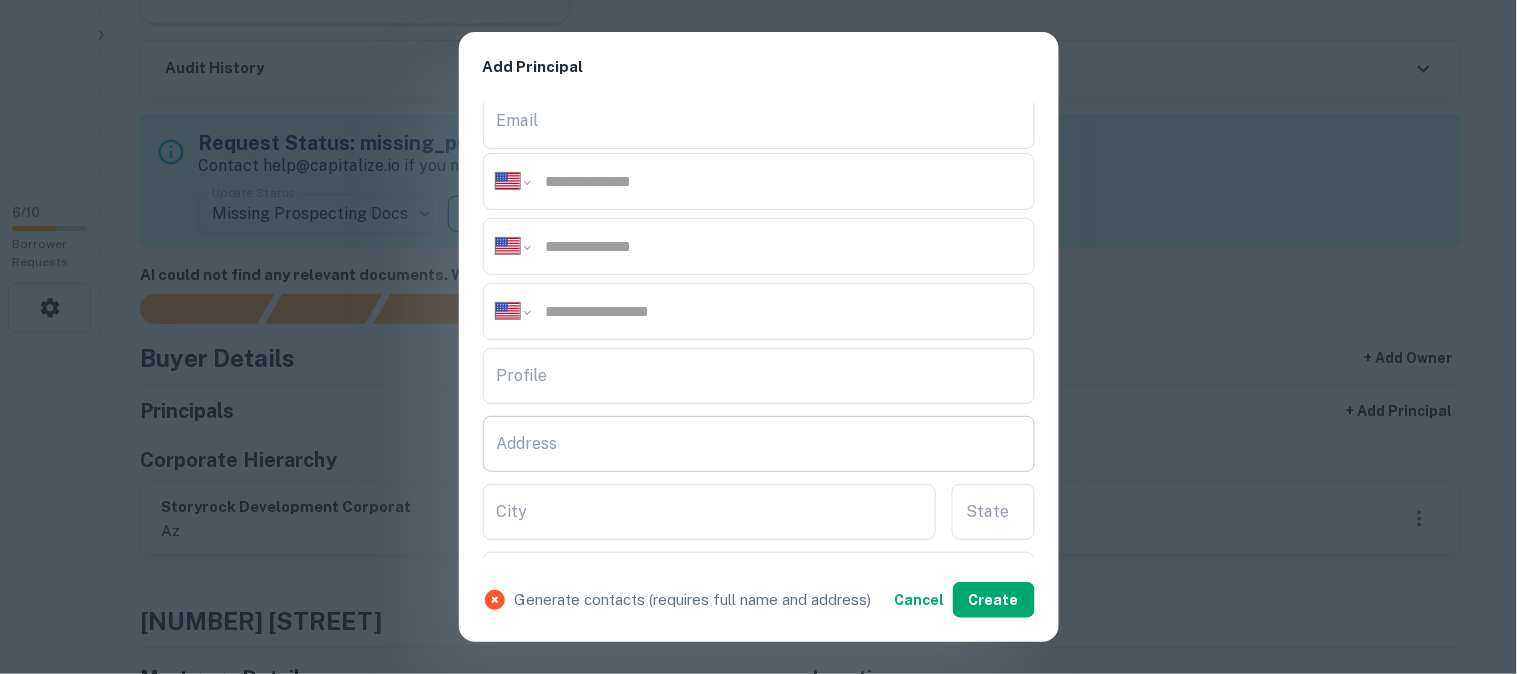click on "Address" at bounding box center (759, 444) 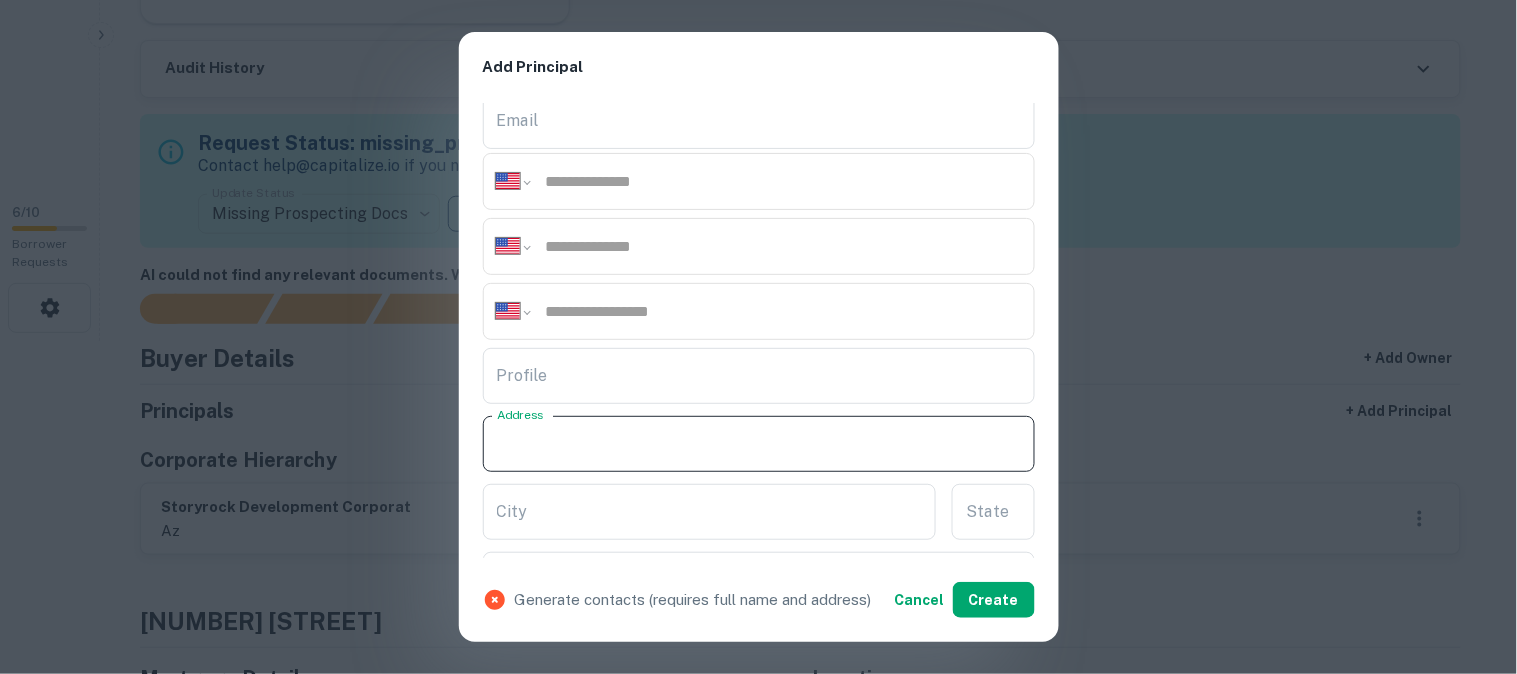 paste on "**********" 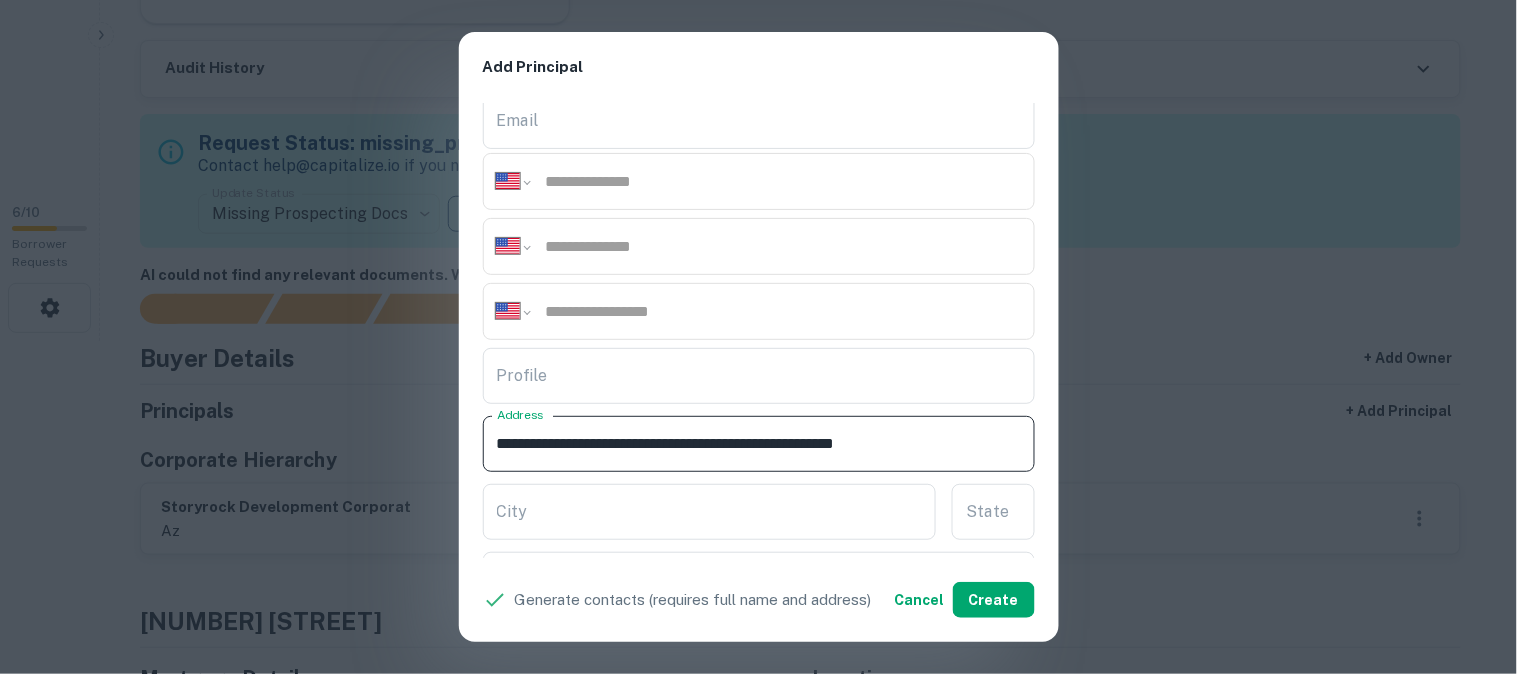 drag, startPoint x: 753, startPoint y: 443, endPoint x: 853, endPoint y: 465, distance: 102.3914 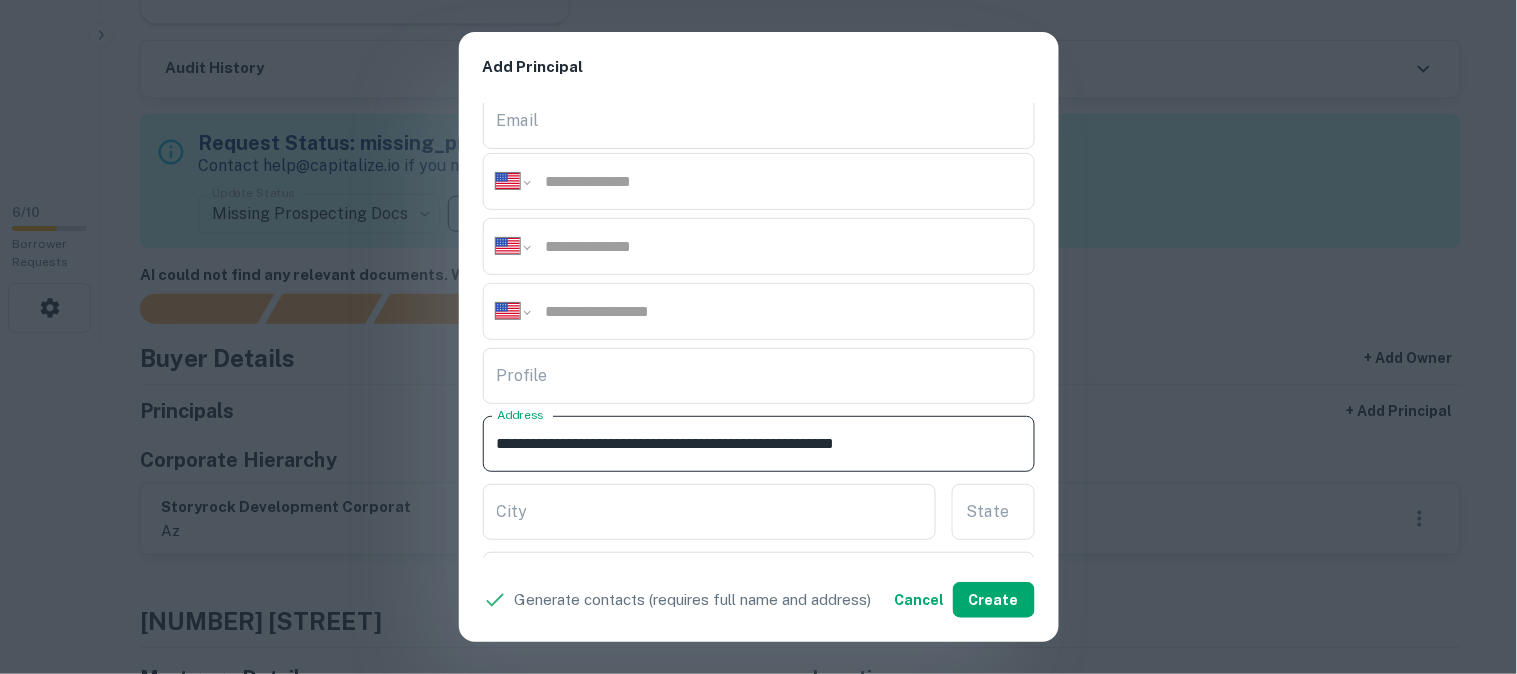 click on "**********" at bounding box center (759, 444) 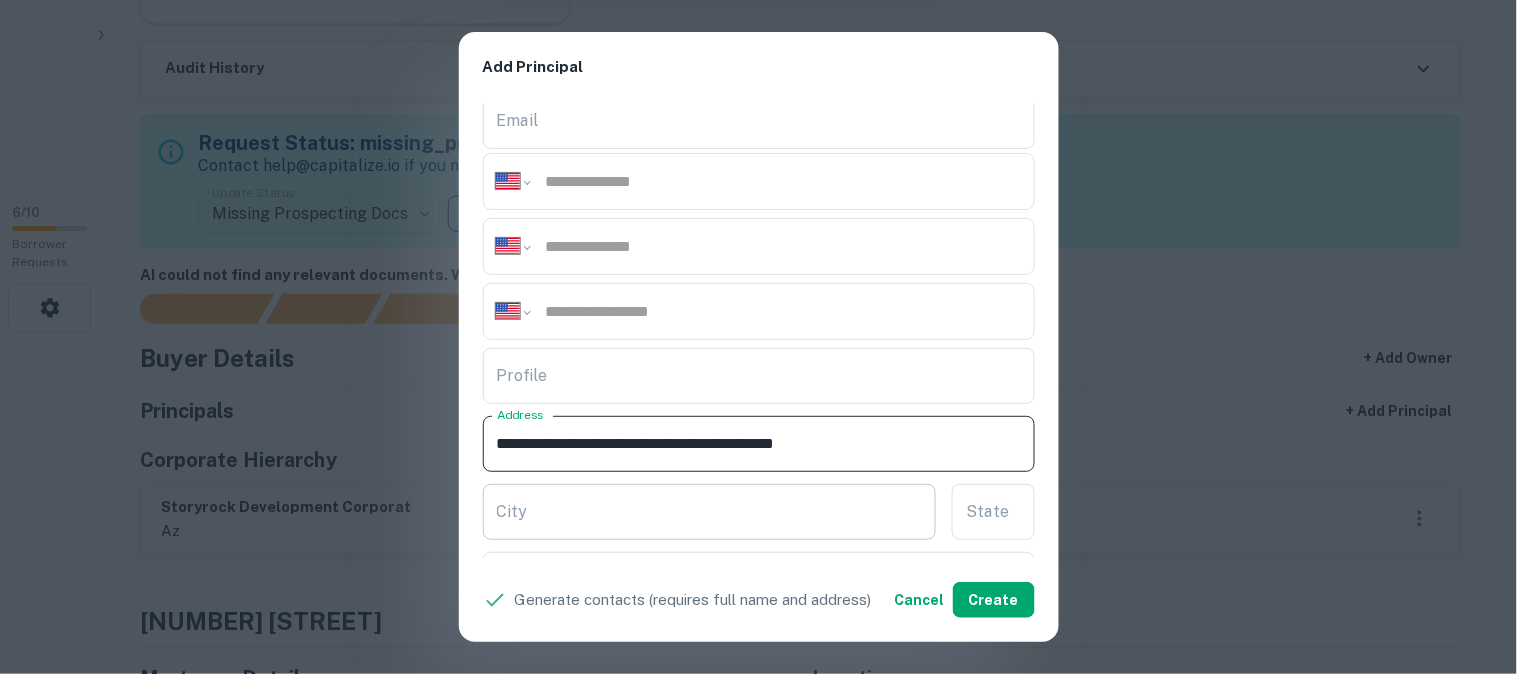 type on "**********" 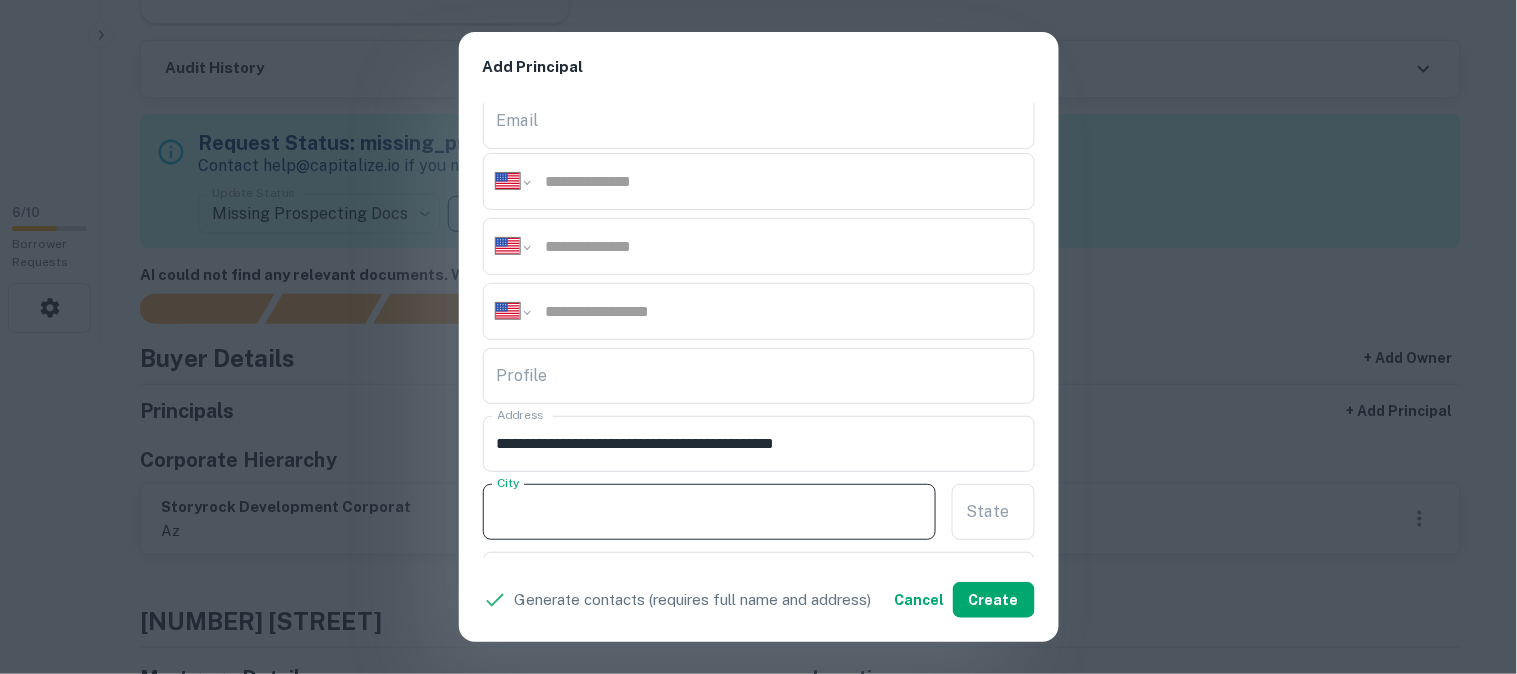paste on "**********" 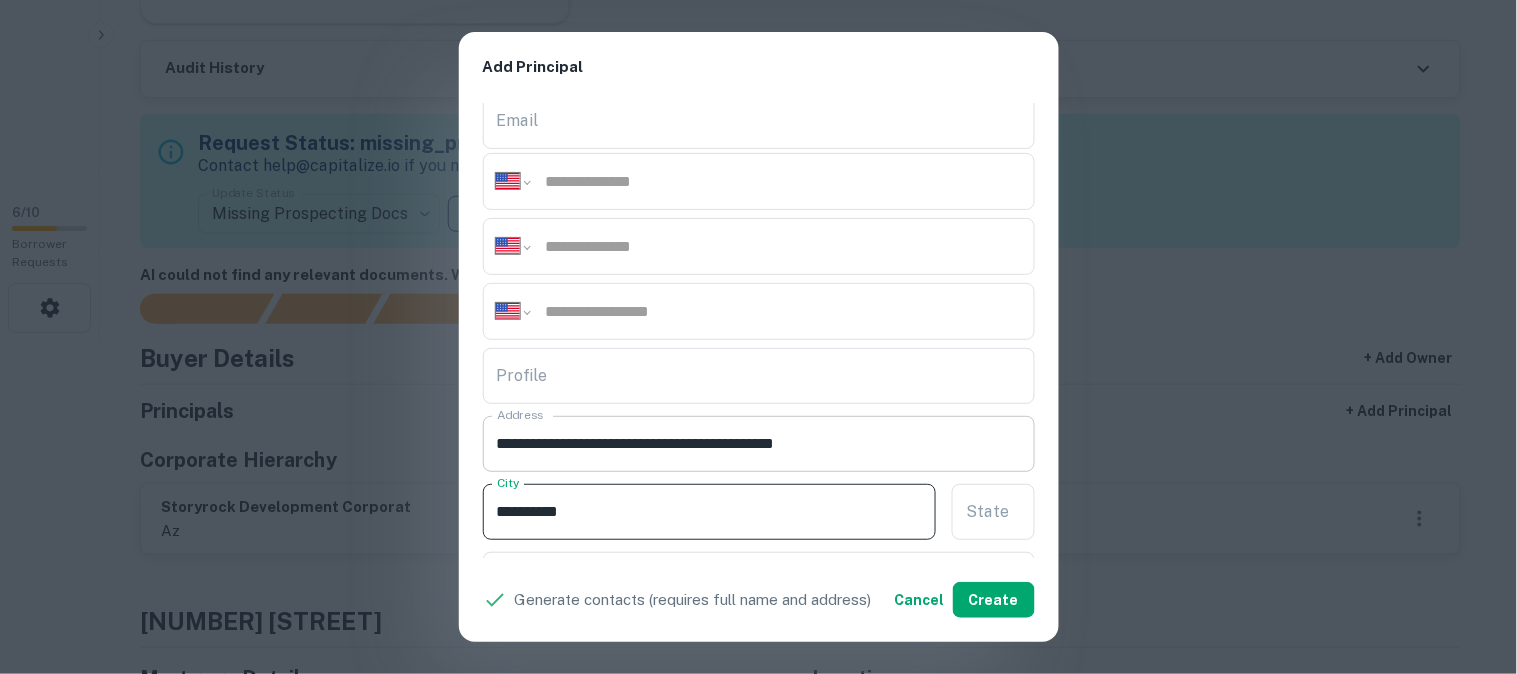 type on "**********" 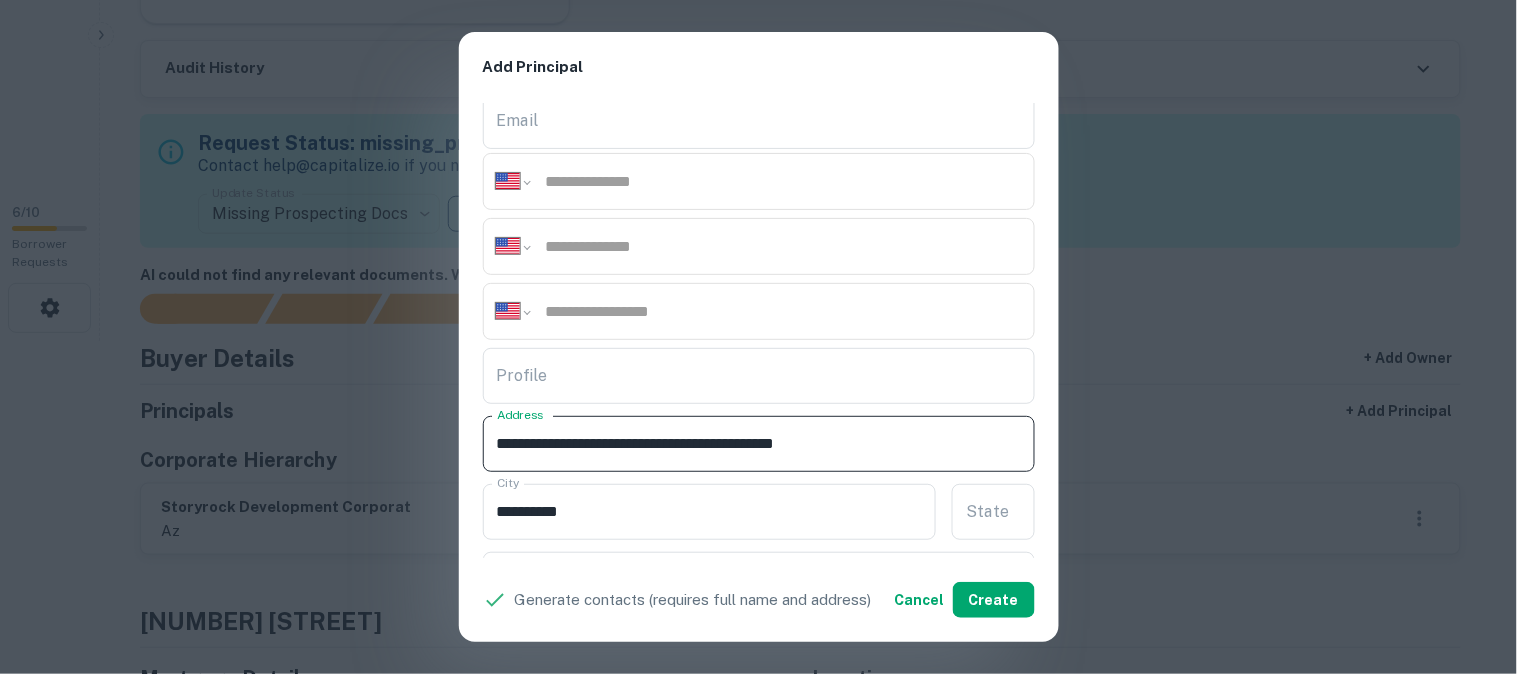 drag, startPoint x: 785, startPoint y: 446, endPoint x: 944, endPoint y: 461, distance: 159.70598 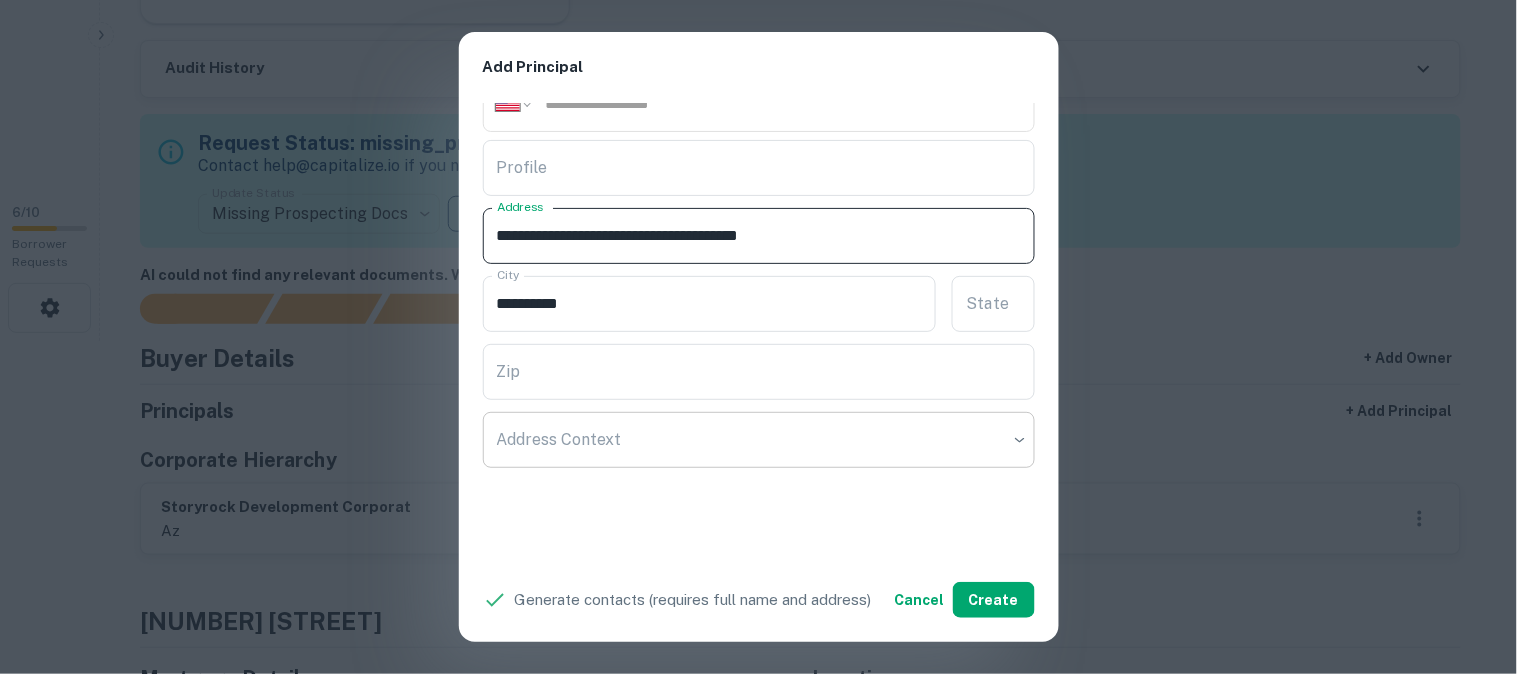 scroll, scrollTop: 444, scrollLeft: 0, axis: vertical 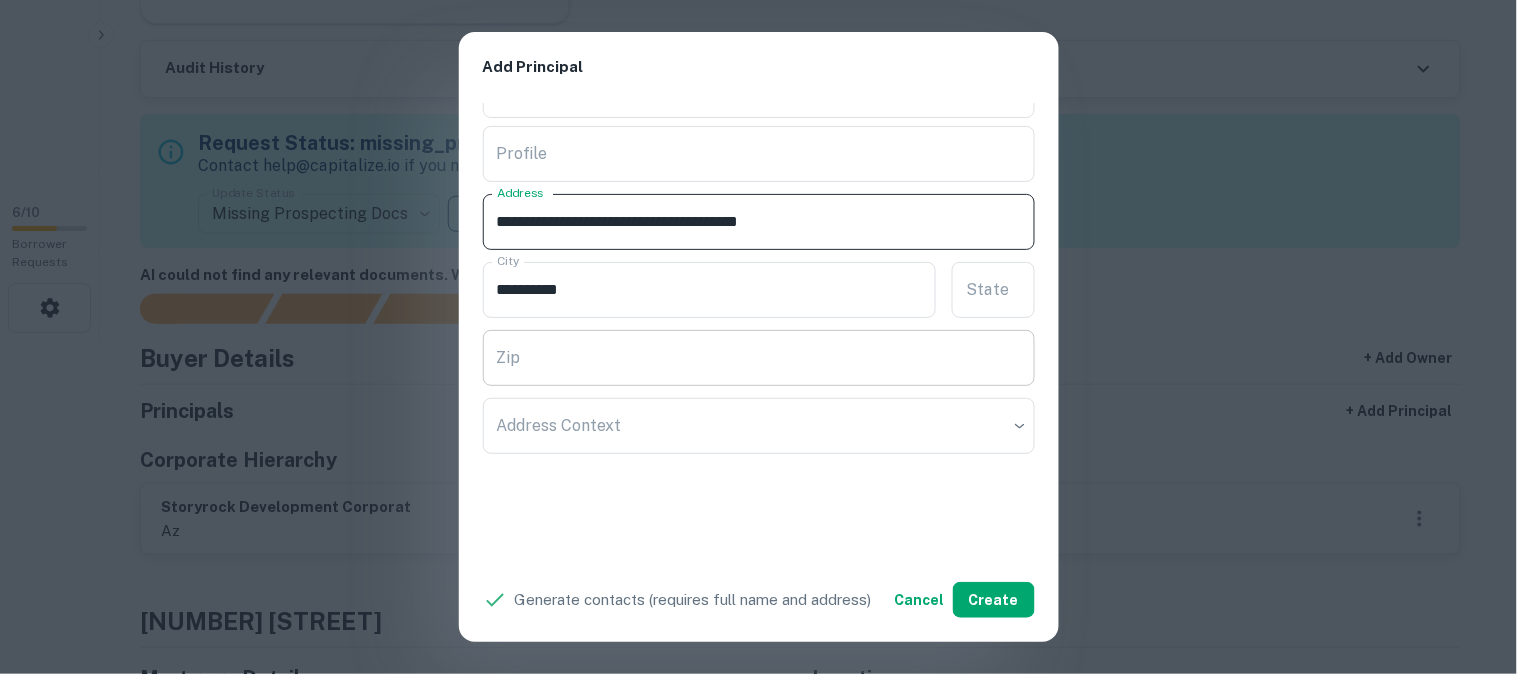 type on "**********" 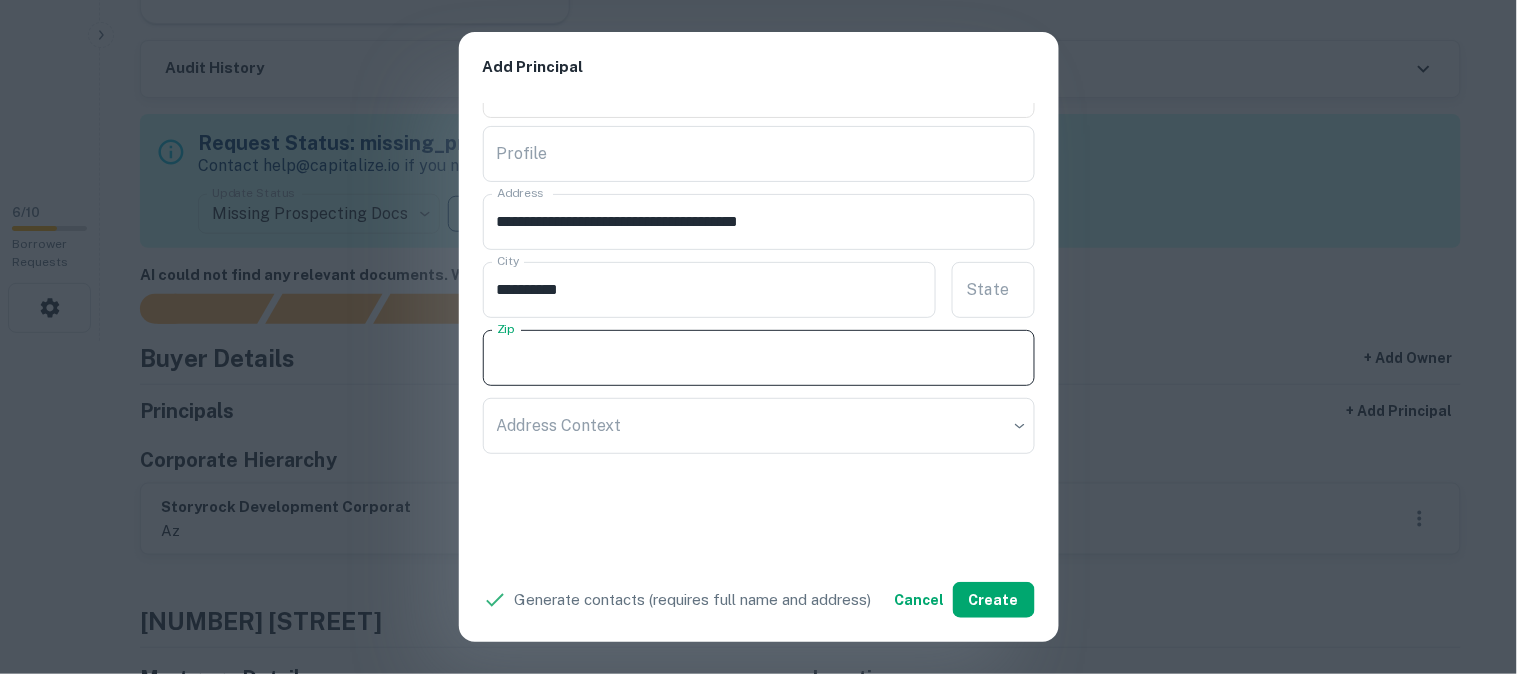 click on "Zip" at bounding box center (759, 358) 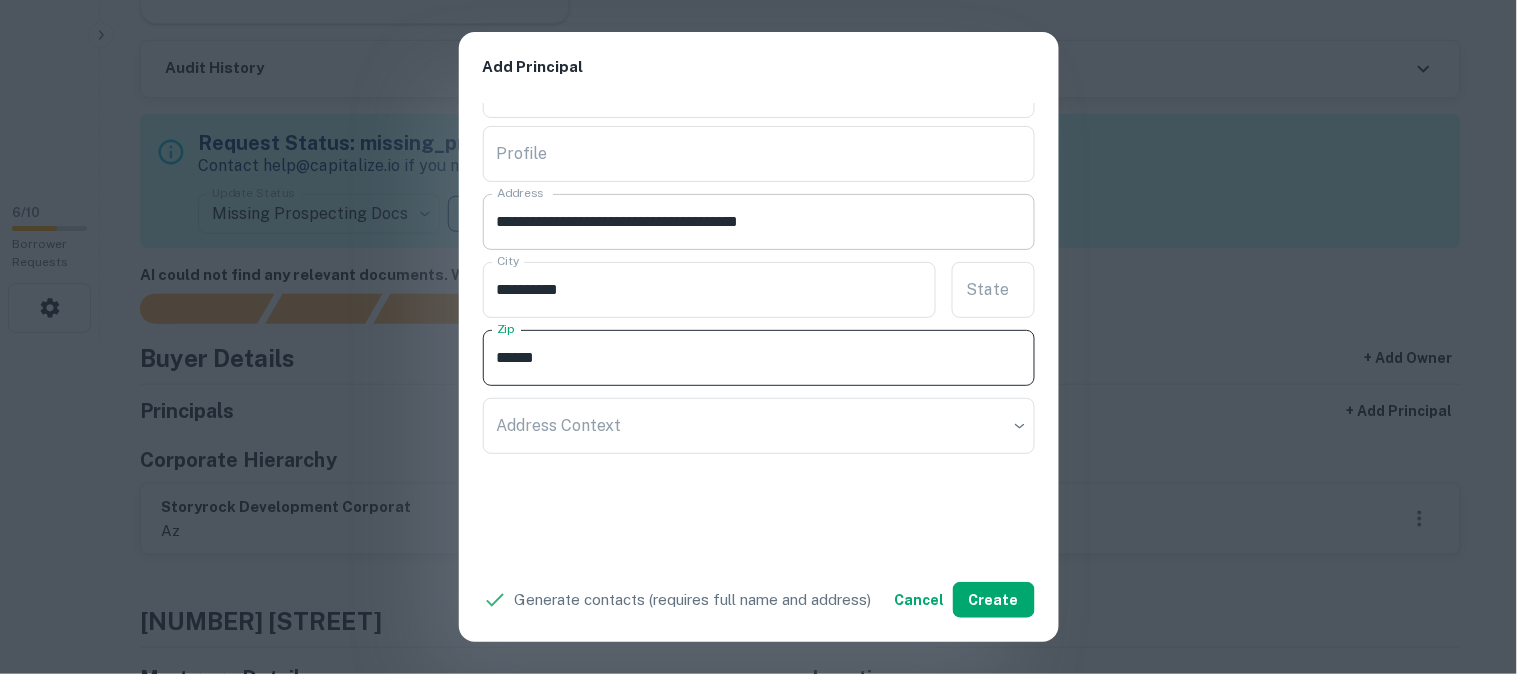 type on "*****" 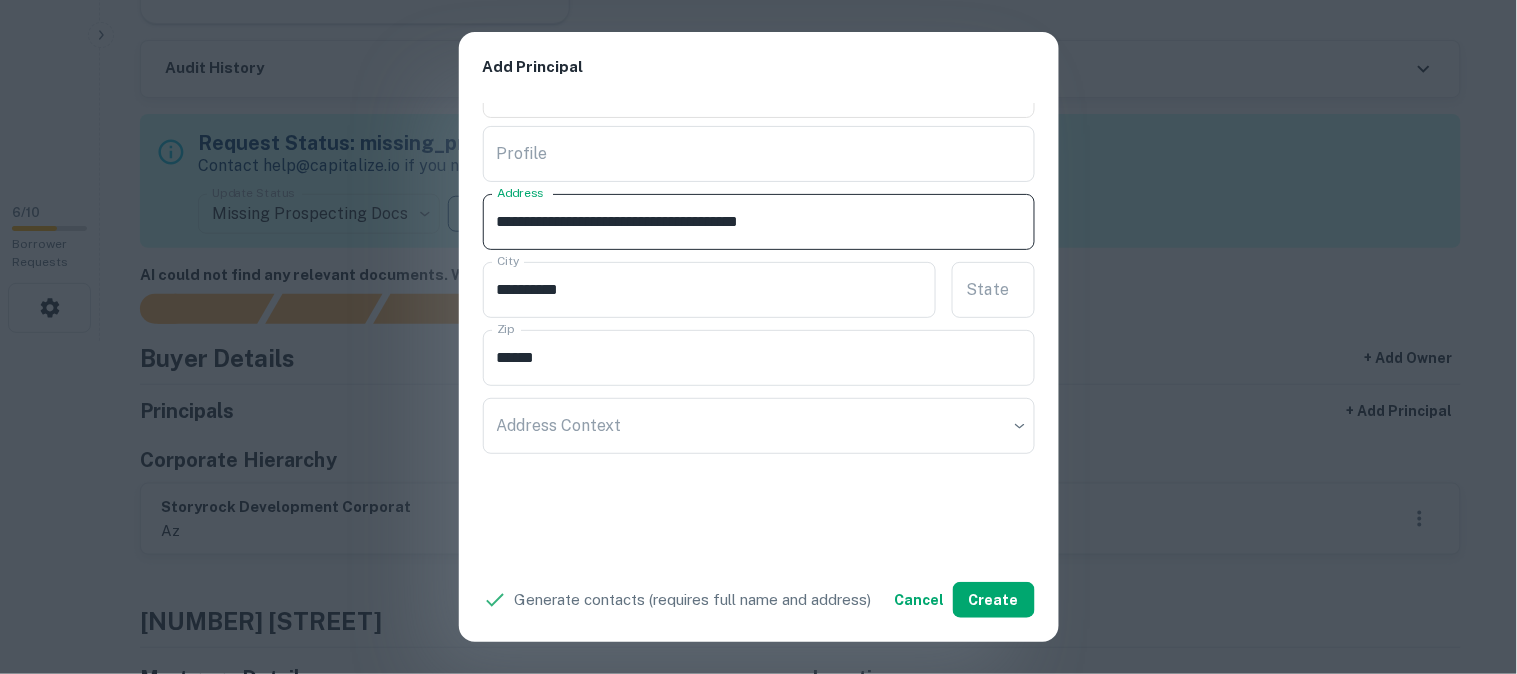 drag, startPoint x: 756, startPoint y: 212, endPoint x: 781, endPoint y: 233, distance: 32.649654 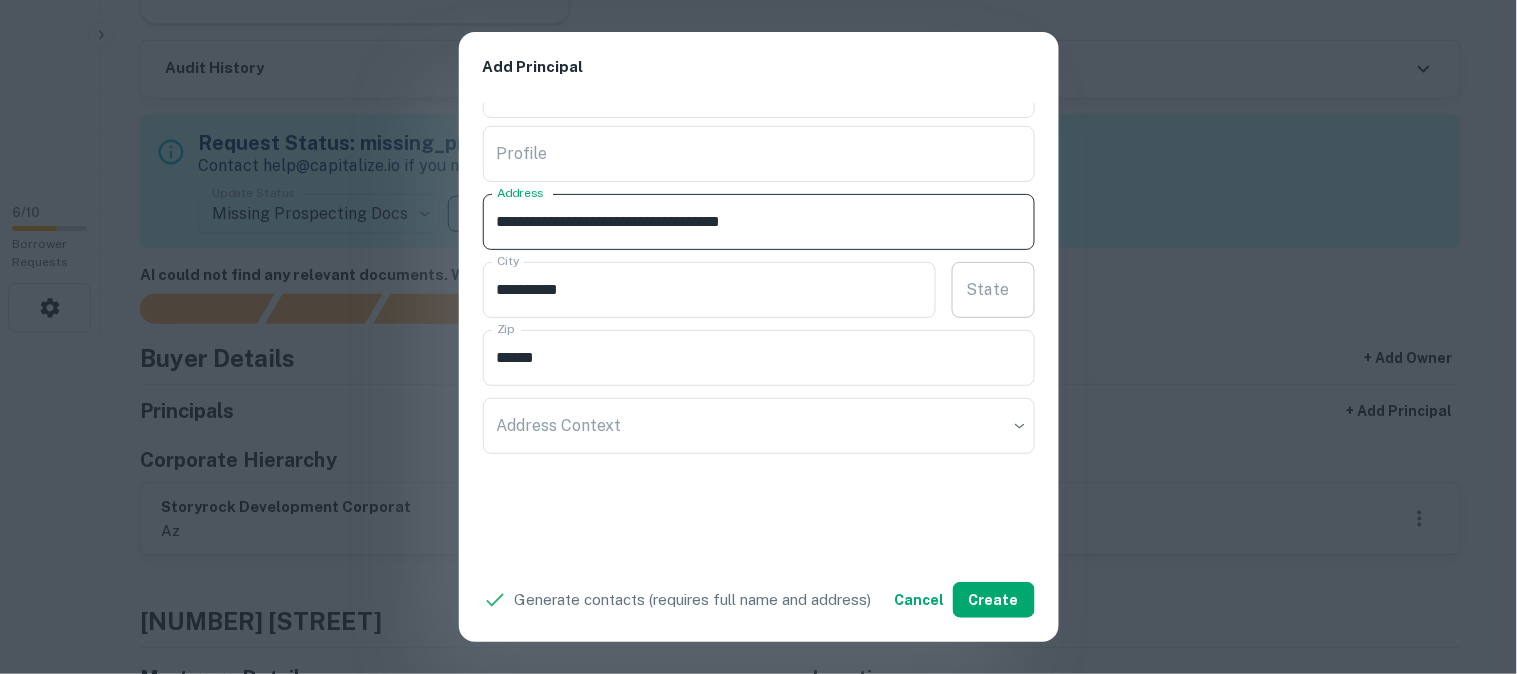 type on "**********" 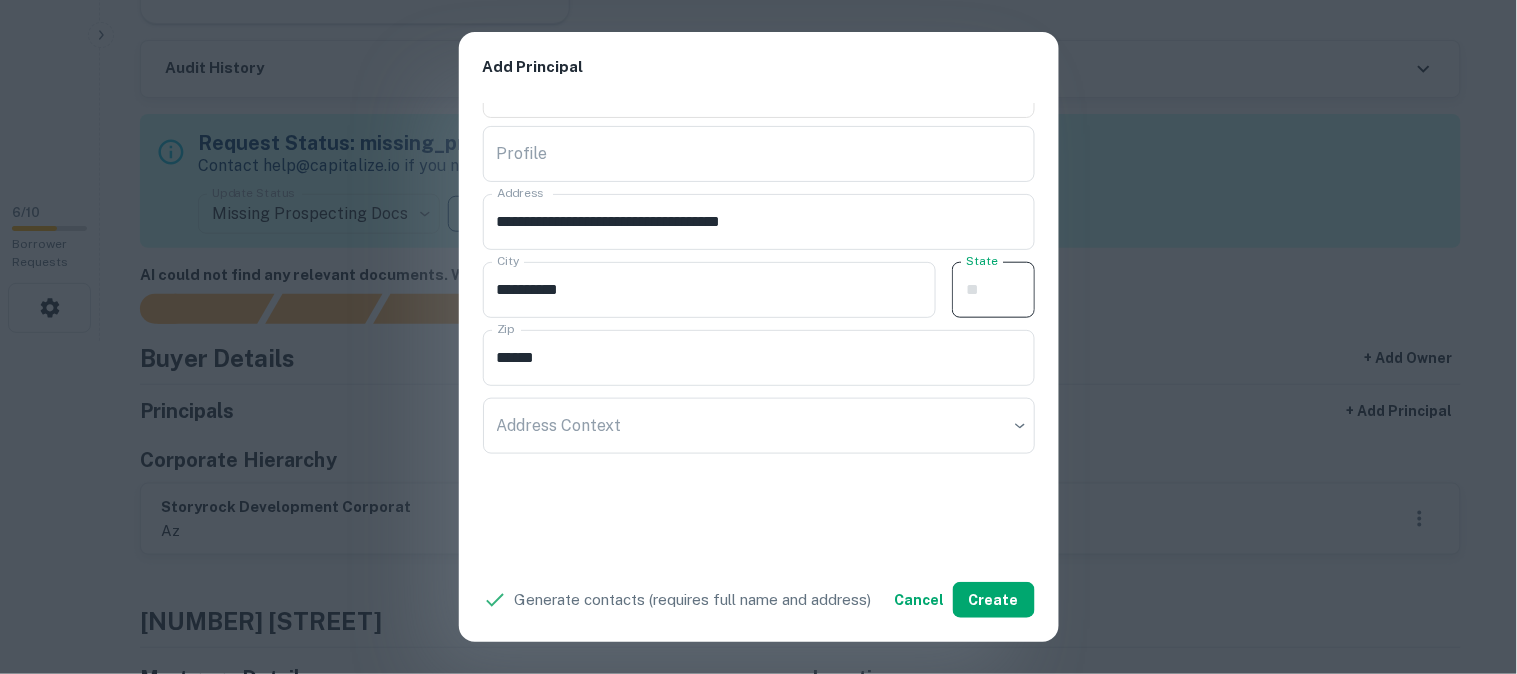 paste on "**" 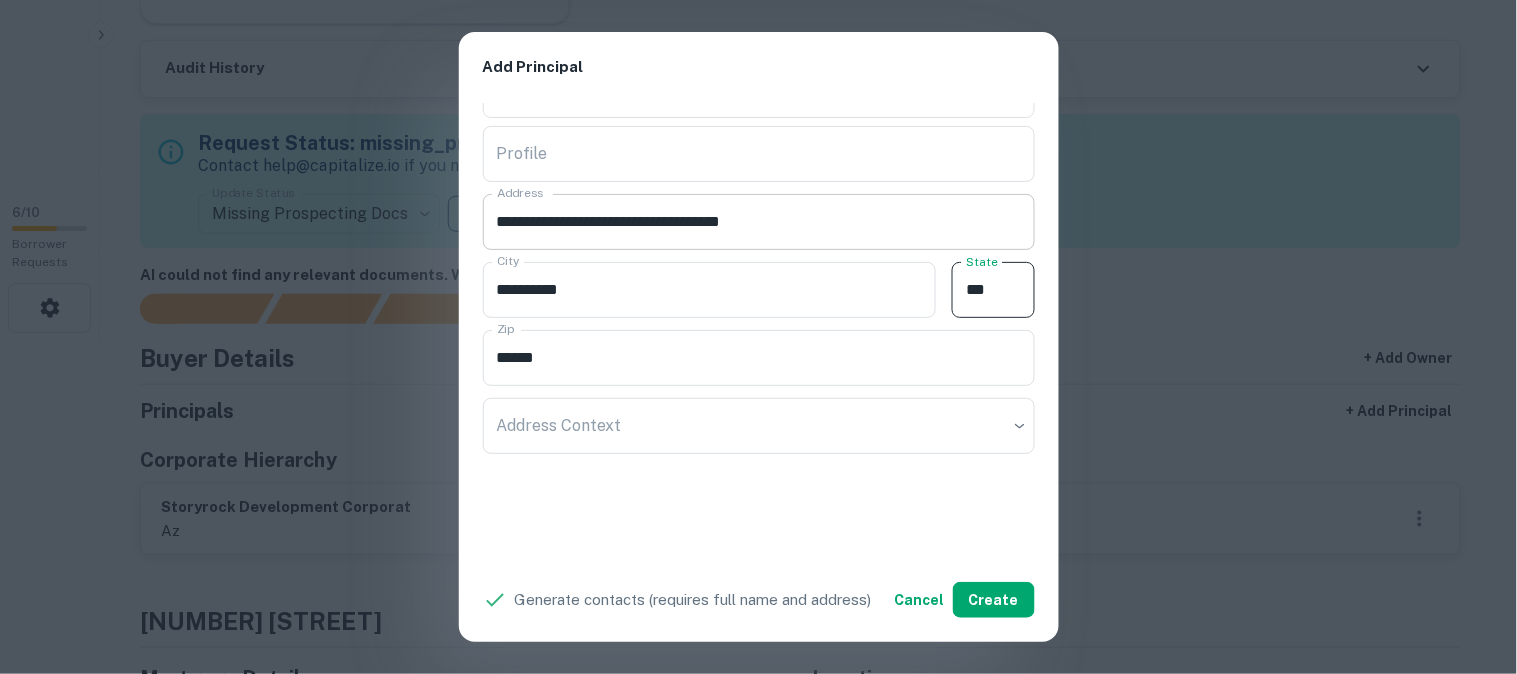 type on "**" 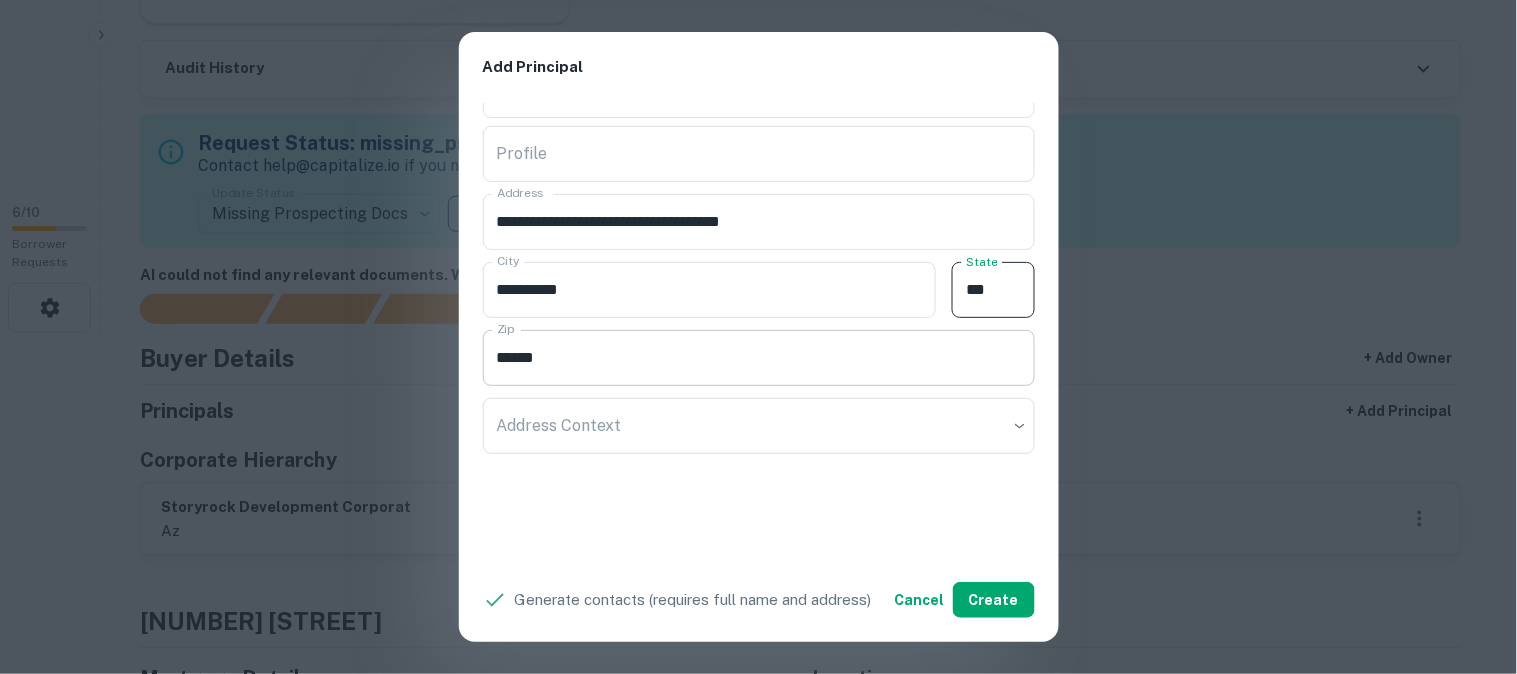 drag, startPoint x: 760, startPoint y: 228, endPoint x: 868, endPoint y: 350, distance: 162.93558 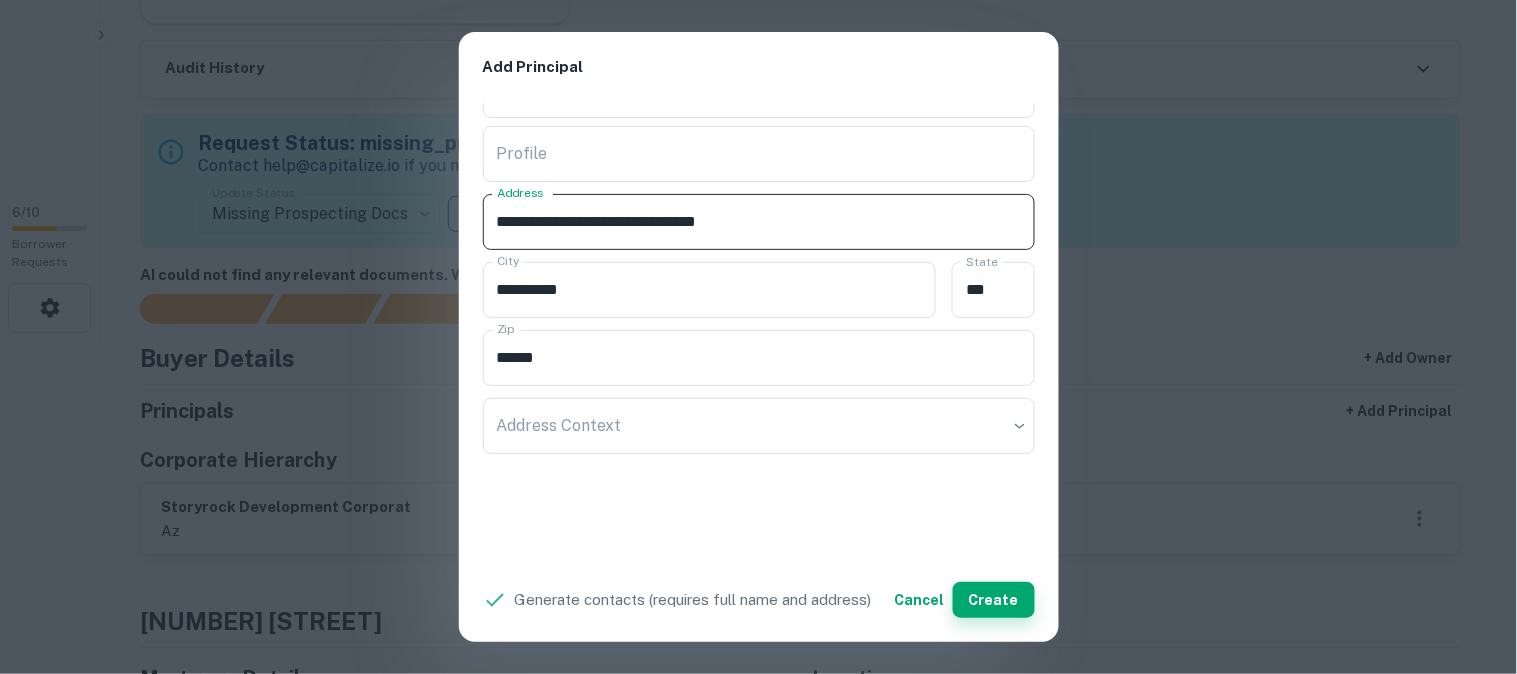 type on "**********" 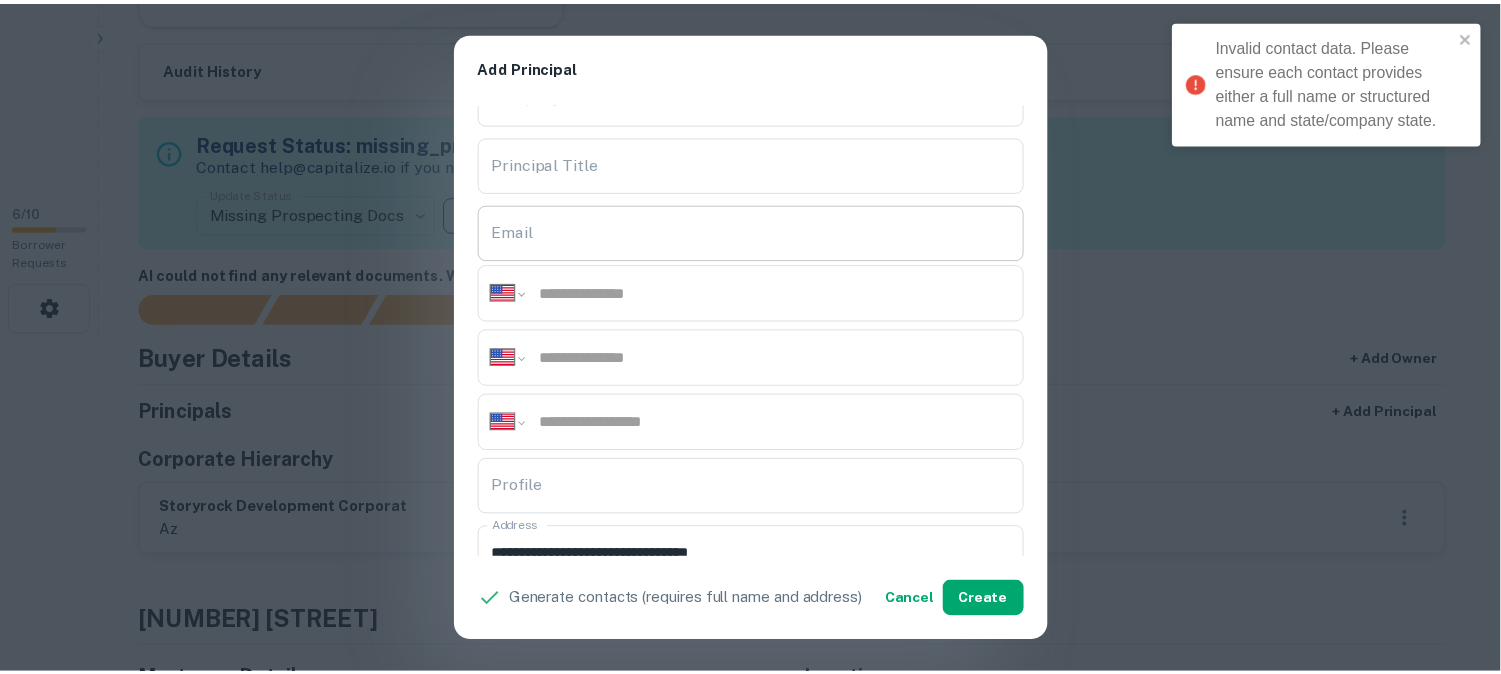 scroll, scrollTop: 0, scrollLeft: 0, axis: both 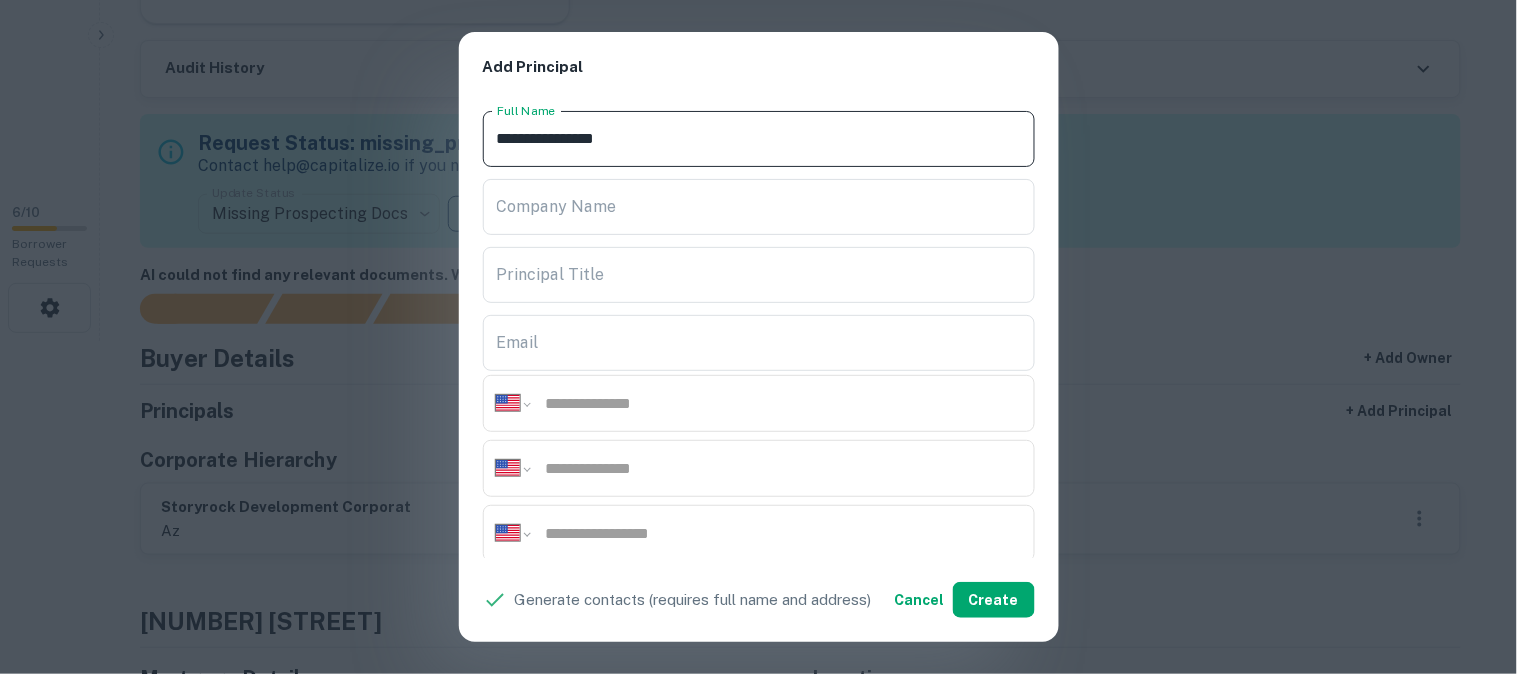 drag, startPoint x: 706, startPoint y: 138, endPoint x: 437, endPoint y: 151, distance: 269.31393 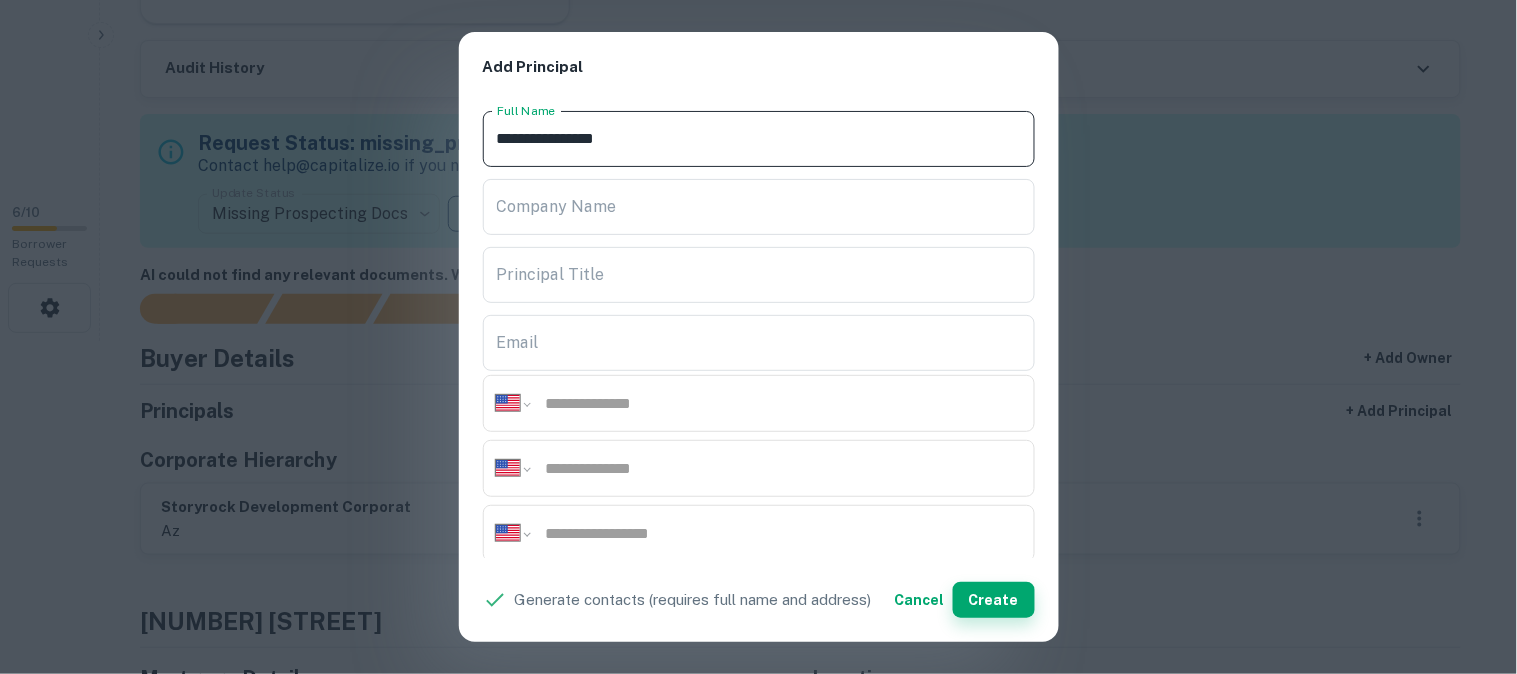 click on "Create" at bounding box center (994, 600) 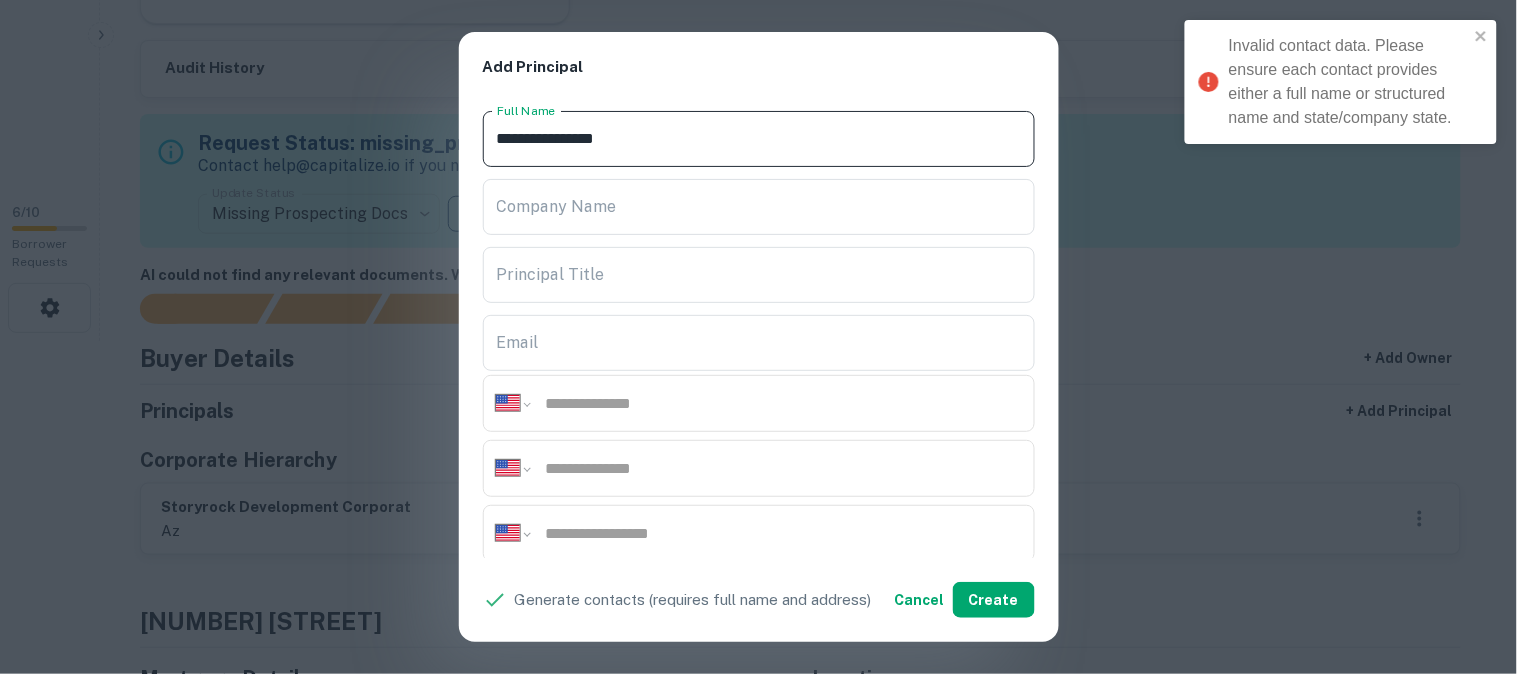 drag, startPoint x: 701, startPoint y: 140, endPoint x: 388, endPoint y: 142, distance: 313.00638 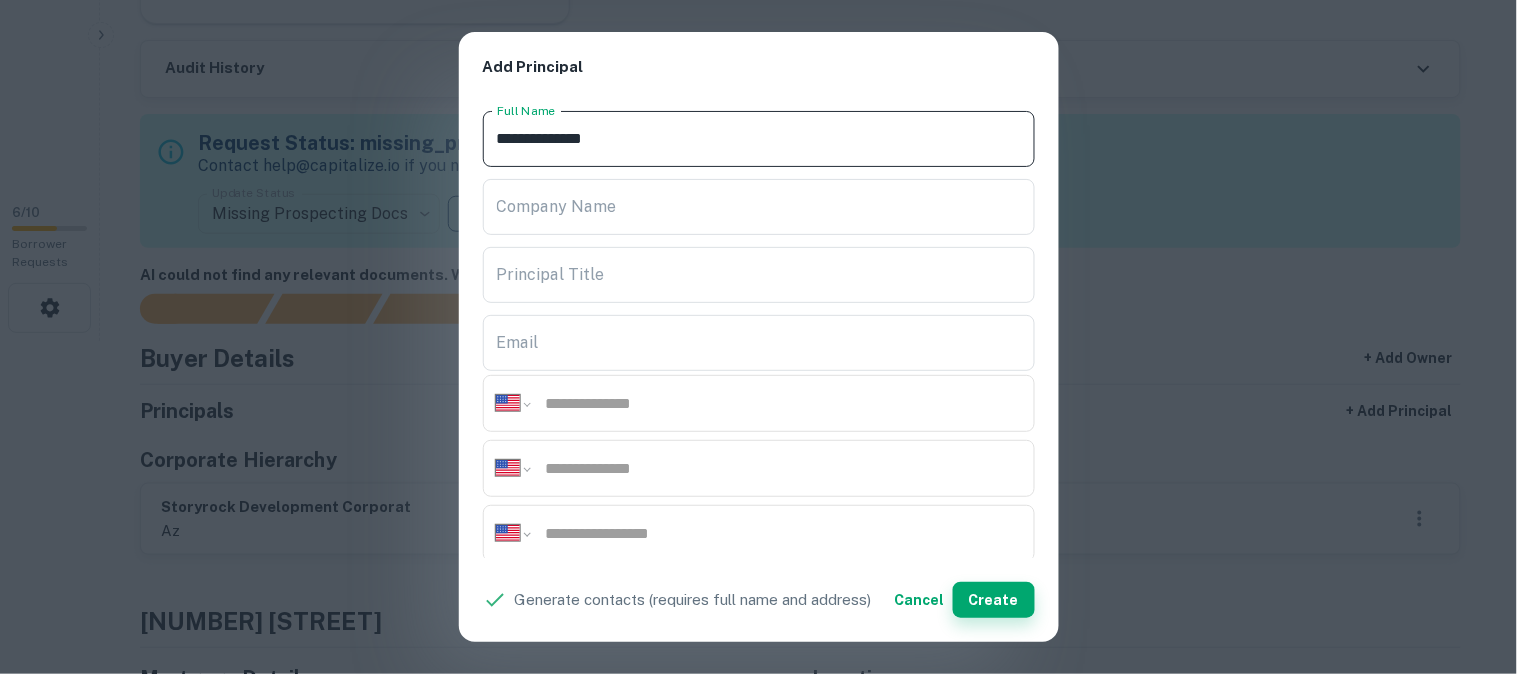type on "**********" 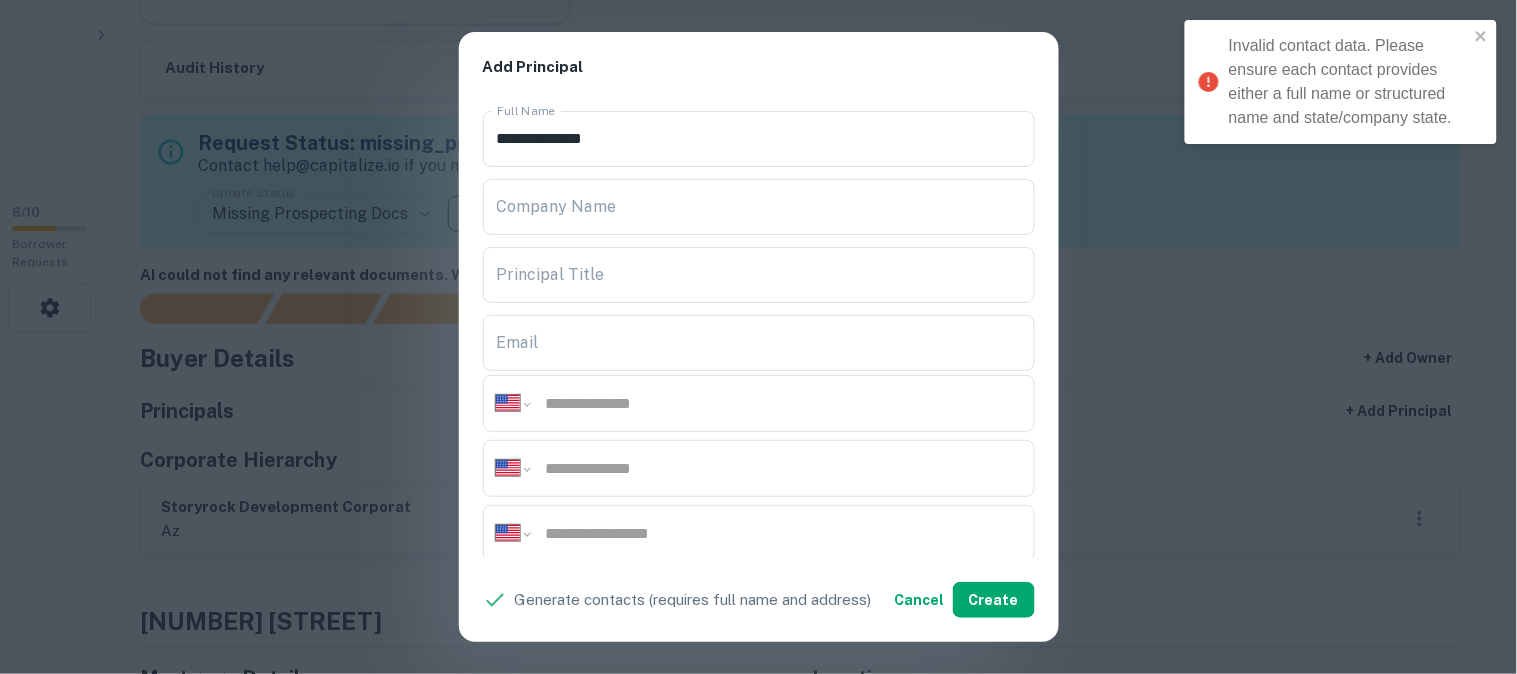 type 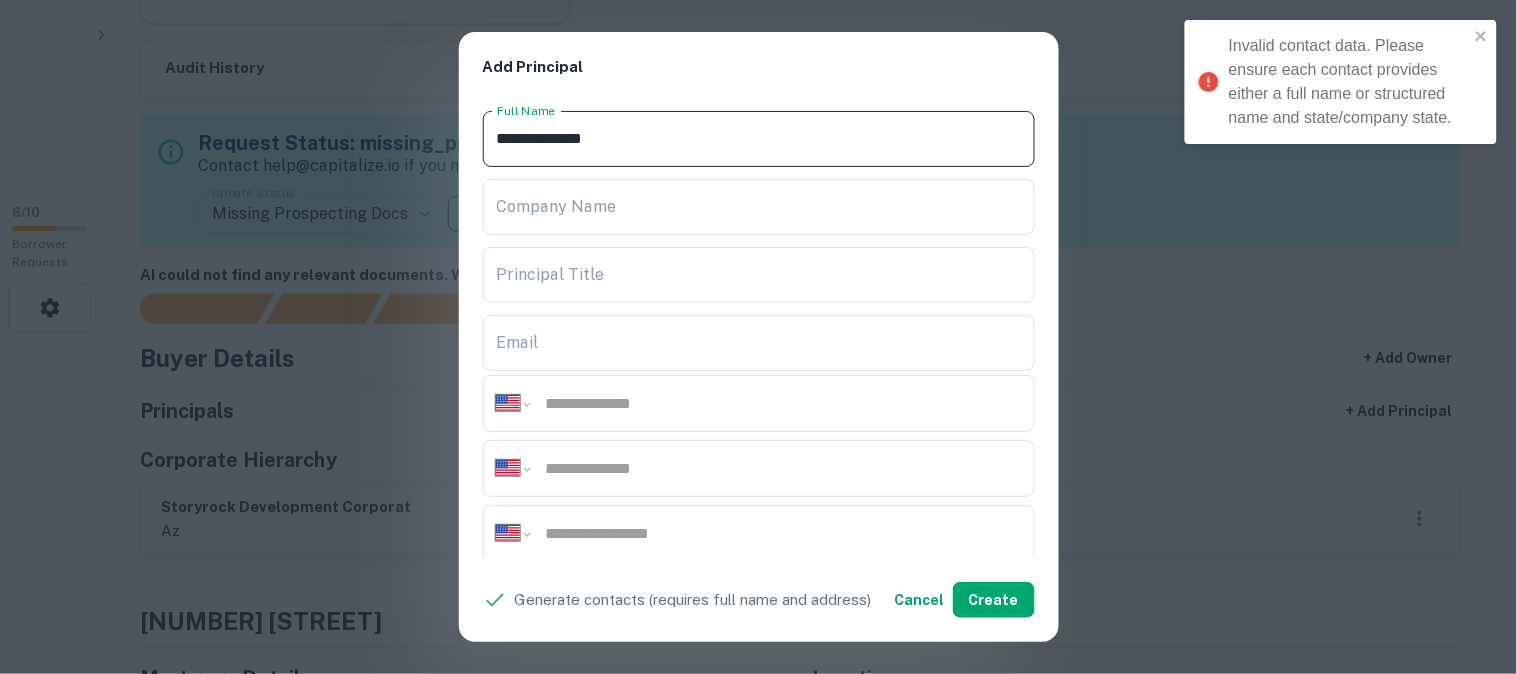 drag, startPoint x: 675, startPoint y: 141, endPoint x: 261, endPoint y: 147, distance: 414.0435 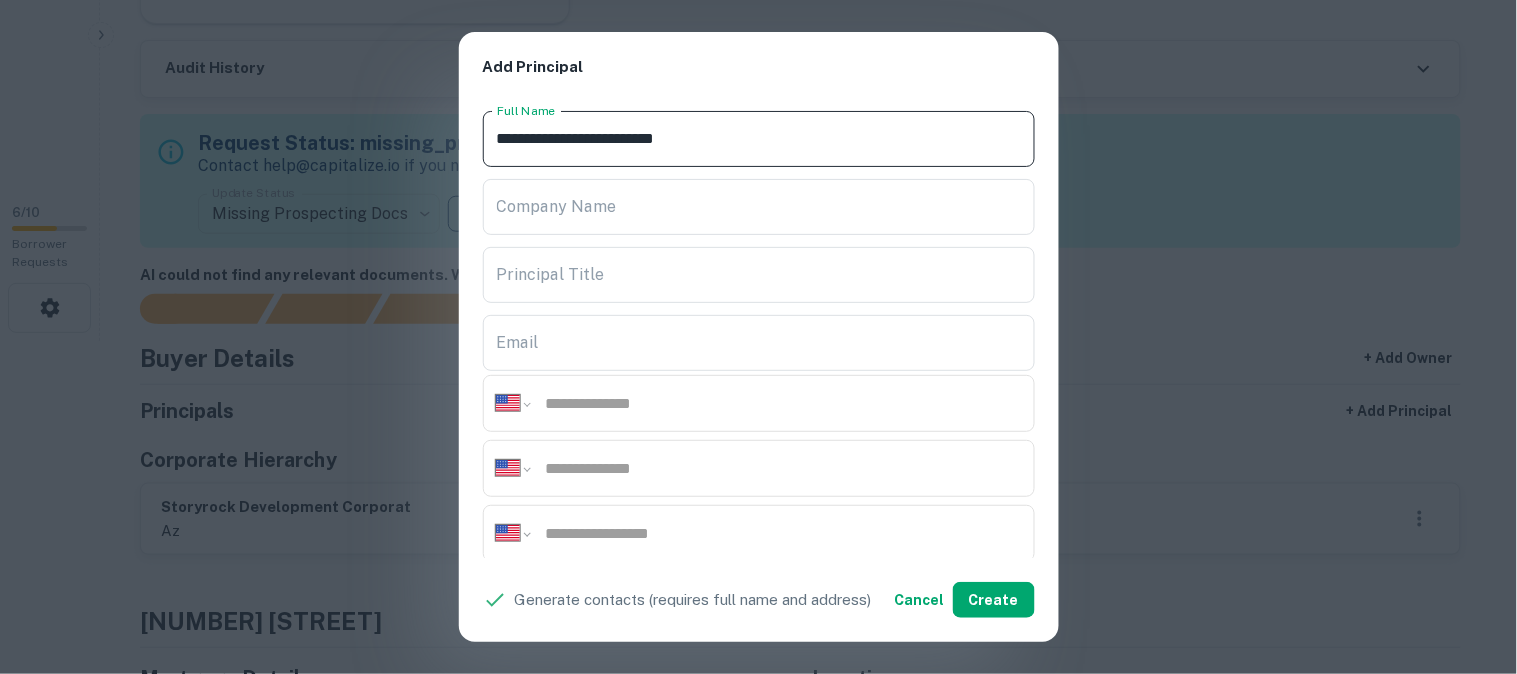 drag, startPoint x: 588, startPoint y: 132, endPoint x: 482, endPoint y: 143, distance: 106.56923 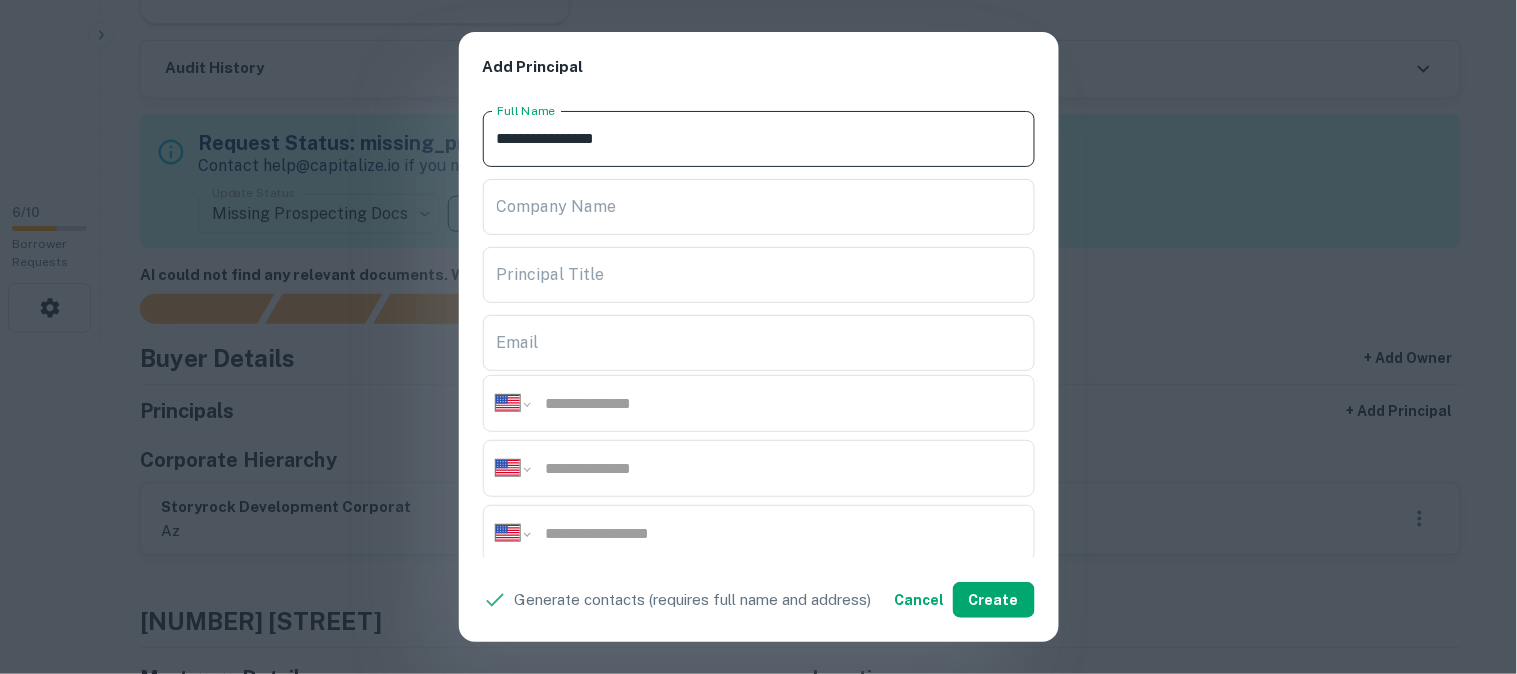 type on "**********" 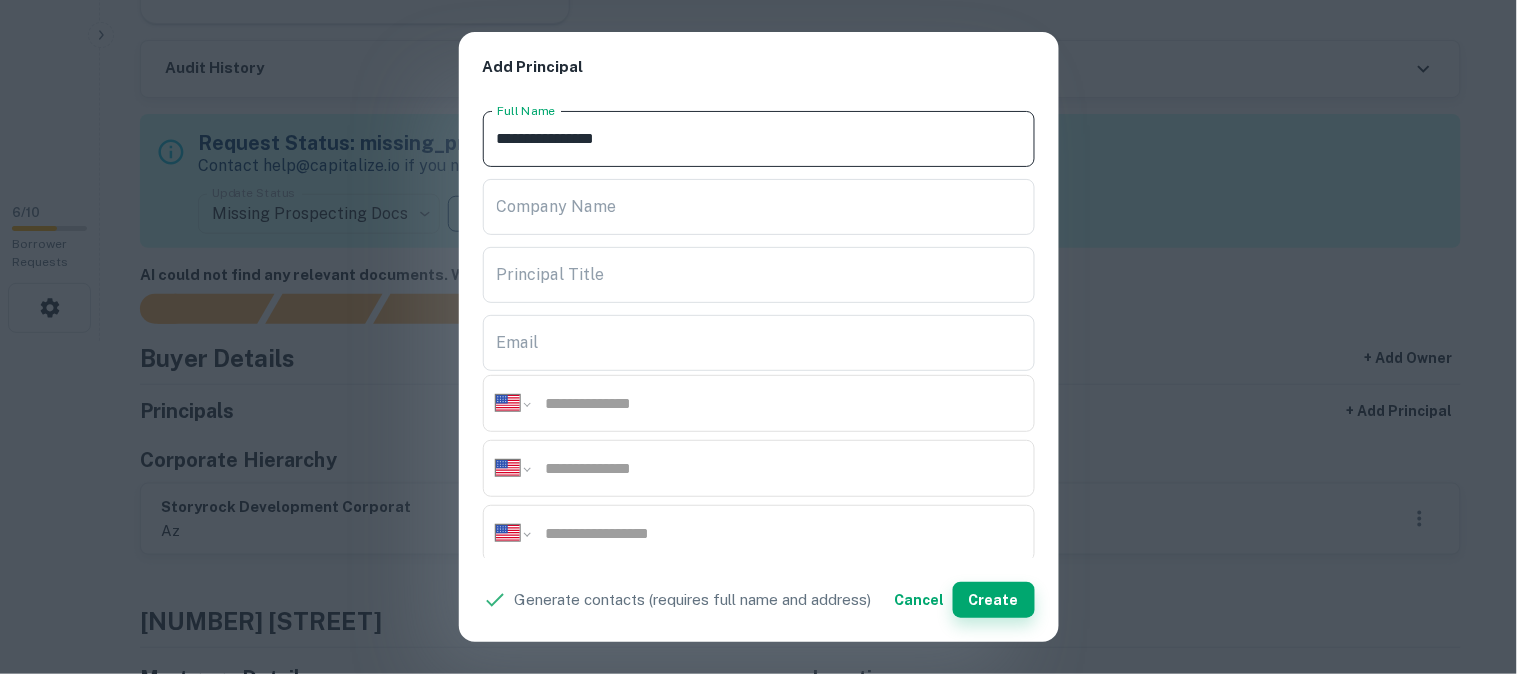 click on "Create" at bounding box center [994, 600] 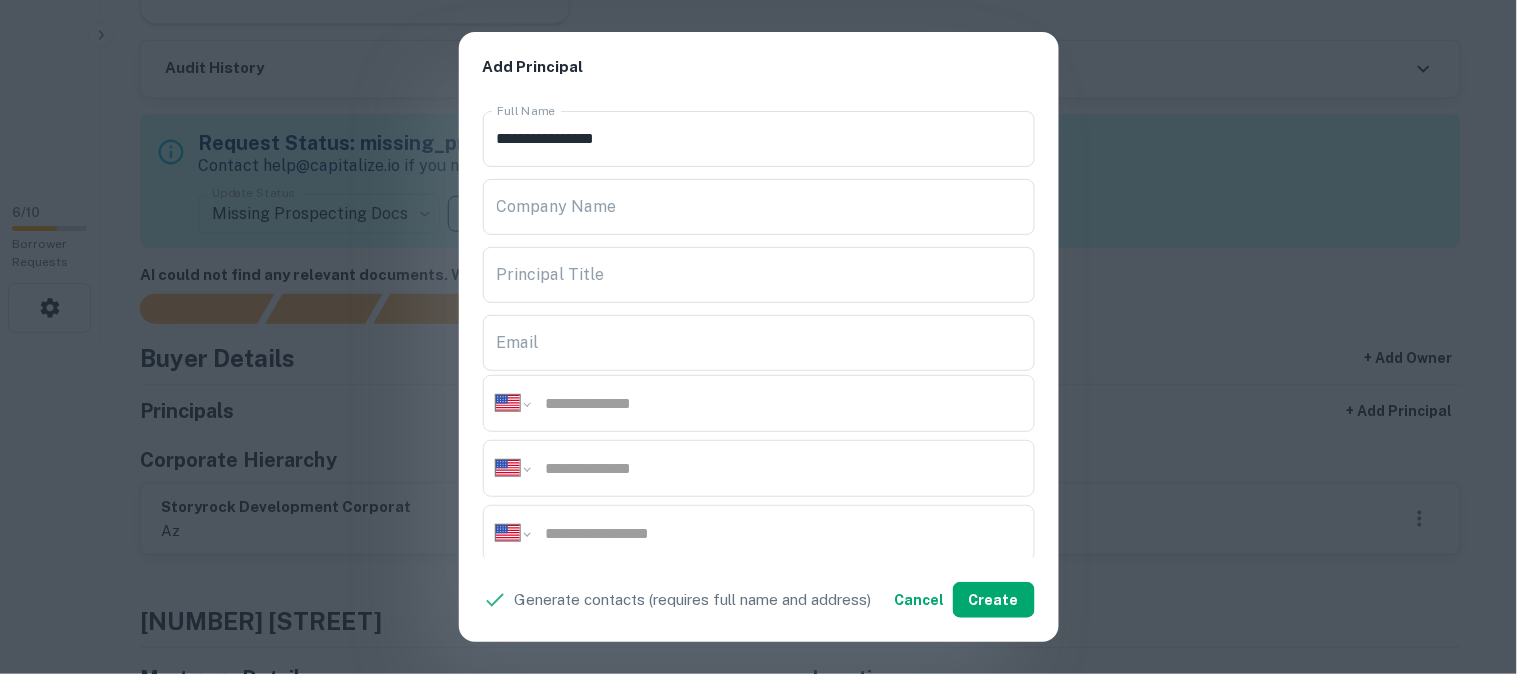 click on "**********" at bounding box center [758, 337] 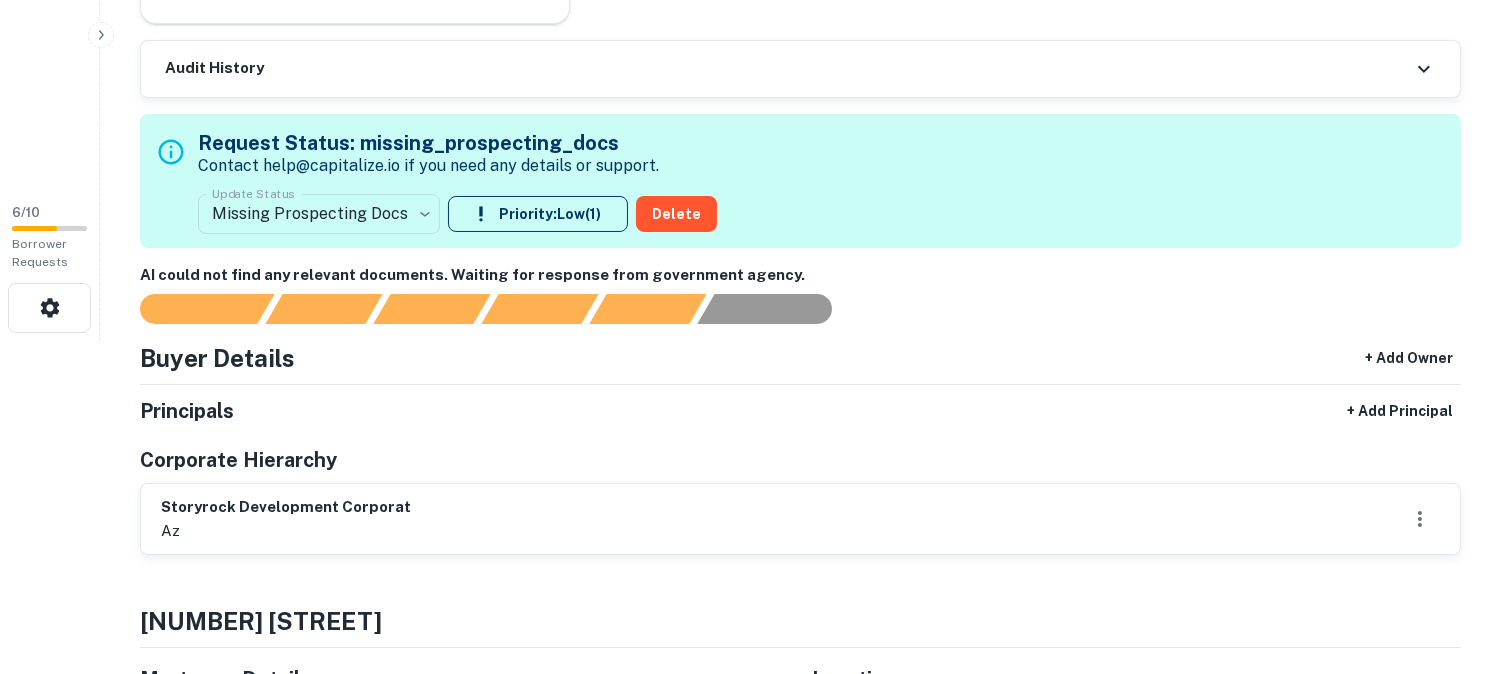 click on "**********" at bounding box center [750, 4] 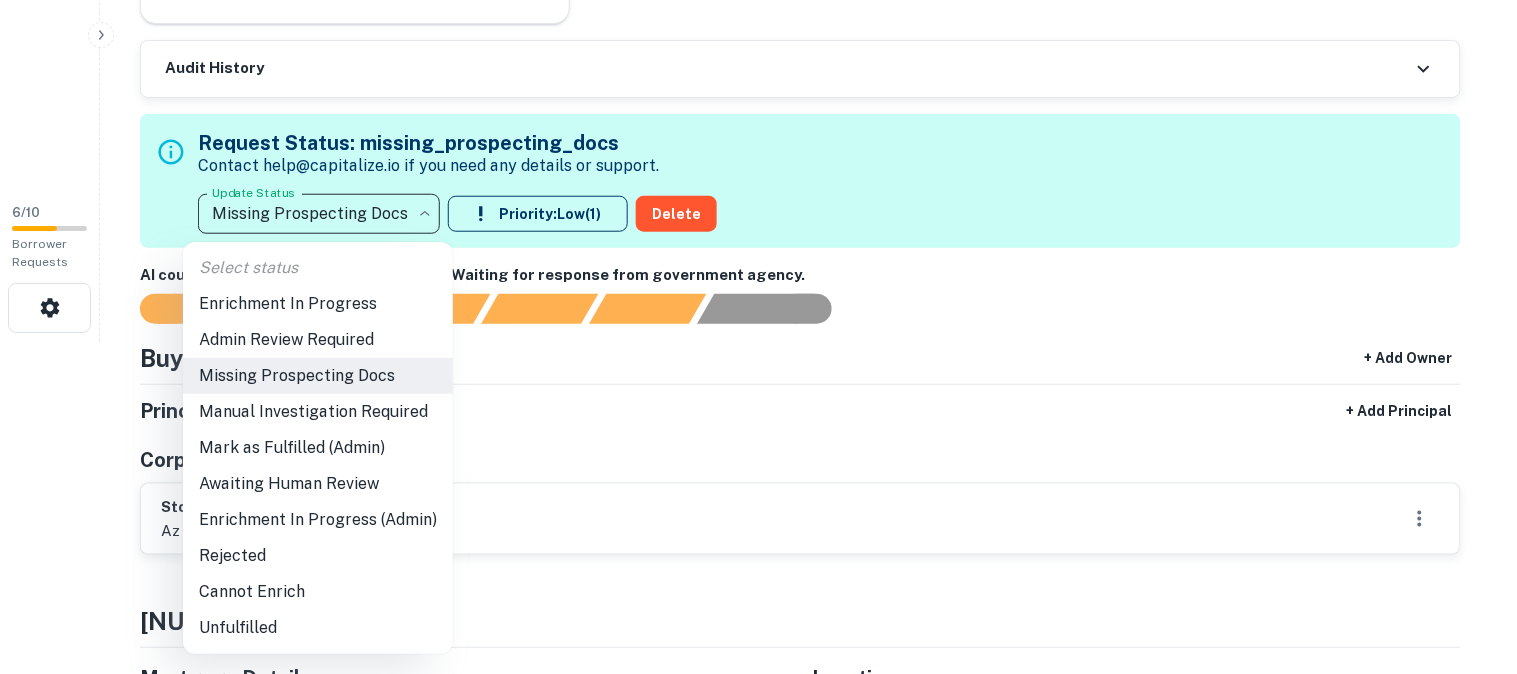 click on "Awaiting Human Review" at bounding box center [318, 484] 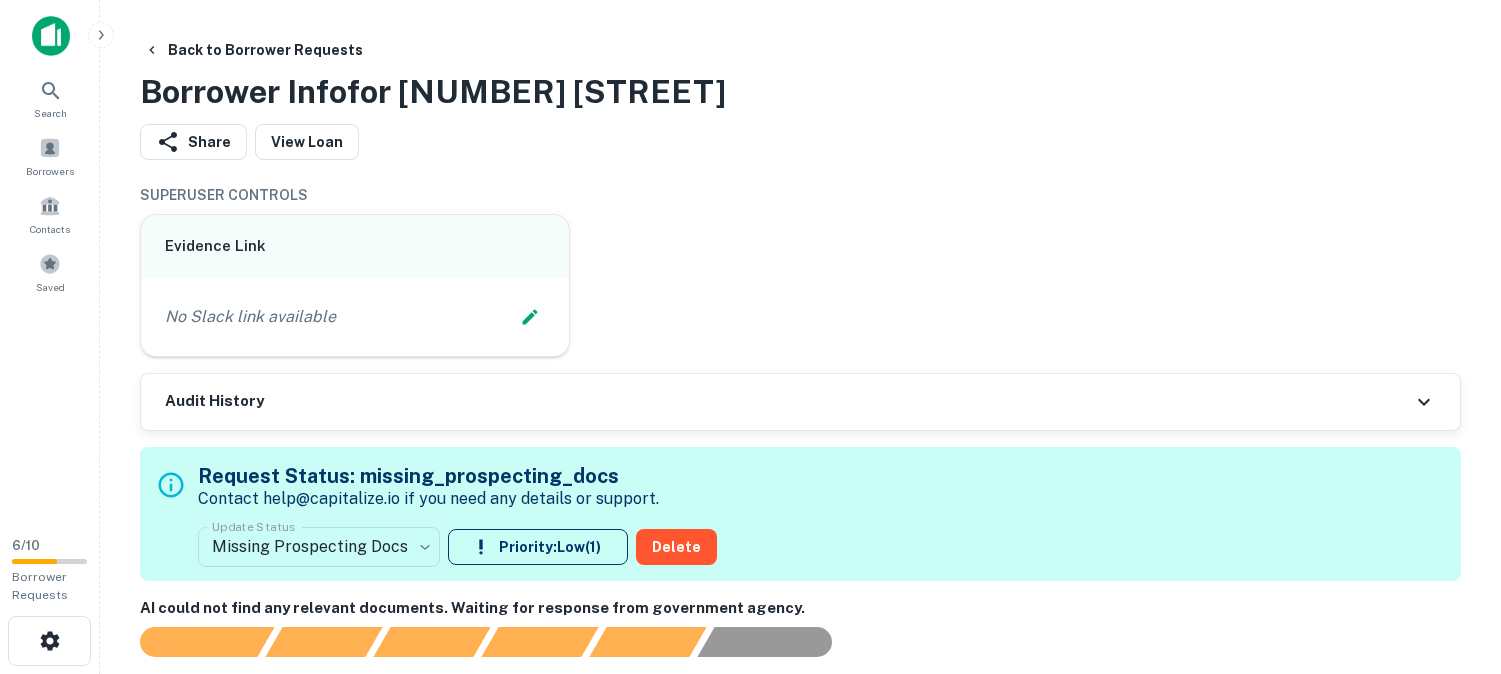 scroll, scrollTop: 0, scrollLeft: 0, axis: both 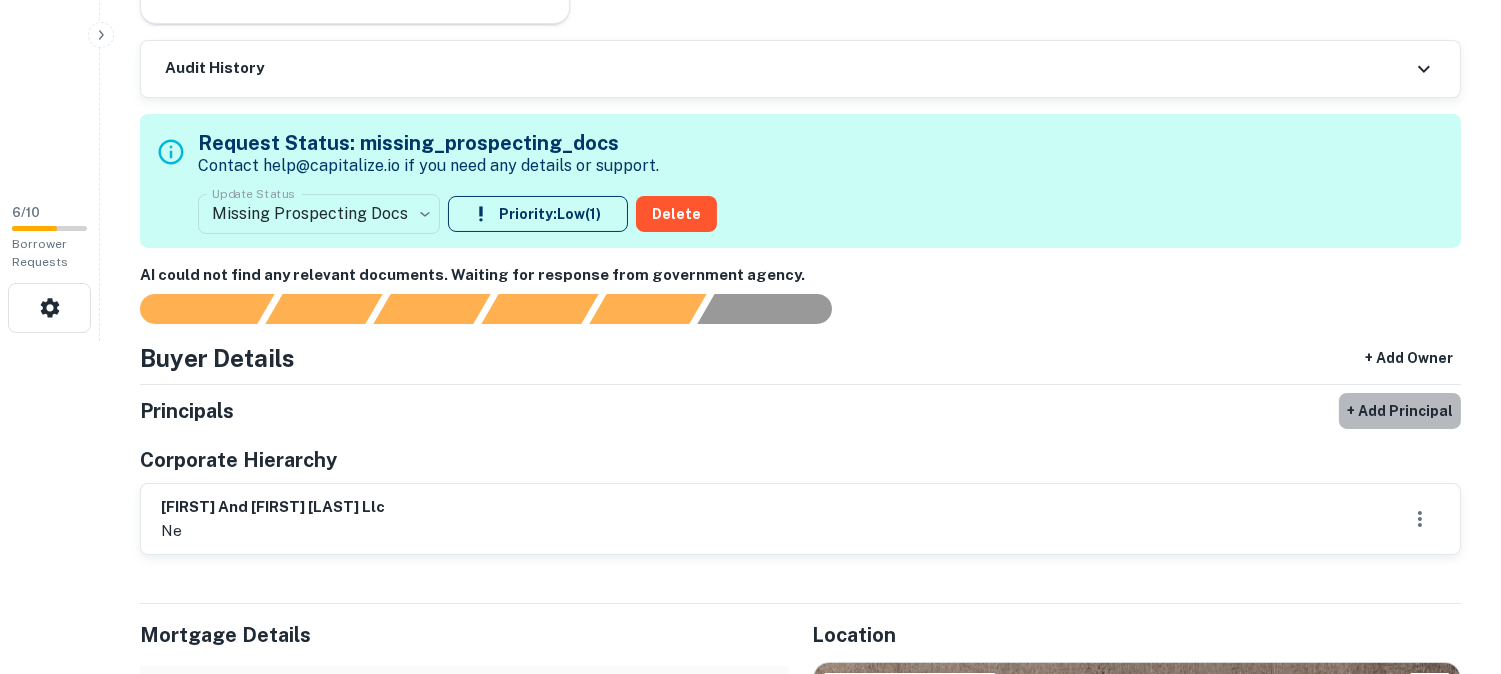 click on "+ Add Principal" at bounding box center (1400, 411) 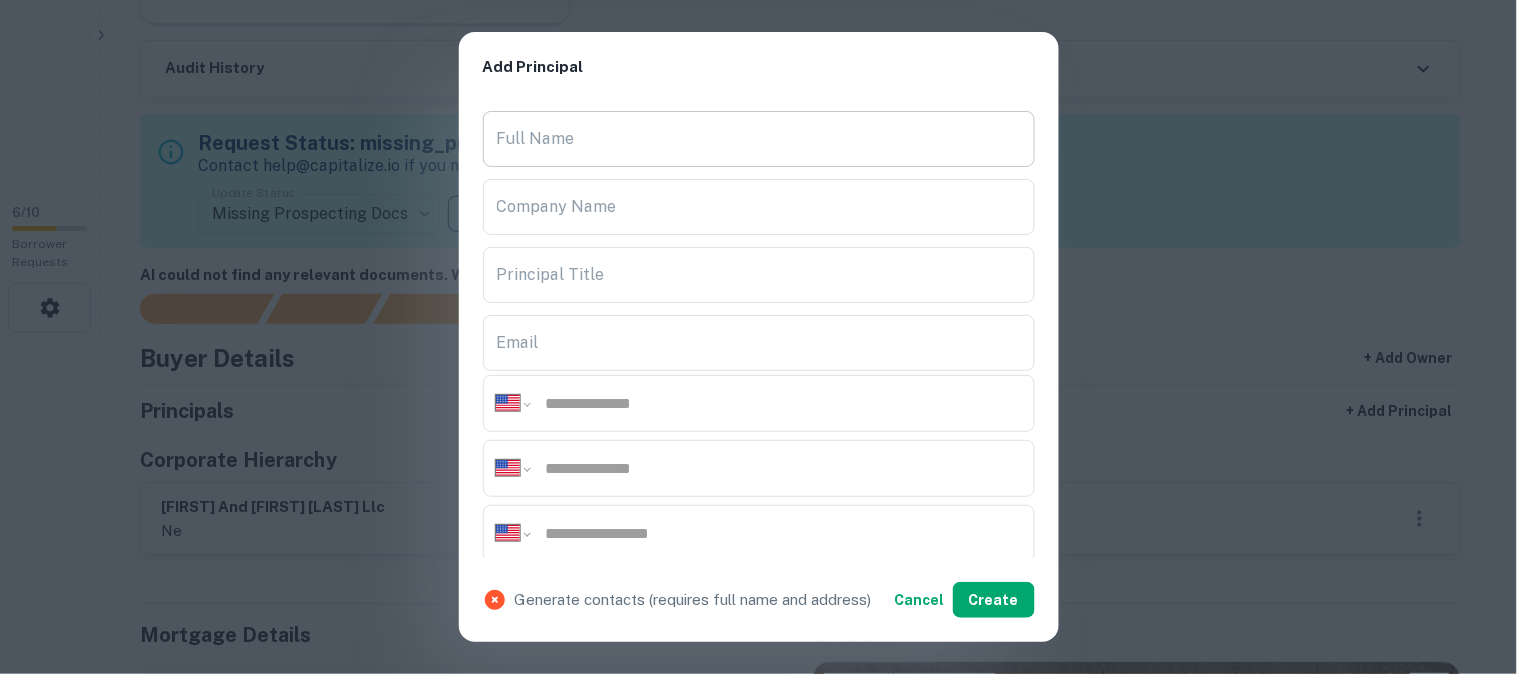 click on "Full Name" at bounding box center (759, 139) 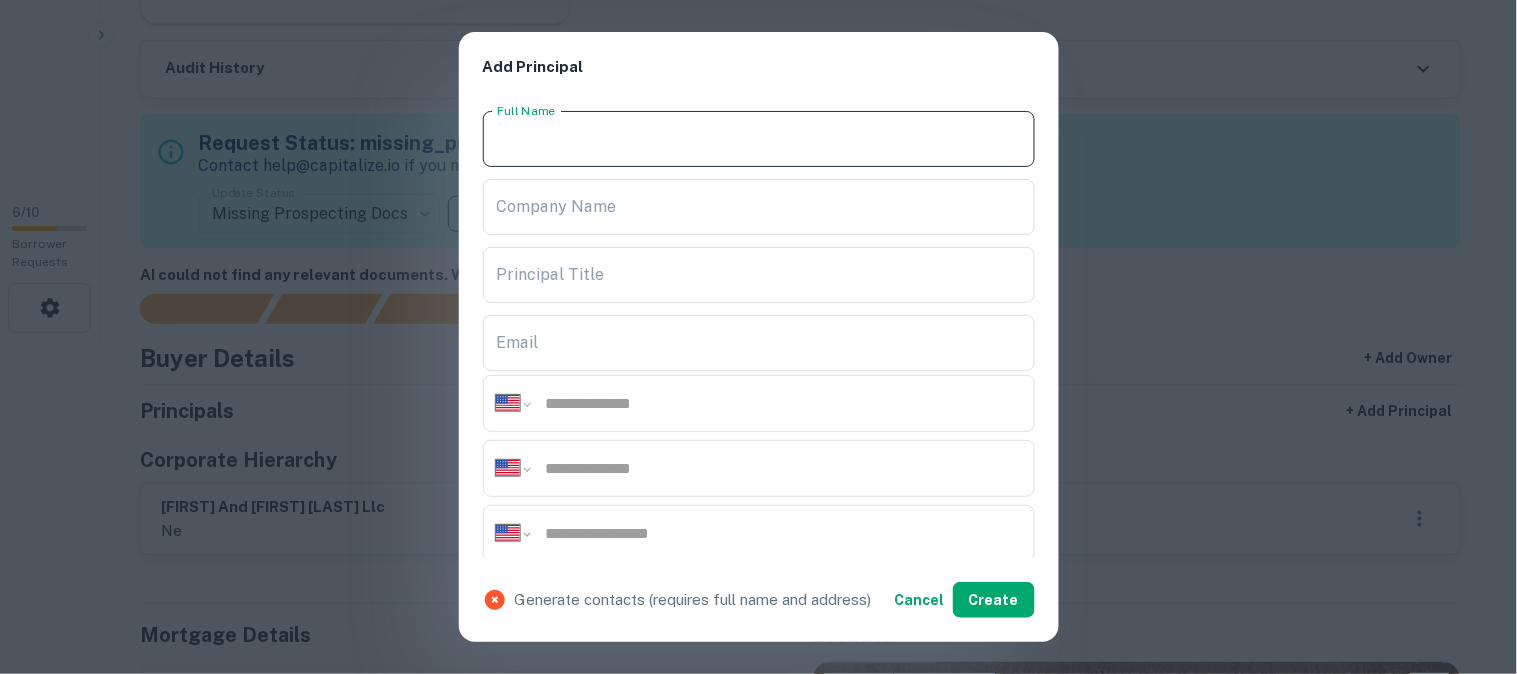 paste on "**********" 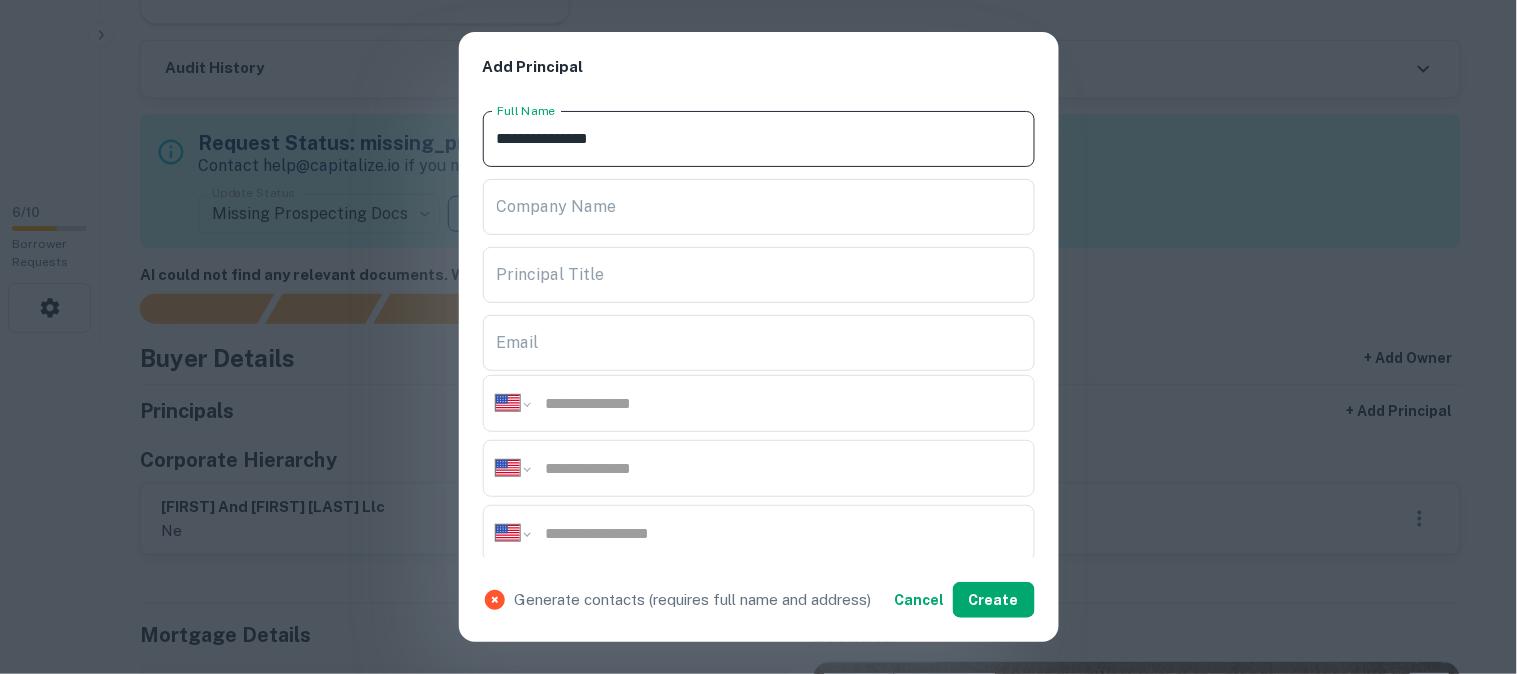 type on "**********" 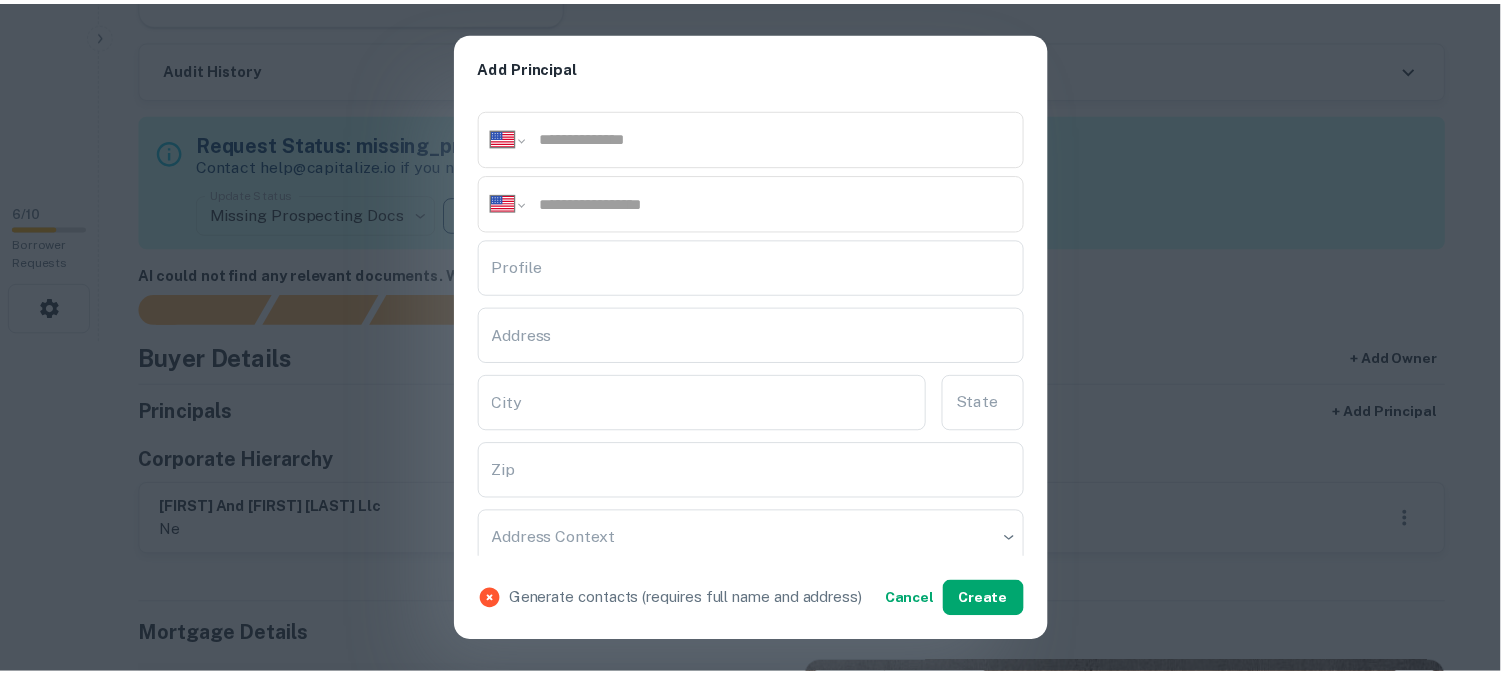 scroll, scrollTop: 333, scrollLeft: 0, axis: vertical 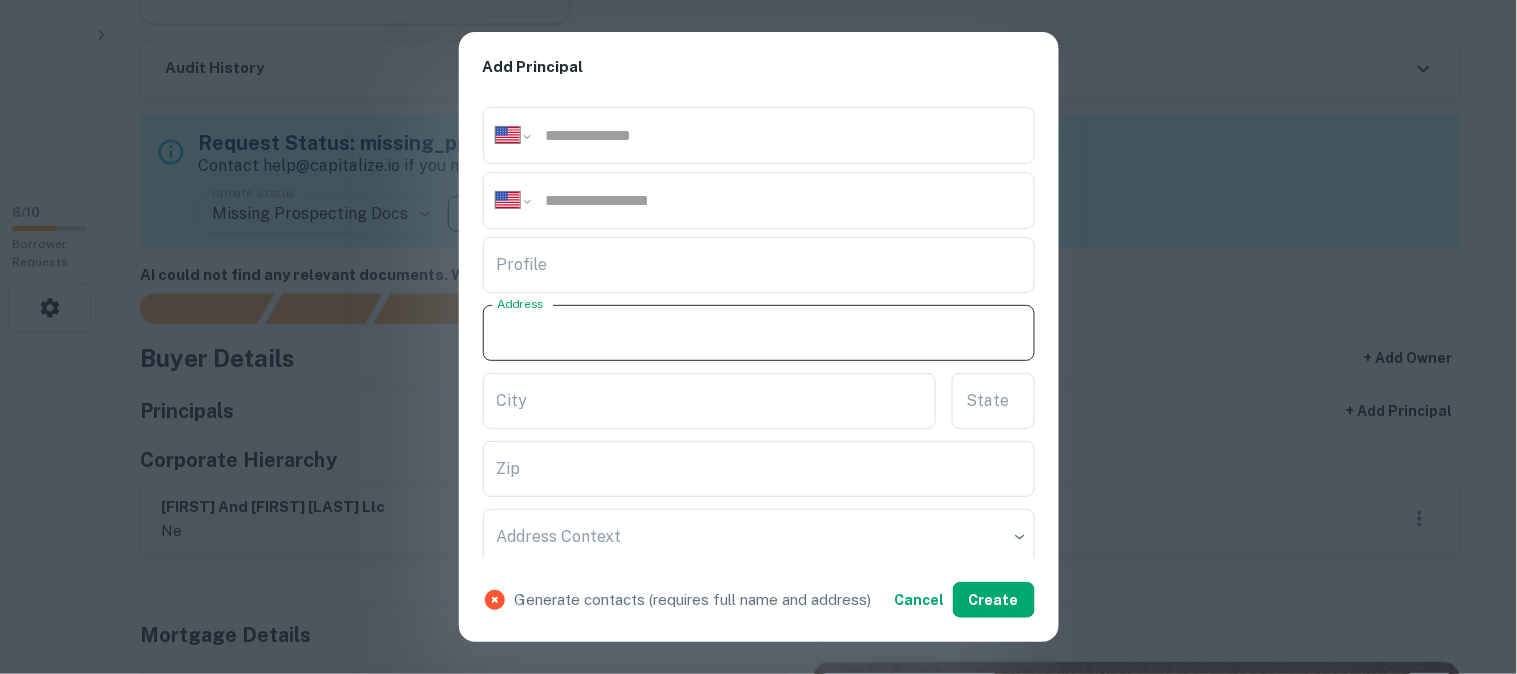 click on "Address" at bounding box center [759, 333] 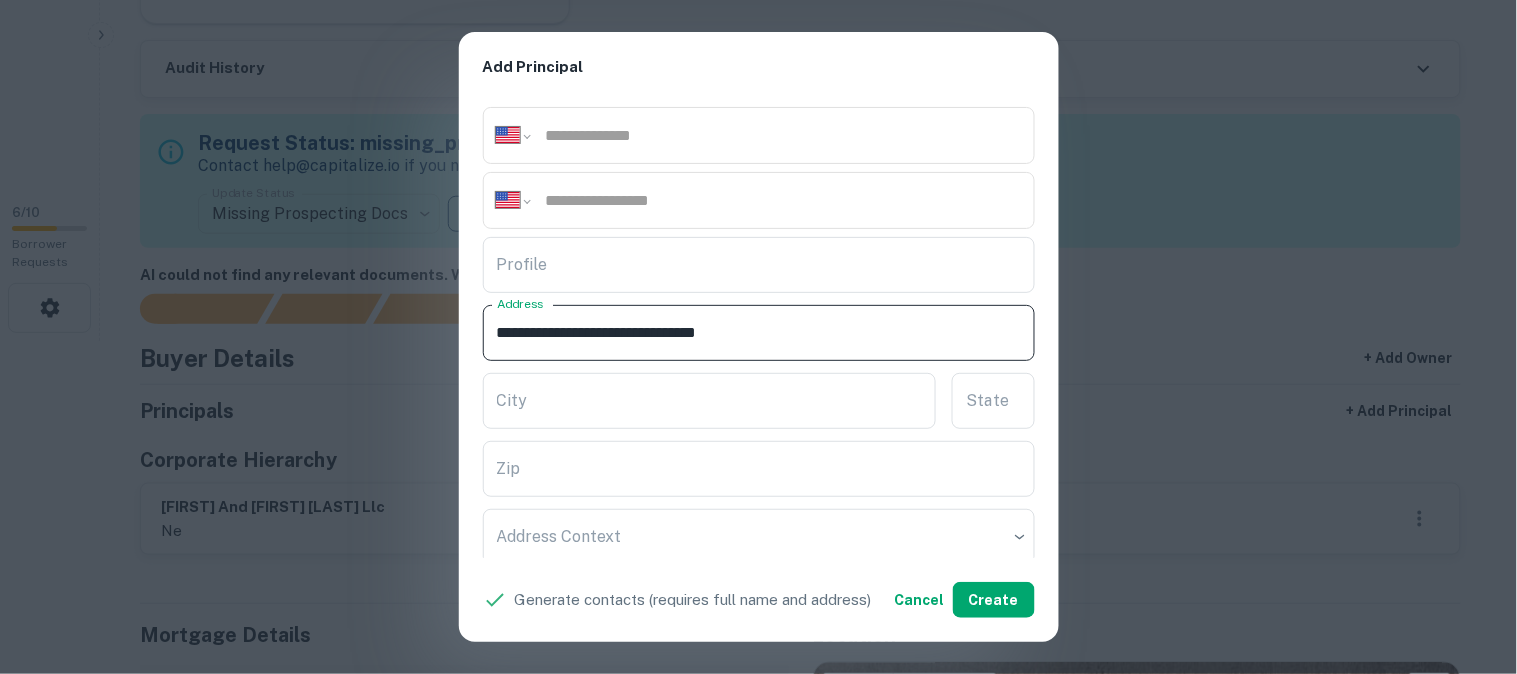 drag, startPoint x: 616, startPoint y: 334, endPoint x: 691, endPoint y: 350, distance: 76.687675 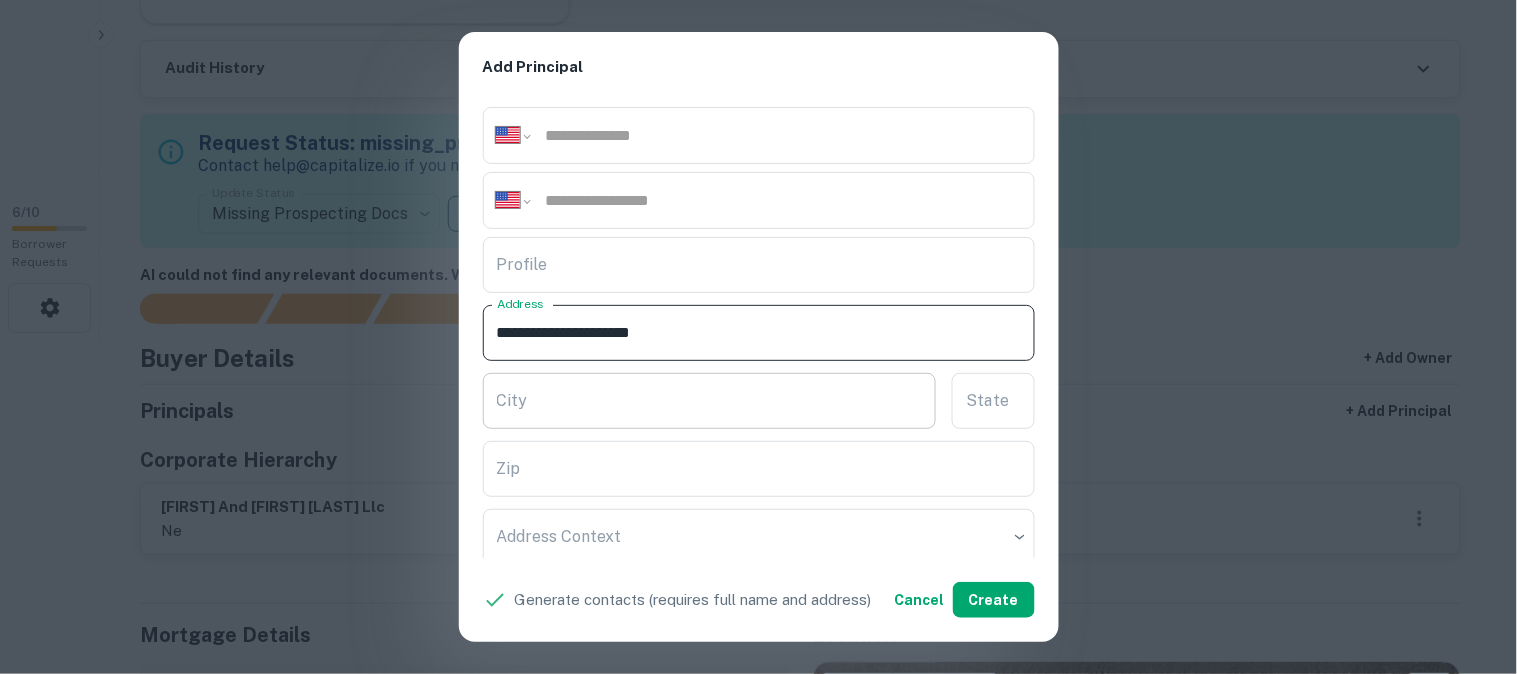 type on "**********" 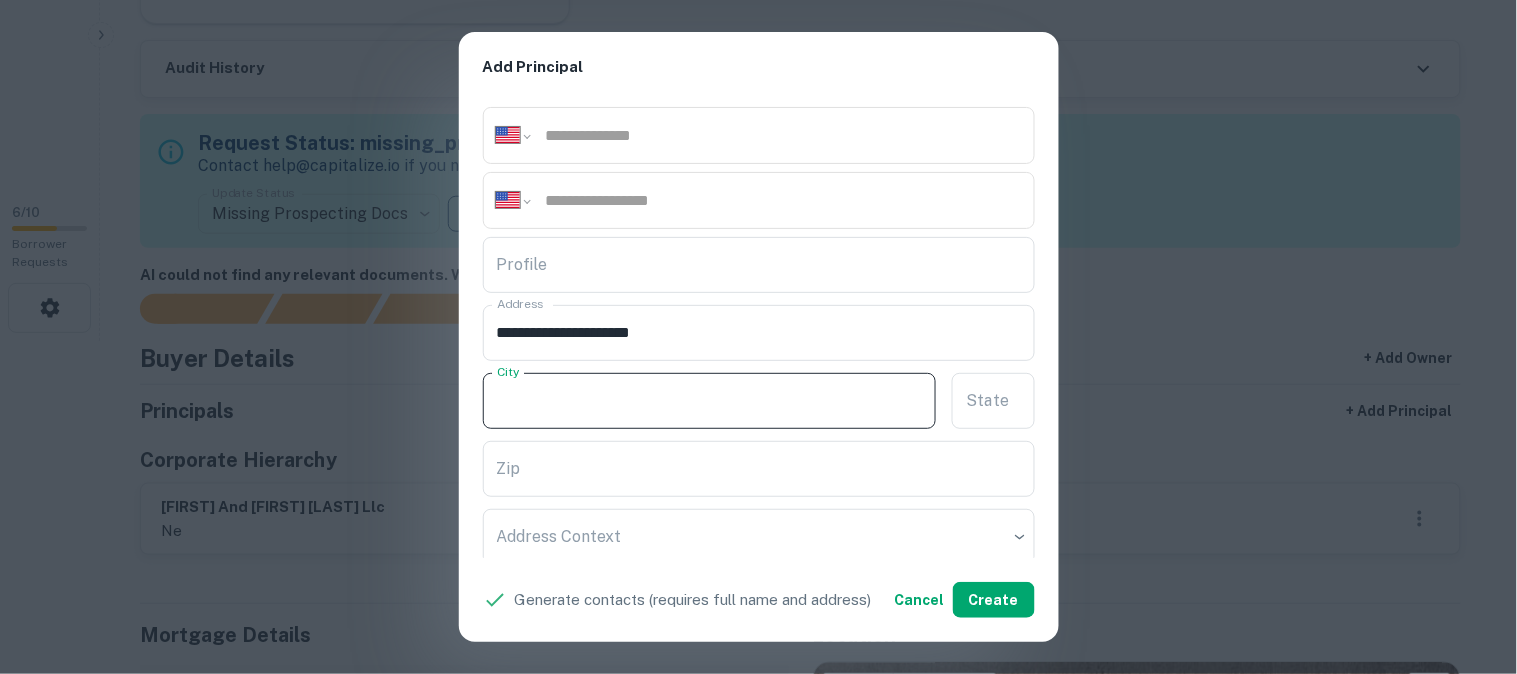 paste on "**********" 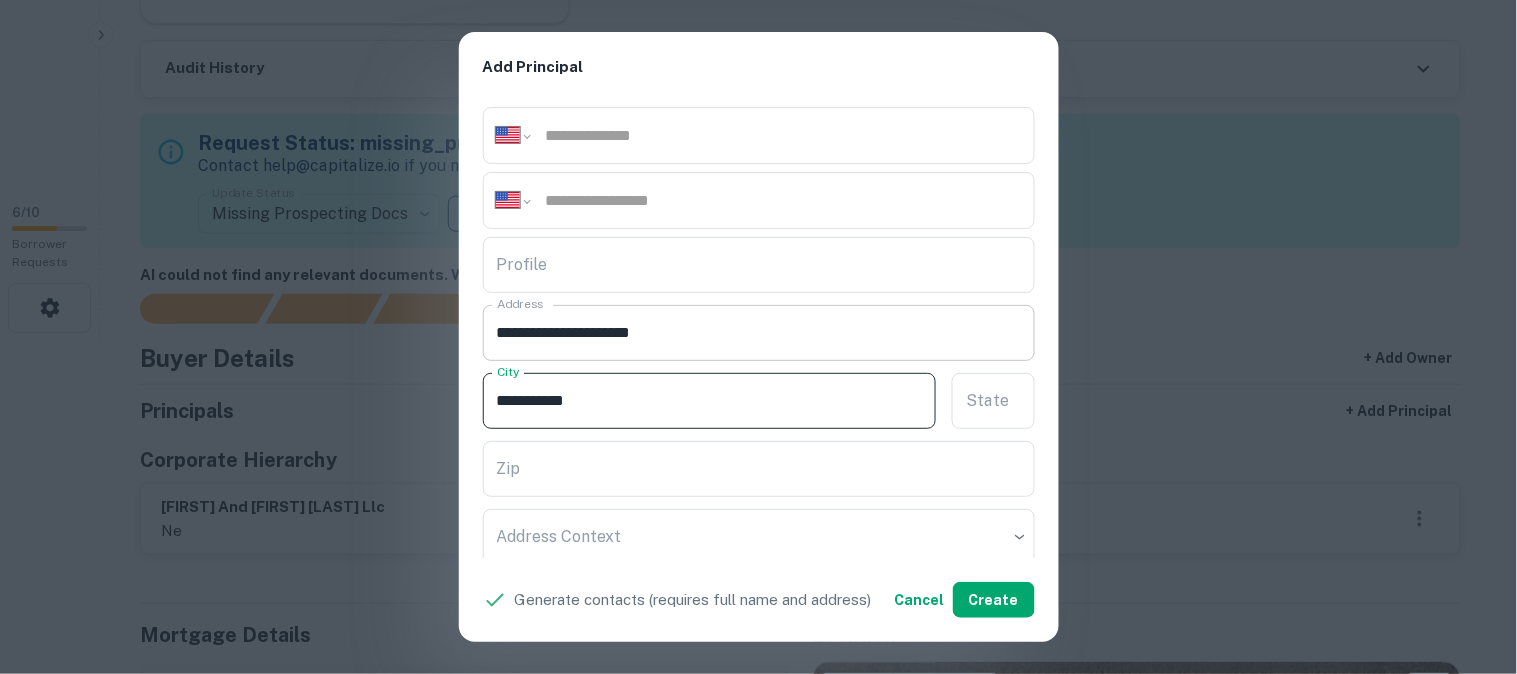 type on "**********" 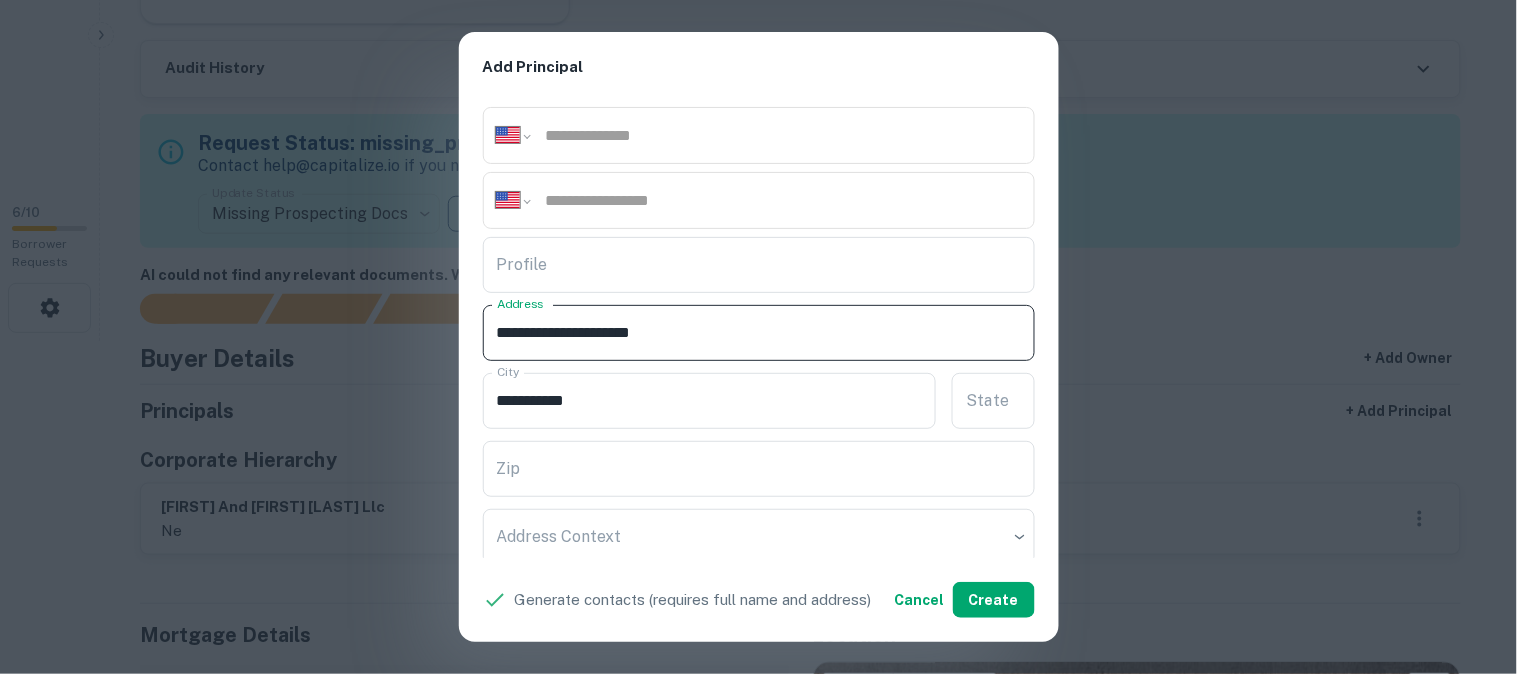 drag, startPoint x: 636, startPoint y: 332, endPoint x: 751, endPoint y: 346, distance: 115.84904 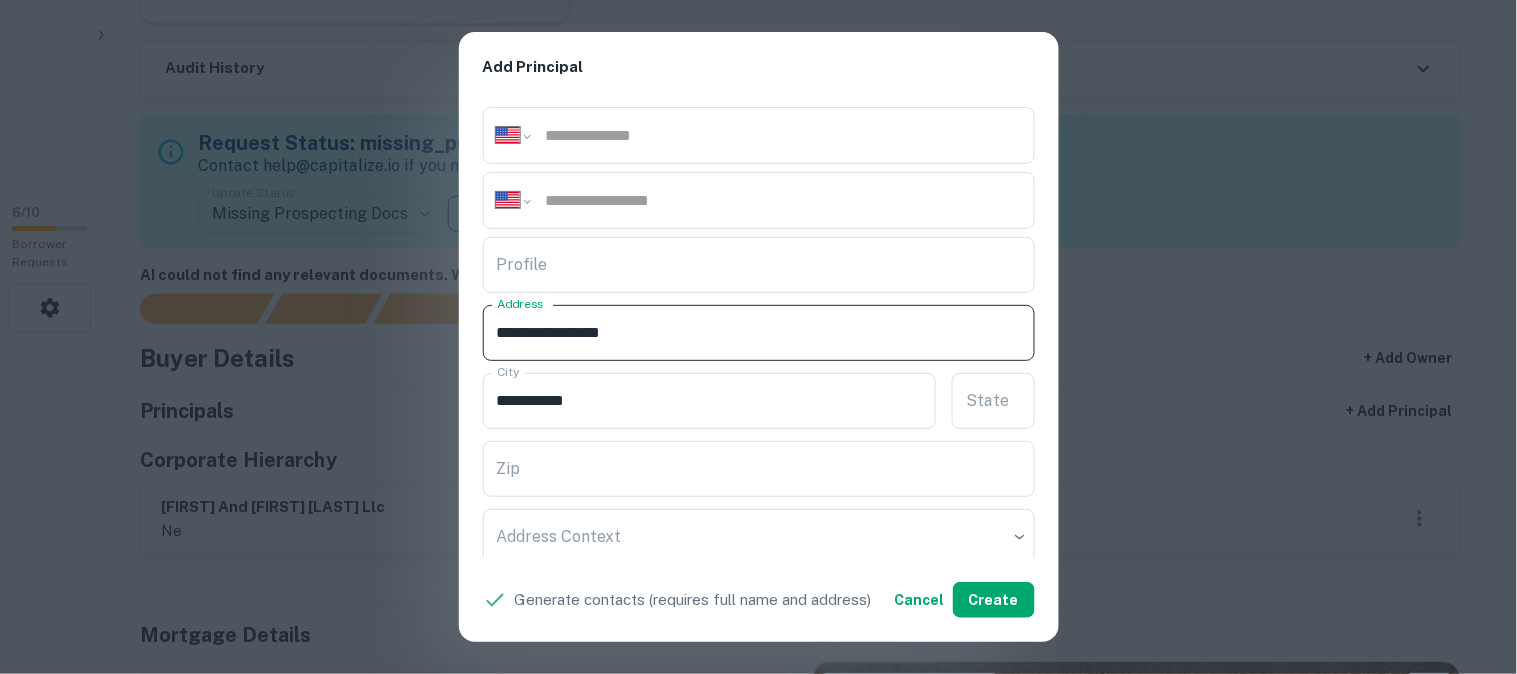 type on "**********" 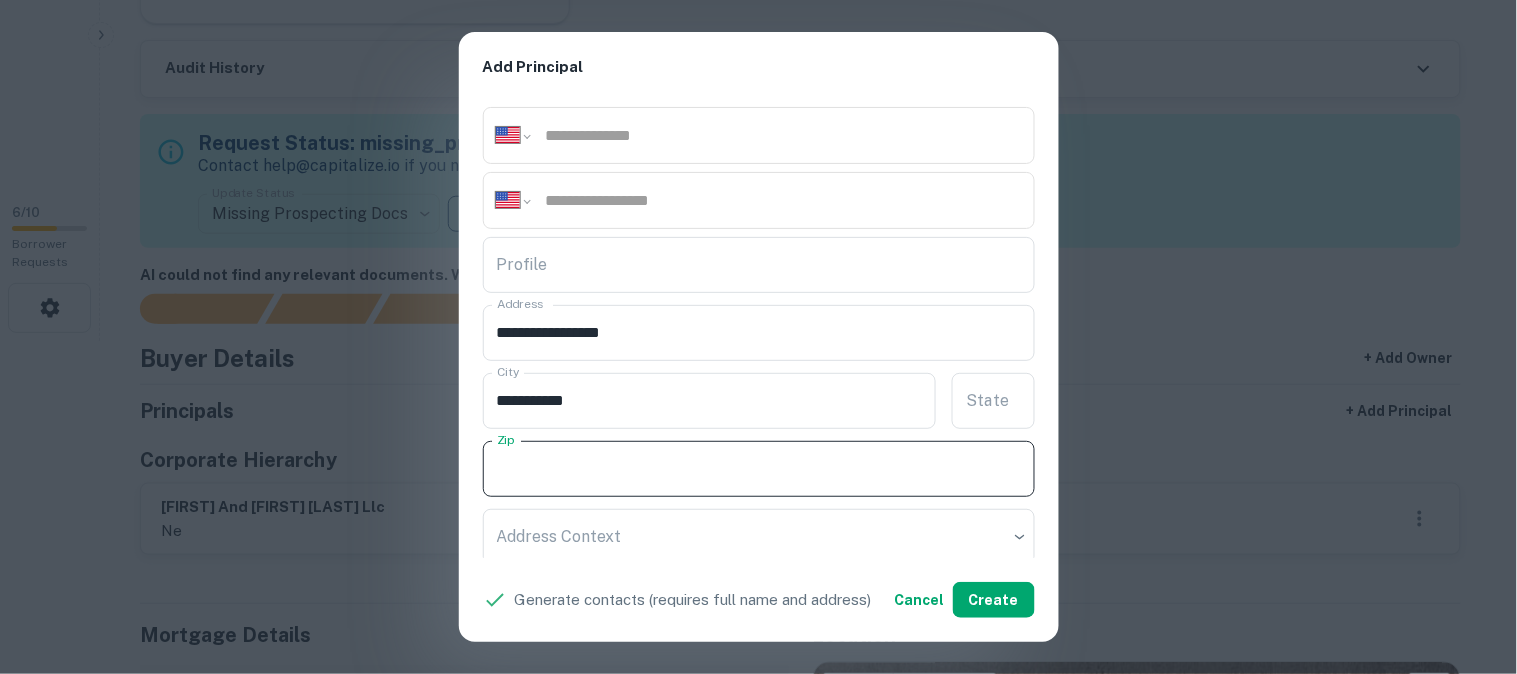click on "Zip" at bounding box center (759, 469) 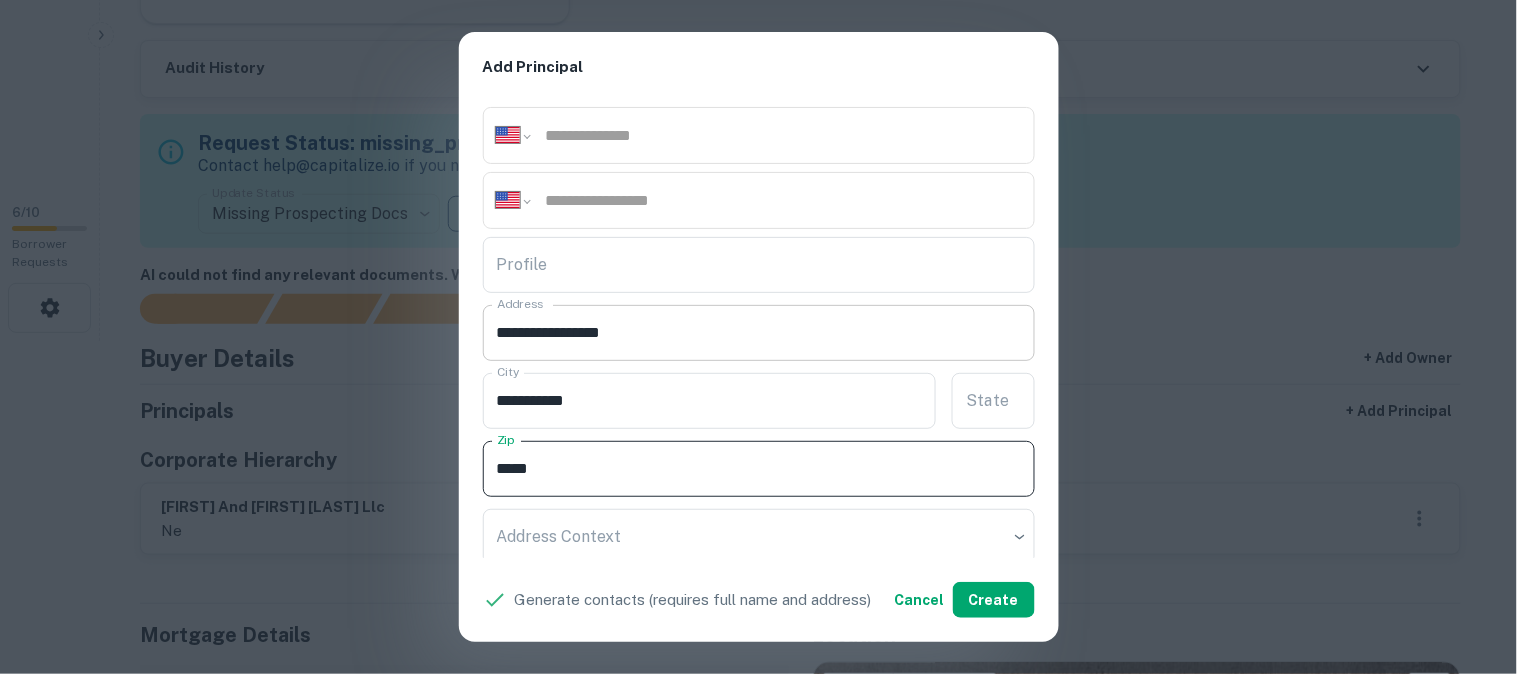 type on "*****" 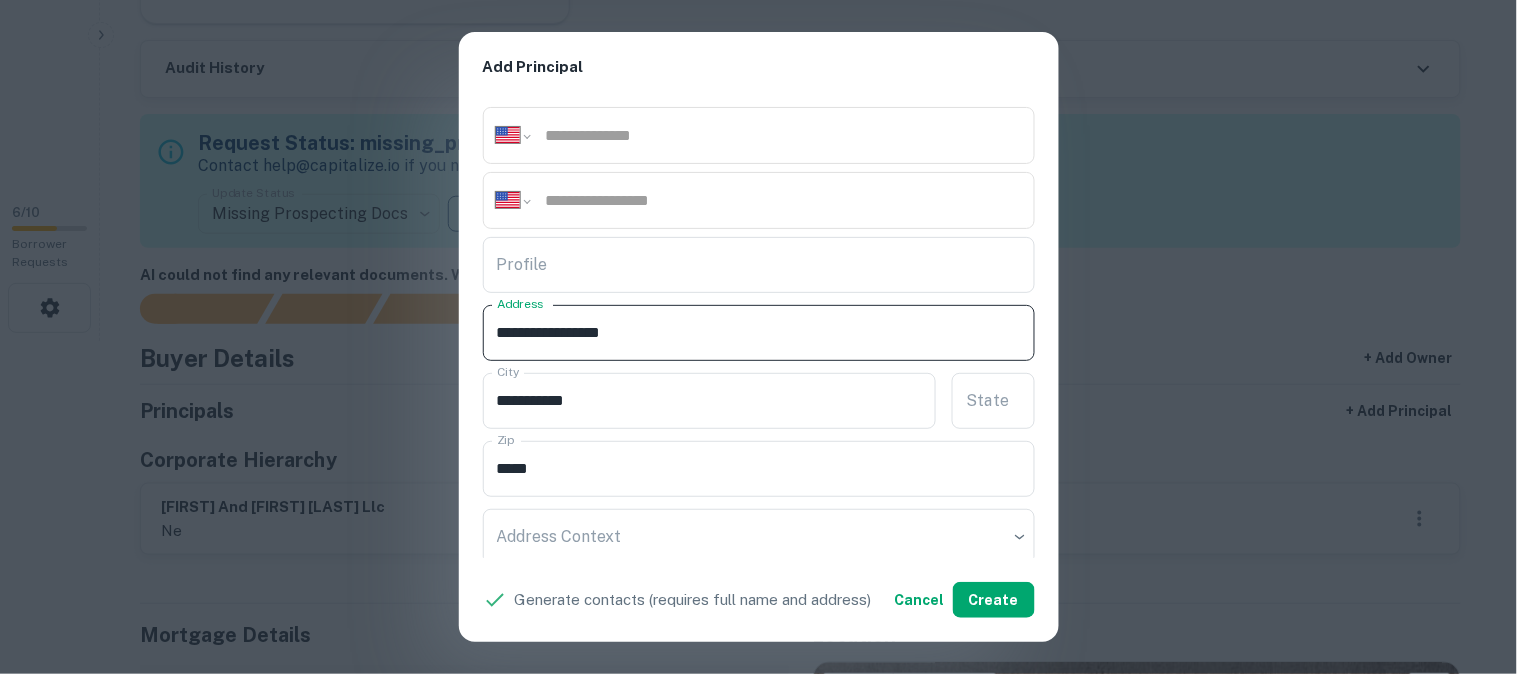 drag, startPoint x: 605, startPoint y: 322, endPoint x: 690, endPoint y: 343, distance: 87.555695 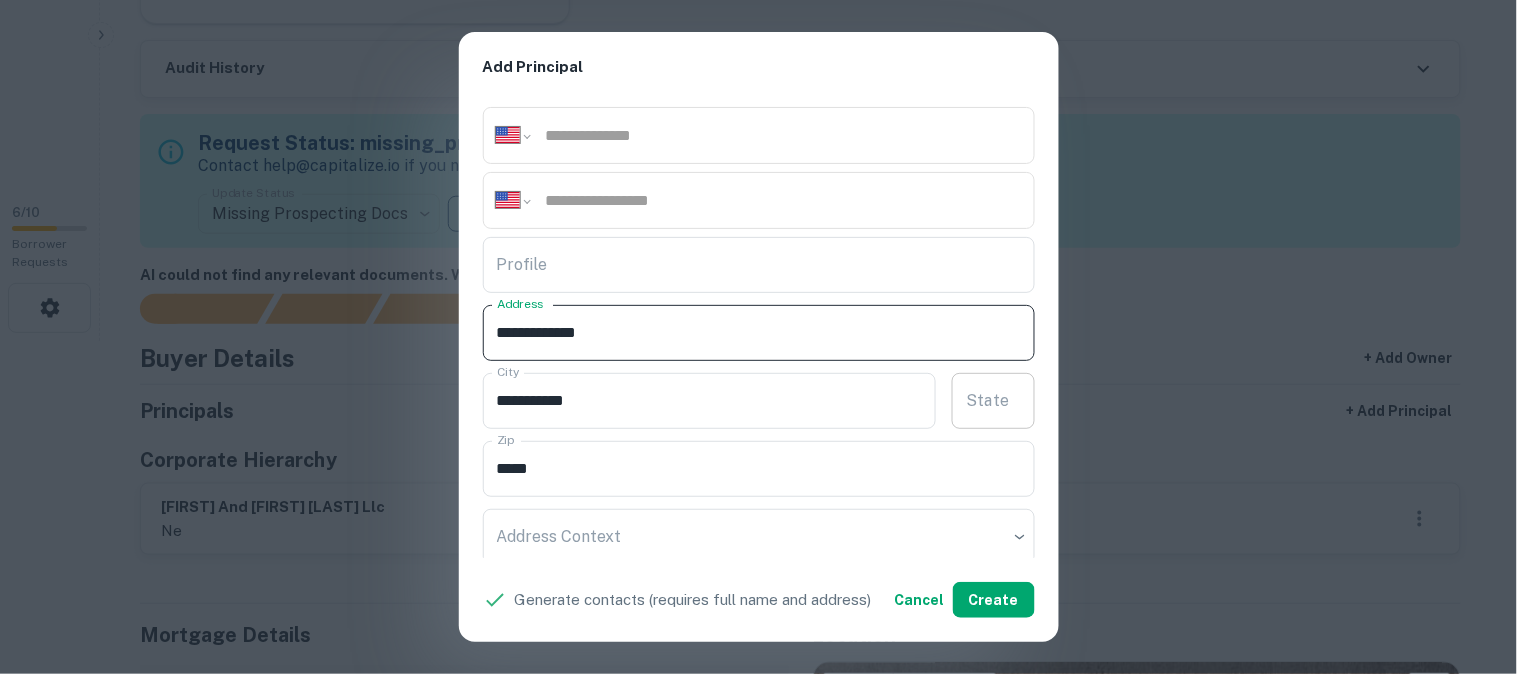 type on "**********" 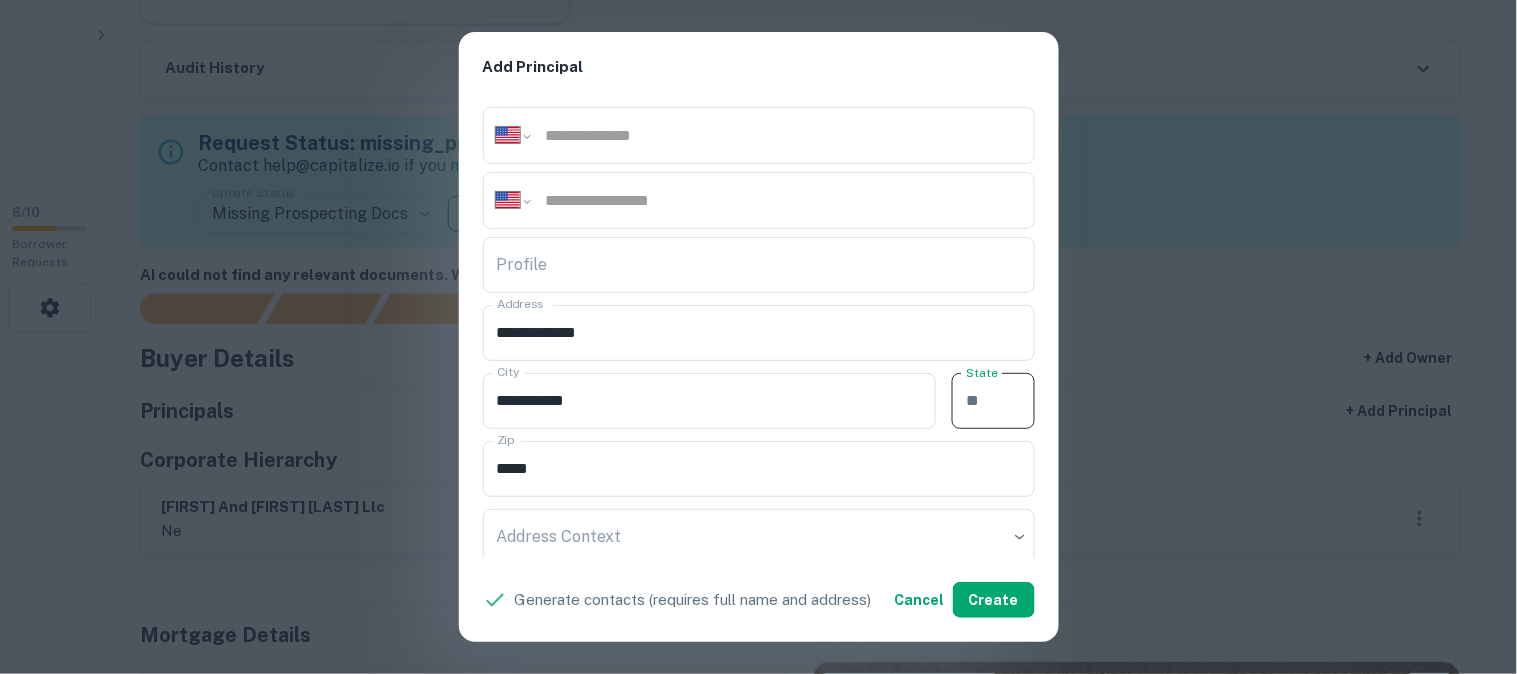 click on "State" at bounding box center (993, 401) 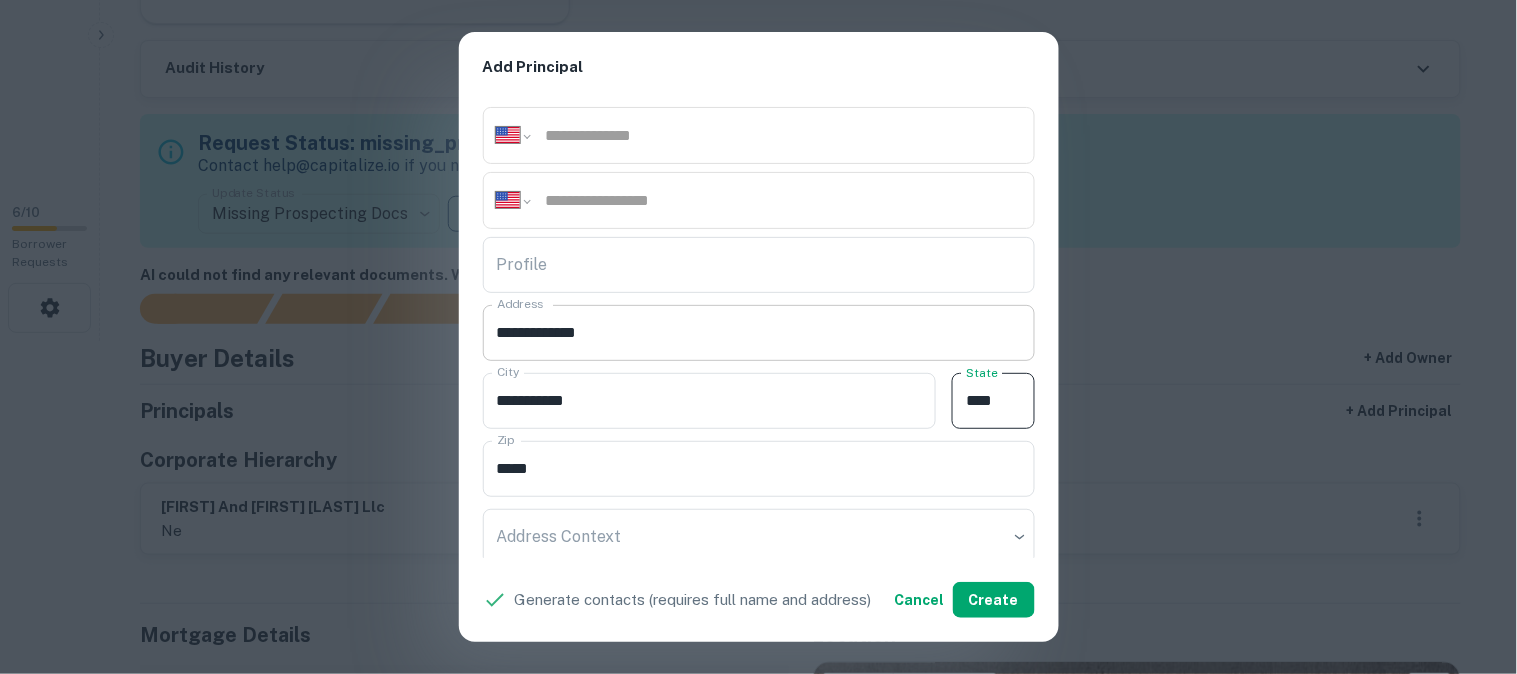 type on "**" 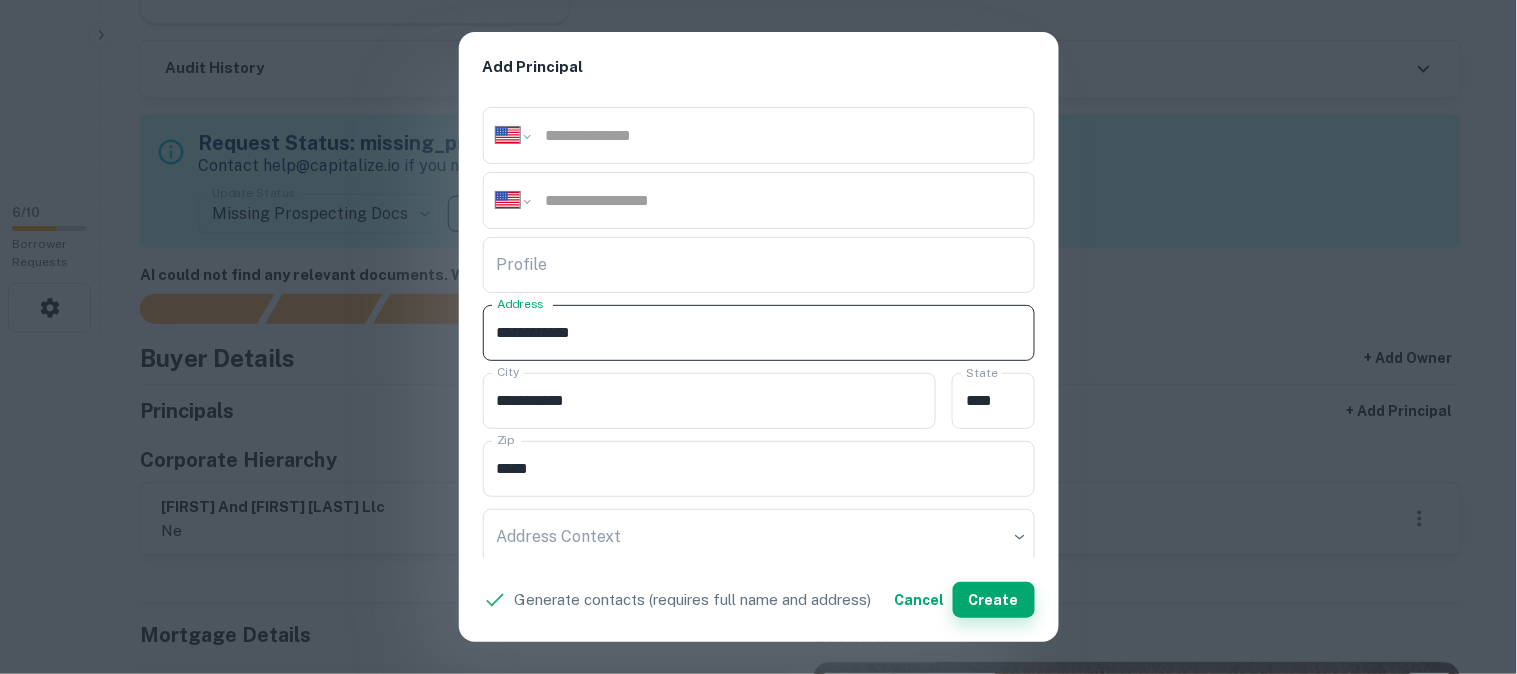type on "**********" 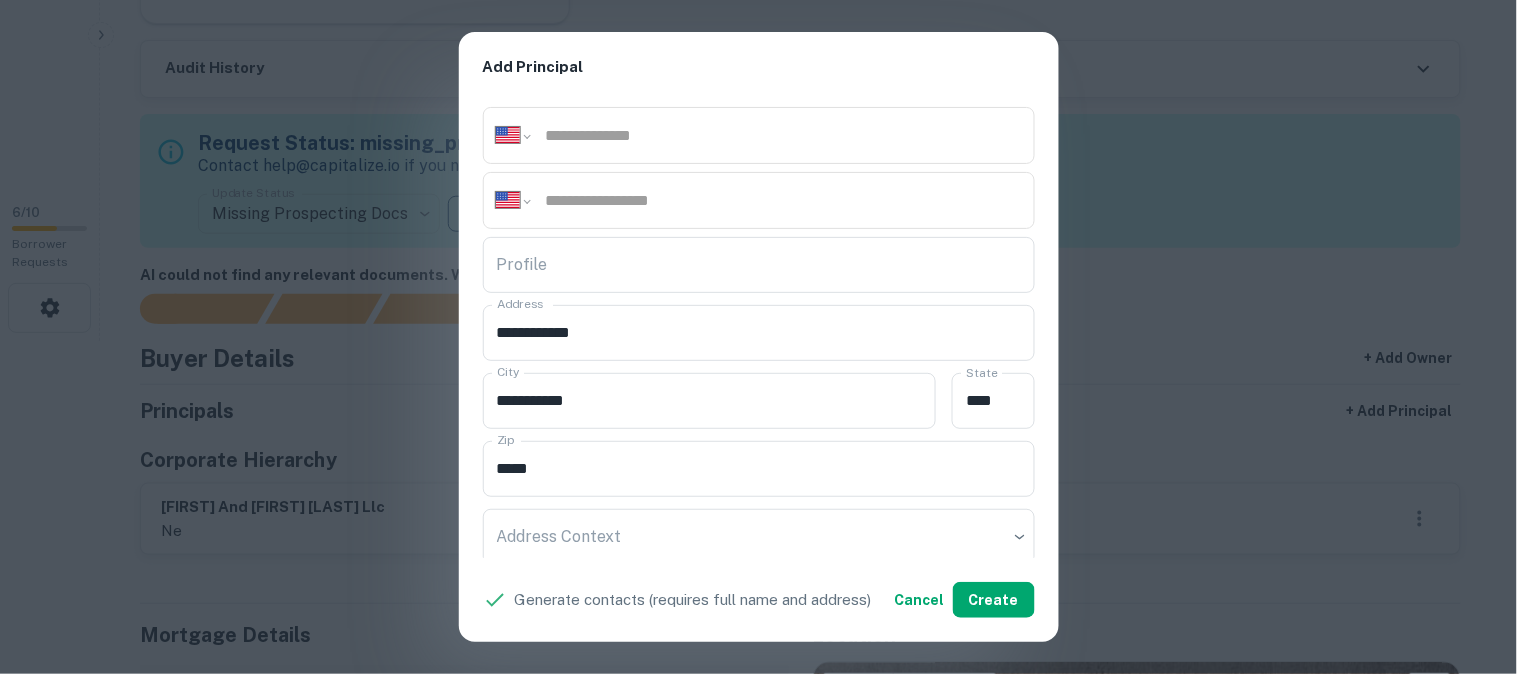 click on "**********" at bounding box center [758, 337] 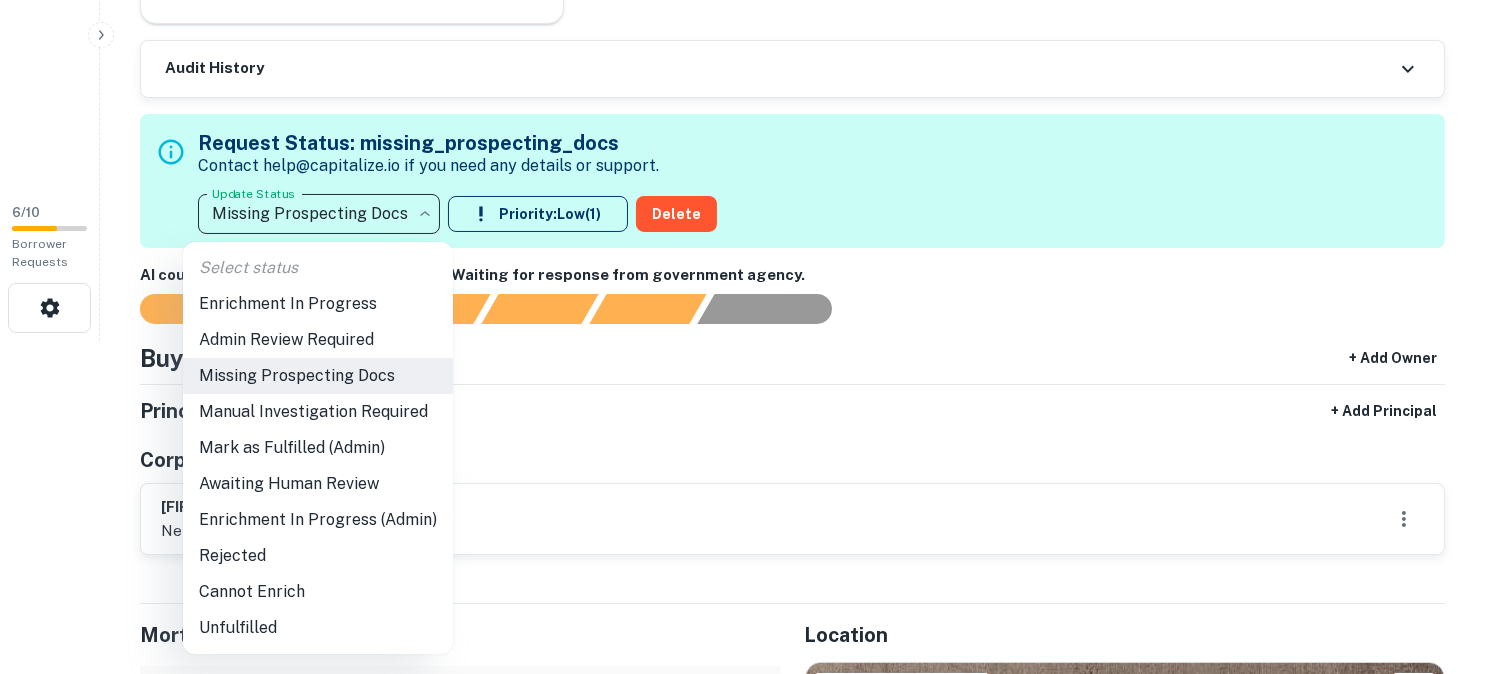 click on "**********" at bounding box center (750, 4) 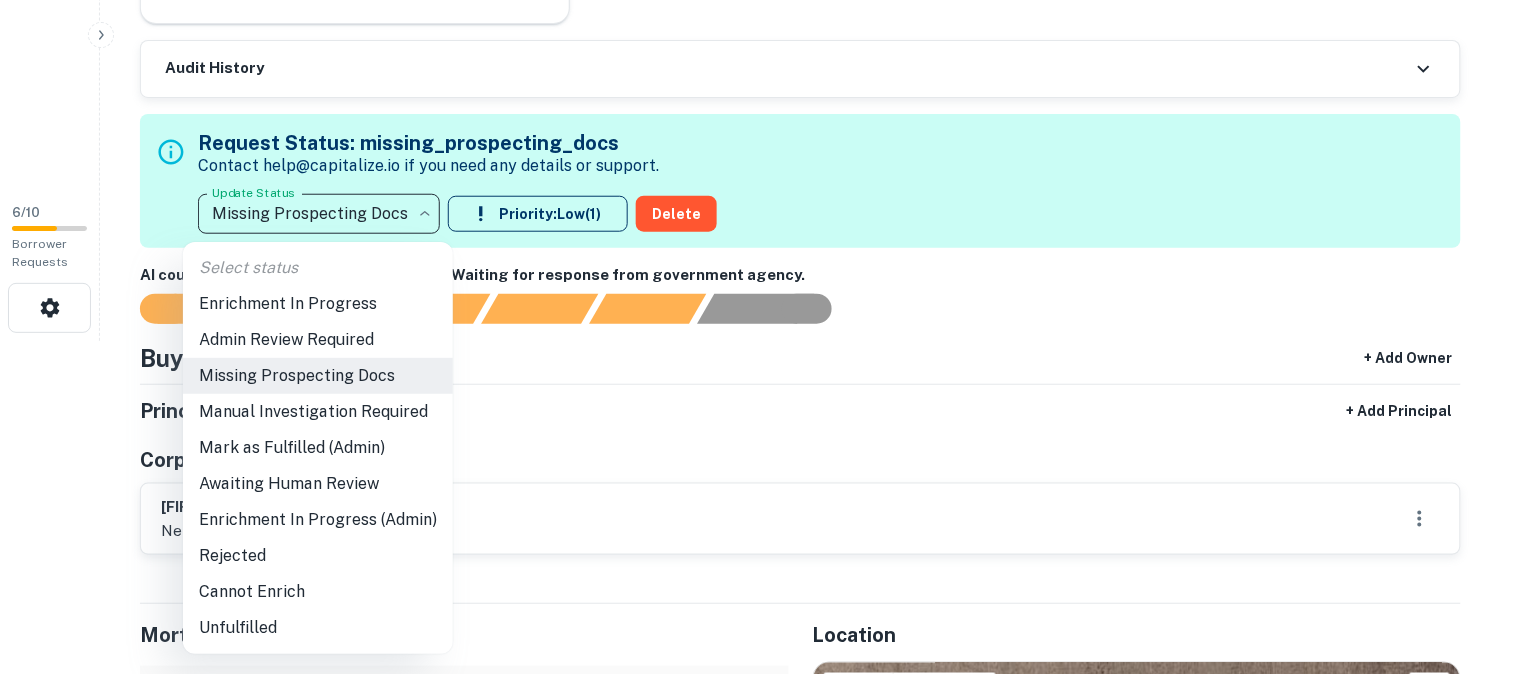click on "Admin Review Required" at bounding box center (318, 340) 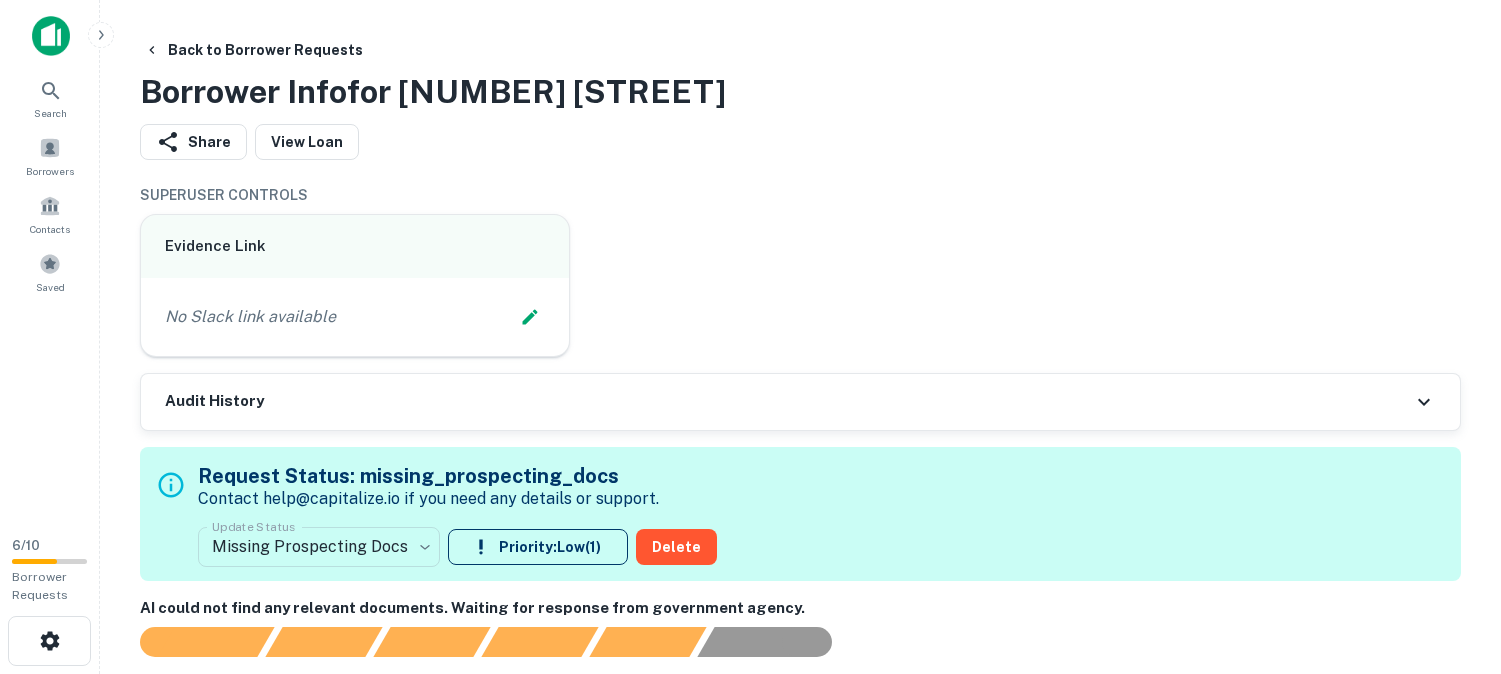scroll, scrollTop: 0, scrollLeft: 0, axis: both 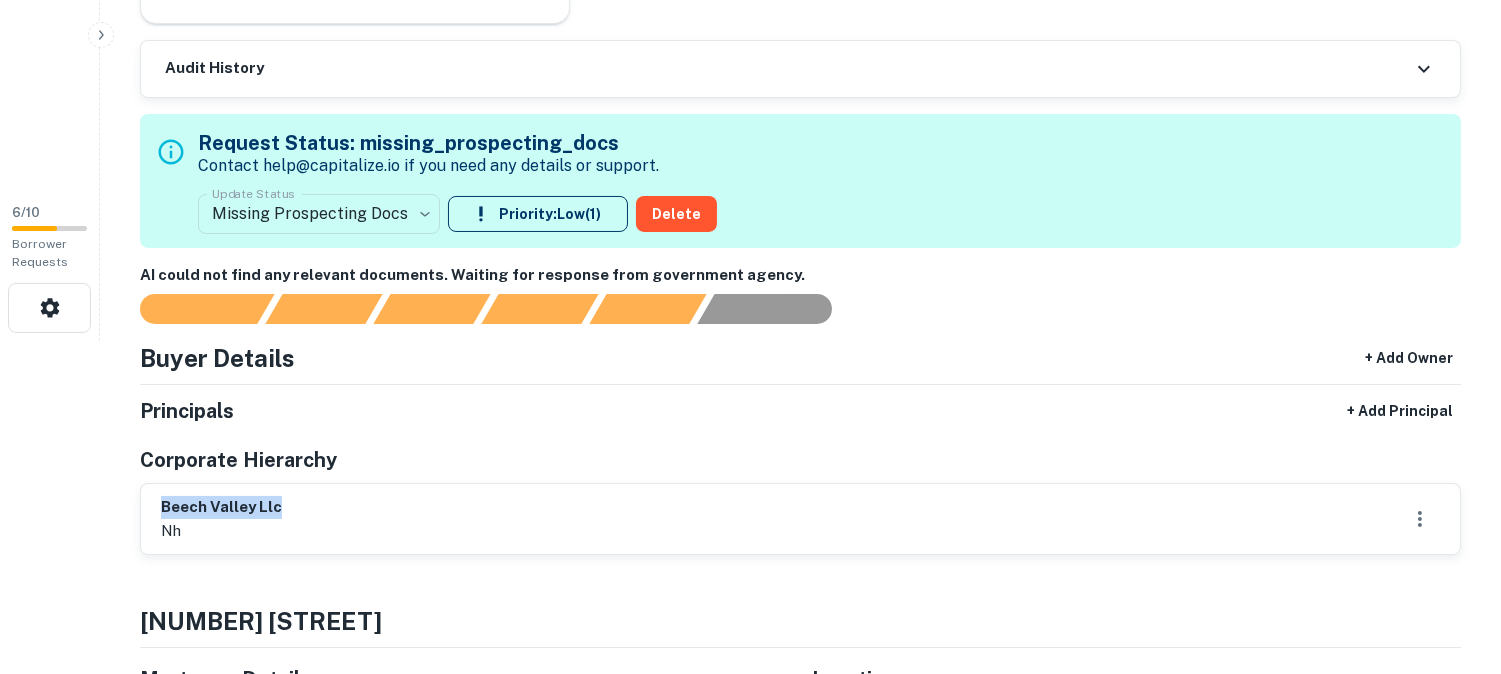 drag, startPoint x: 156, startPoint y: 508, endPoint x: 333, endPoint y: 503, distance: 177.0706 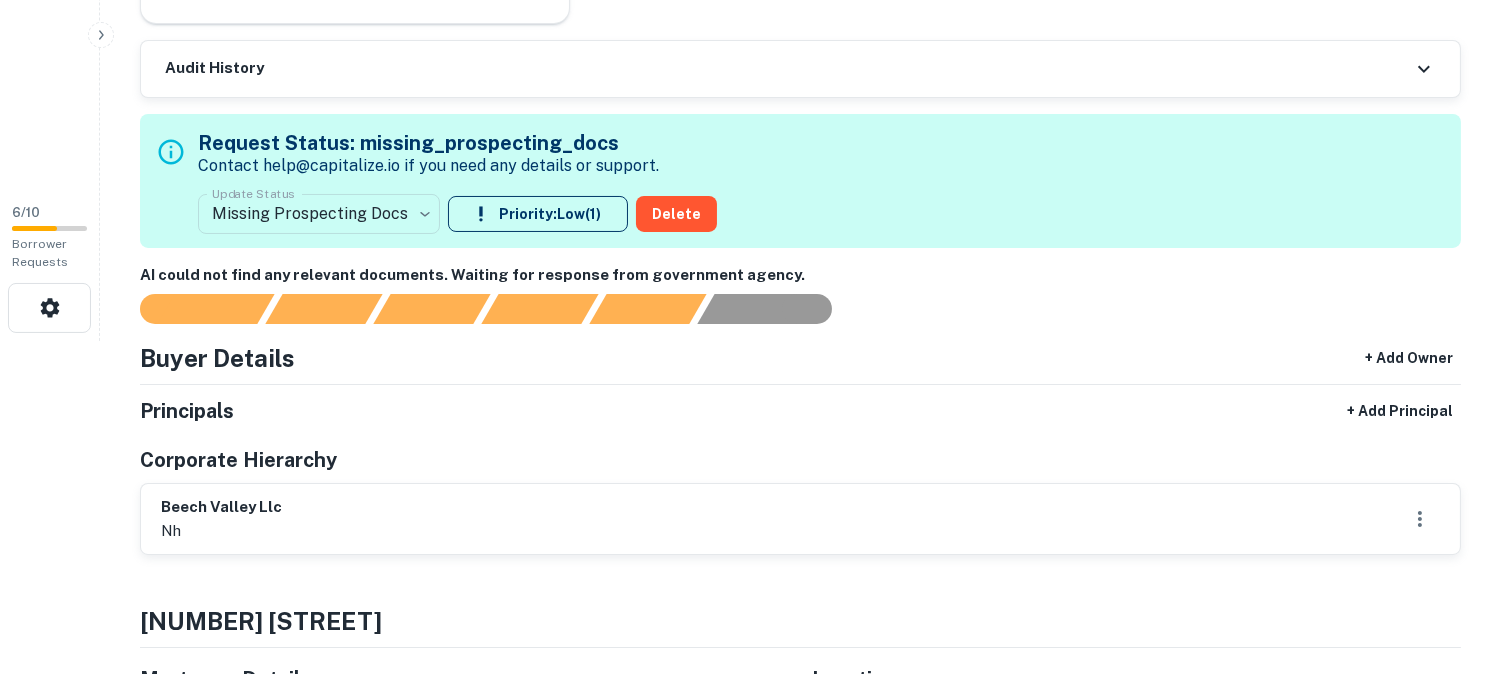 click on "beech valley llc nh" at bounding box center (800, 519) 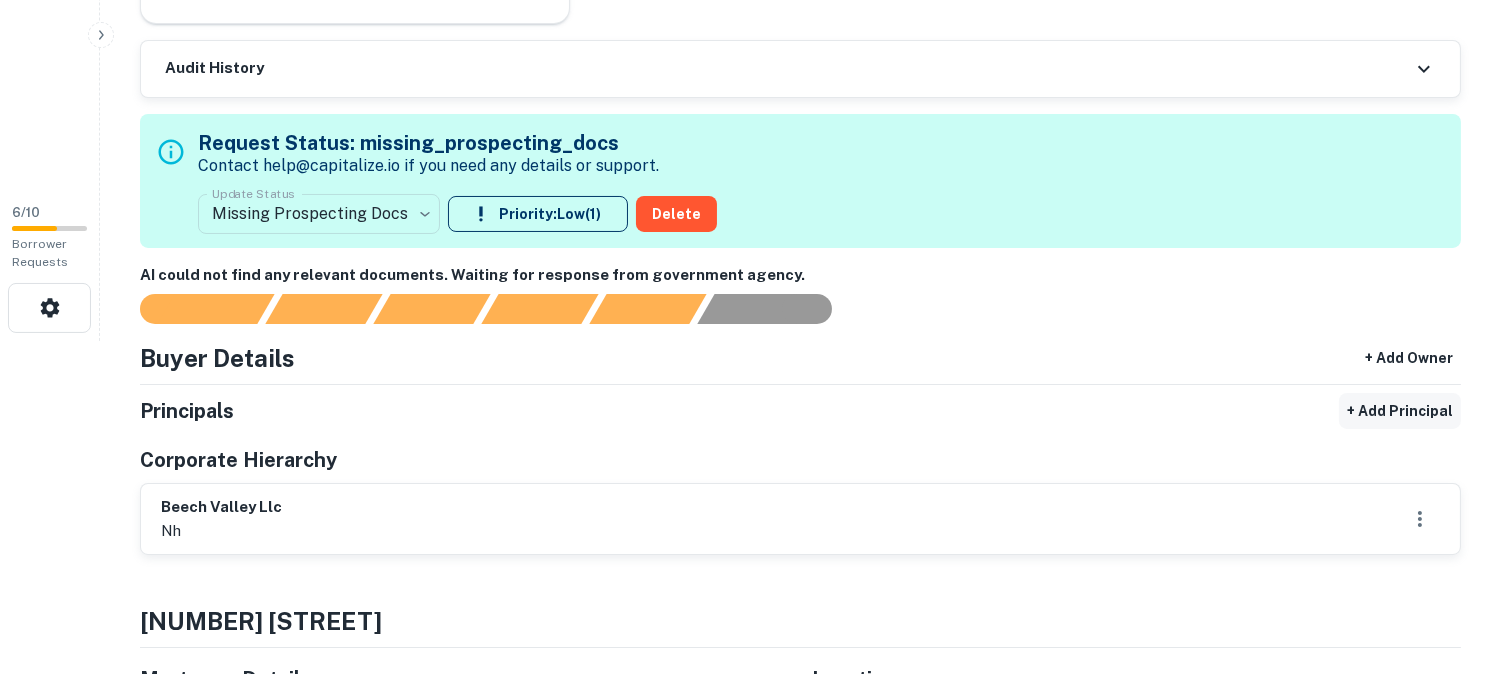 click on "+ Add Principal" at bounding box center [1400, 411] 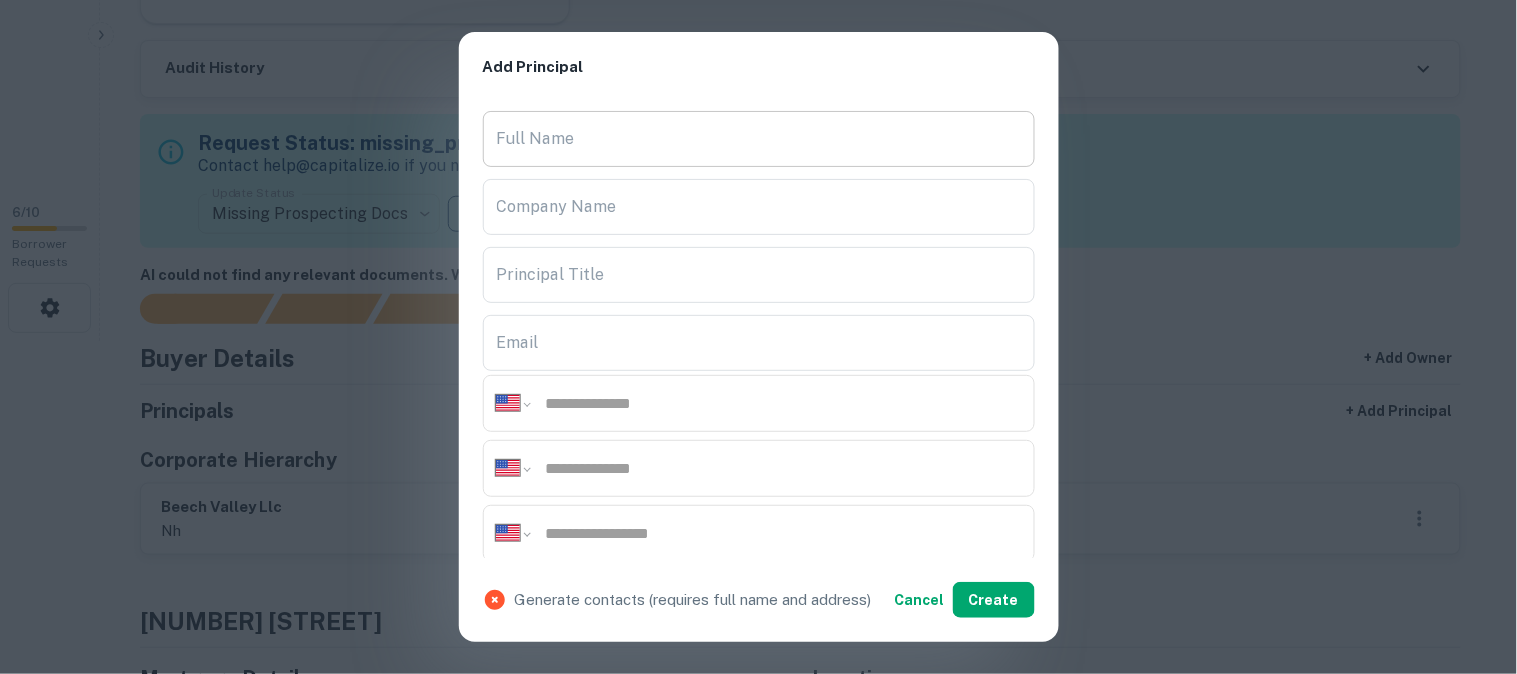click on "Full Name" at bounding box center [759, 139] 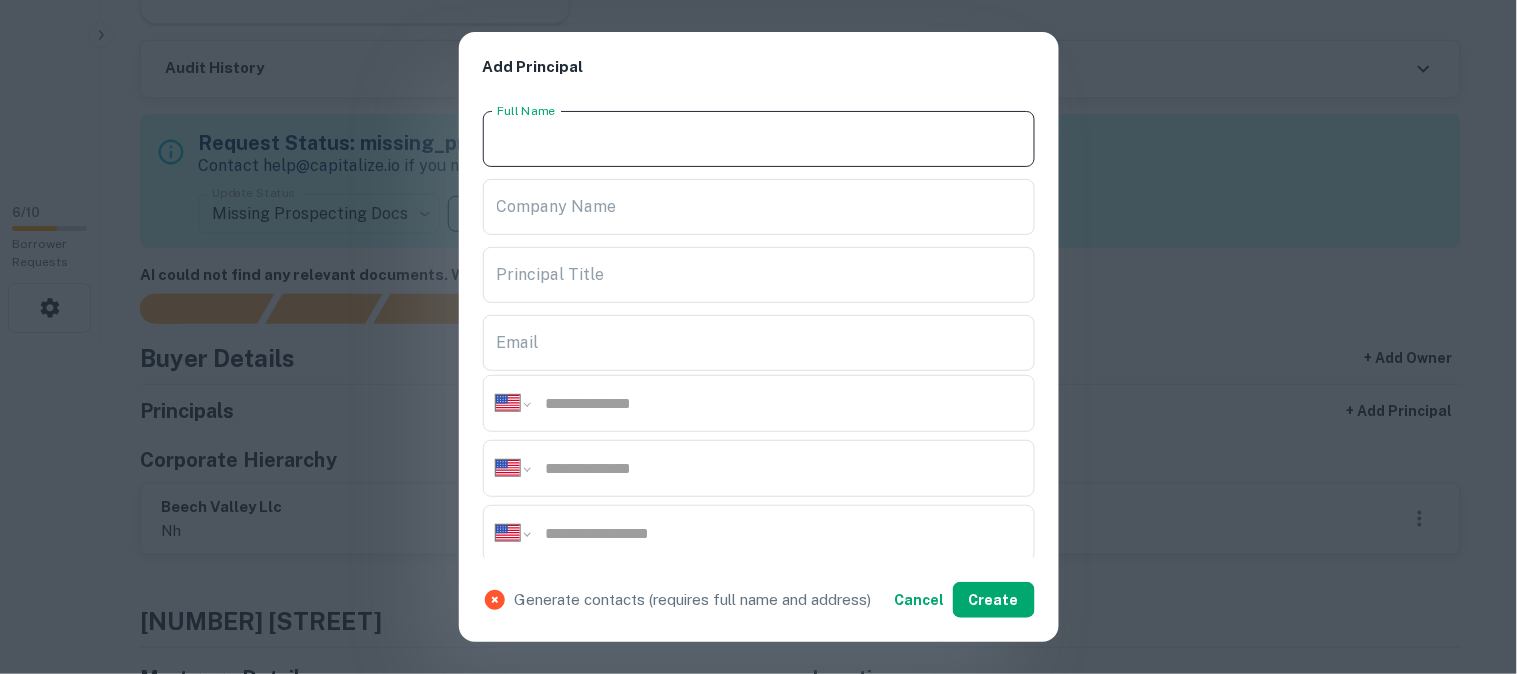 paste on "**********" 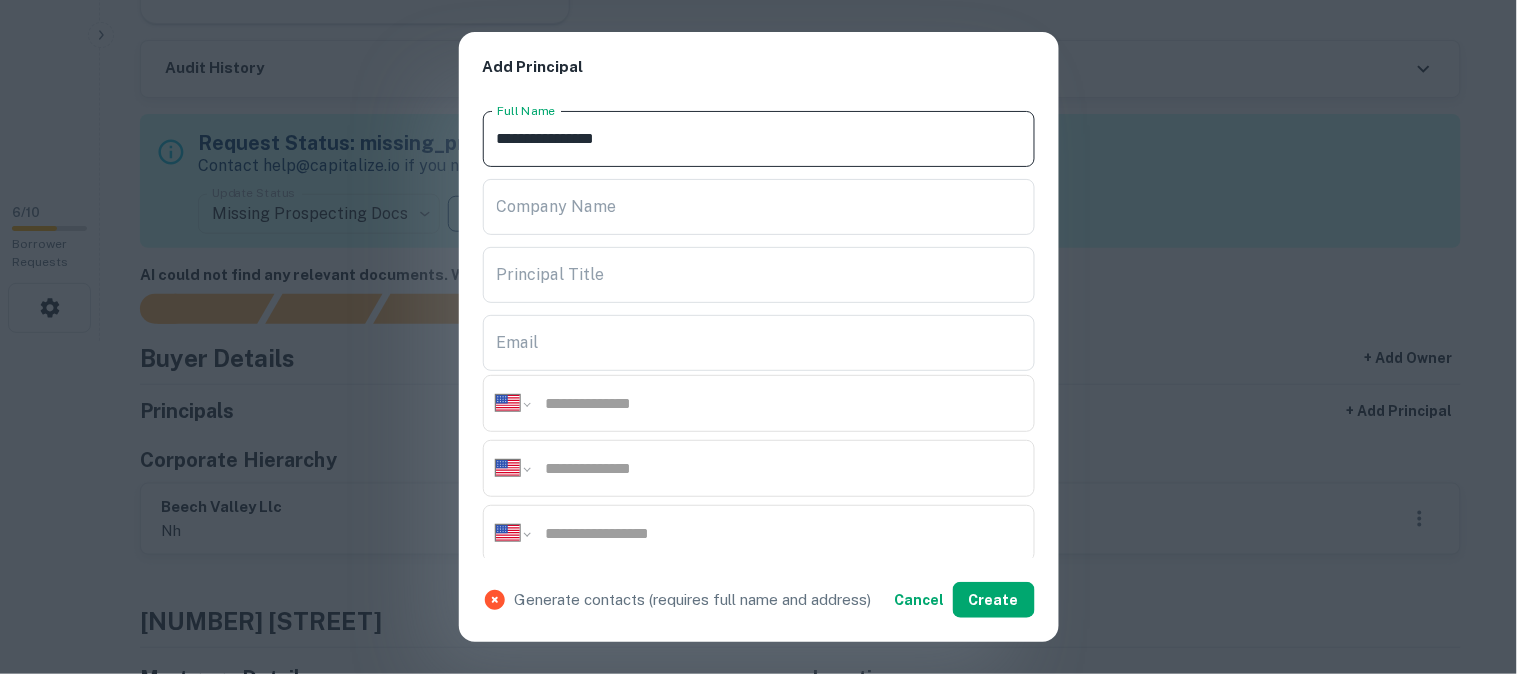 type on "**********" 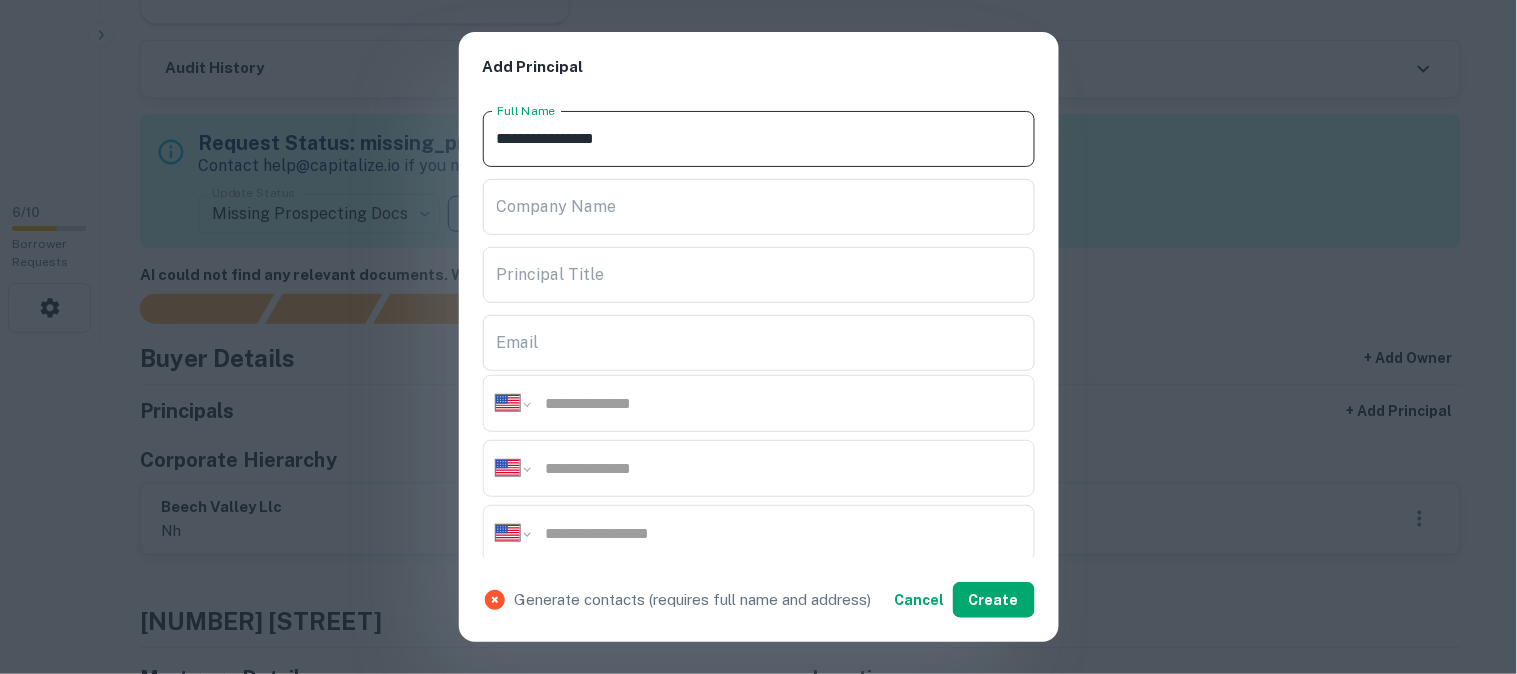 scroll, scrollTop: 222, scrollLeft: 0, axis: vertical 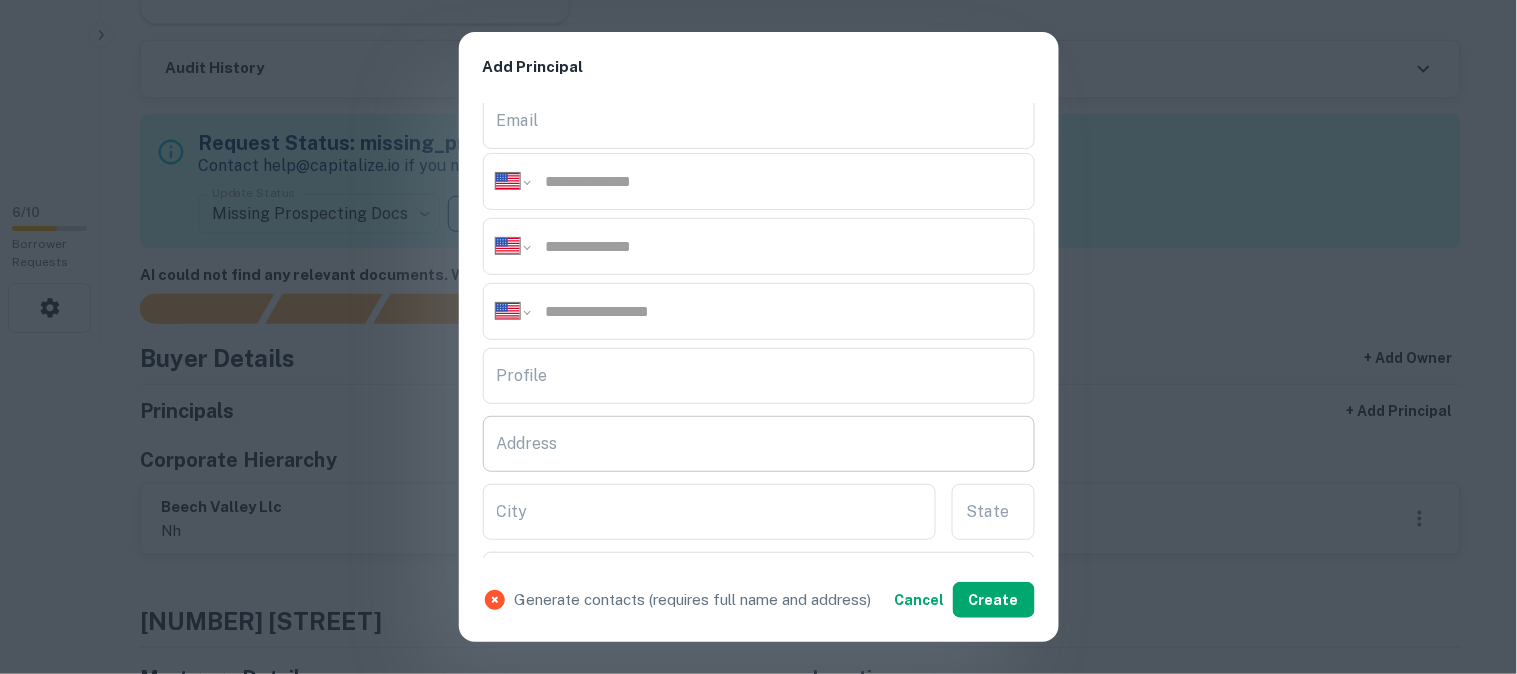 click on "Address" at bounding box center (759, 444) 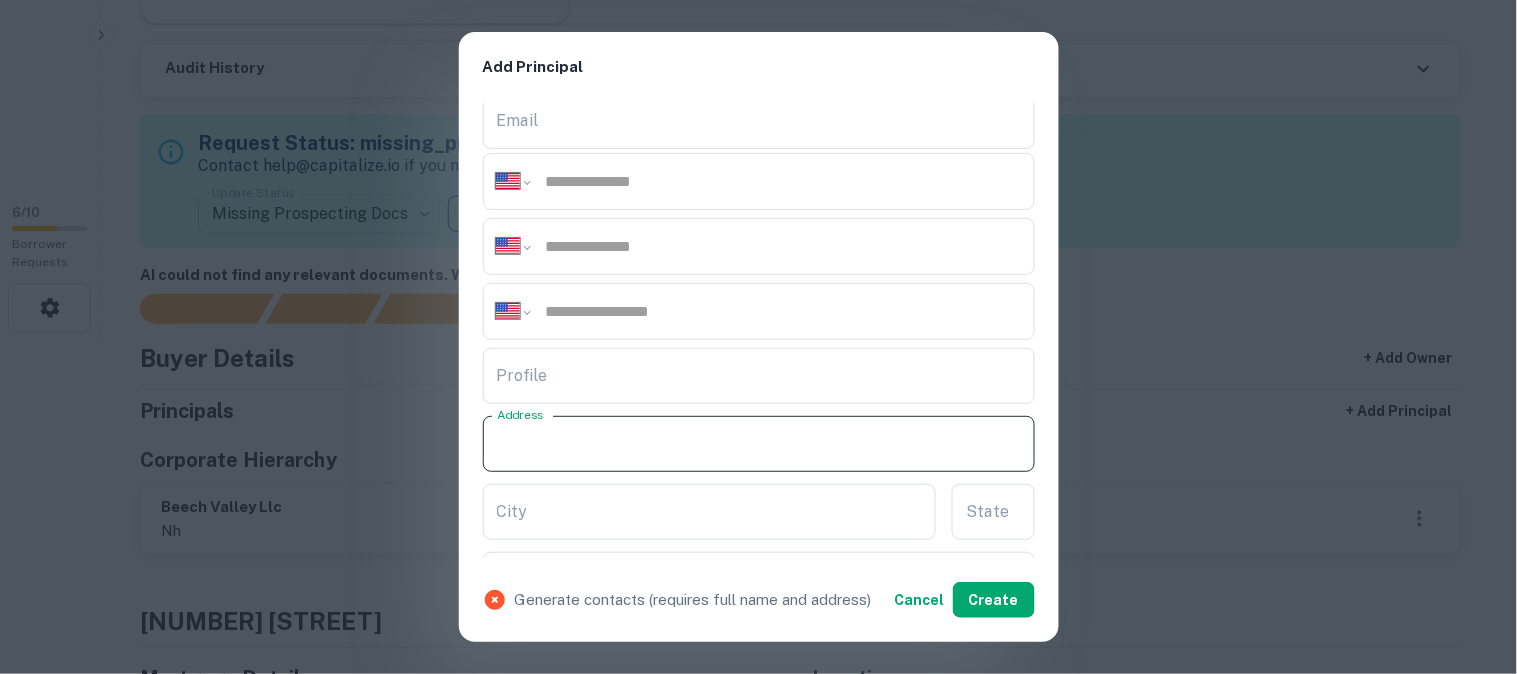 paste on "**********" 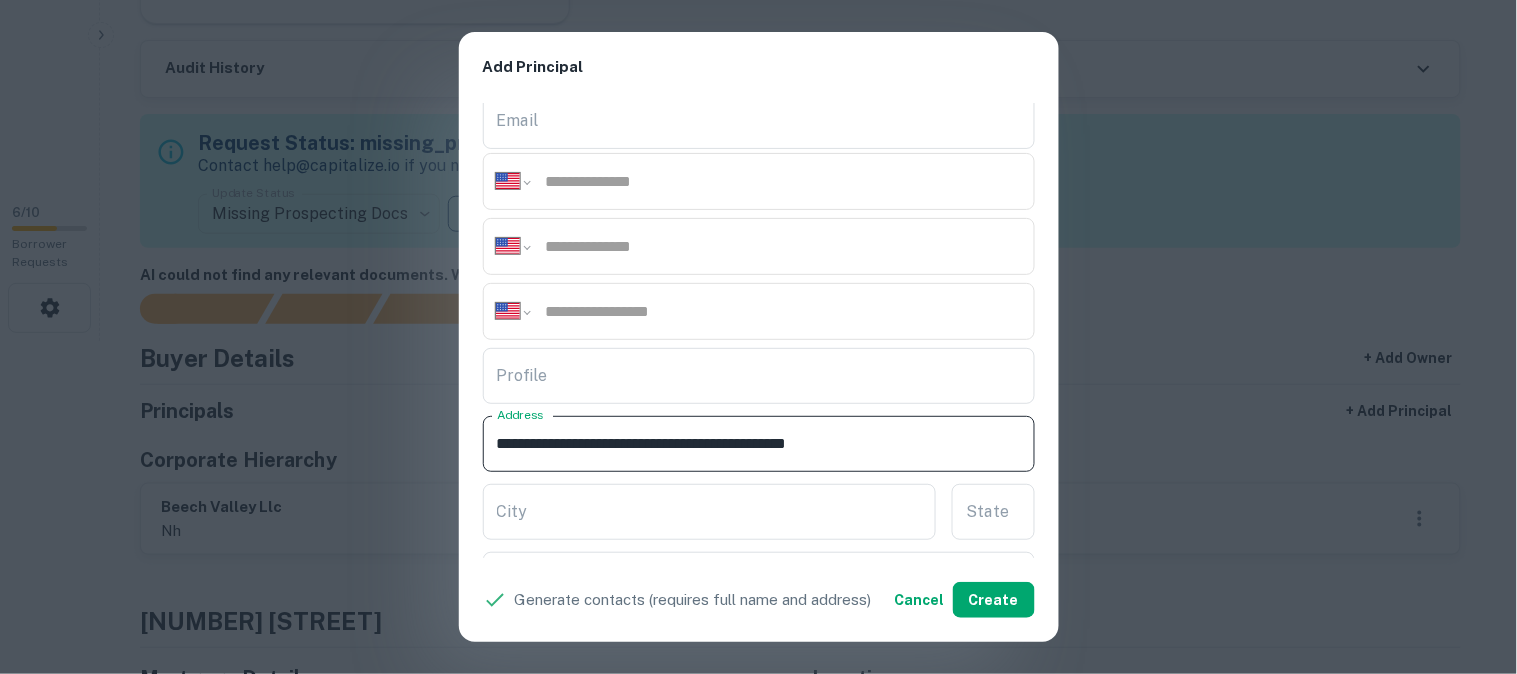 drag, startPoint x: 693, startPoint y: 437, endPoint x: 783, endPoint y: 466, distance: 94.55686 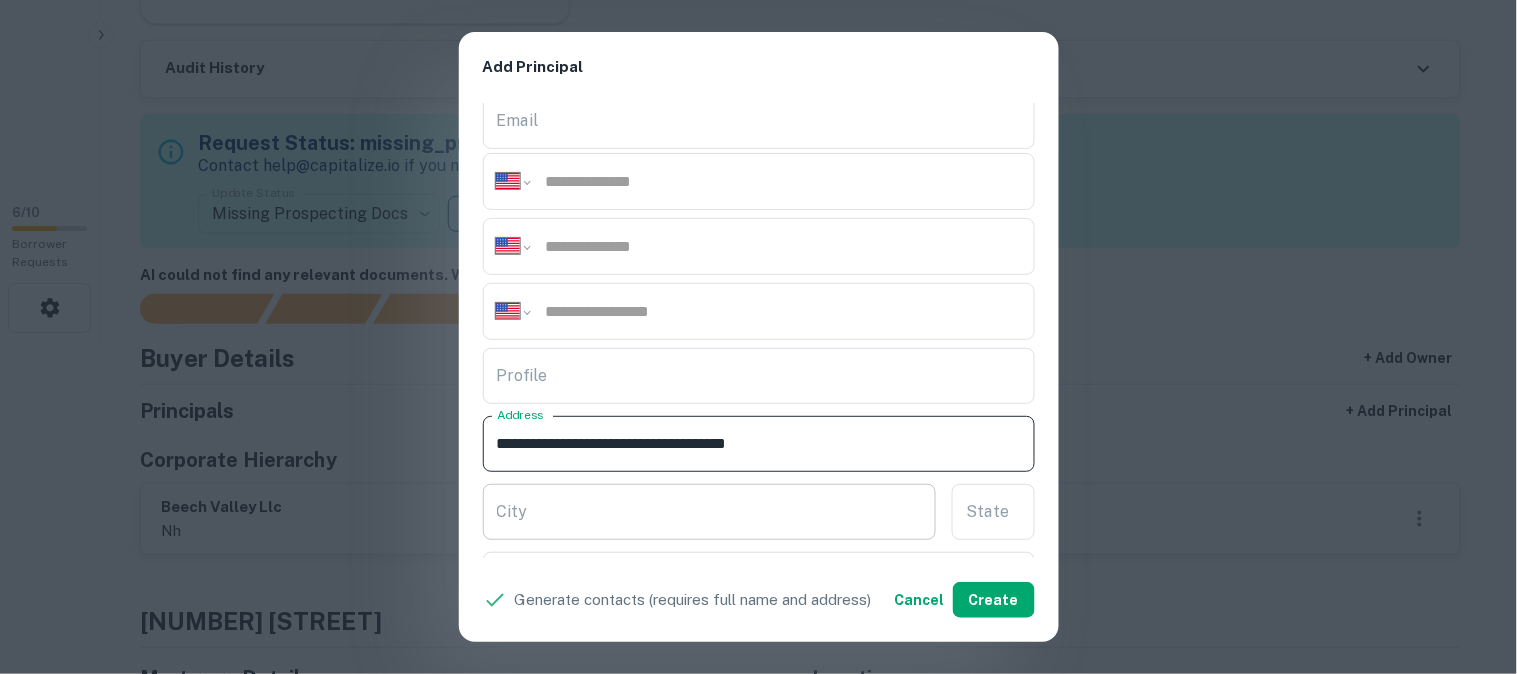 type on "**********" 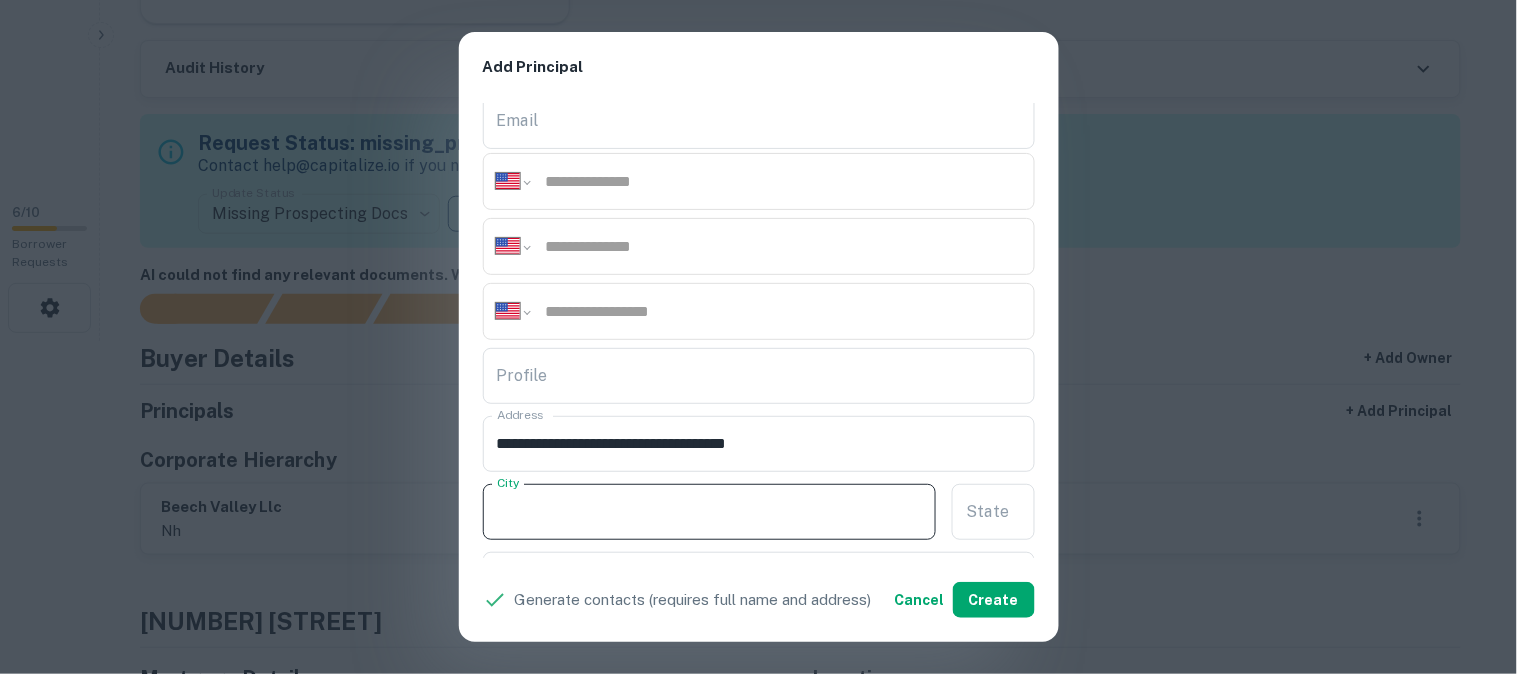 paste on "**********" 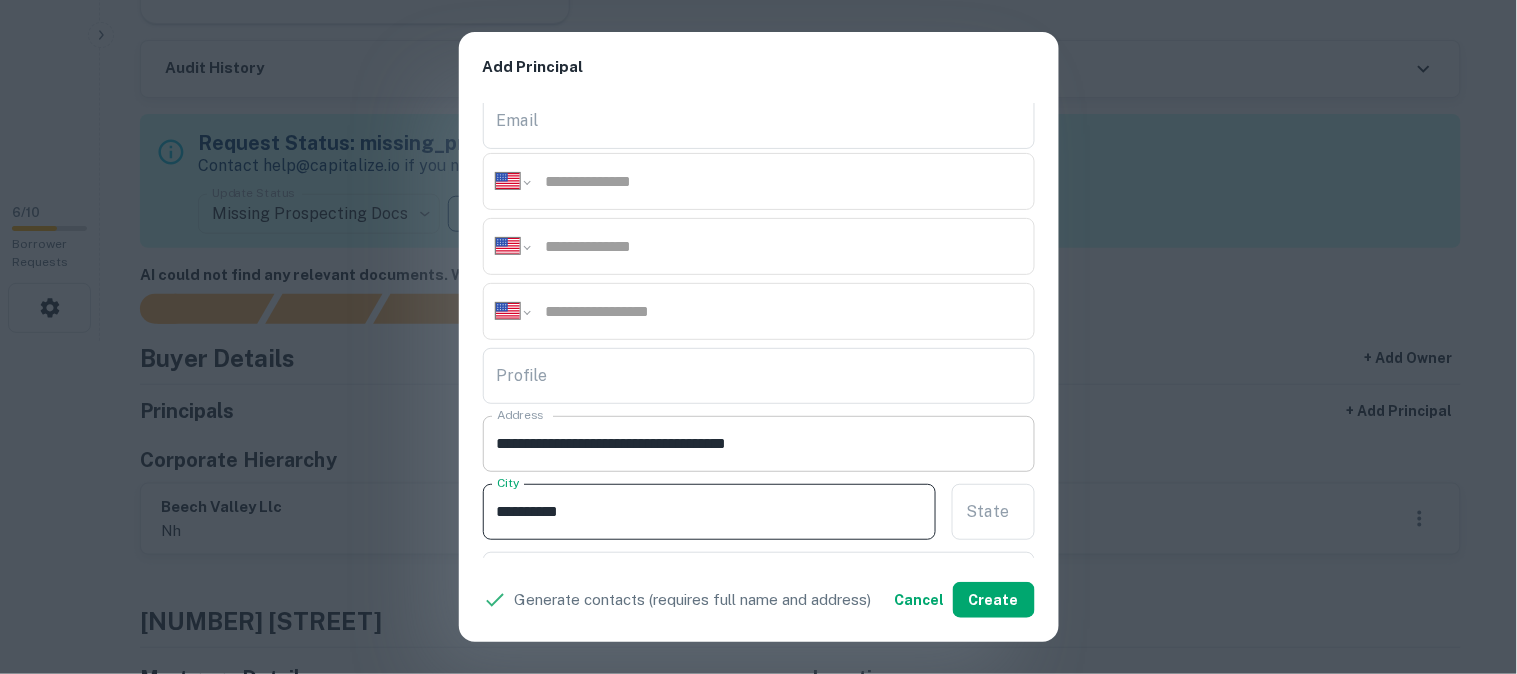 type on "**********" 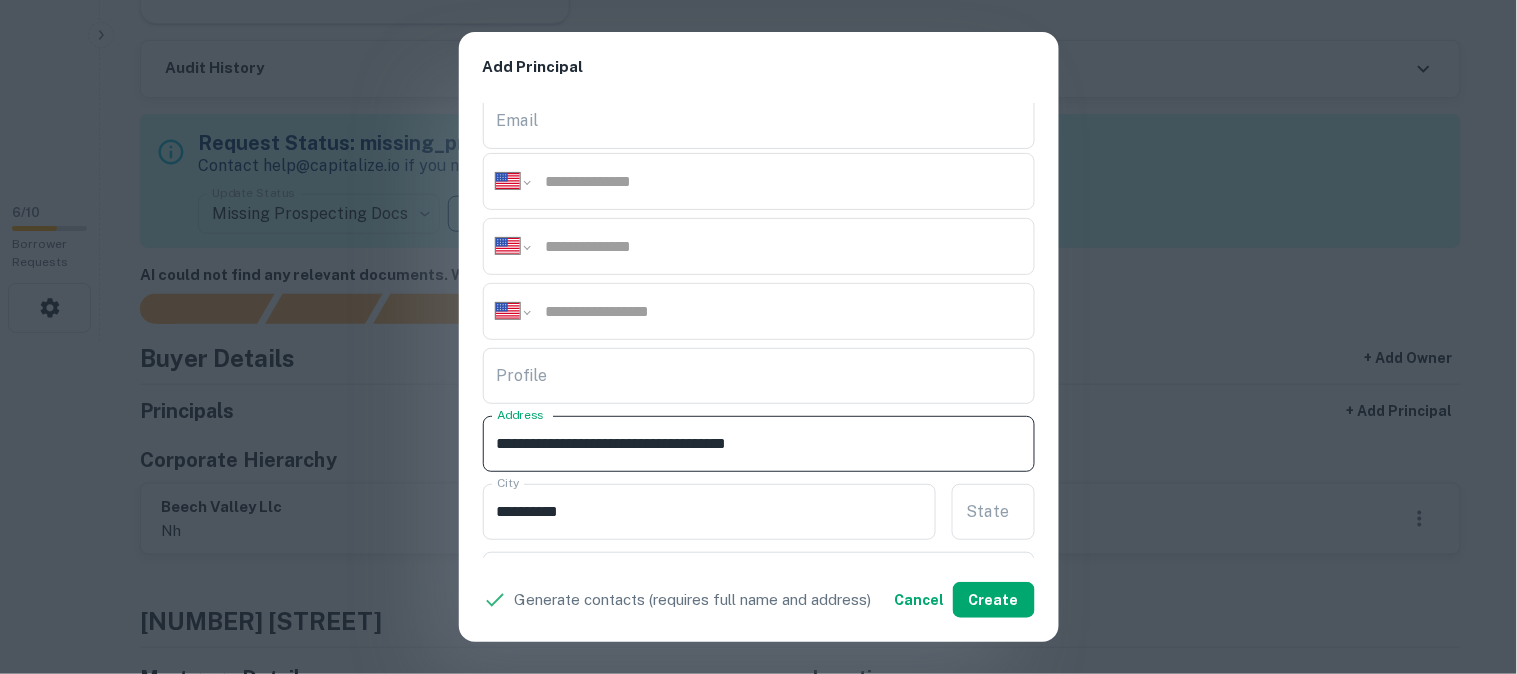 drag, startPoint x: 705, startPoint y: 436, endPoint x: 721, endPoint y: 464, distance: 32.24903 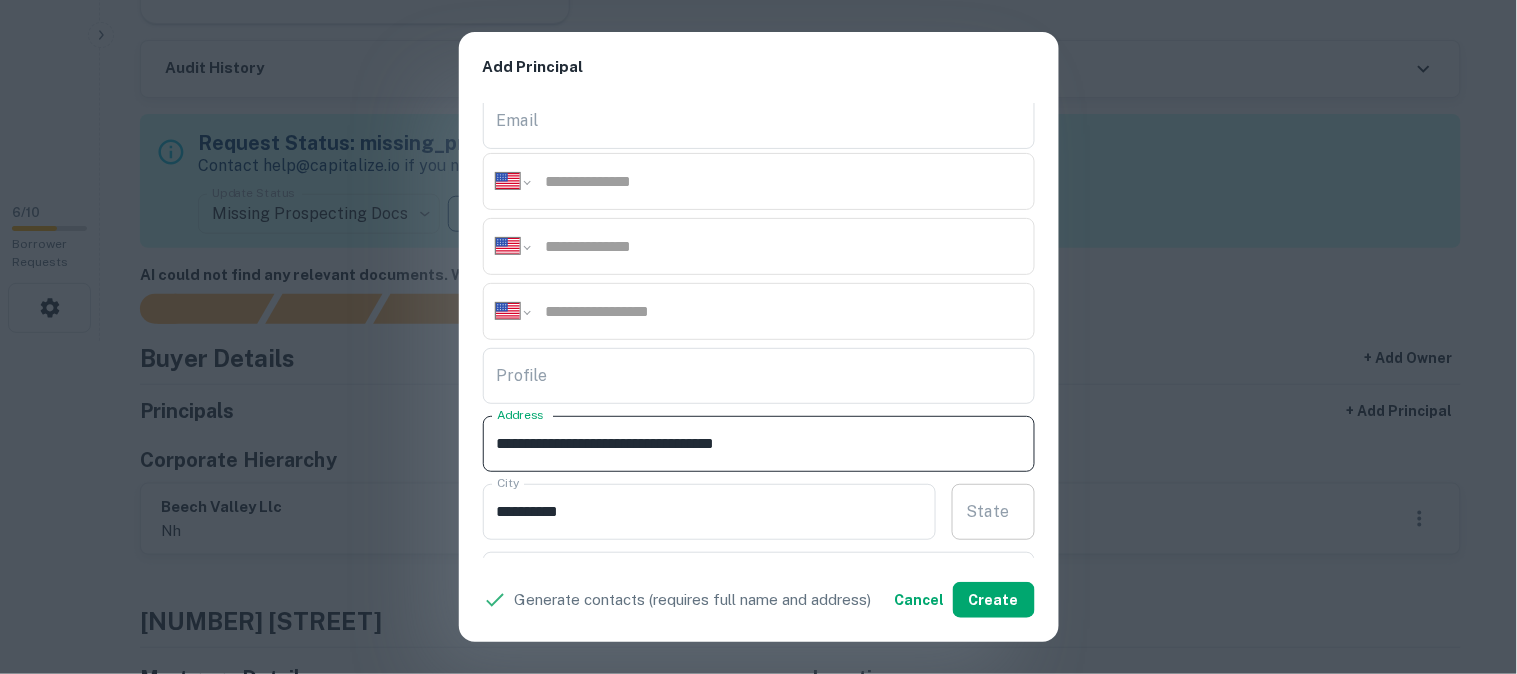 type on "**********" 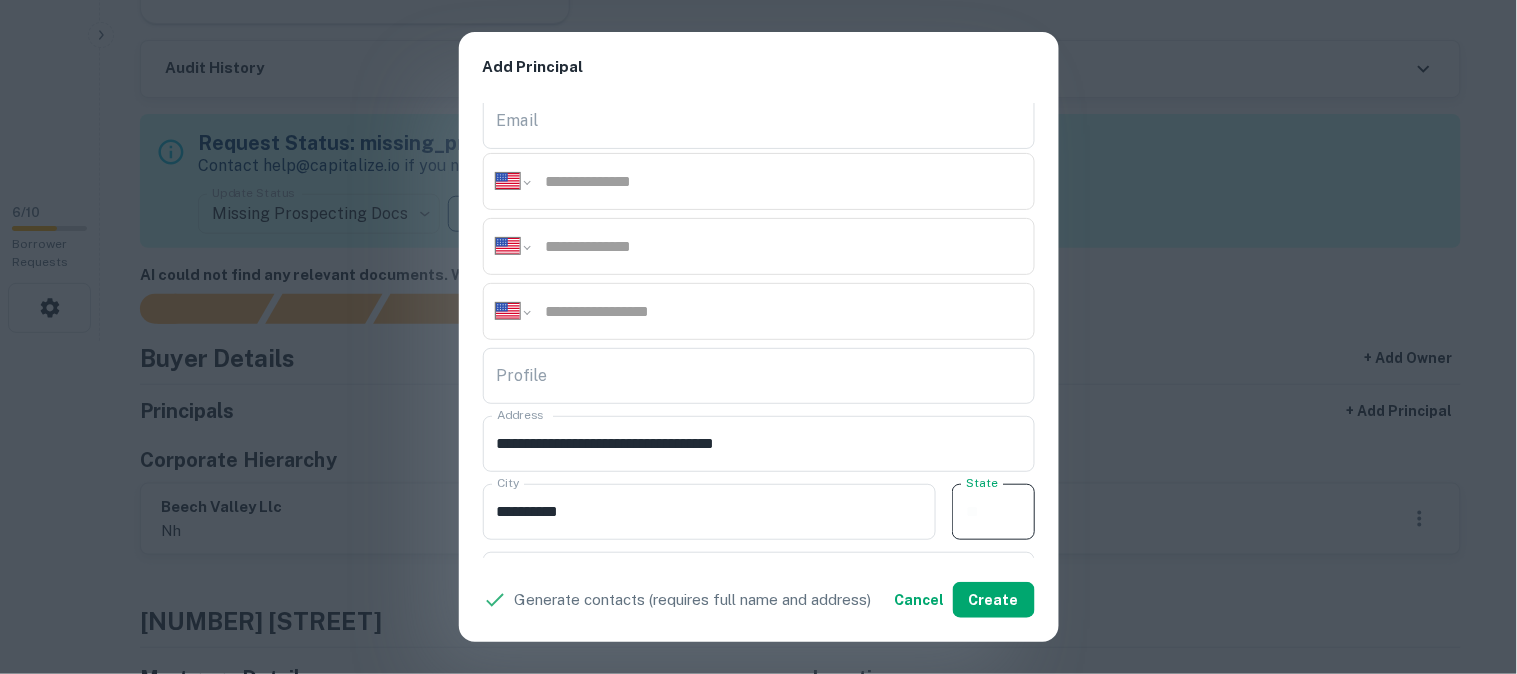 paste on "**" 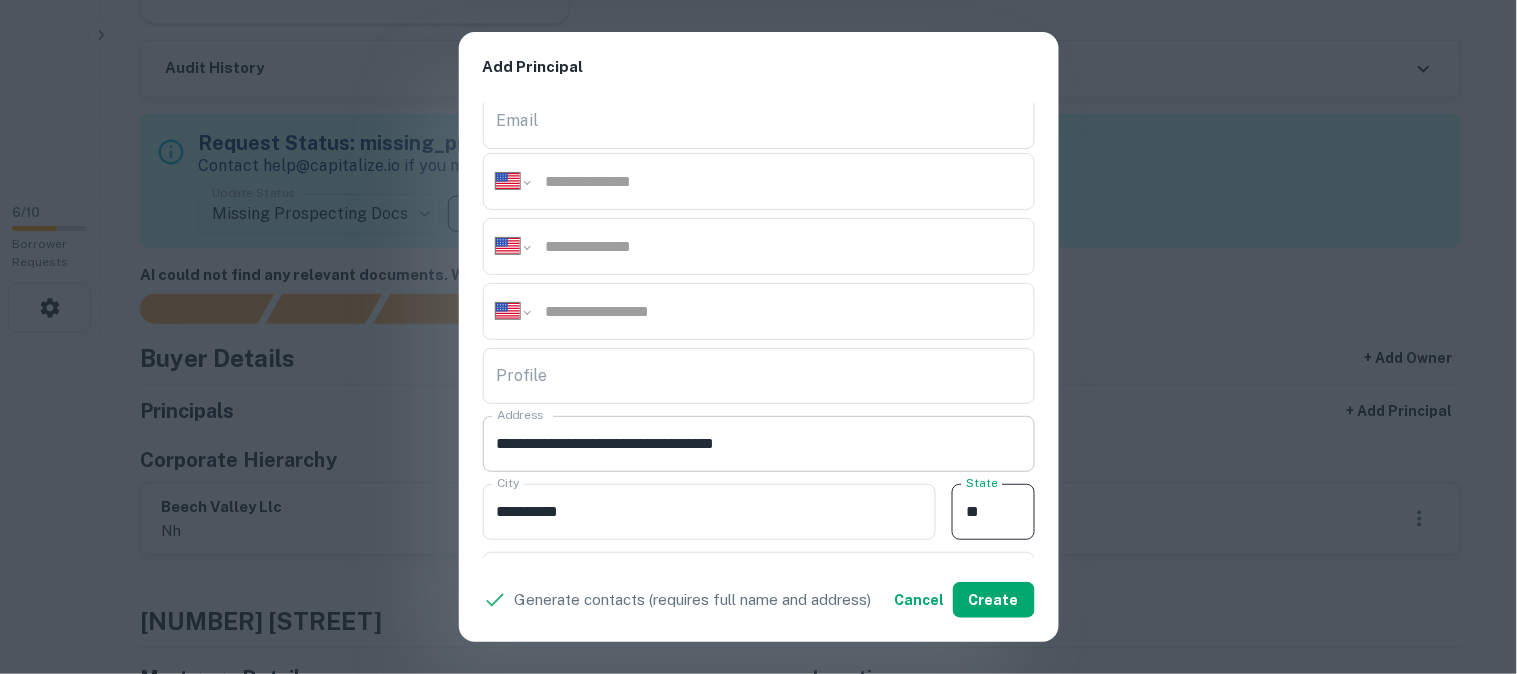 type on "**" 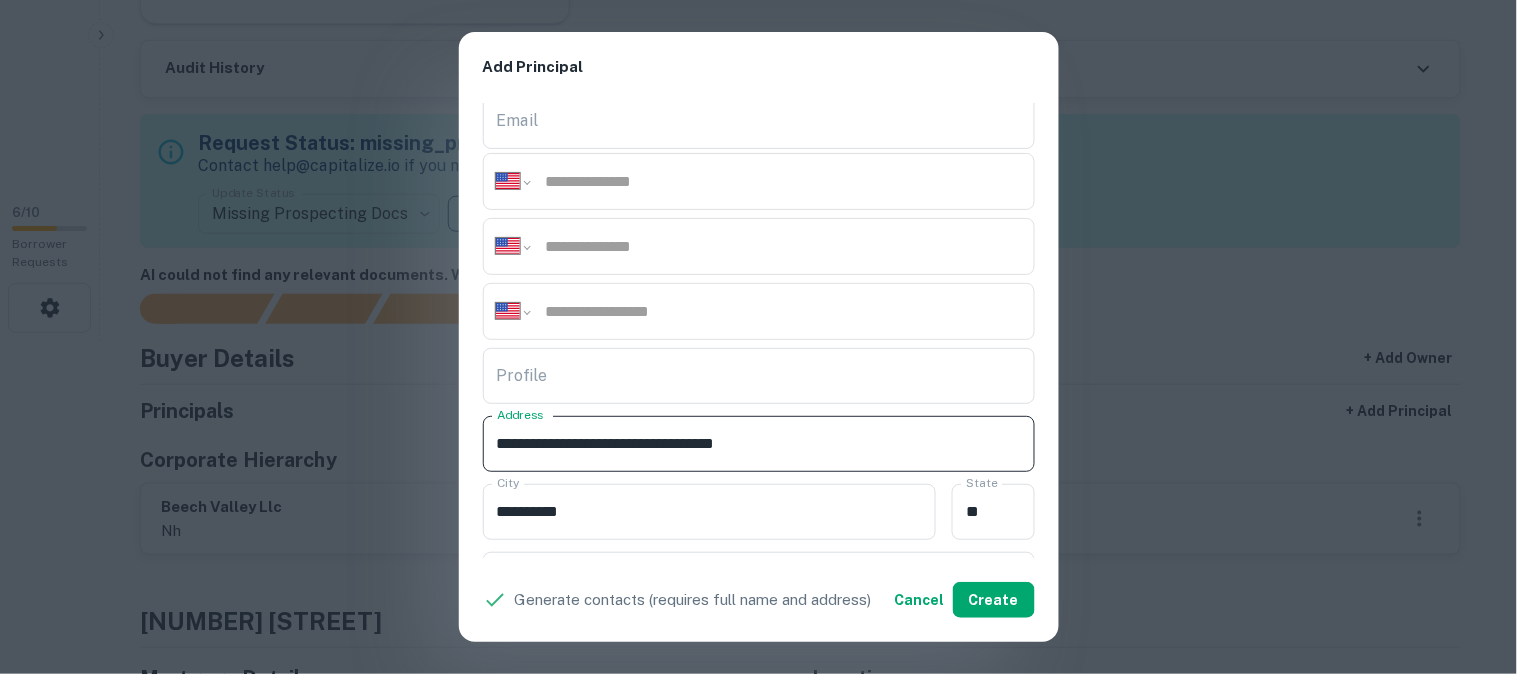 drag, startPoint x: 715, startPoint y: 445, endPoint x: 803, endPoint y: 457, distance: 88.814415 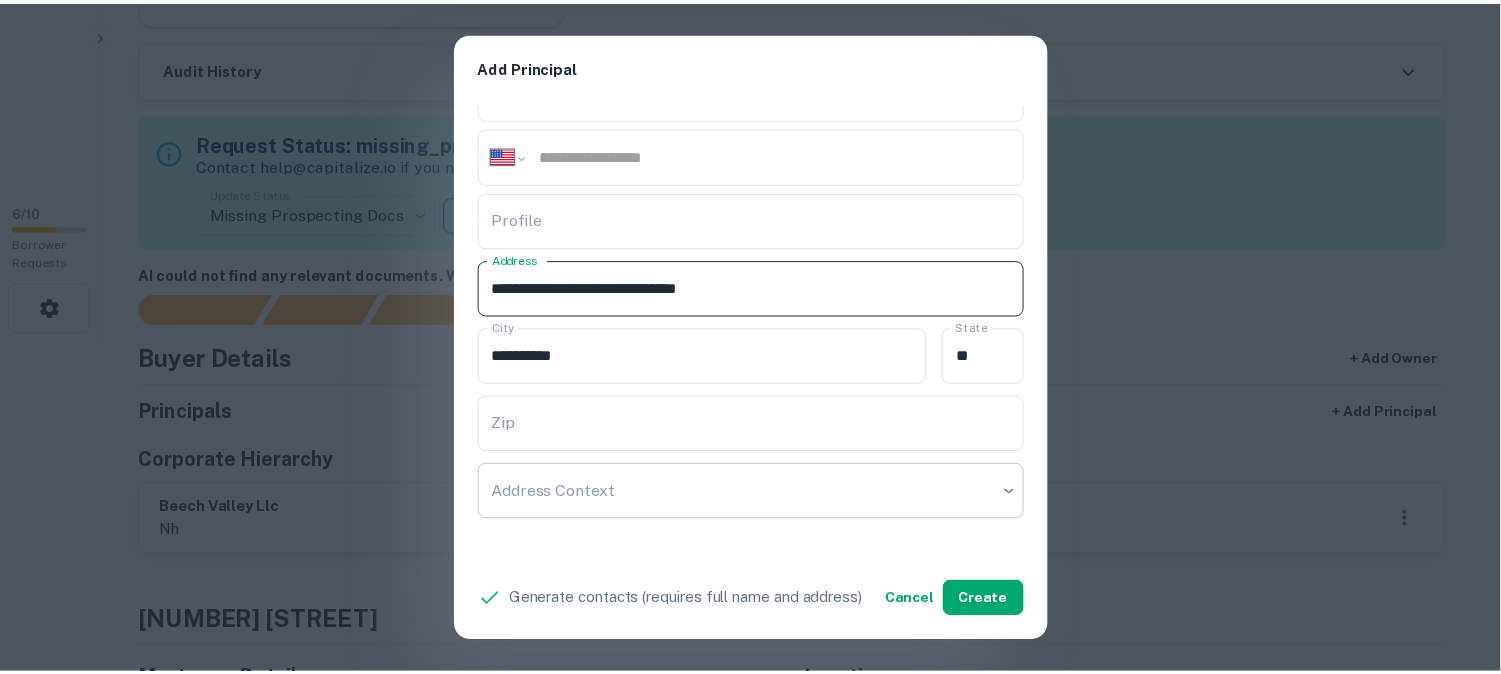 scroll, scrollTop: 444, scrollLeft: 0, axis: vertical 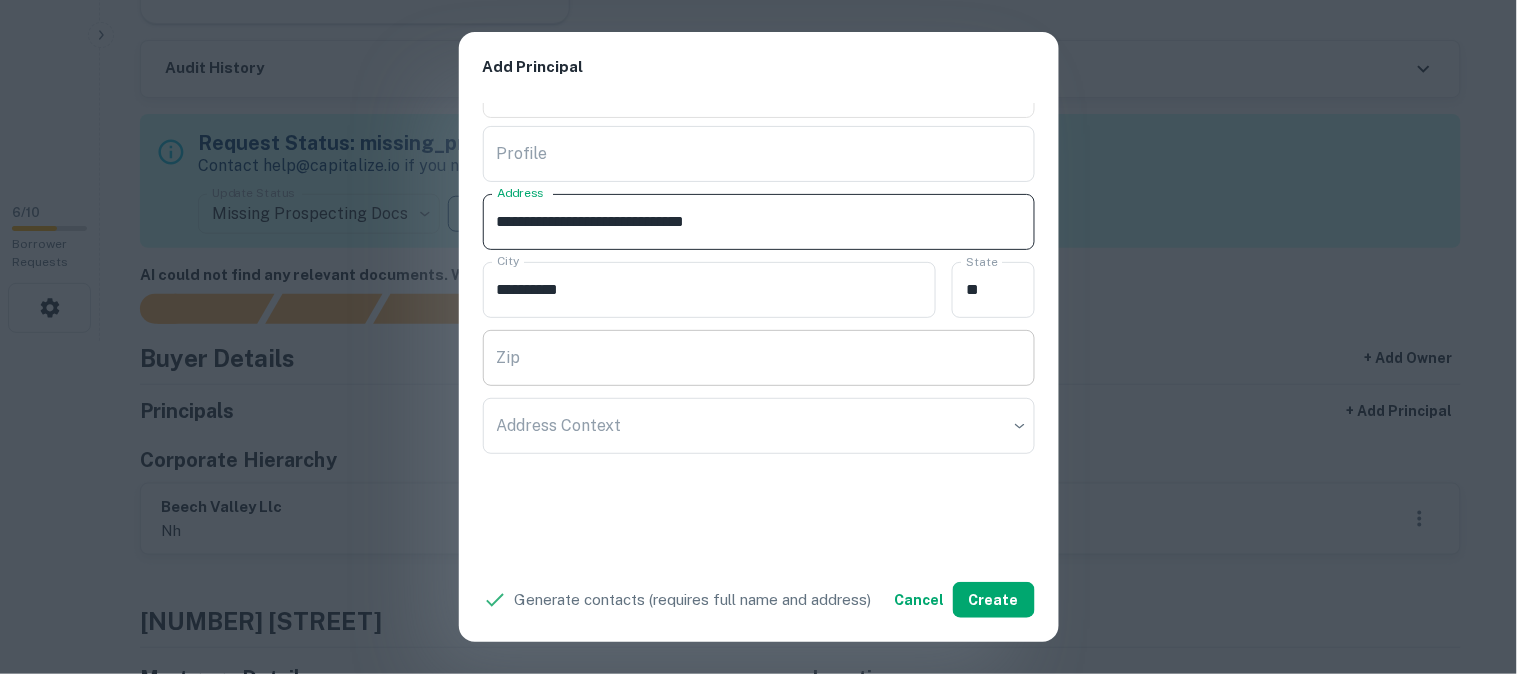 type on "**********" 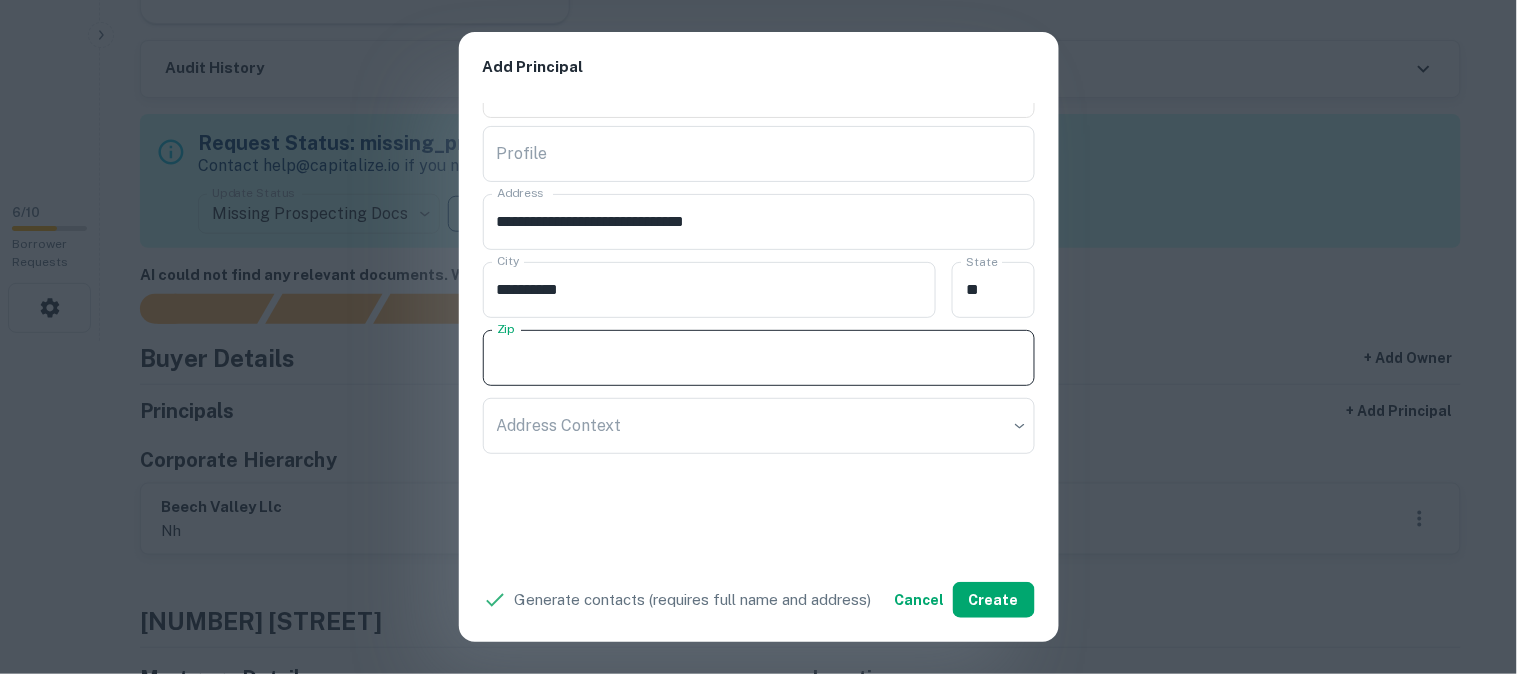 paste on "*****" 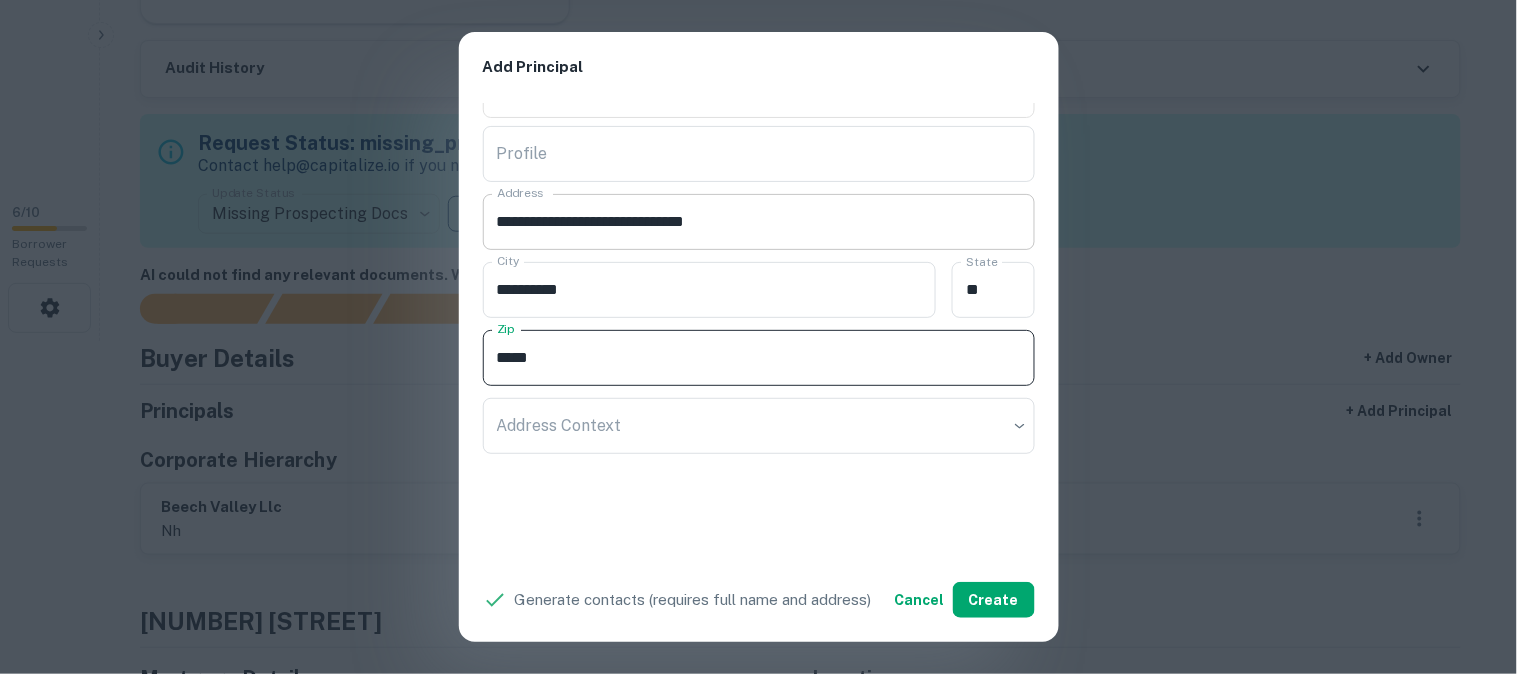 type on "*****" 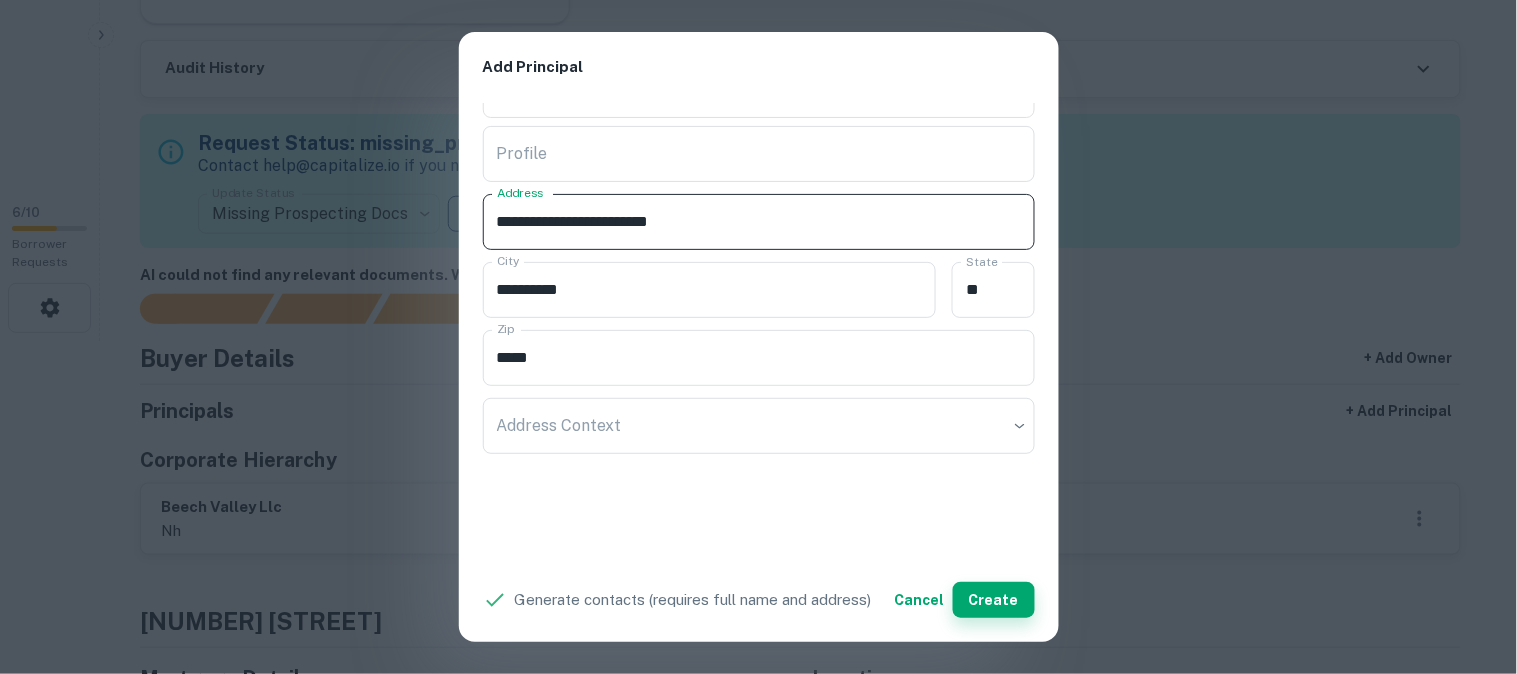 type on "**********" 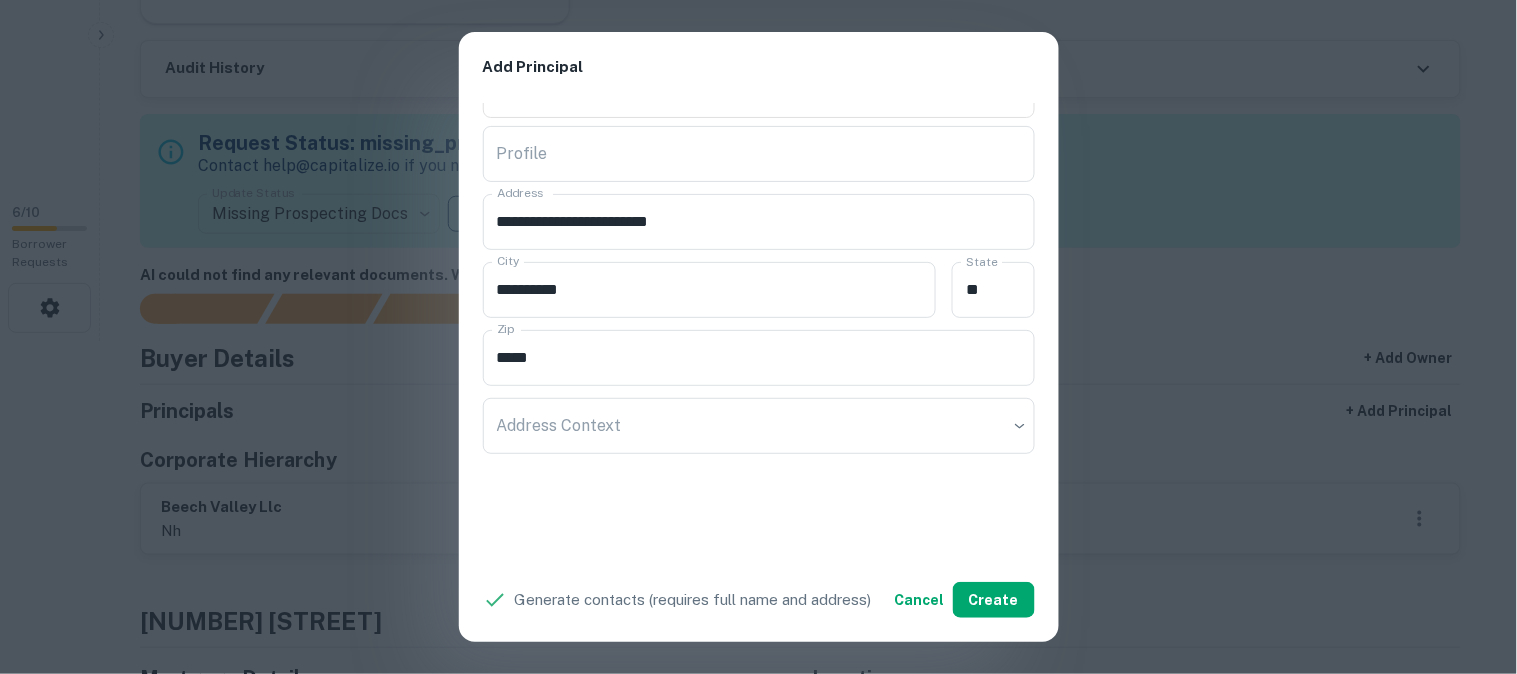 click on "**********" at bounding box center (758, 337) 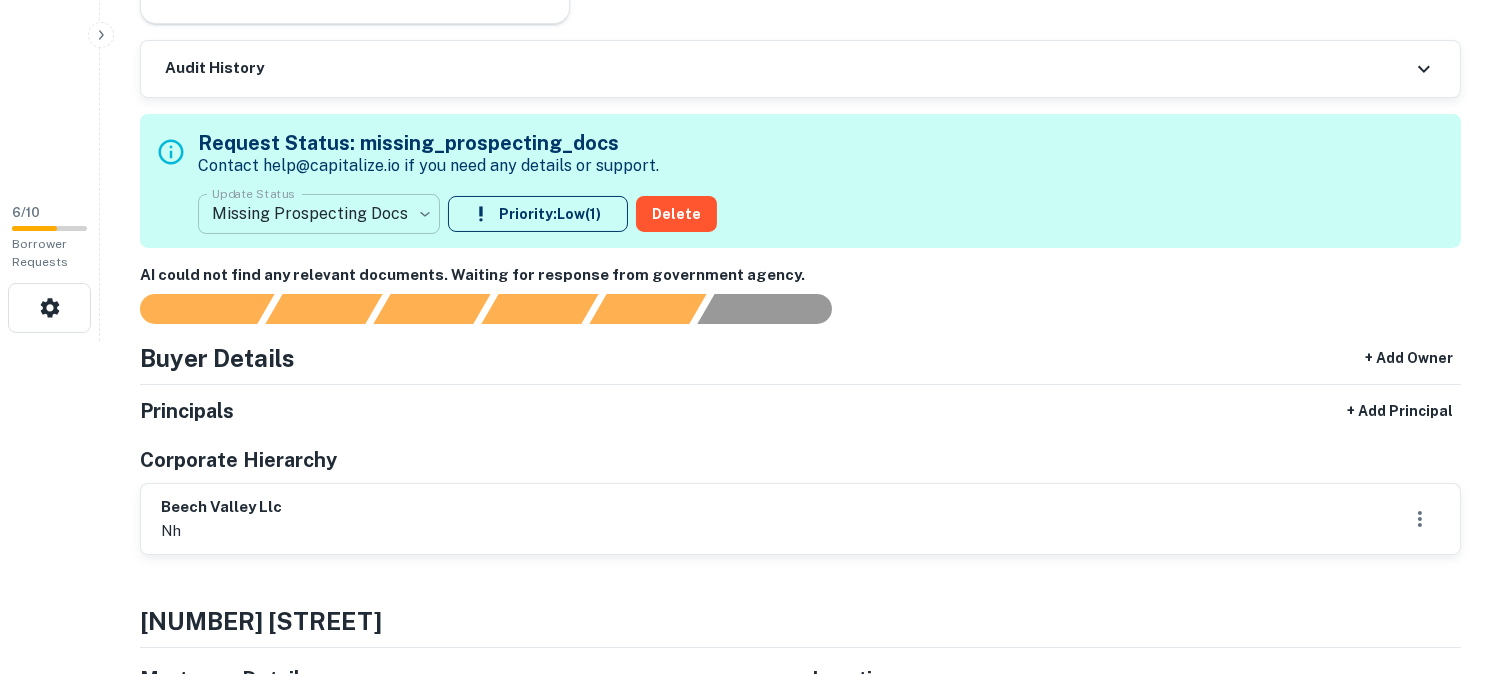 click on "**********" at bounding box center [750, 4] 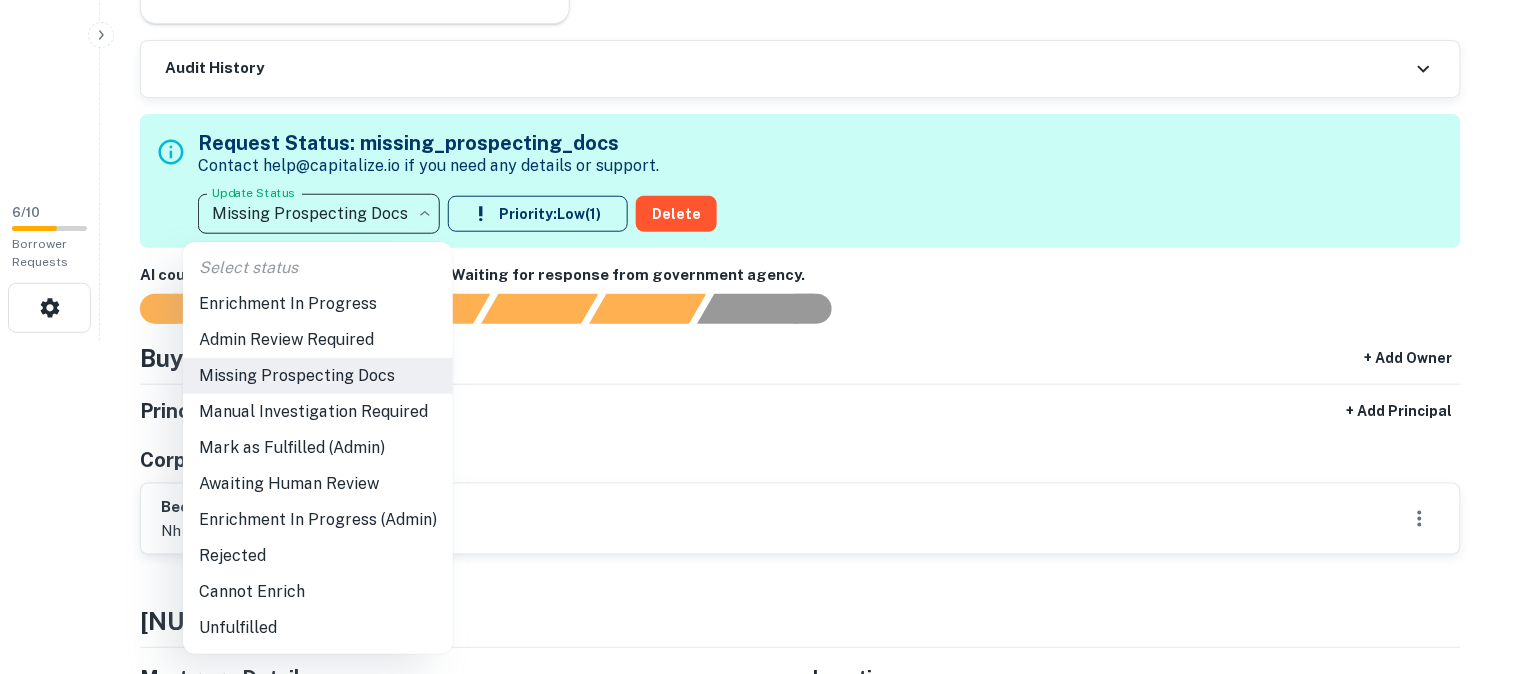 click on "Admin Review Required" at bounding box center (318, 340) 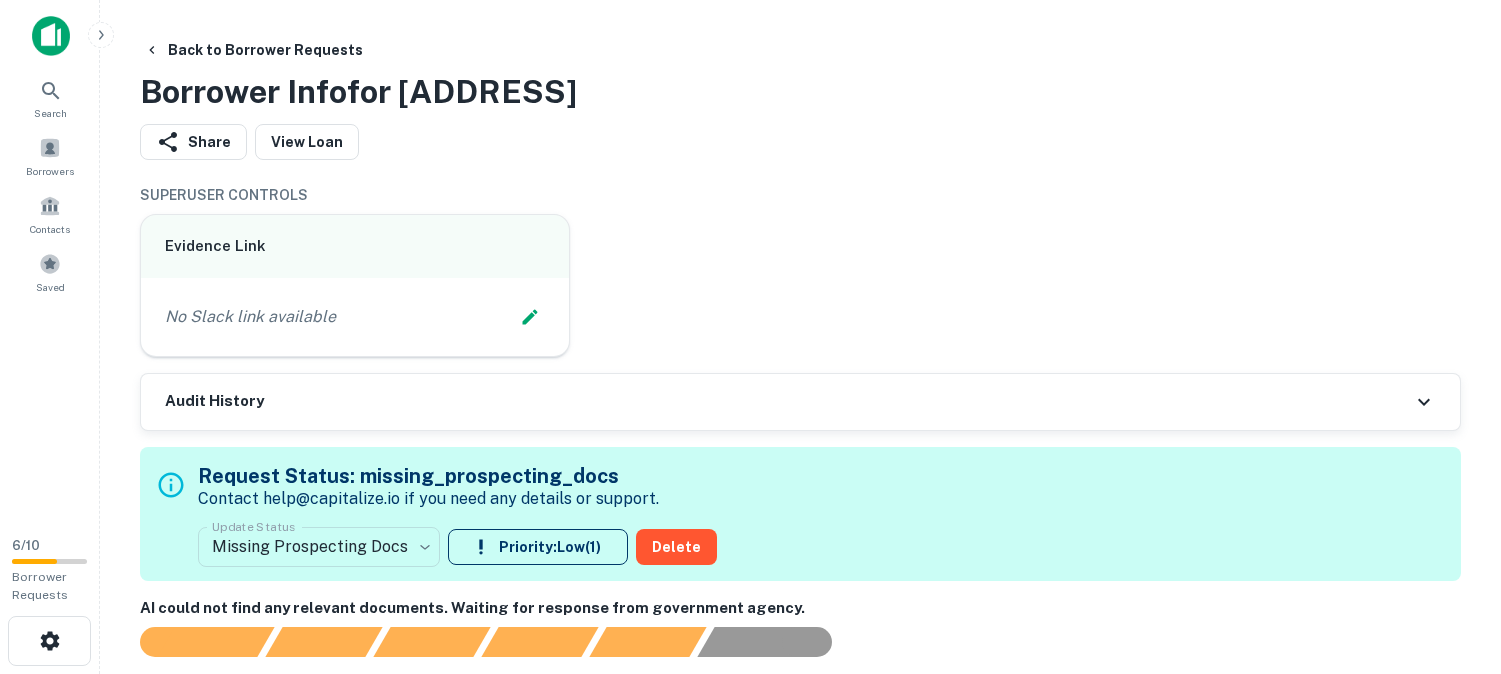 scroll, scrollTop: 0, scrollLeft: 0, axis: both 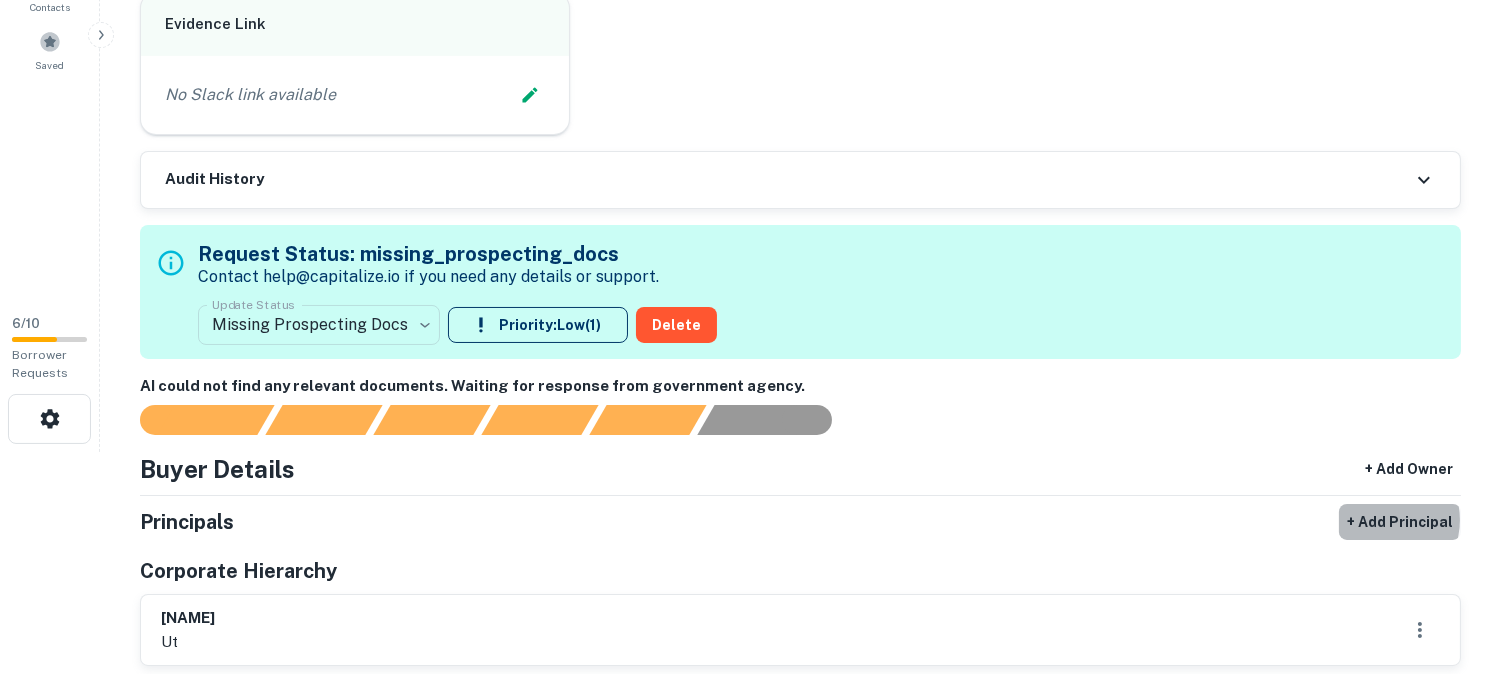 click on "+ Add Principal" at bounding box center (1400, 522) 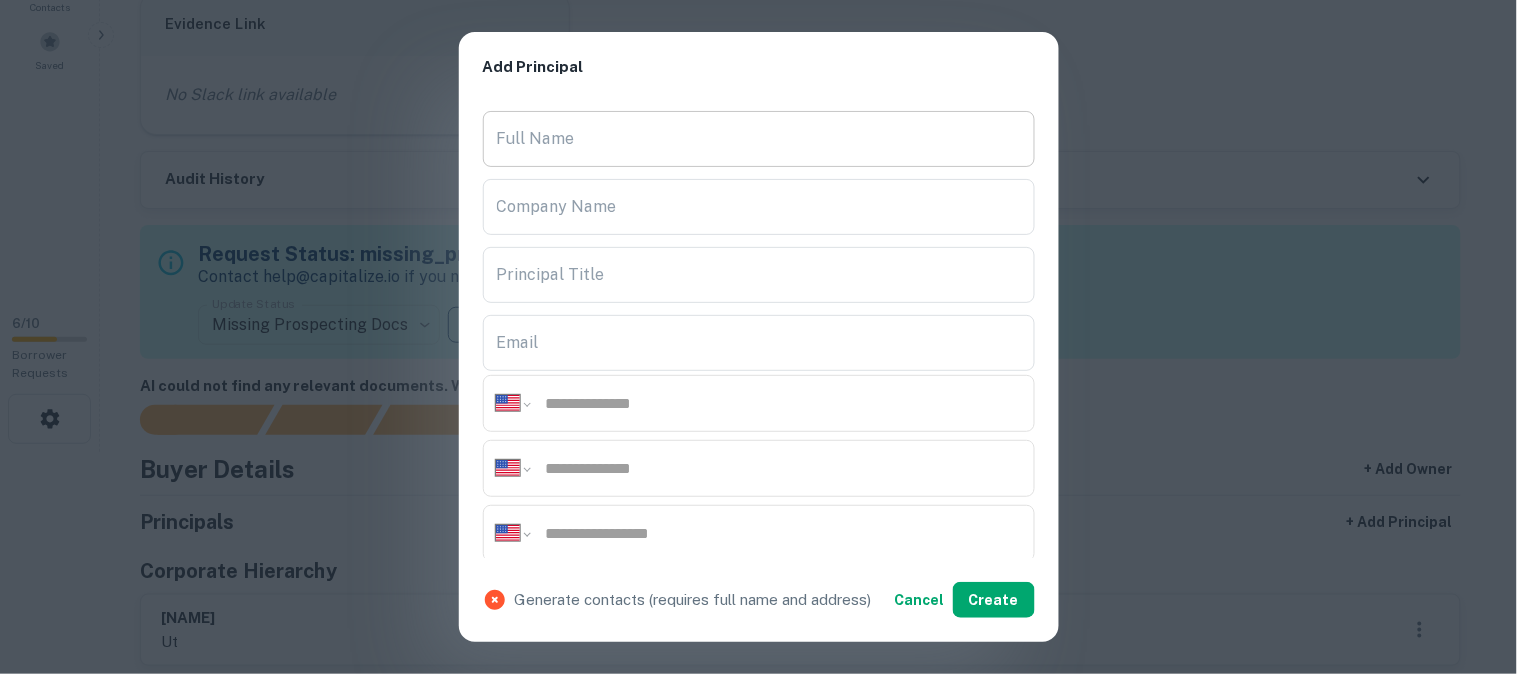 click on "Full Name" at bounding box center (759, 139) 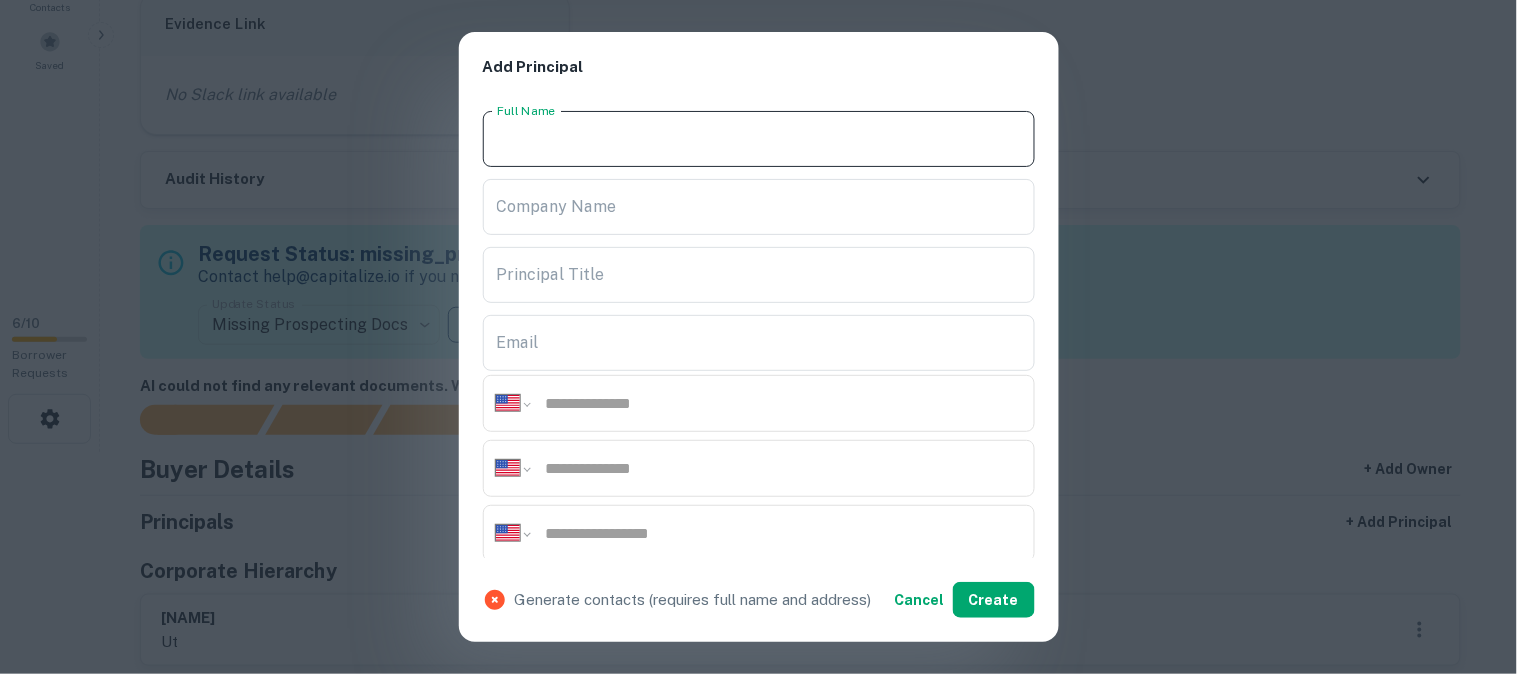 paste on "**********" 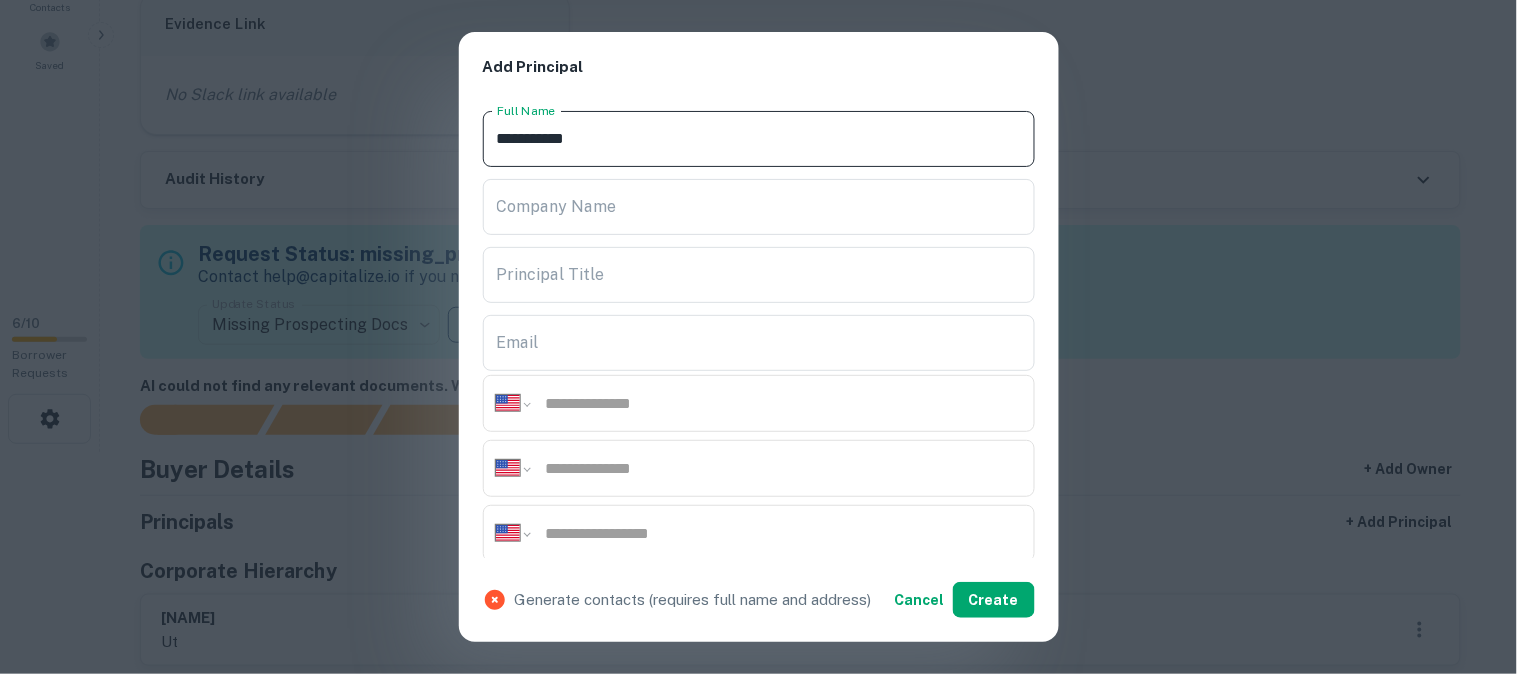 type on "**********" 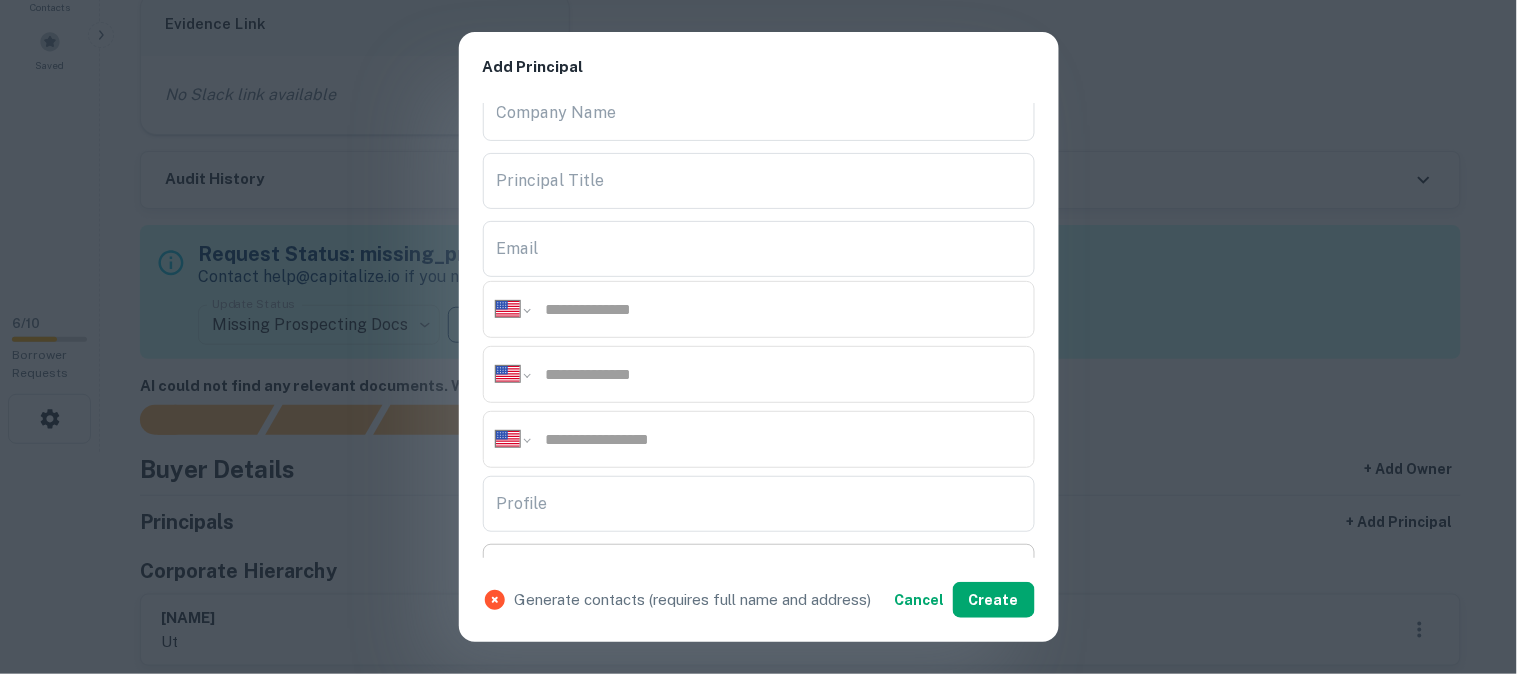 scroll, scrollTop: 222, scrollLeft: 0, axis: vertical 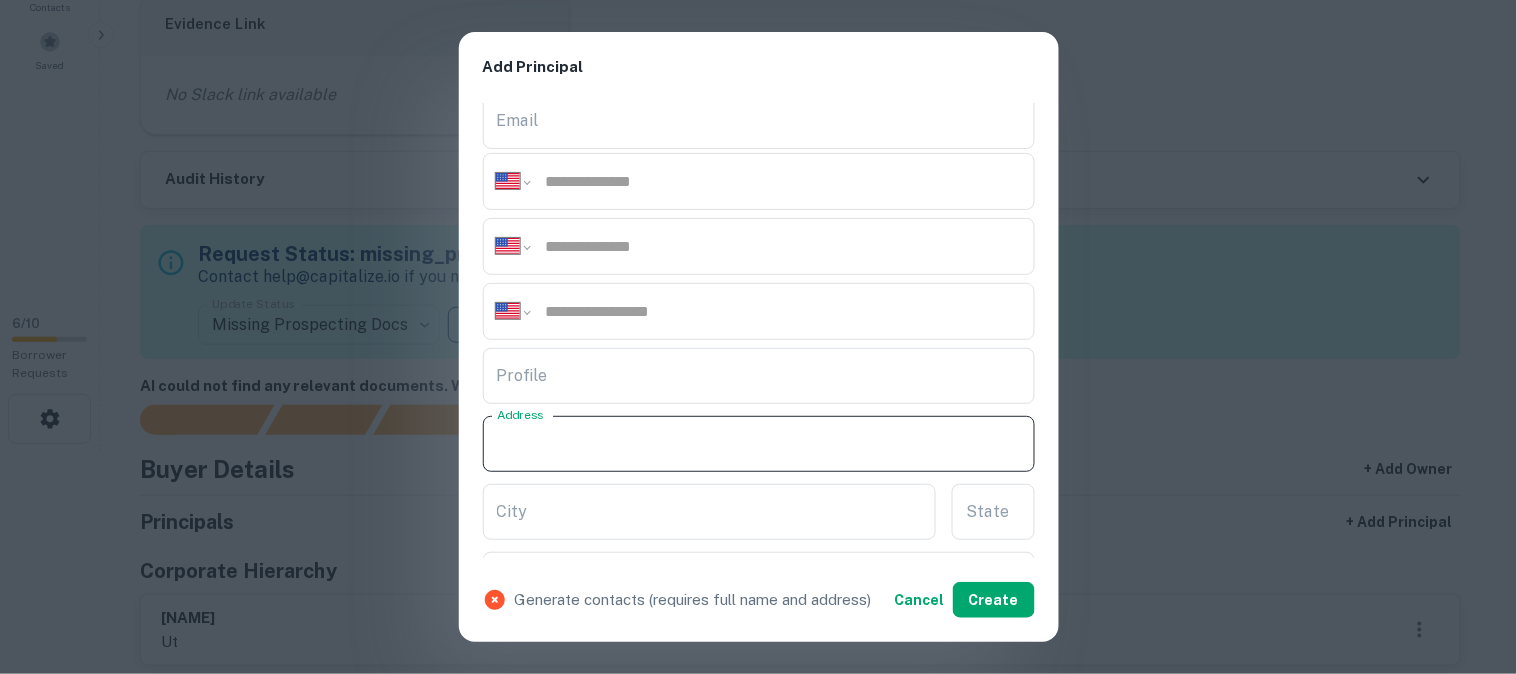 click on "Address" at bounding box center [759, 444] 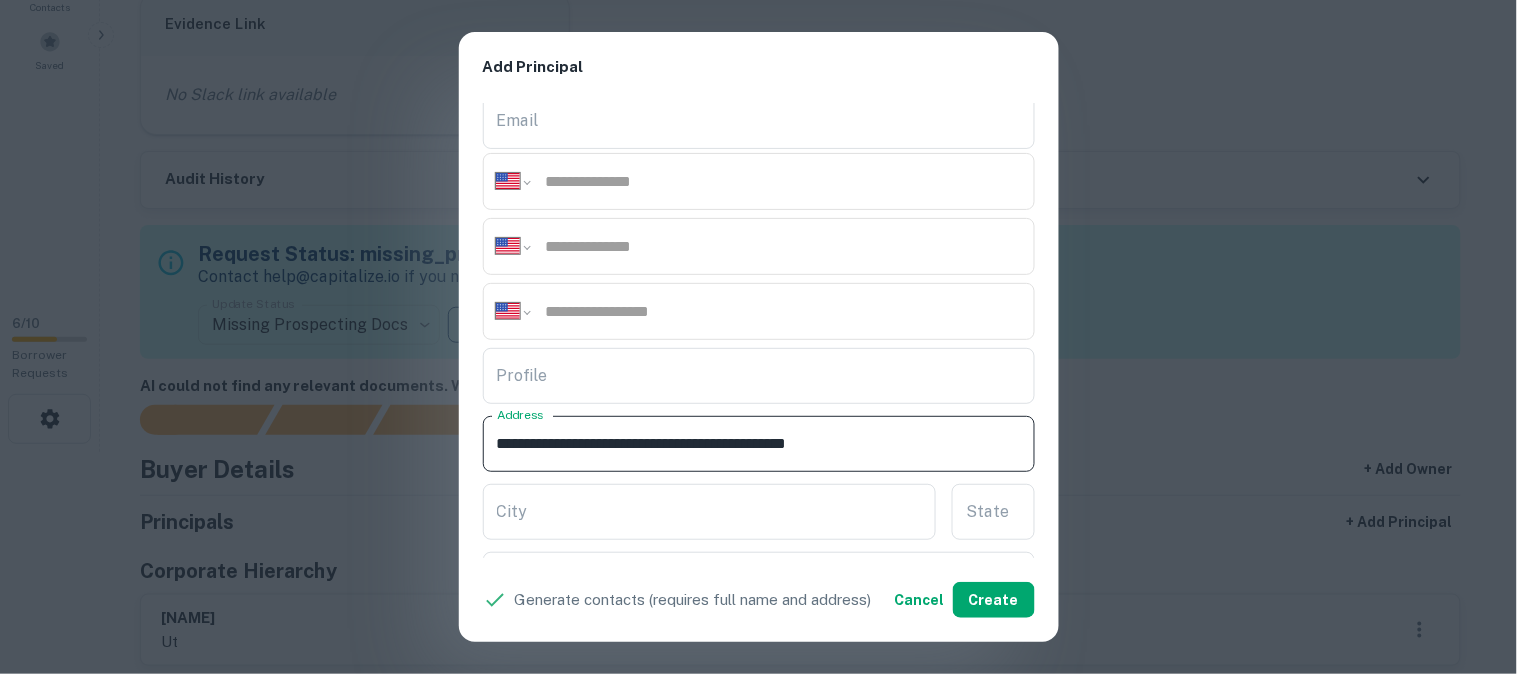 drag, startPoint x: 743, startPoint y: 442, endPoint x: 807, endPoint y: 461, distance: 66.760765 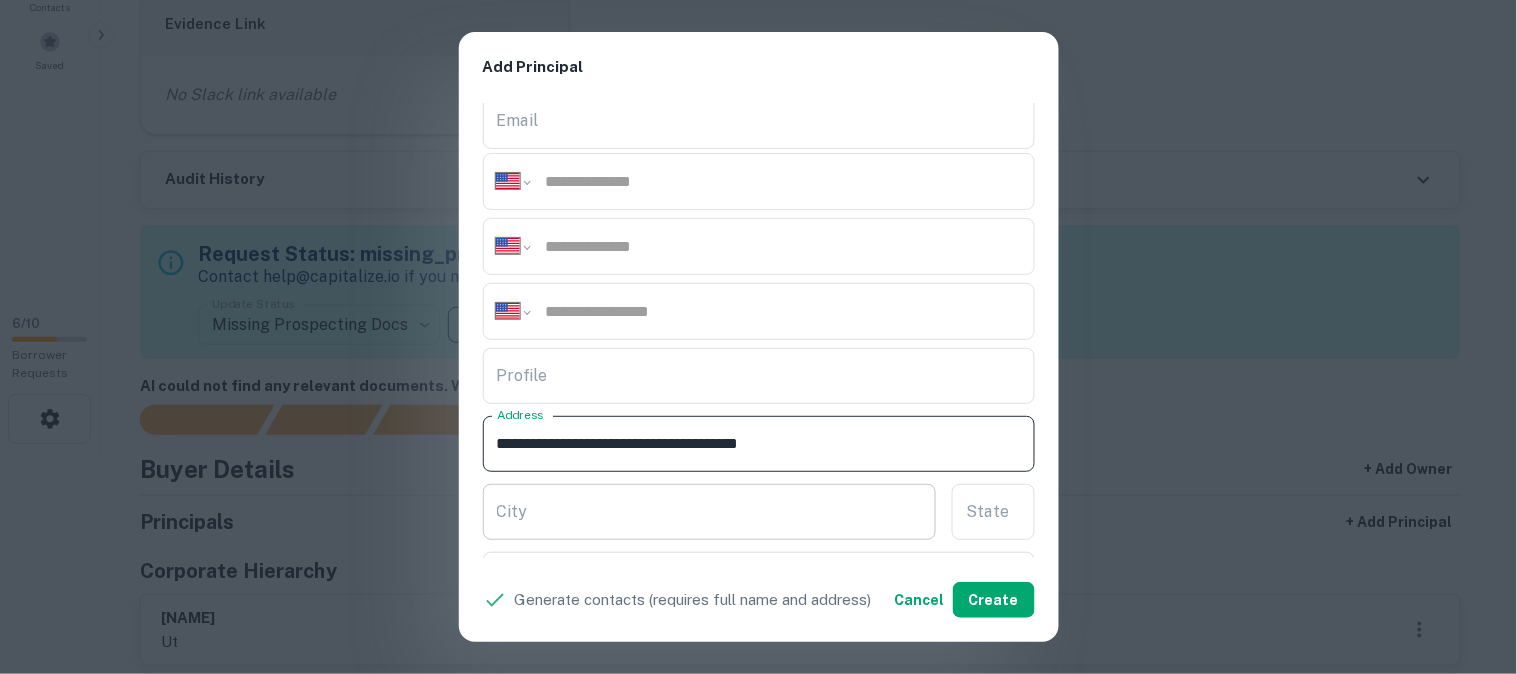 type on "**********" 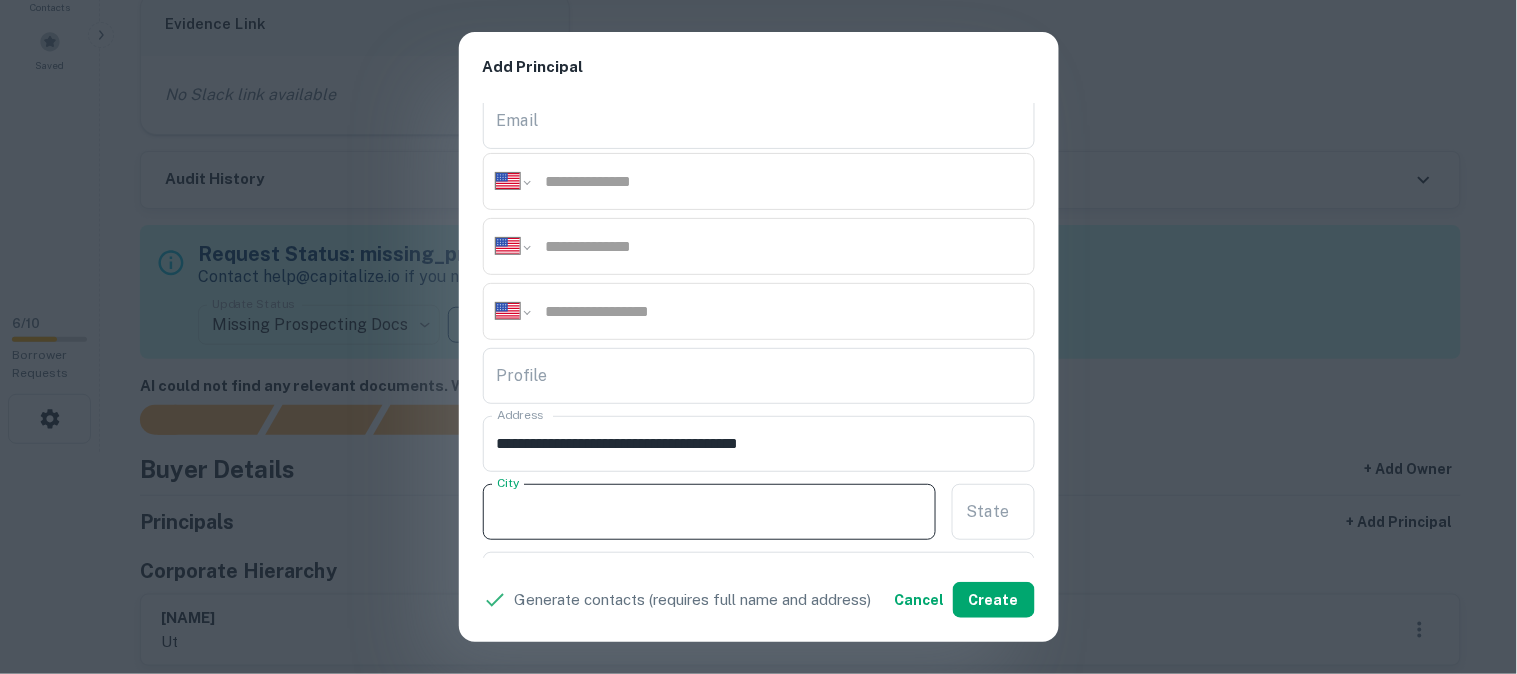 paste on "*******" 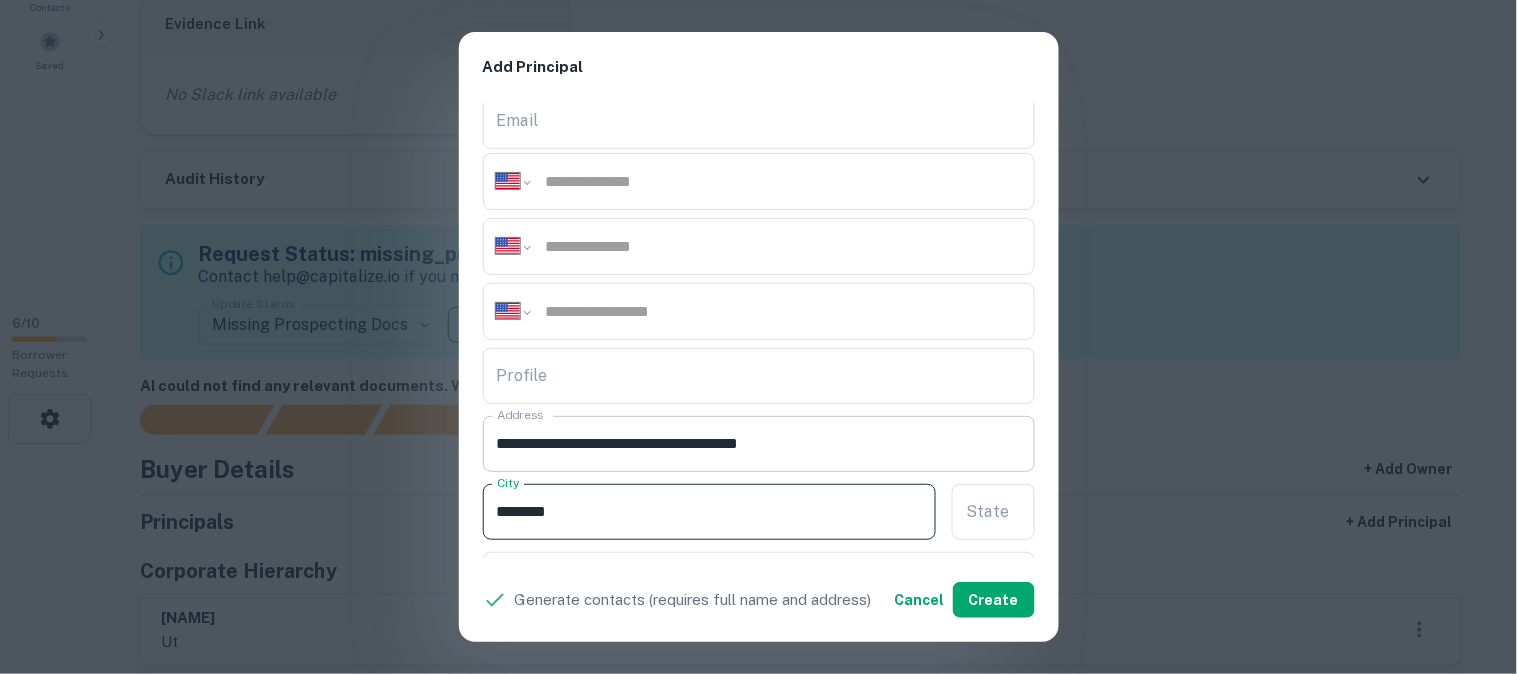 type on "*******" 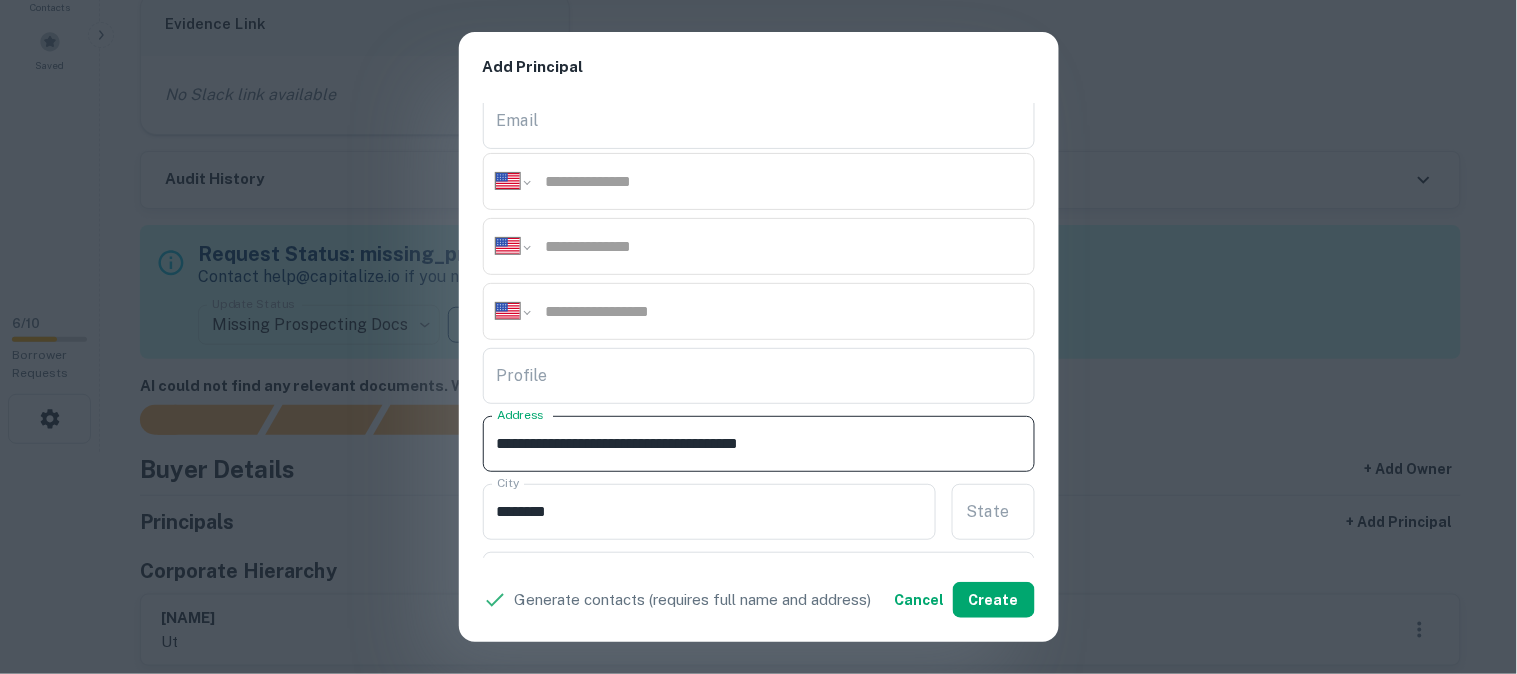 drag, startPoint x: 778, startPoint y: 443, endPoint x: 857, endPoint y: 458, distance: 80.411446 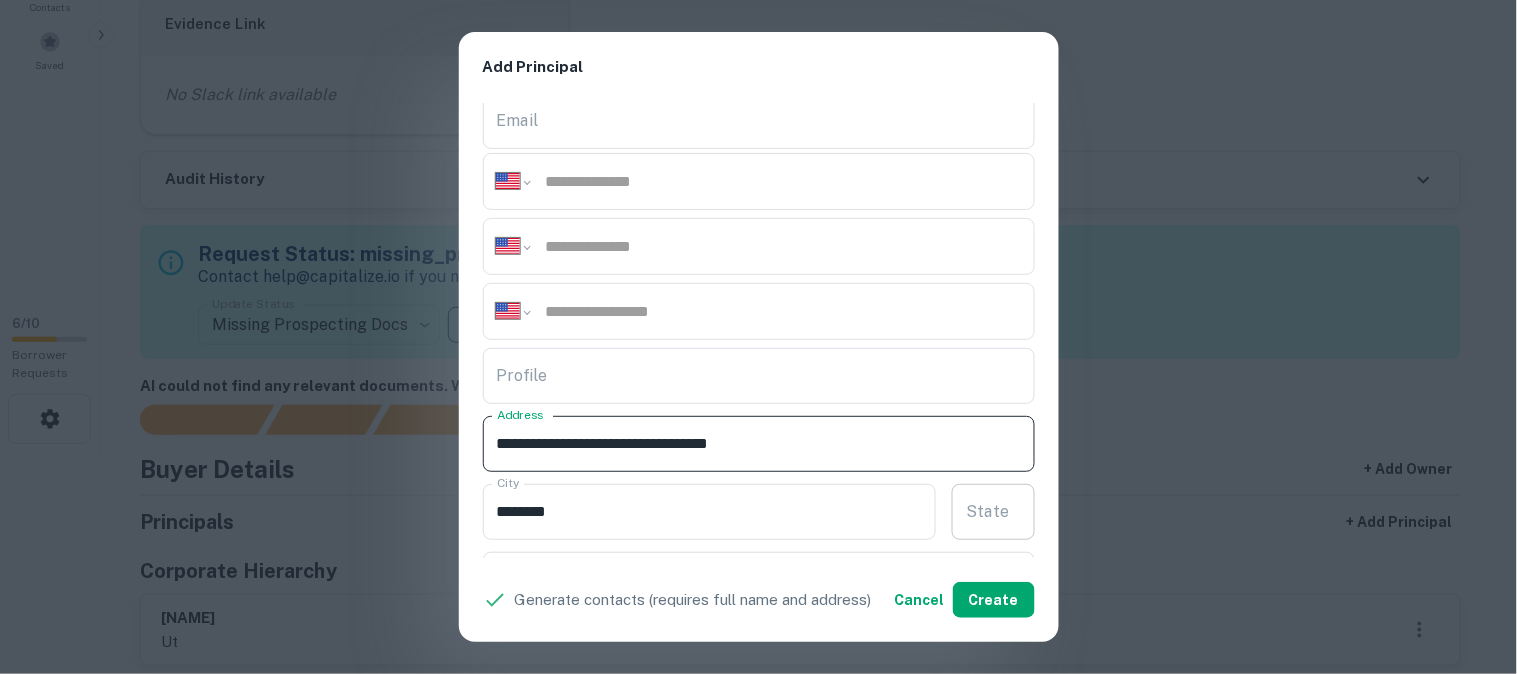 type on "**********" 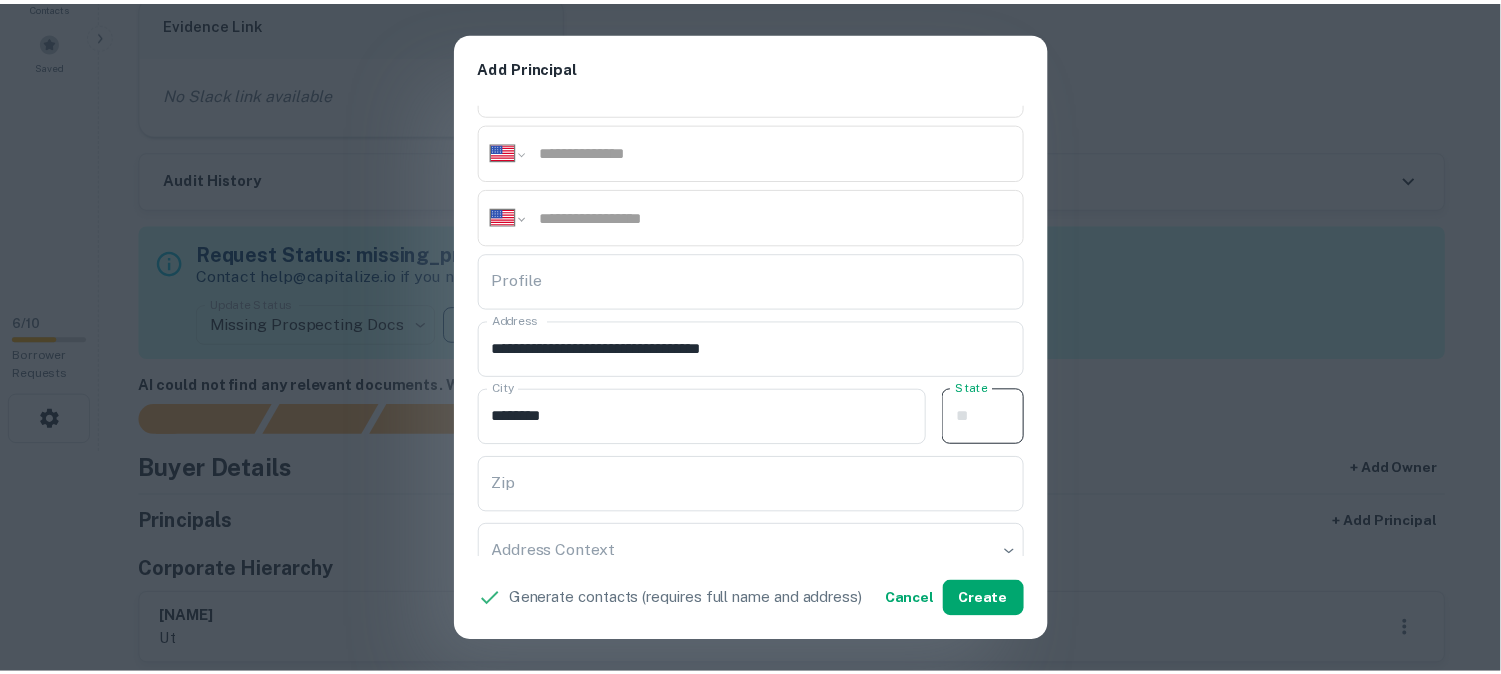 scroll, scrollTop: 444, scrollLeft: 0, axis: vertical 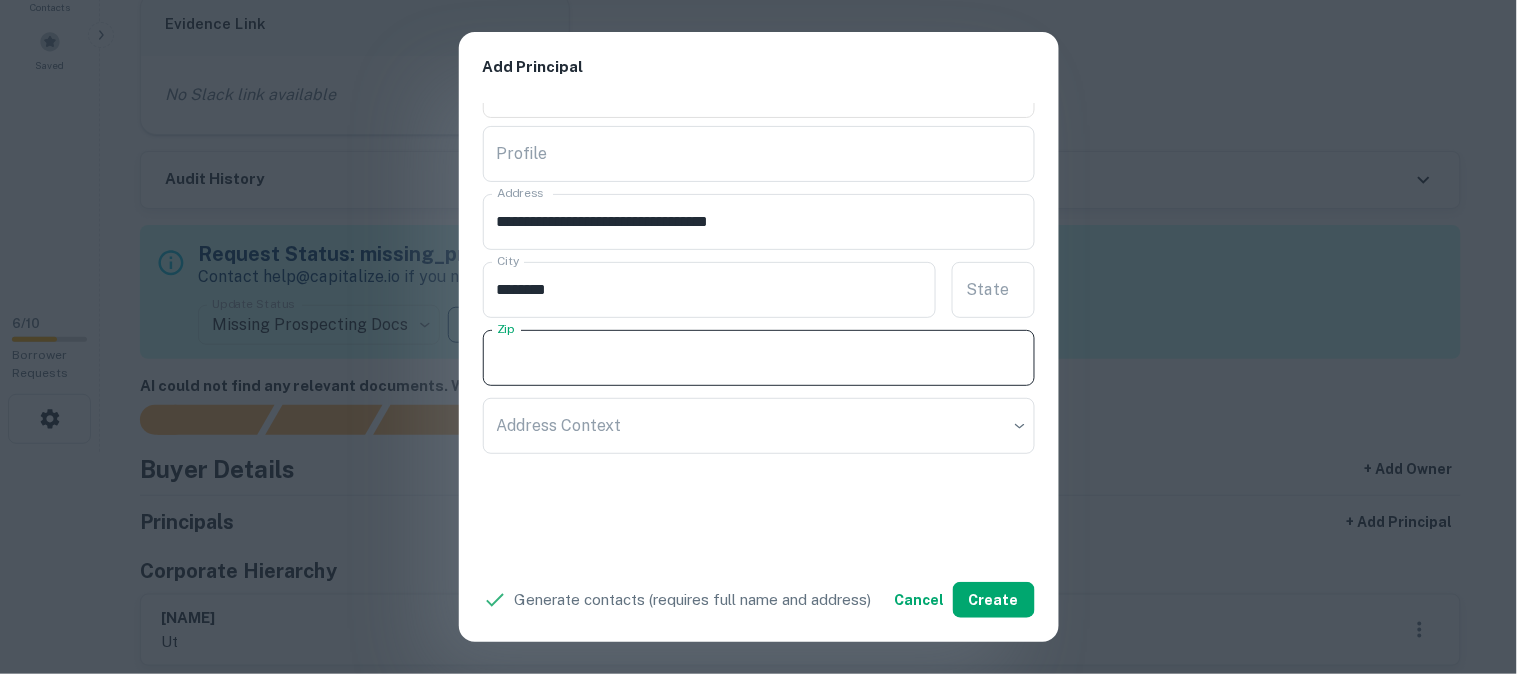 click on "Zip" at bounding box center [759, 358] 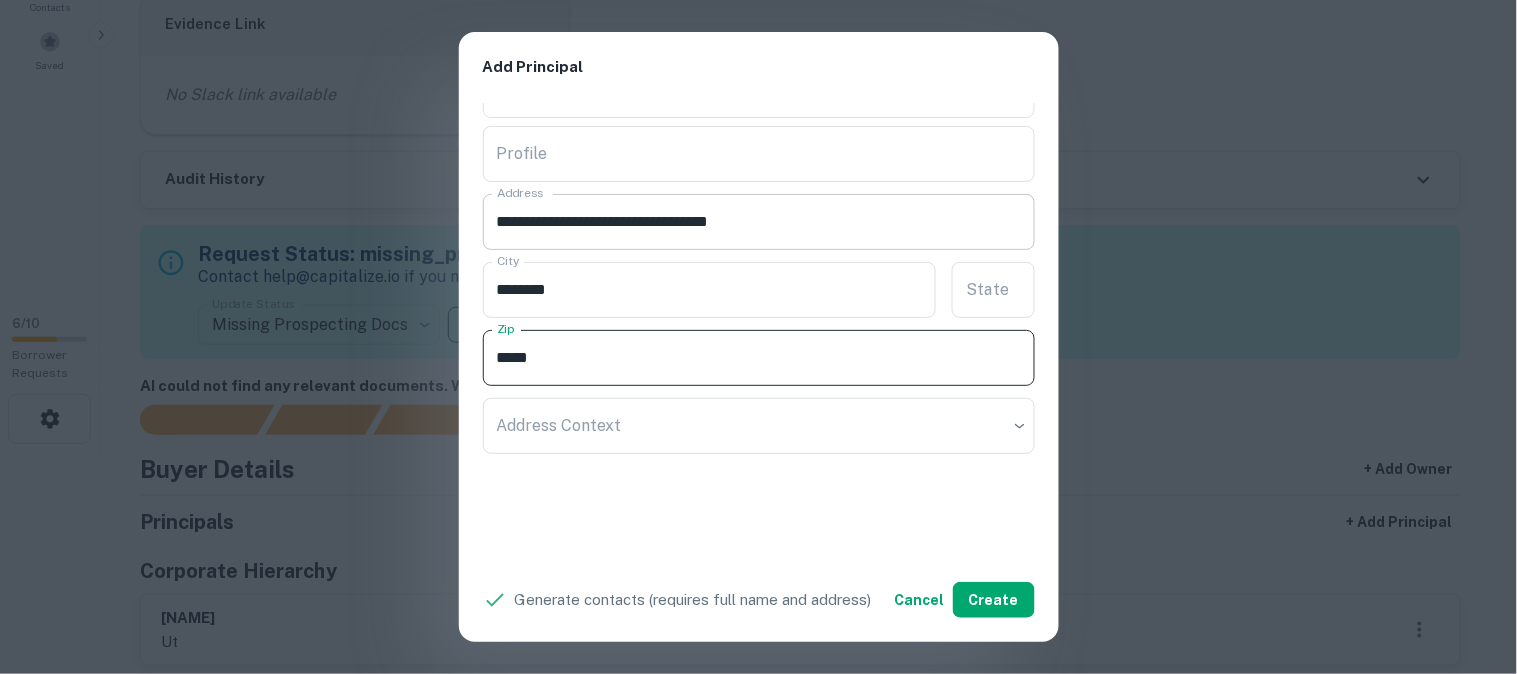 type on "*****" 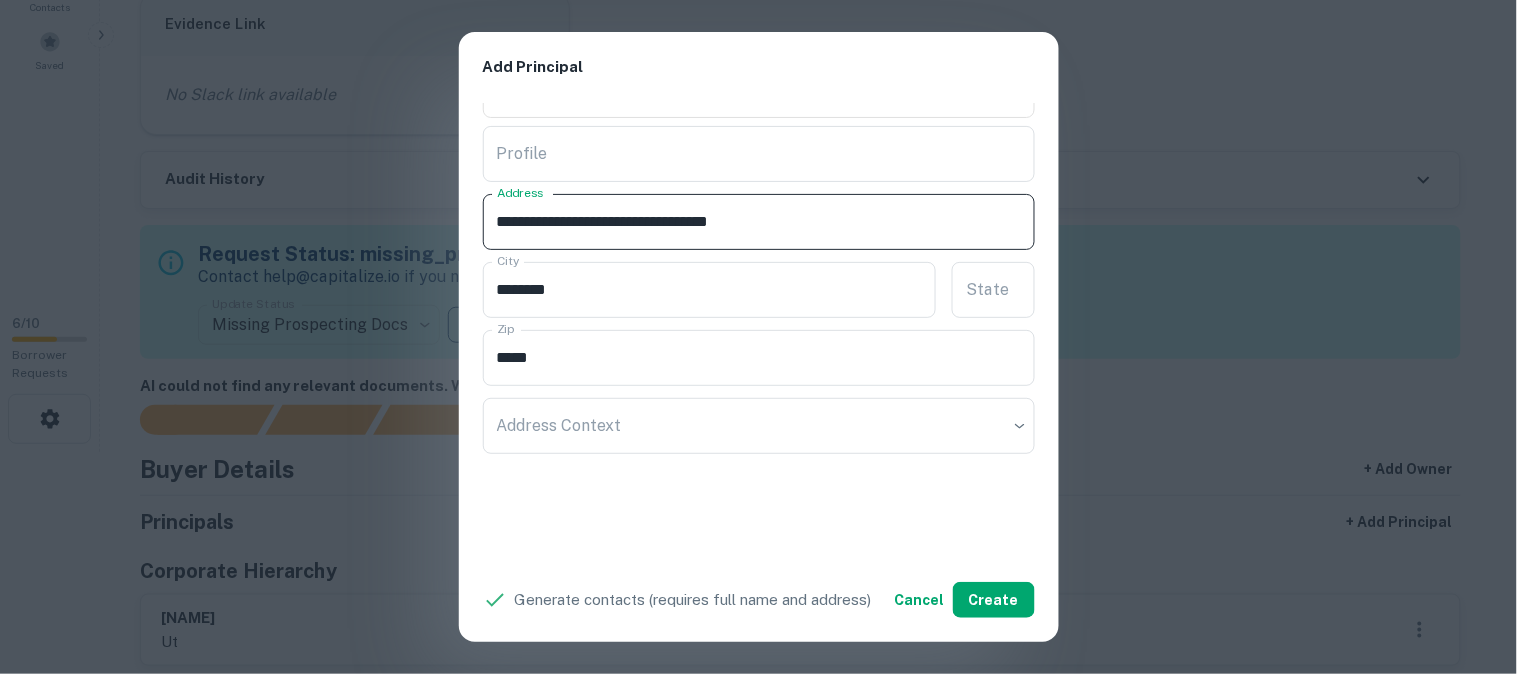 drag, startPoint x: 753, startPoint y: 223, endPoint x: 767, endPoint y: 245, distance: 26.076809 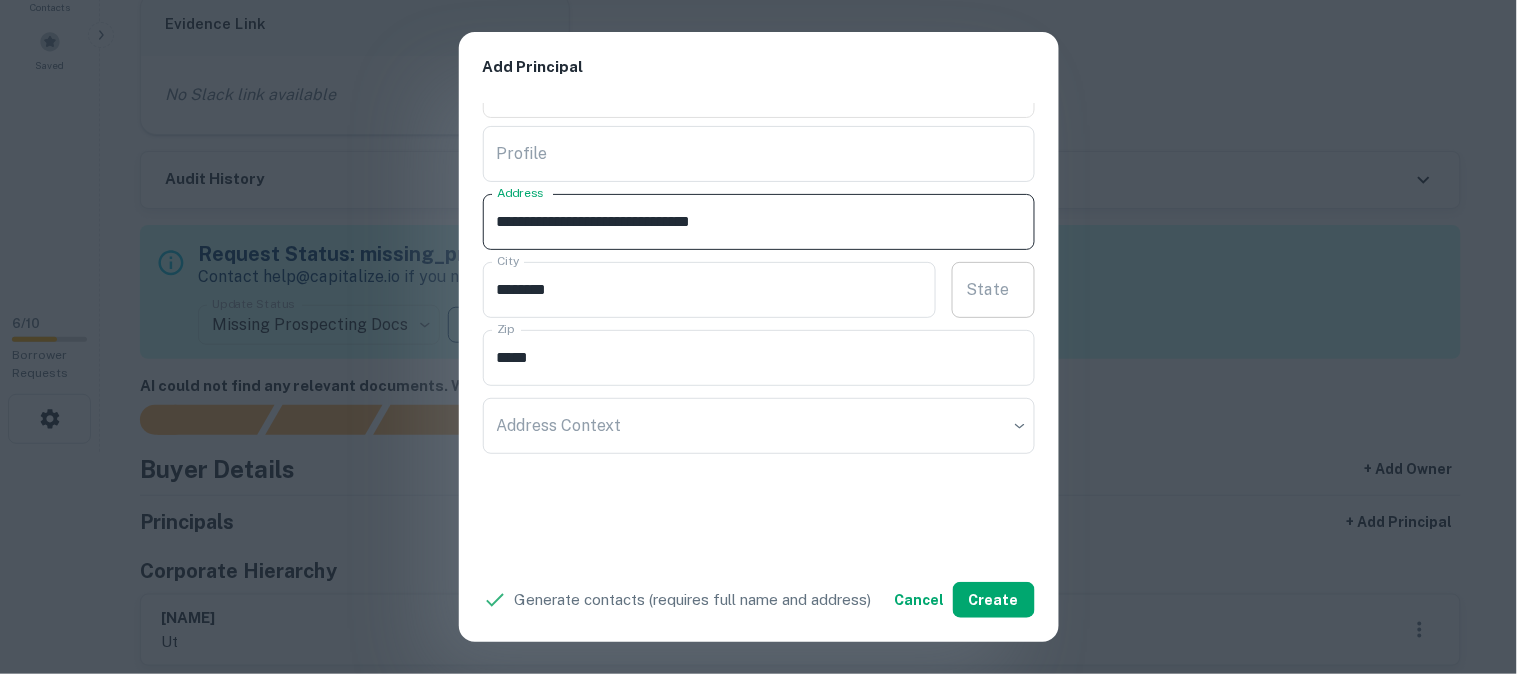 type on "**********" 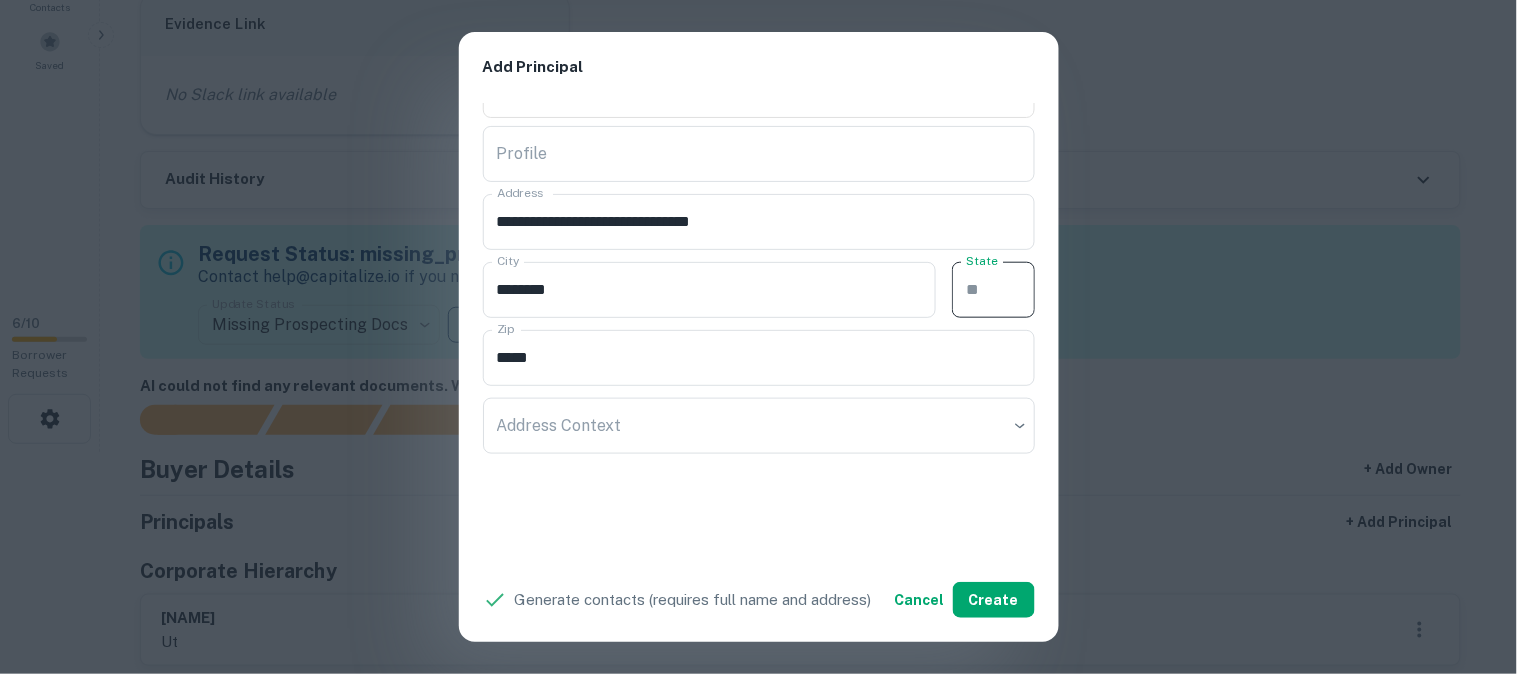 paste on "**" 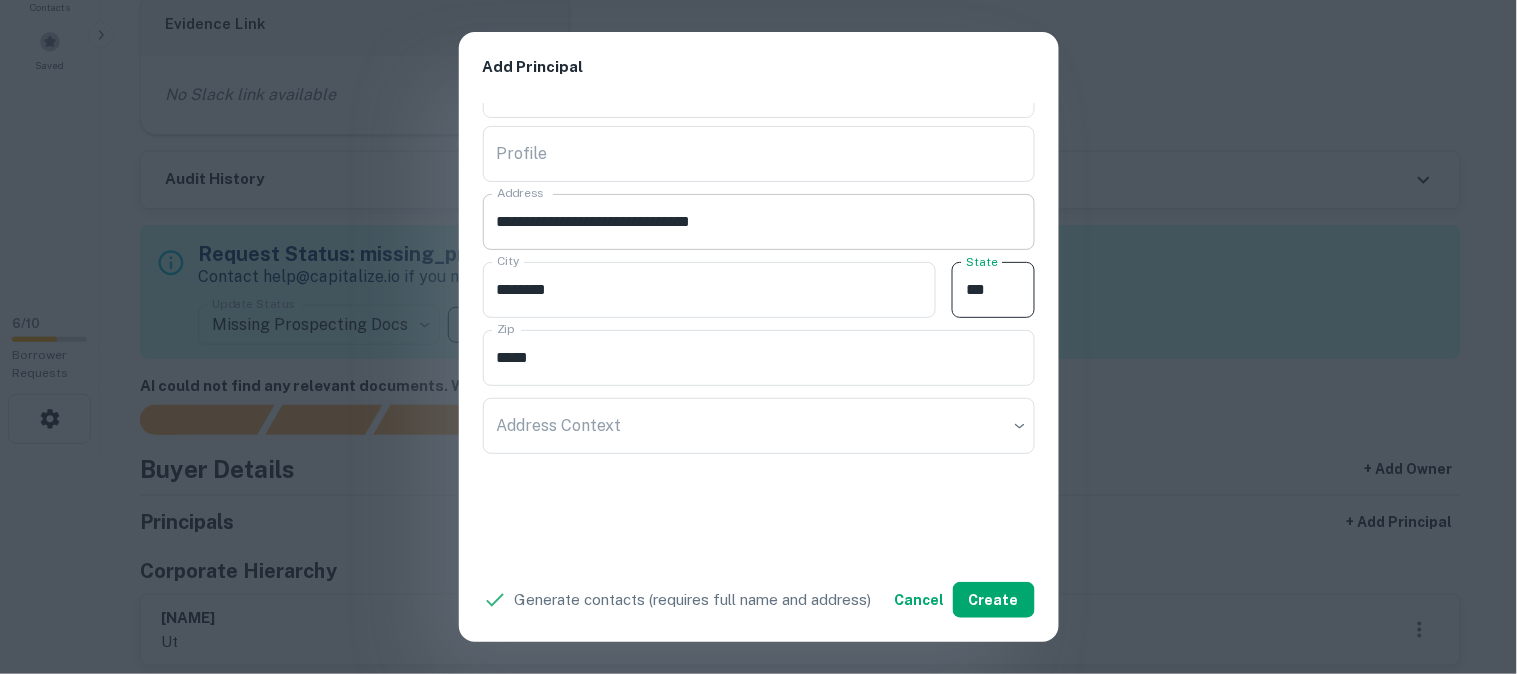 type on "**" 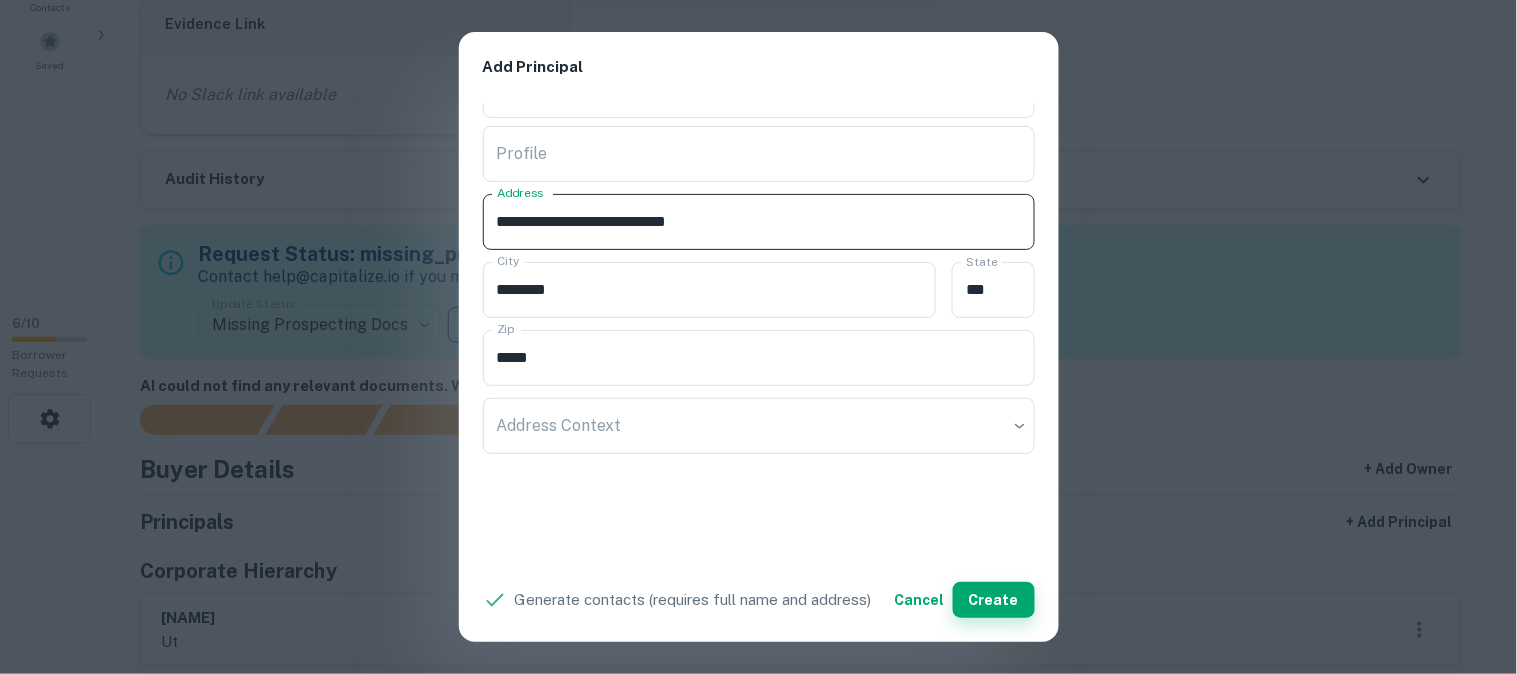 type on "**********" 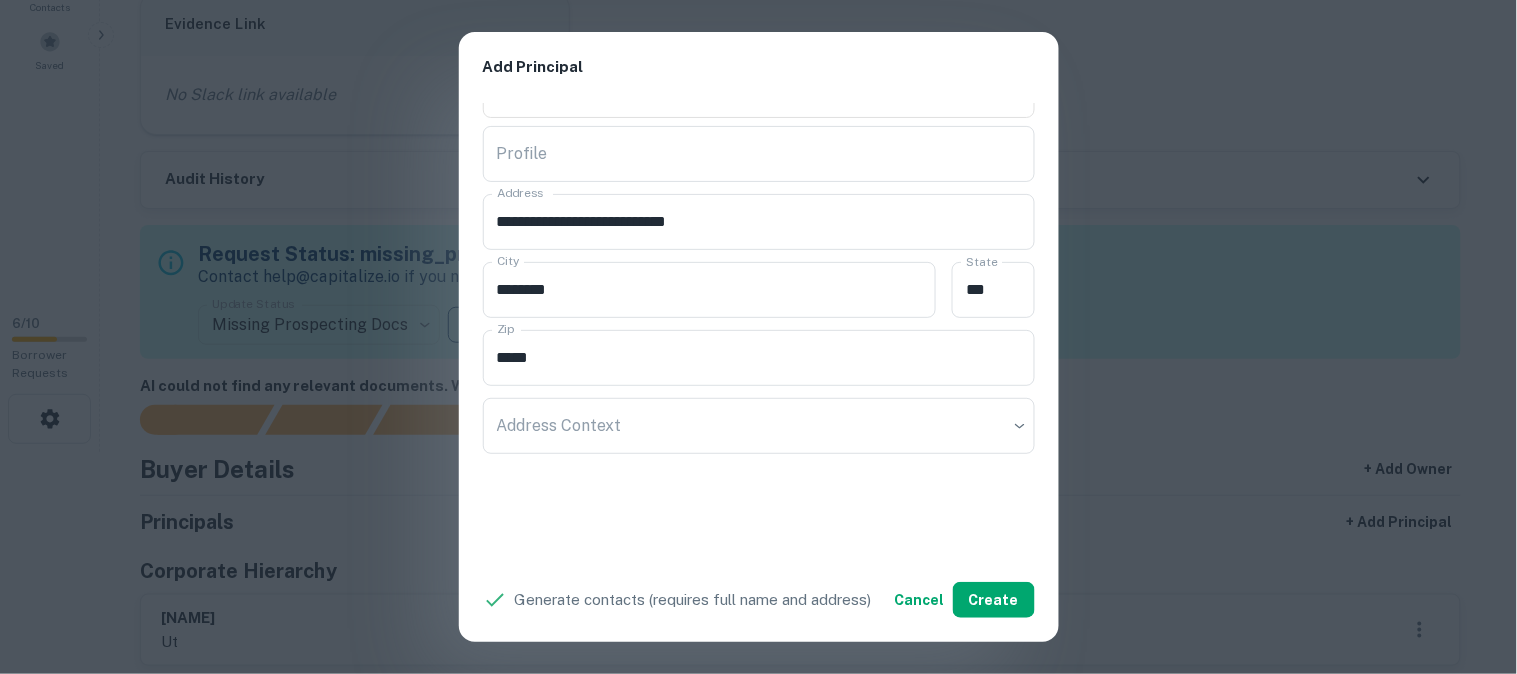 click on "**********" at bounding box center [758, 337] 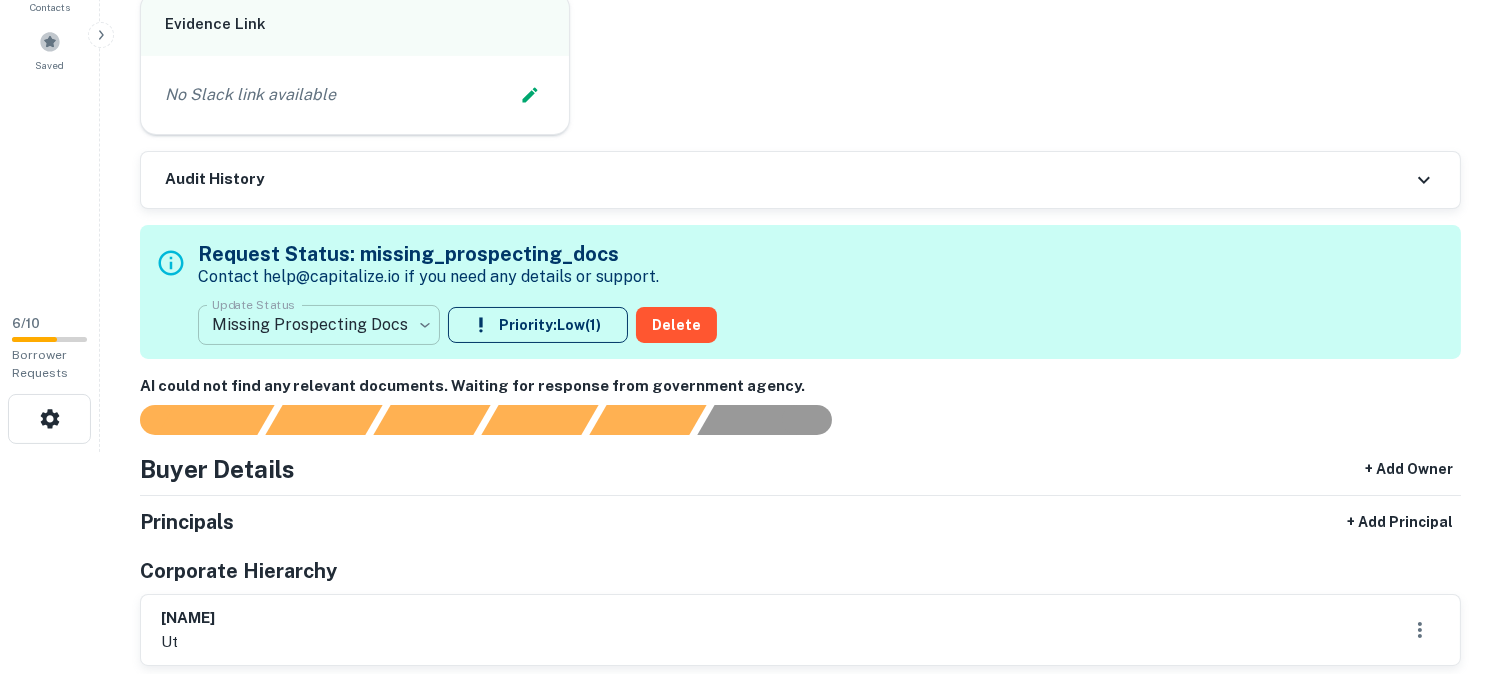 click on "**********" at bounding box center (750, 115) 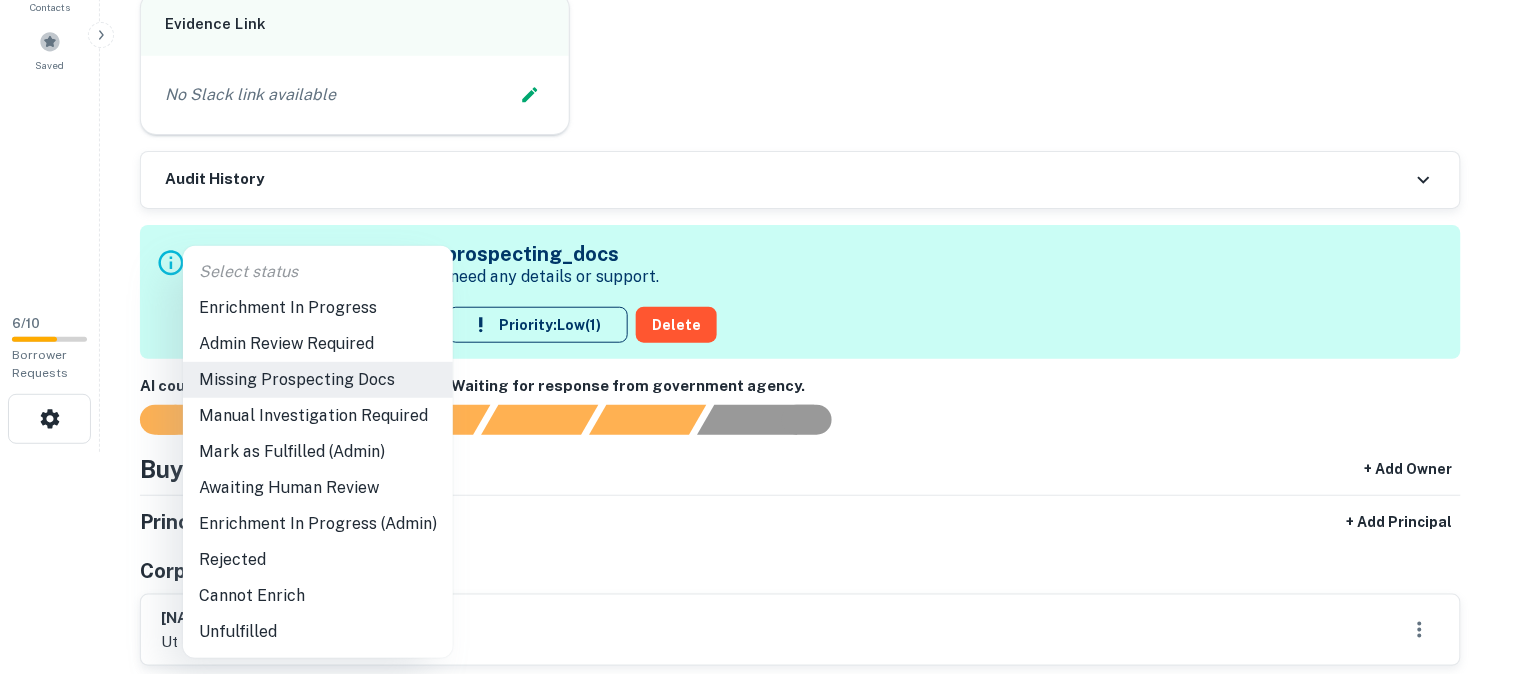 click on "Awaiting Human Review" at bounding box center (318, 488) 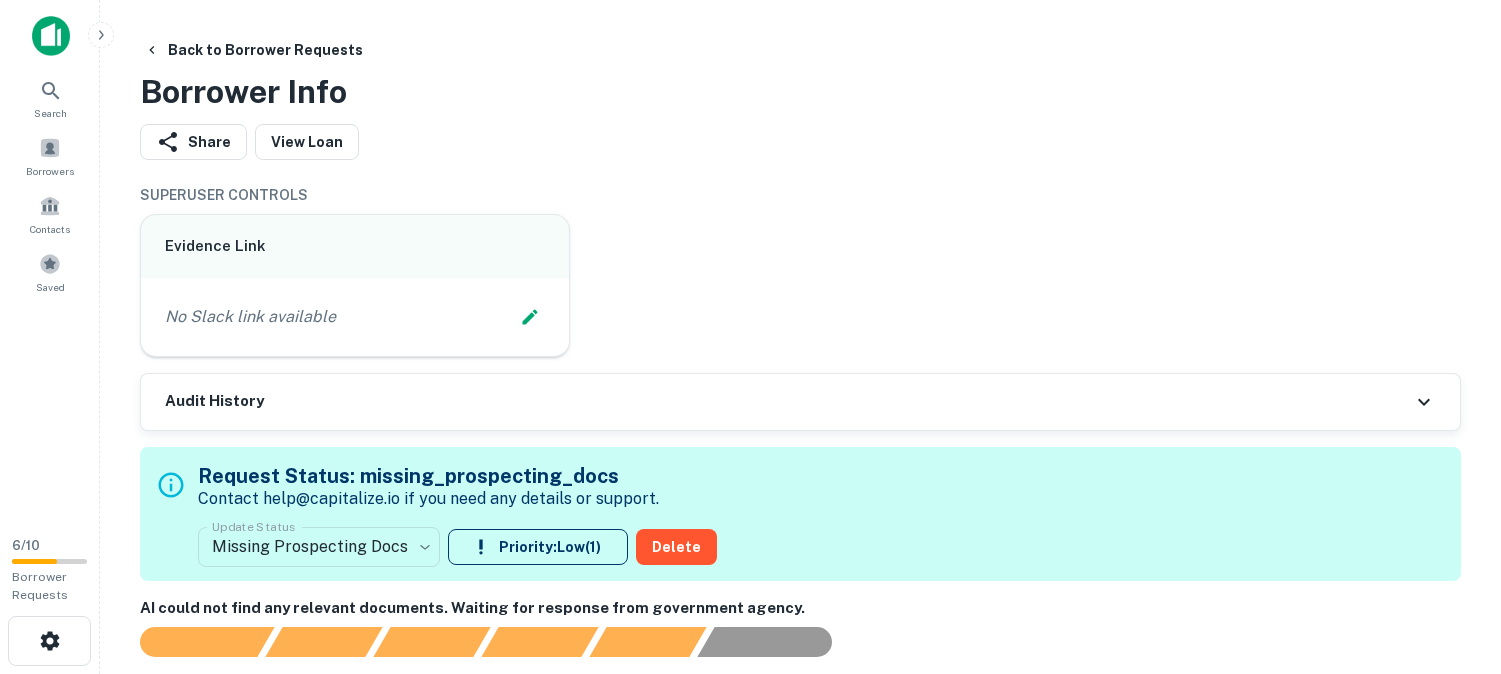 scroll, scrollTop: 0, scrollLeft: 0, axis: both 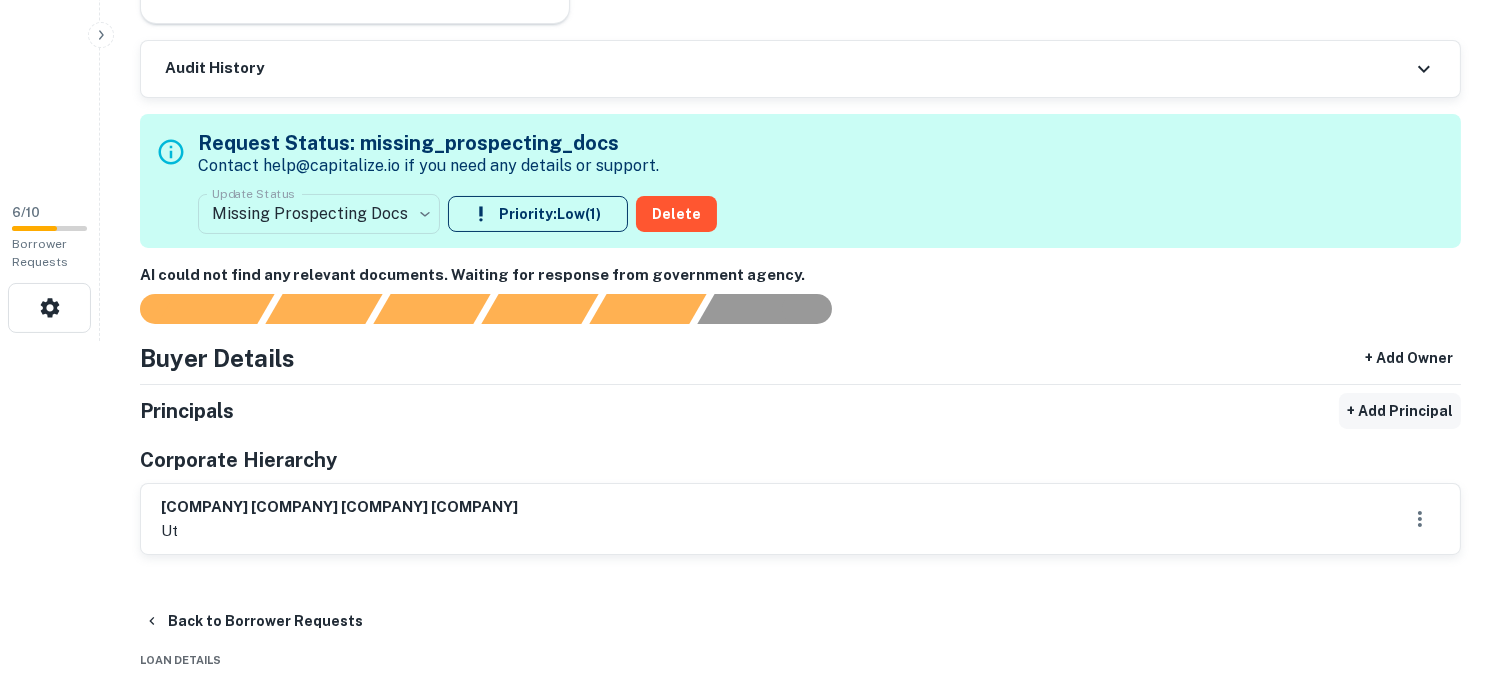 click on "+ Add Principal" at bounding box center [1400, 411] 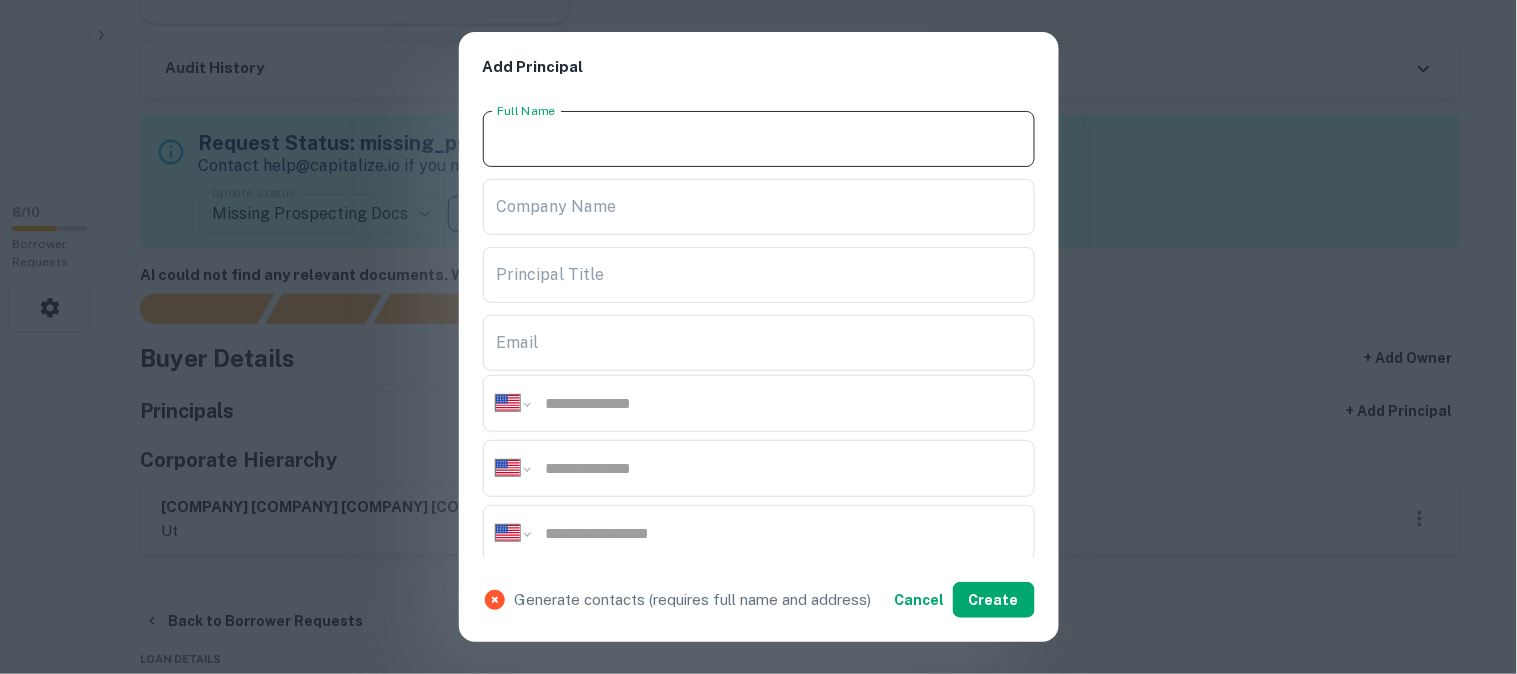 click on "Full Name" at bounding box center [759, 139] 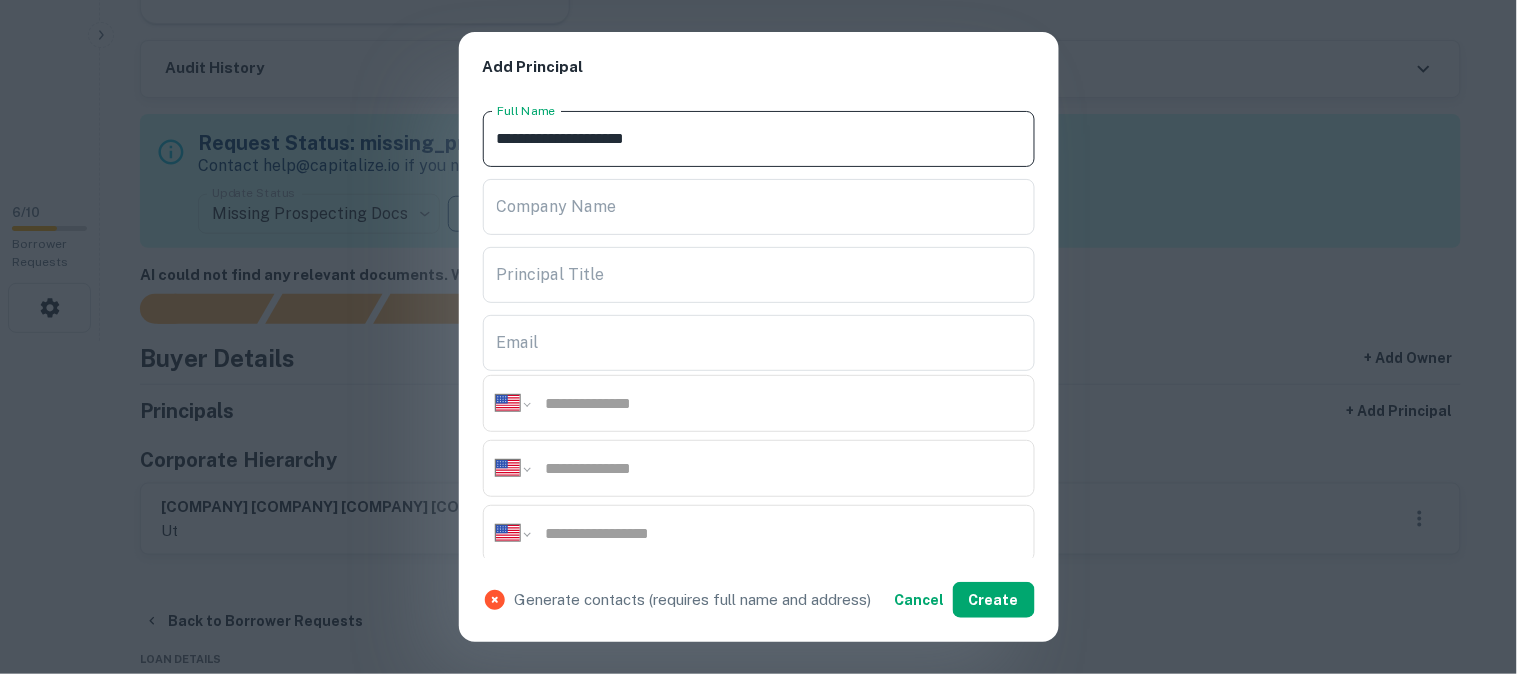 click on "**********" at bounding box center [759, 139] 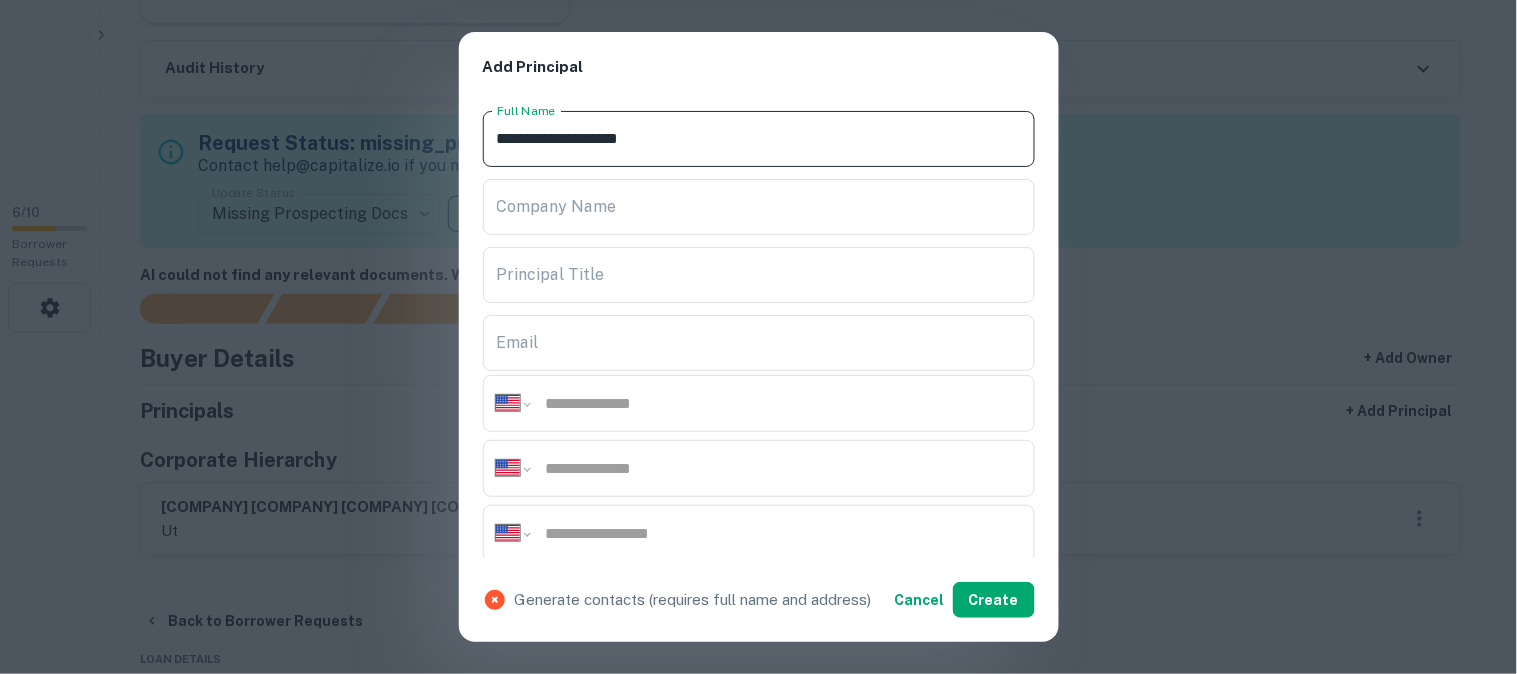 type on "**********" 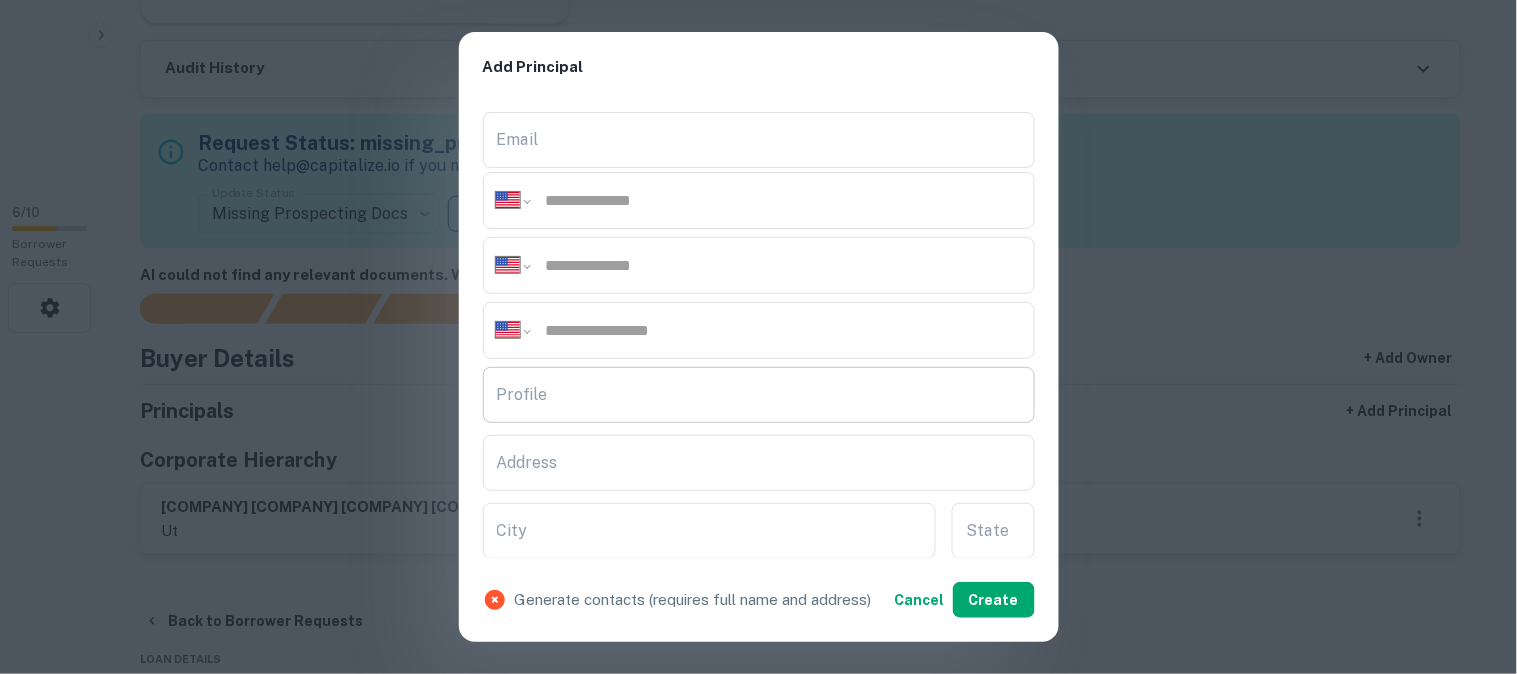 scroll, scrollTop: 222, scrollLeft: 0, axis: vertical 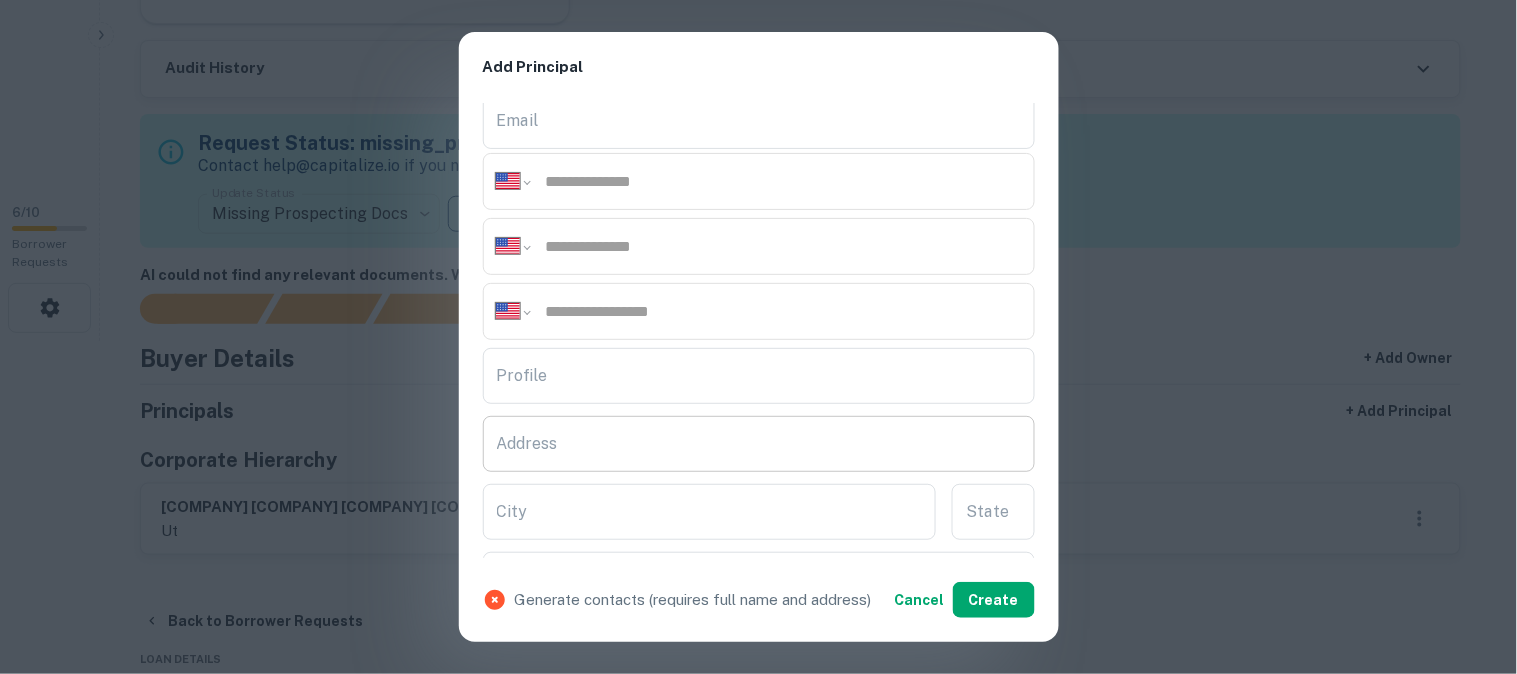 click on "Address" at bounding box center (759, 444) 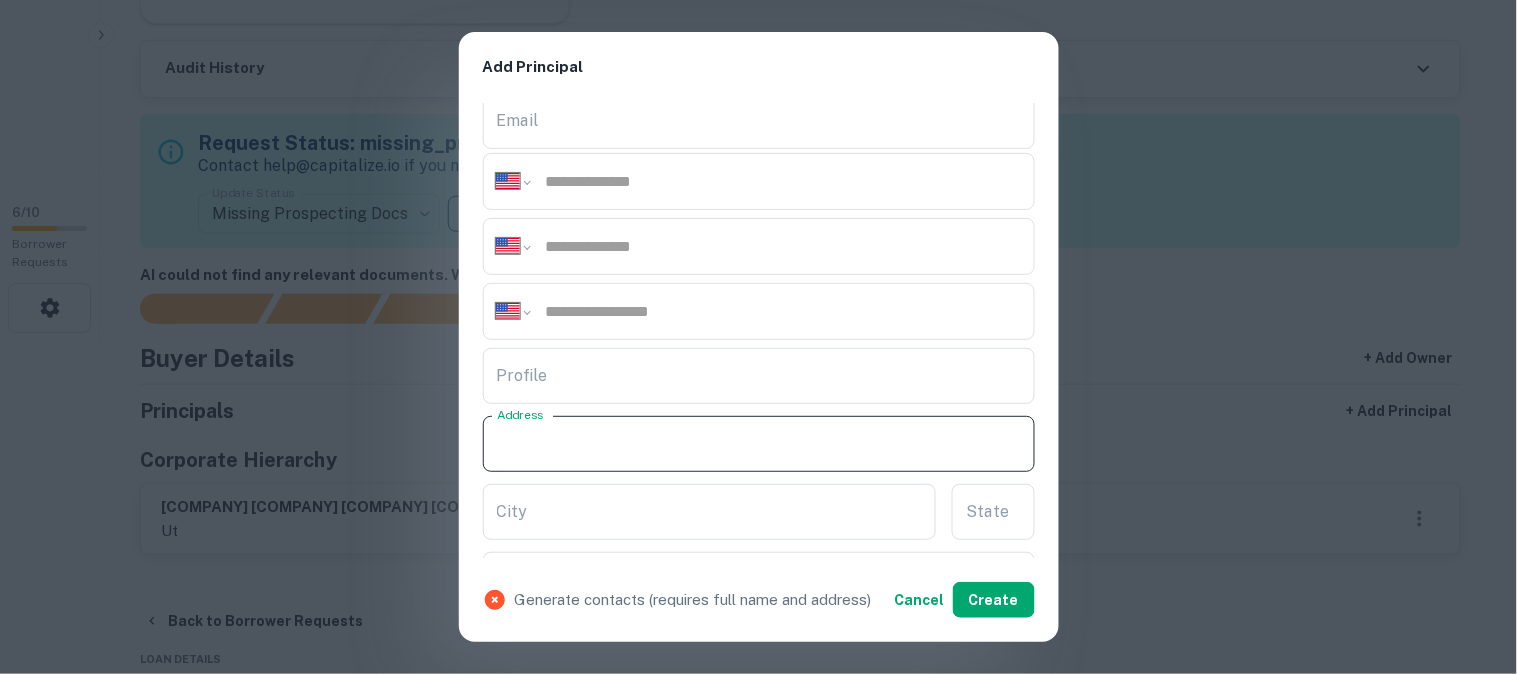 paste on "**********" 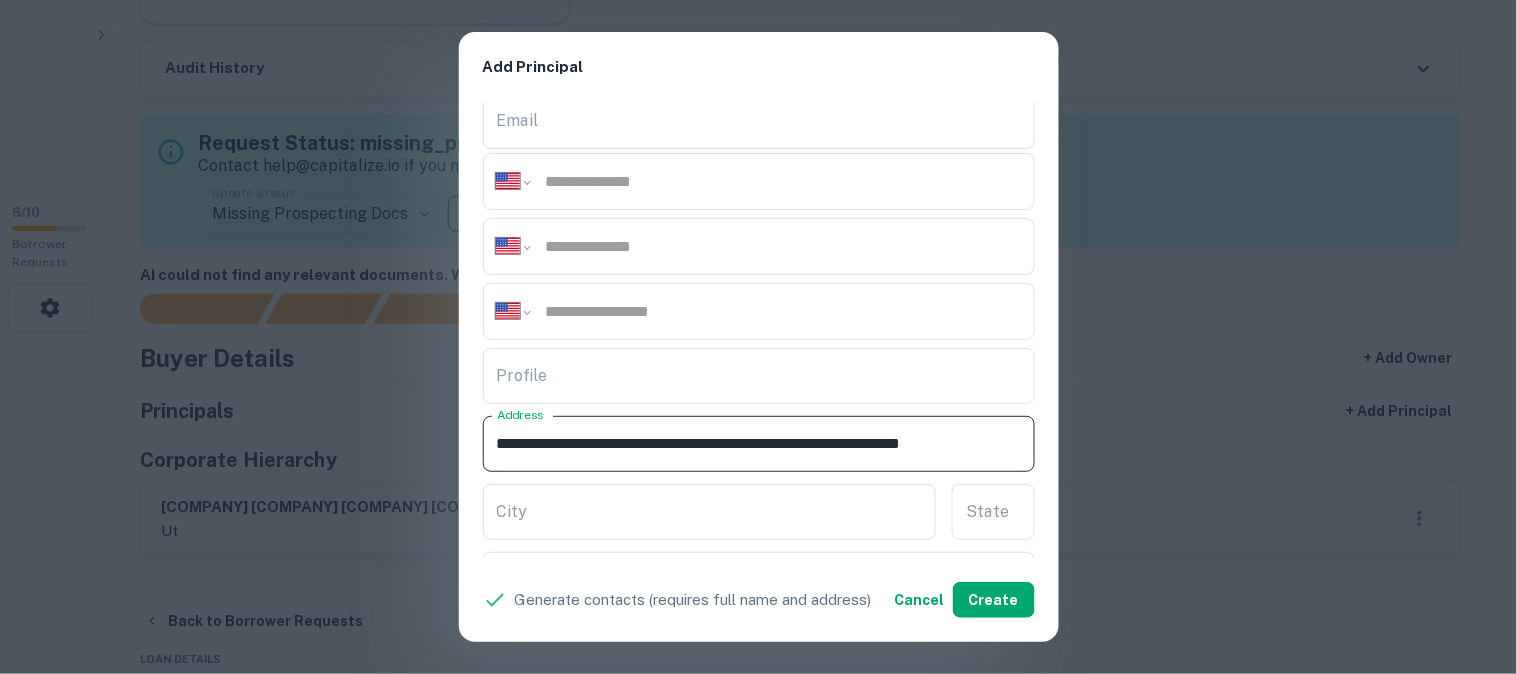 scroll, scrollTop: 0, scrollLeft: 45, axis: horizontal 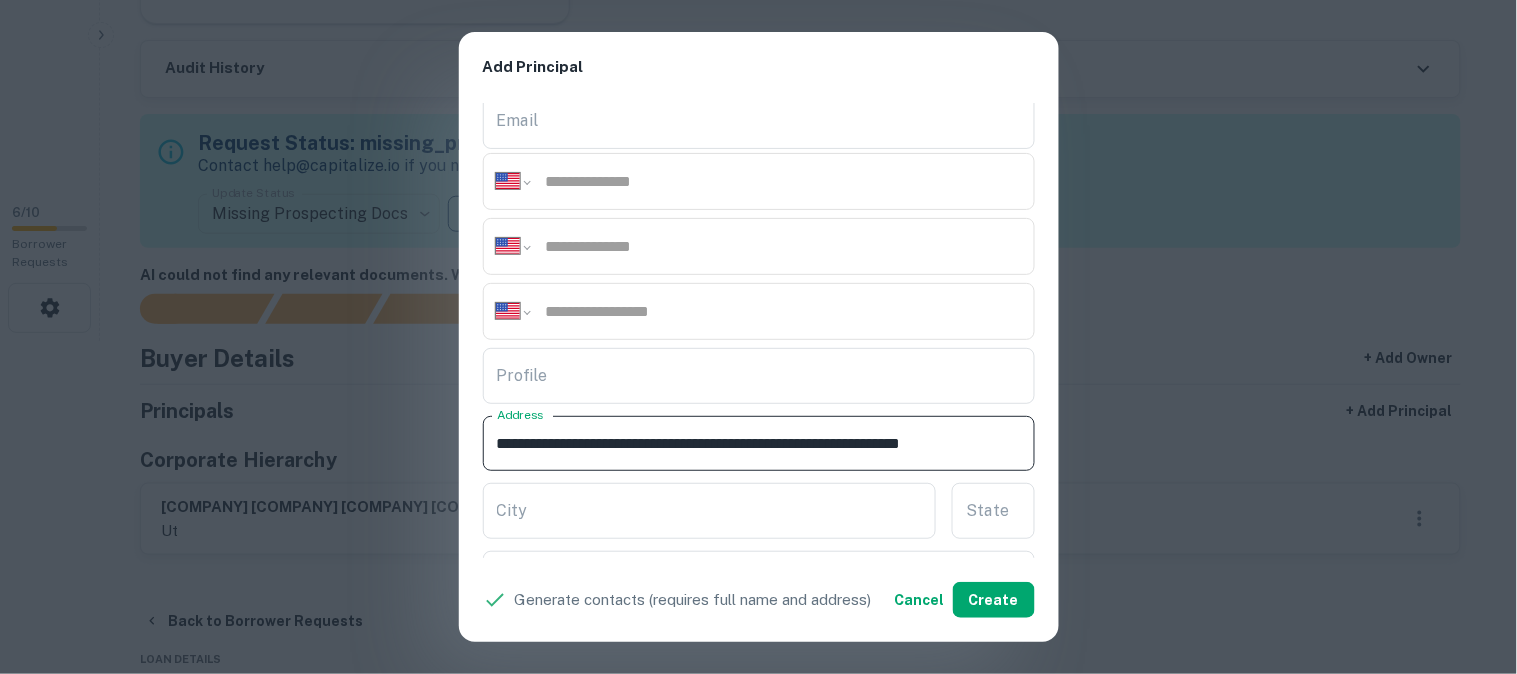 drag, startPoint x: 806, startPoint y: 435, endPoint x: 915, endPoint y: 472, distance: 115.10864 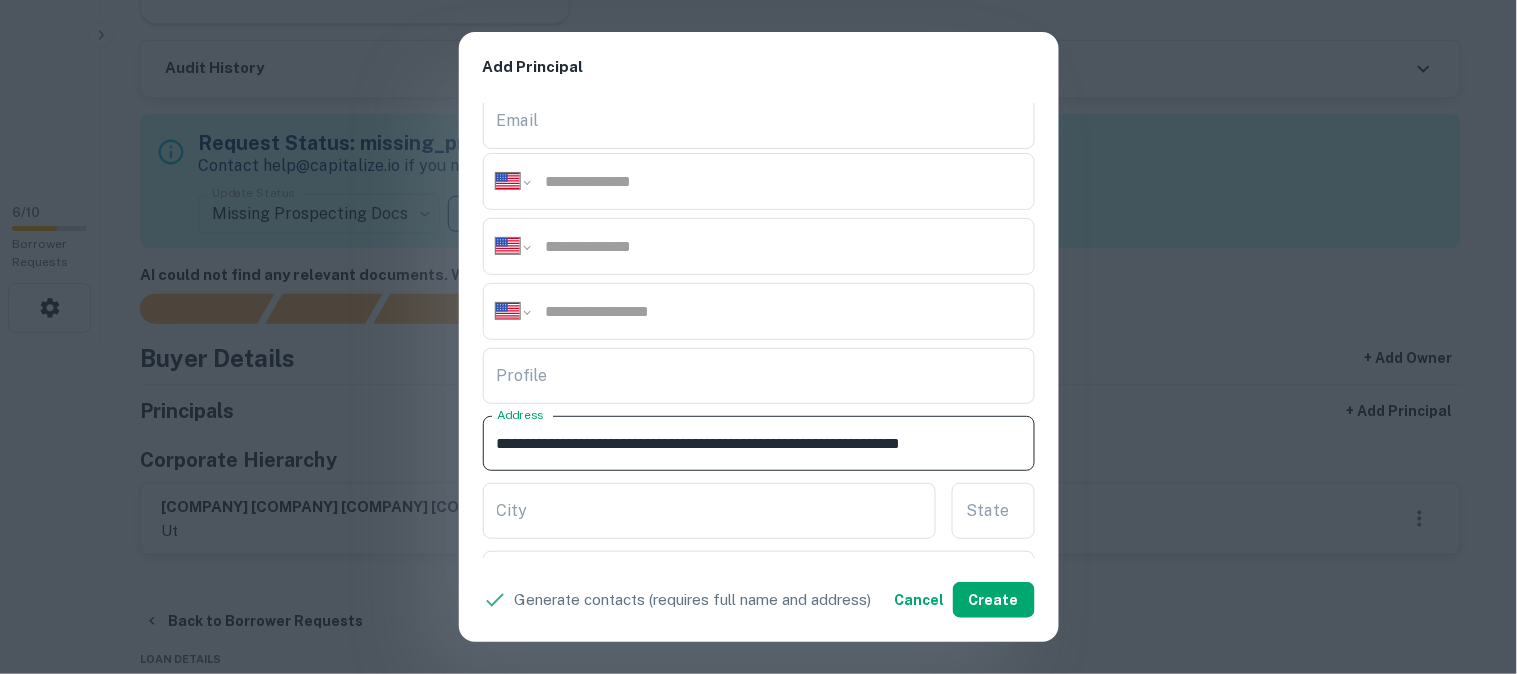 click on "**********" at bounding box center (759, 331) 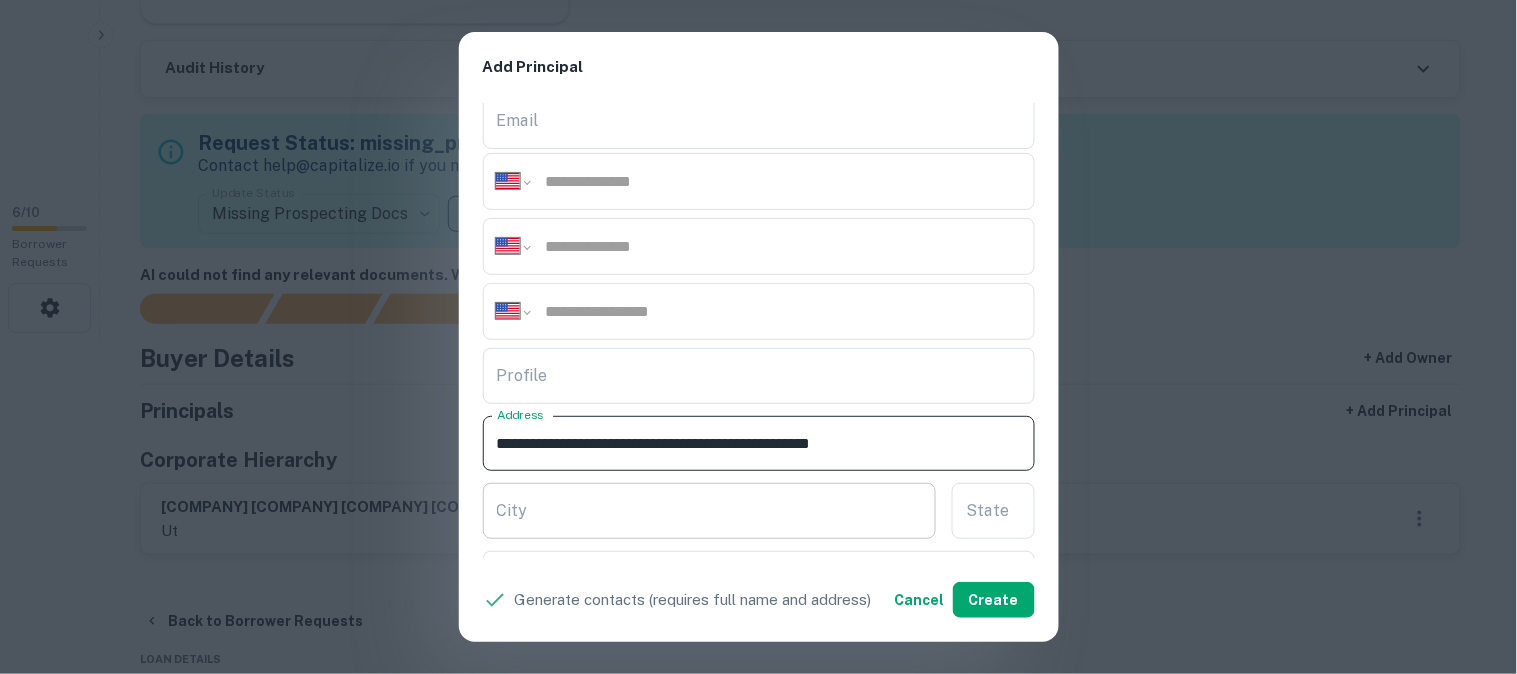 scroll, scrollTop: 0, scrollLeft: 0, axis: both 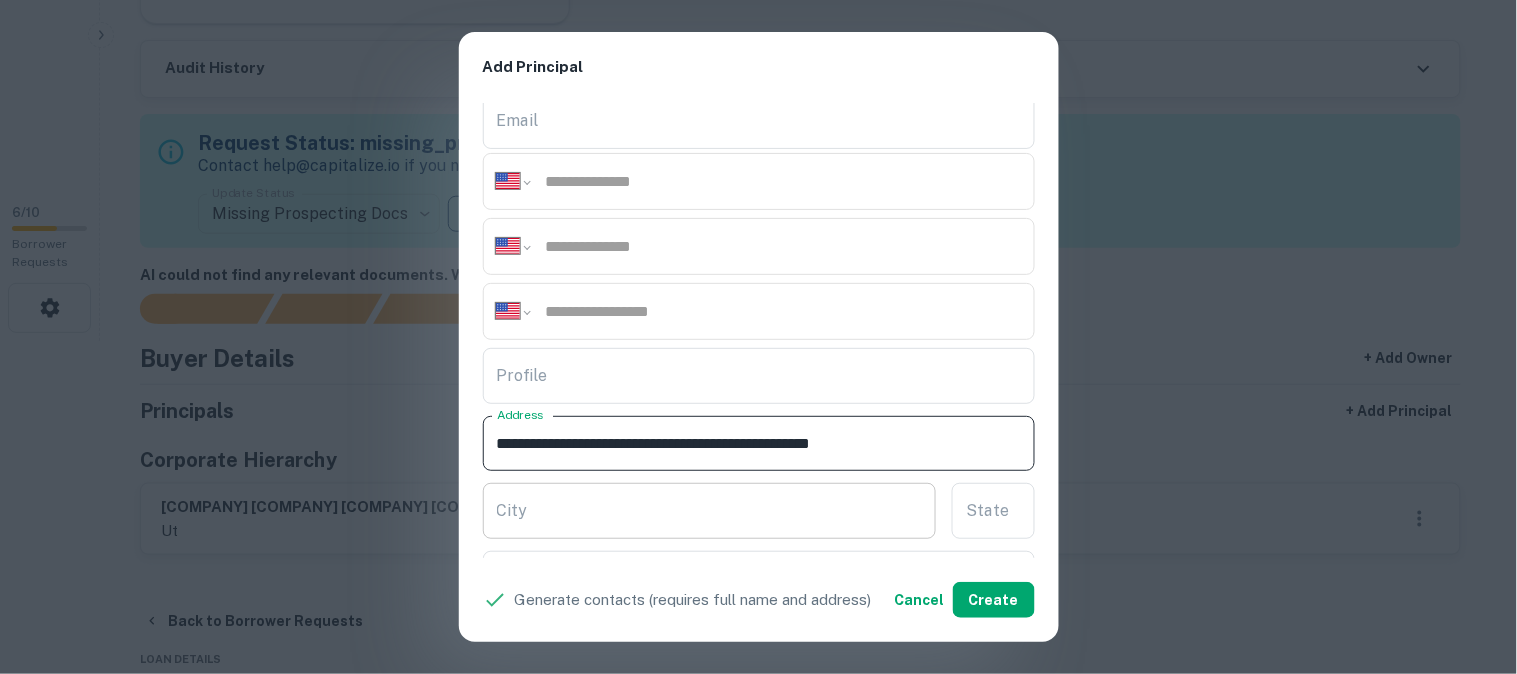 type on "**********" 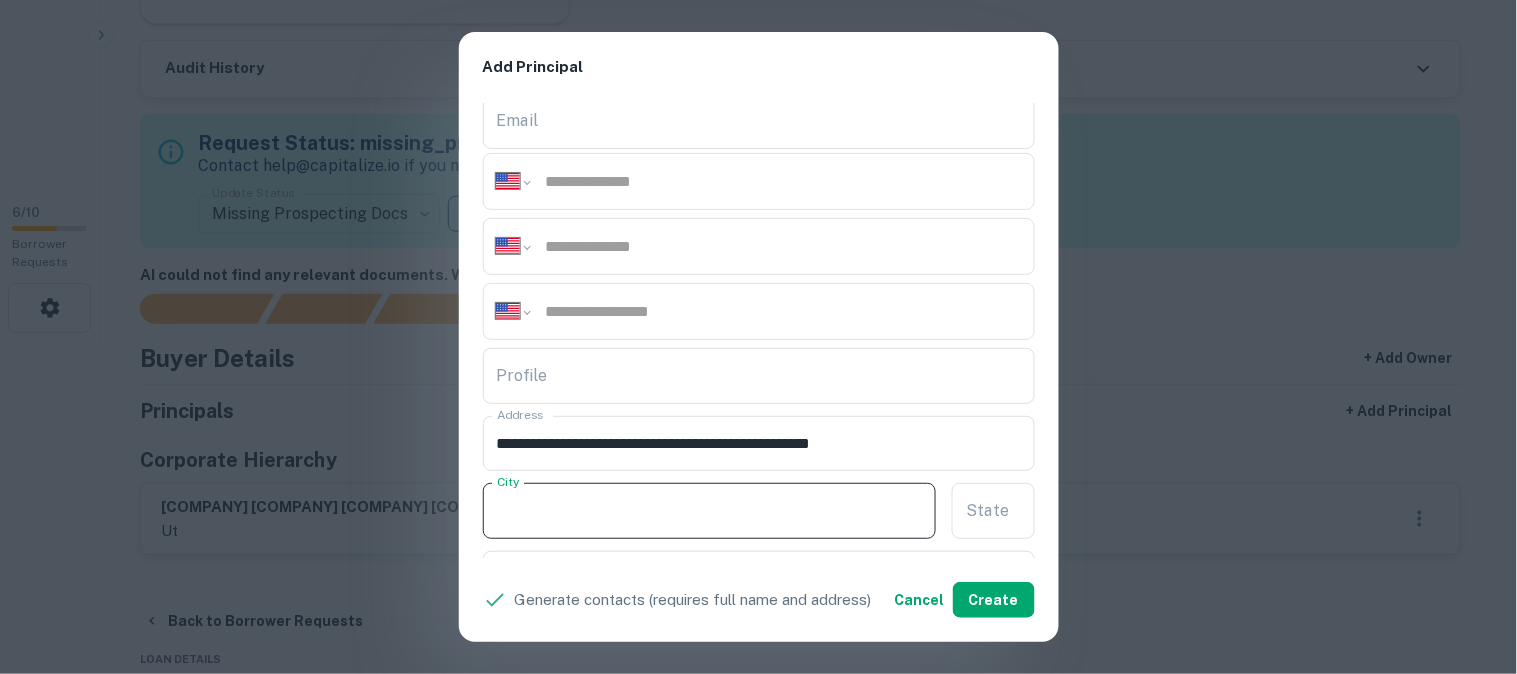 drag, startPoint x: 487, startPoint y: 506, endPoint x: 571, endPoint y: 505, distance: 84.00595 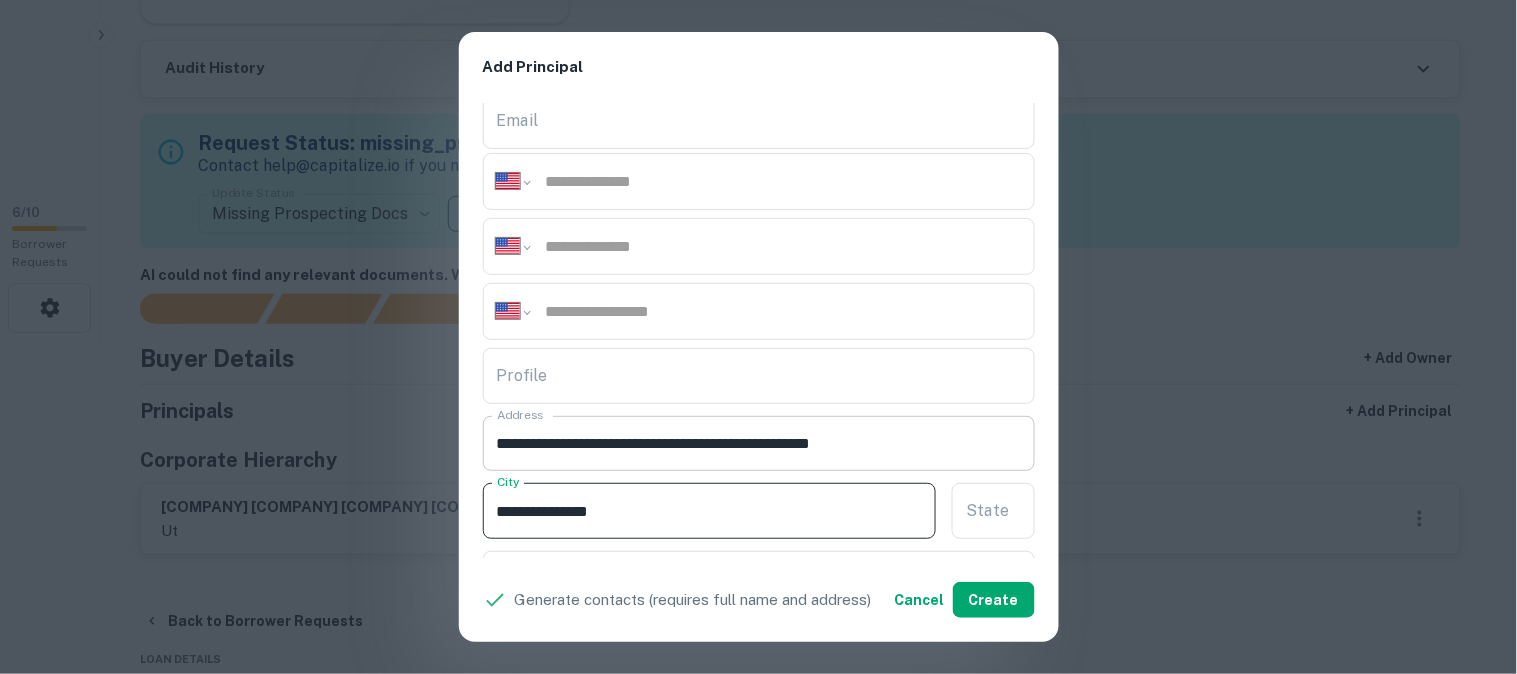 type on "**********" 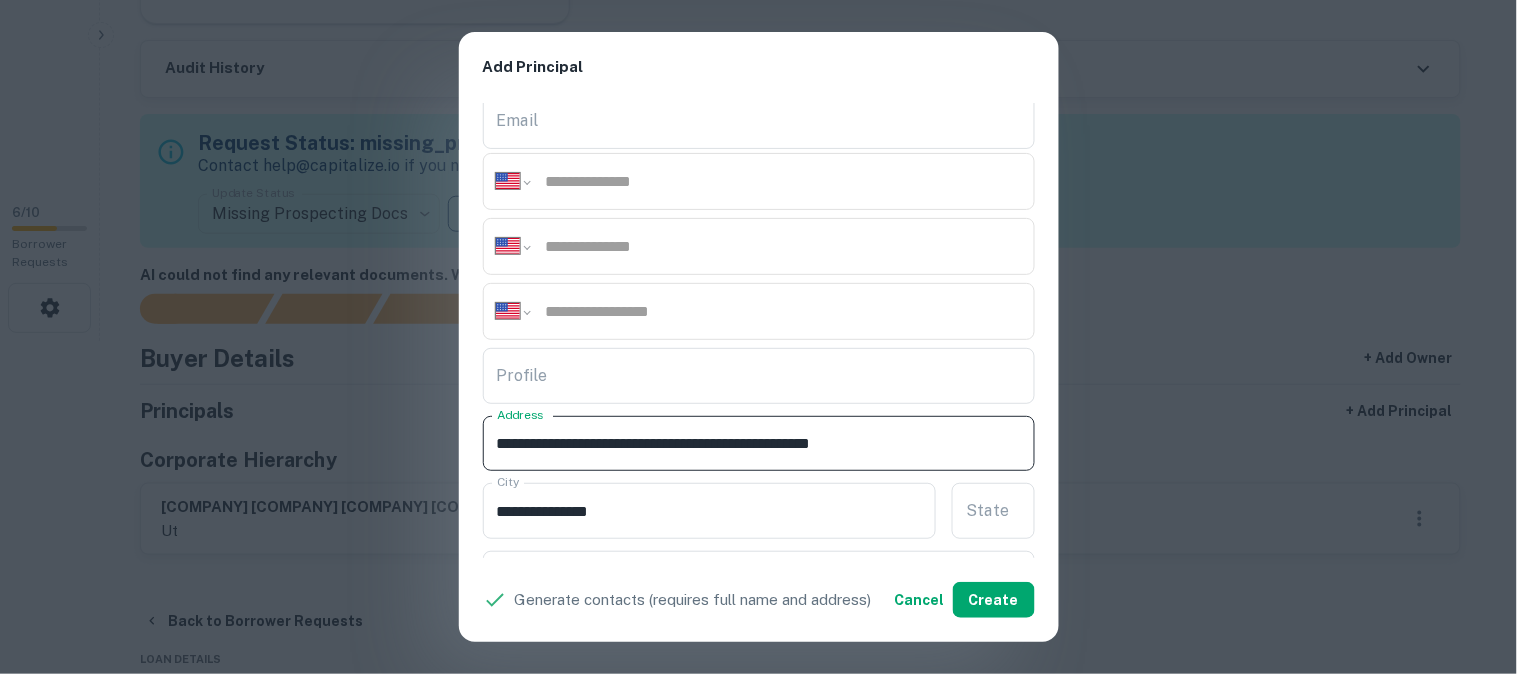 drag, startPoint x: 885, startPoint y: 442, endPoint x: 958, endPoint y: 447, distance: 73.171036 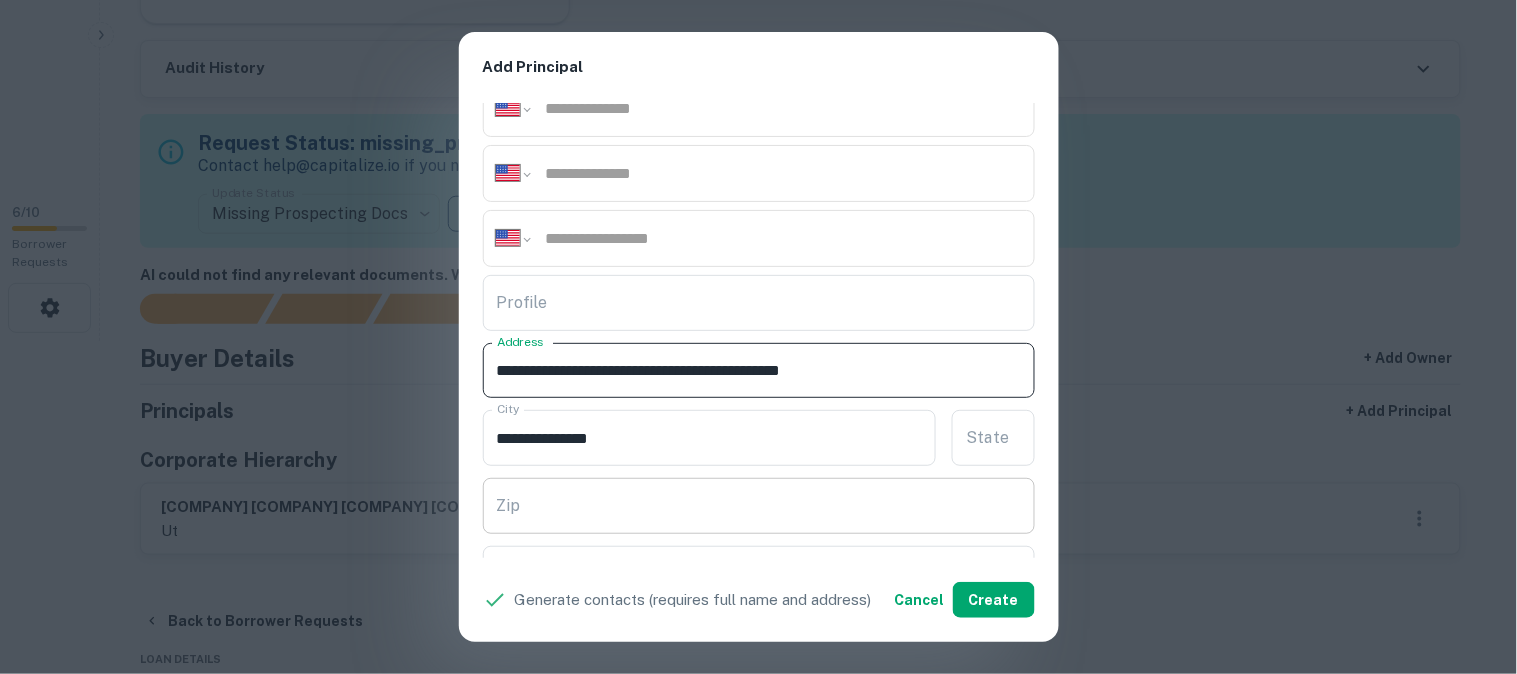 scroll, scrollTop: 333, scrollLeft: 0, axis: vertical 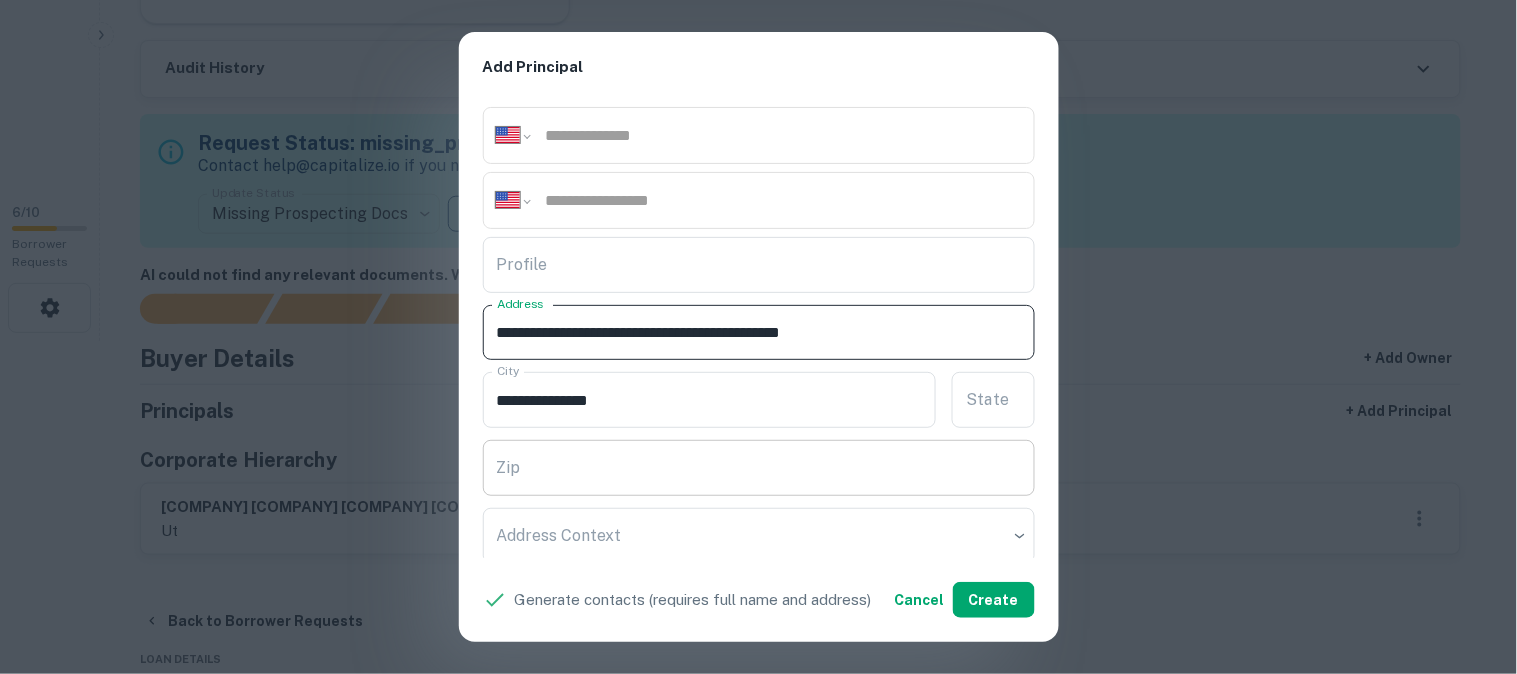 type on "**********" 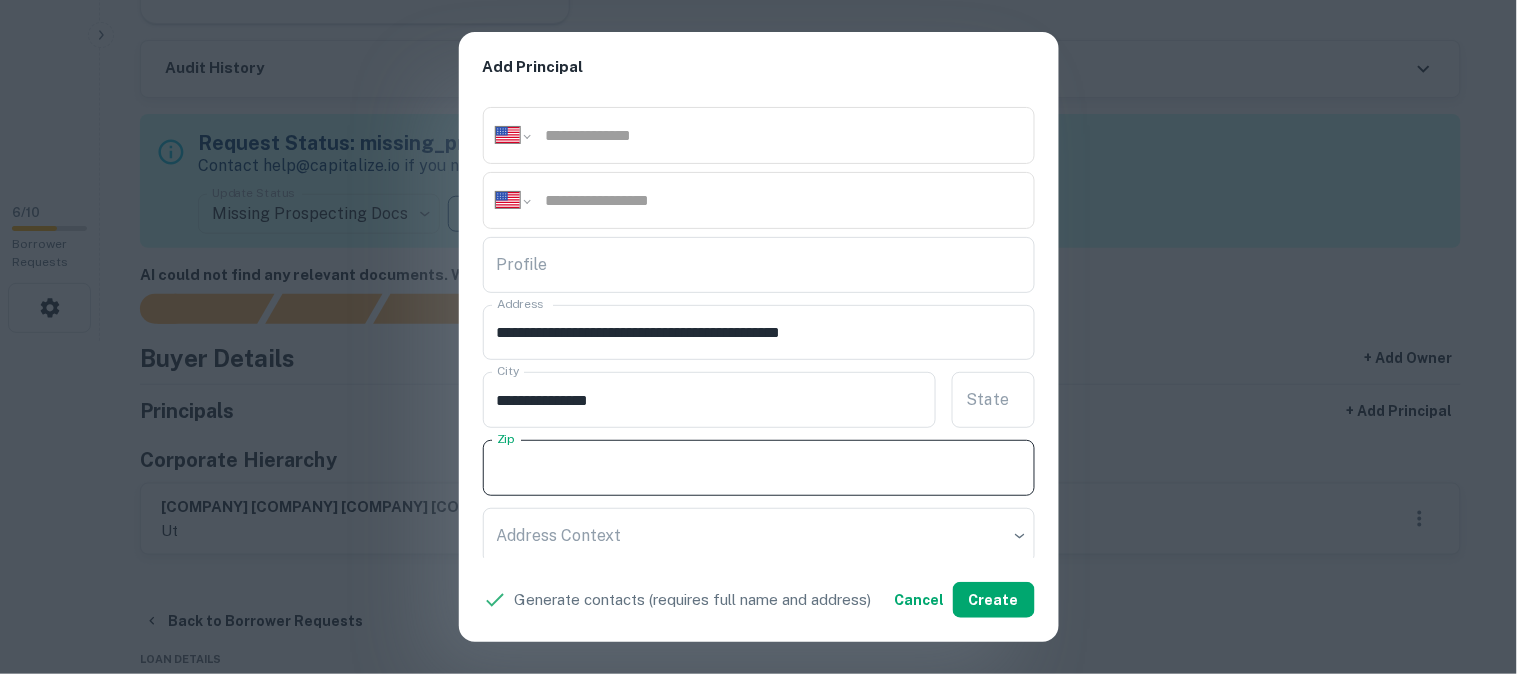 paste on "*****" 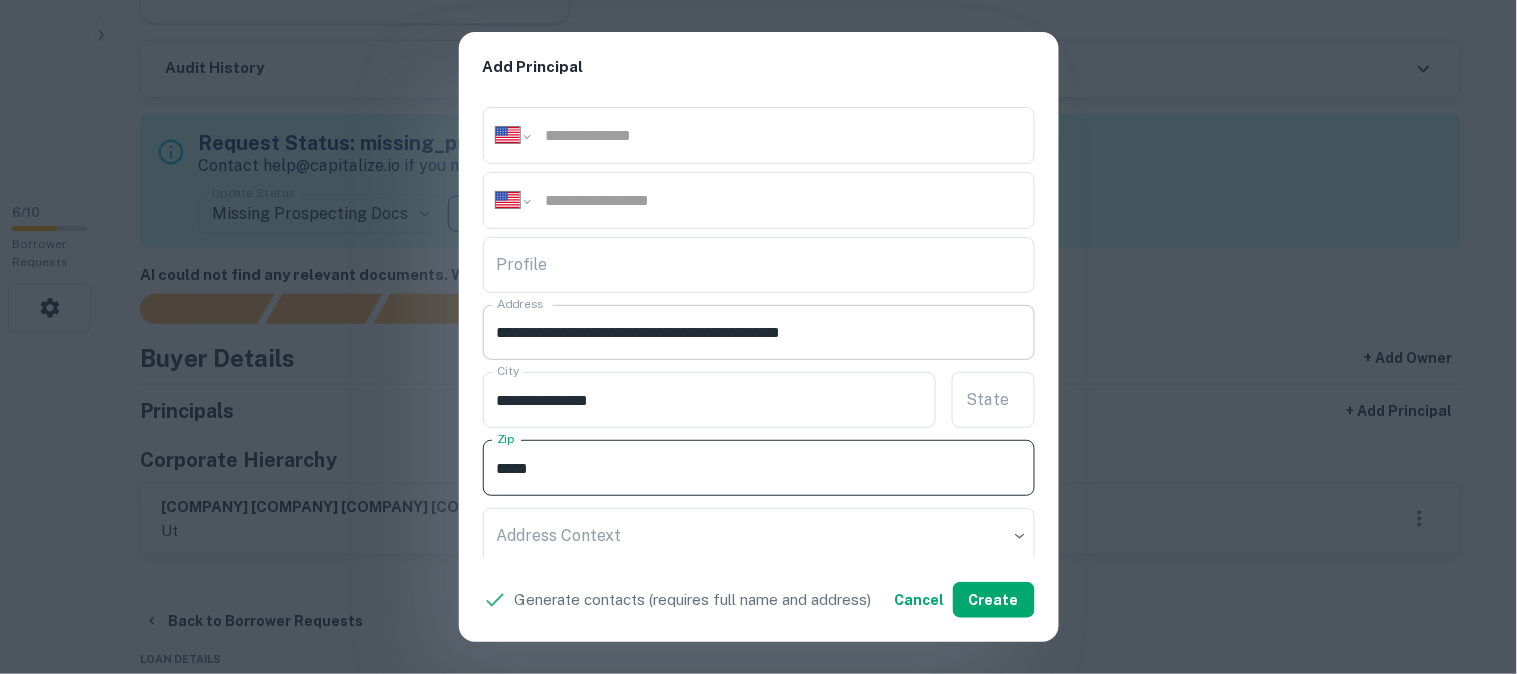 type on "*****" 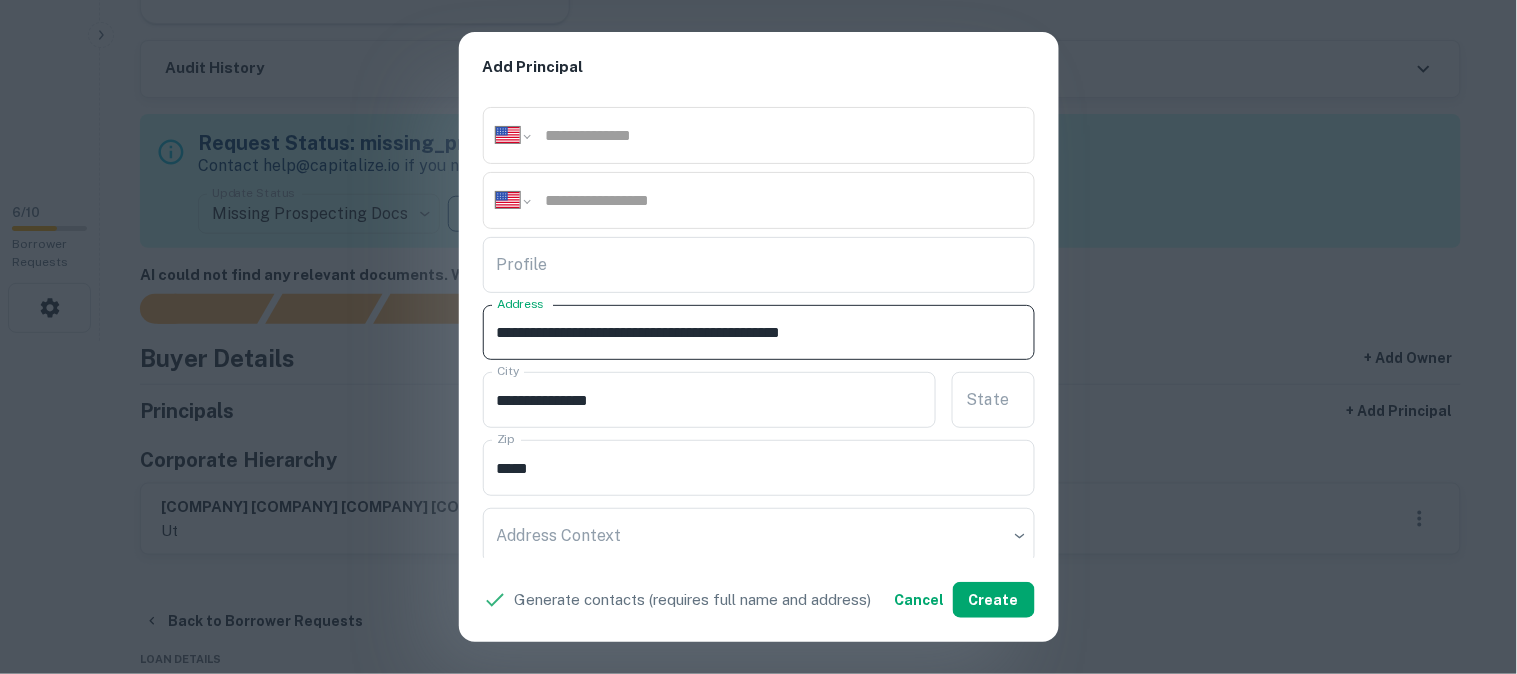 drag, startPoint x: 856, startPoint y: 332, endPoint x: 875, endPoint y: 346, distance: 23.600847 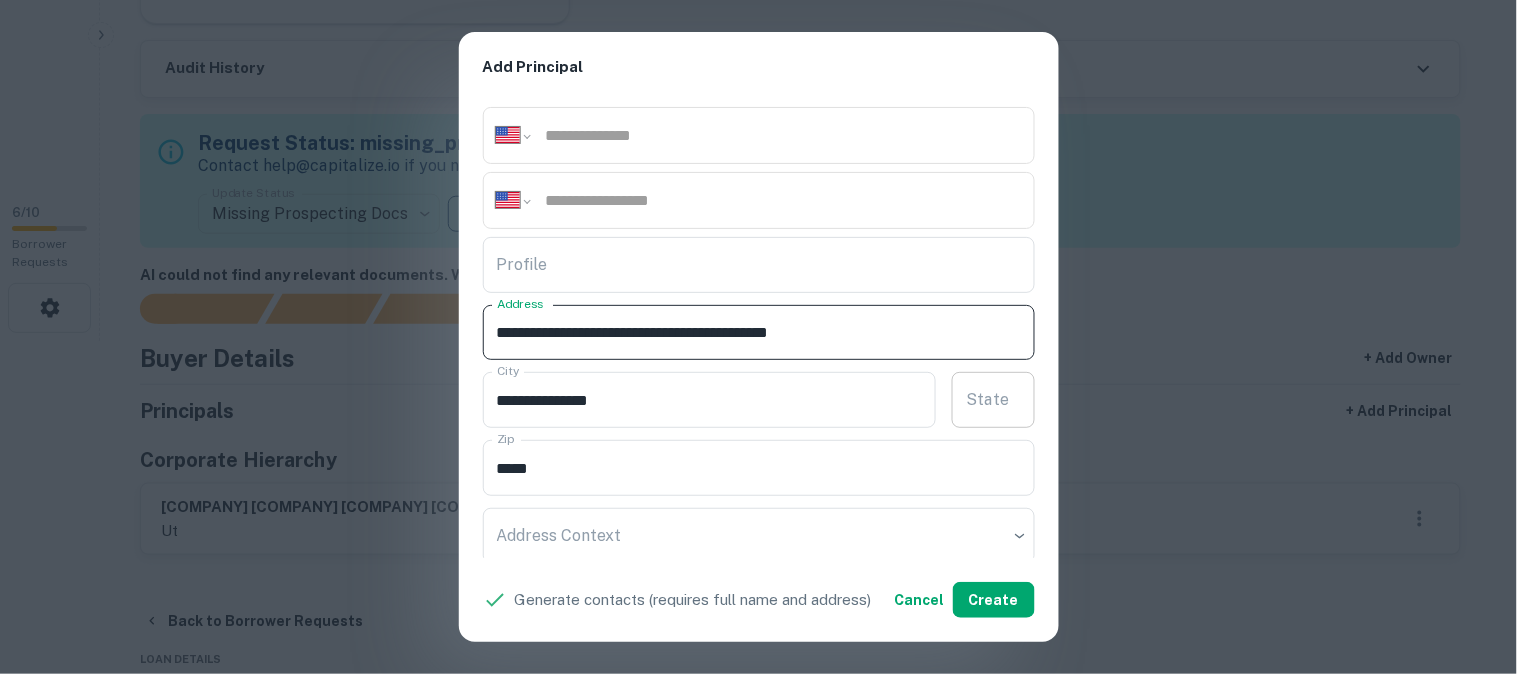 type on "**********" 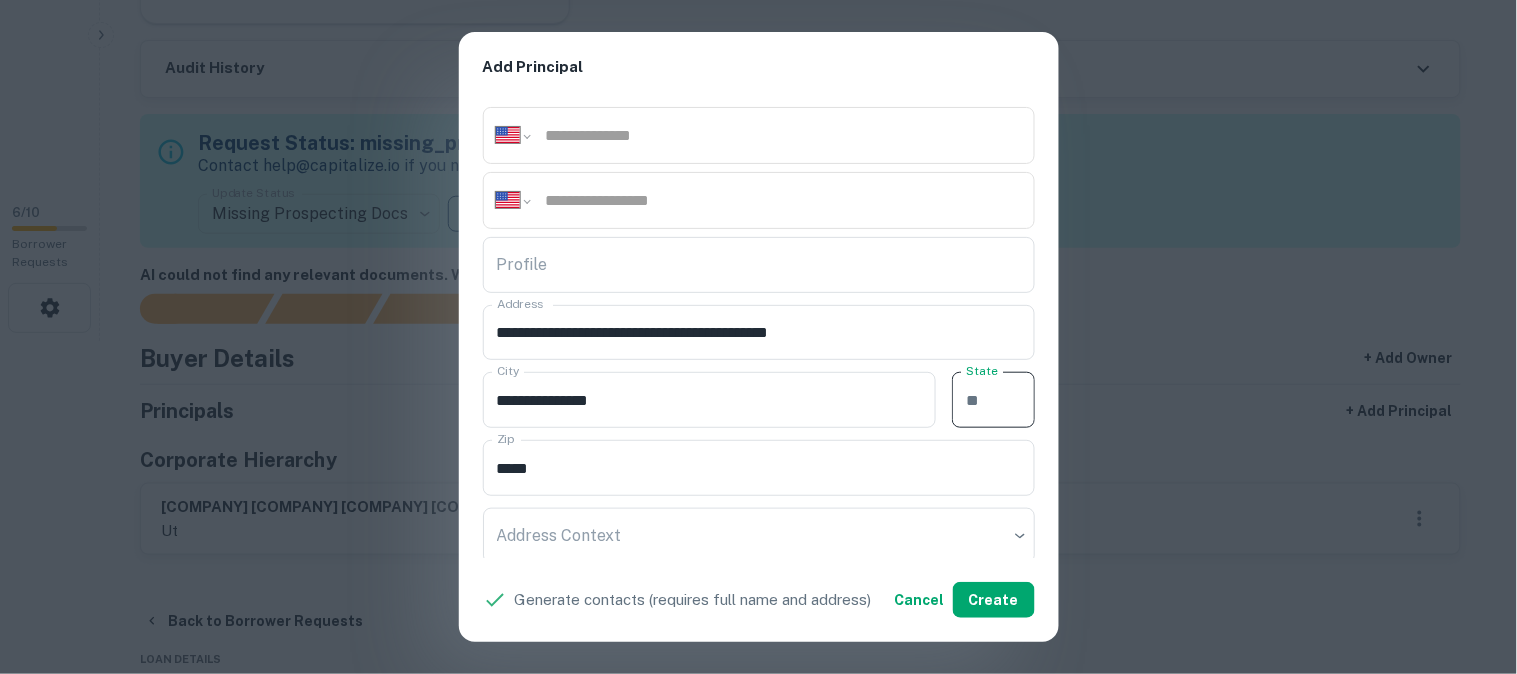 click on "State" at bounding box center (993, 400) 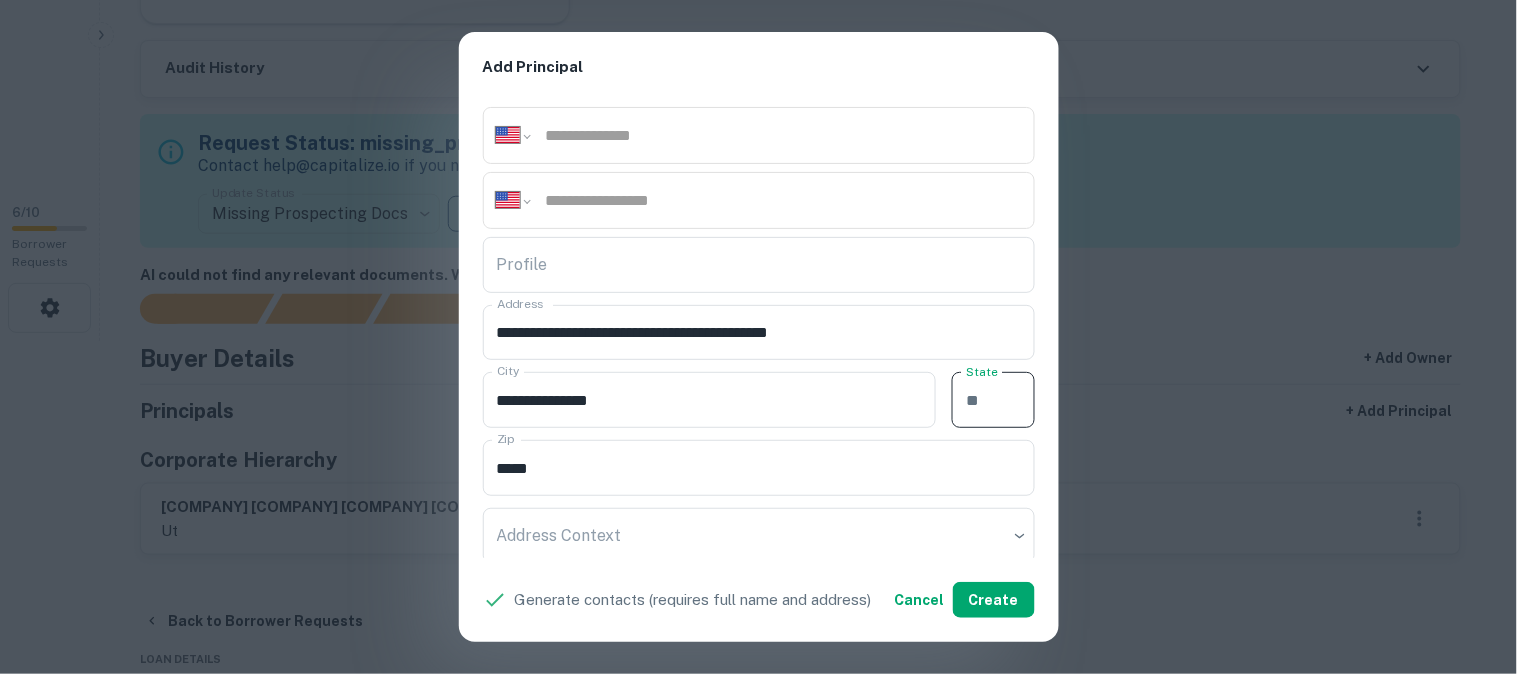 paste on "**" 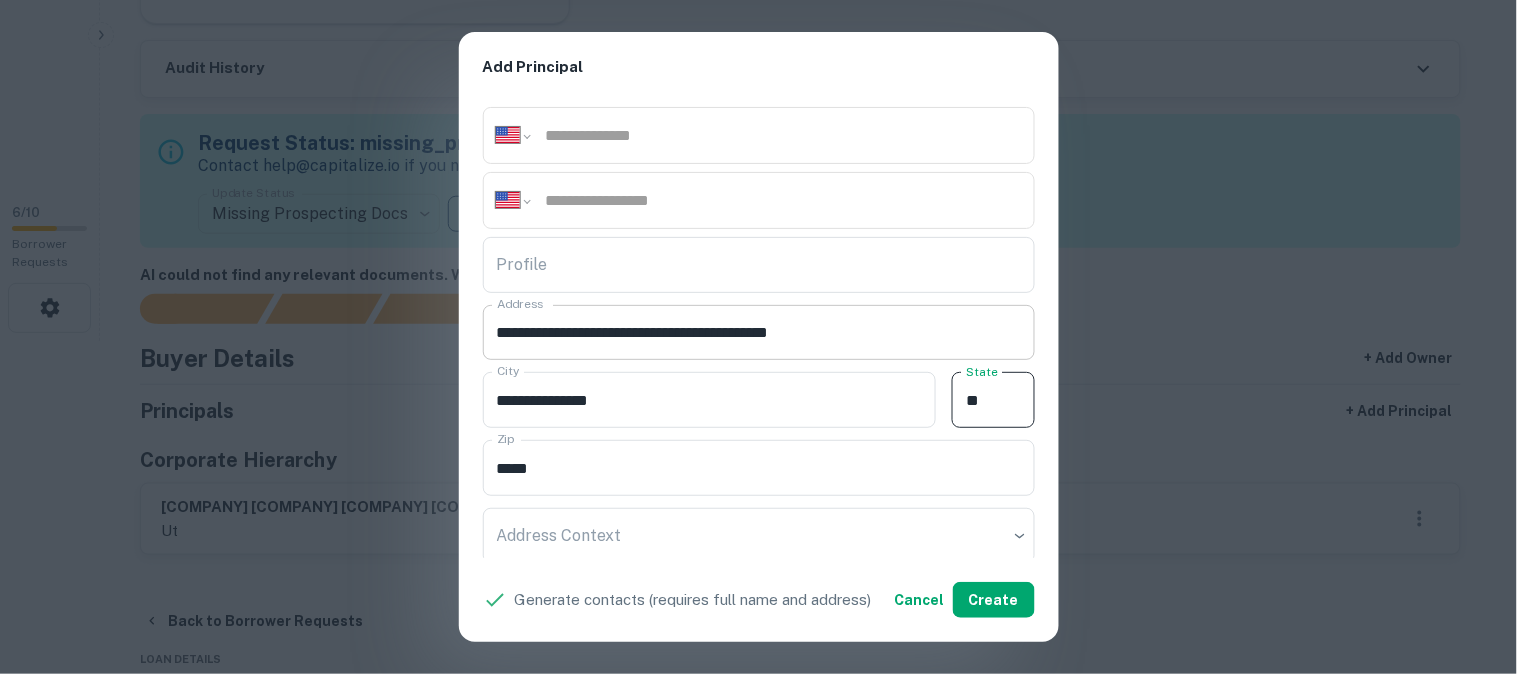 type on "**" 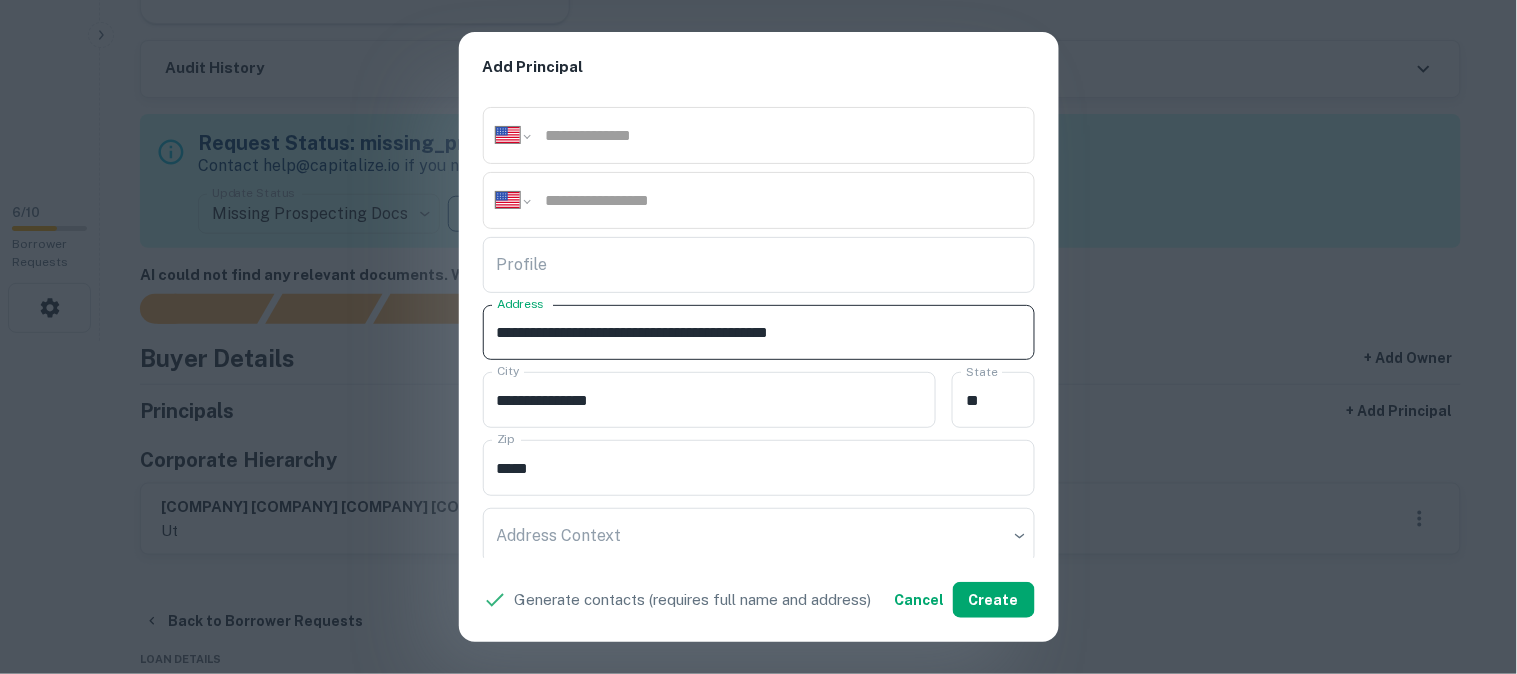 drag, startPoint x: 871, startPoint y: 336, endPoint x: 844, endPoint y: 328, distance: 28.160255 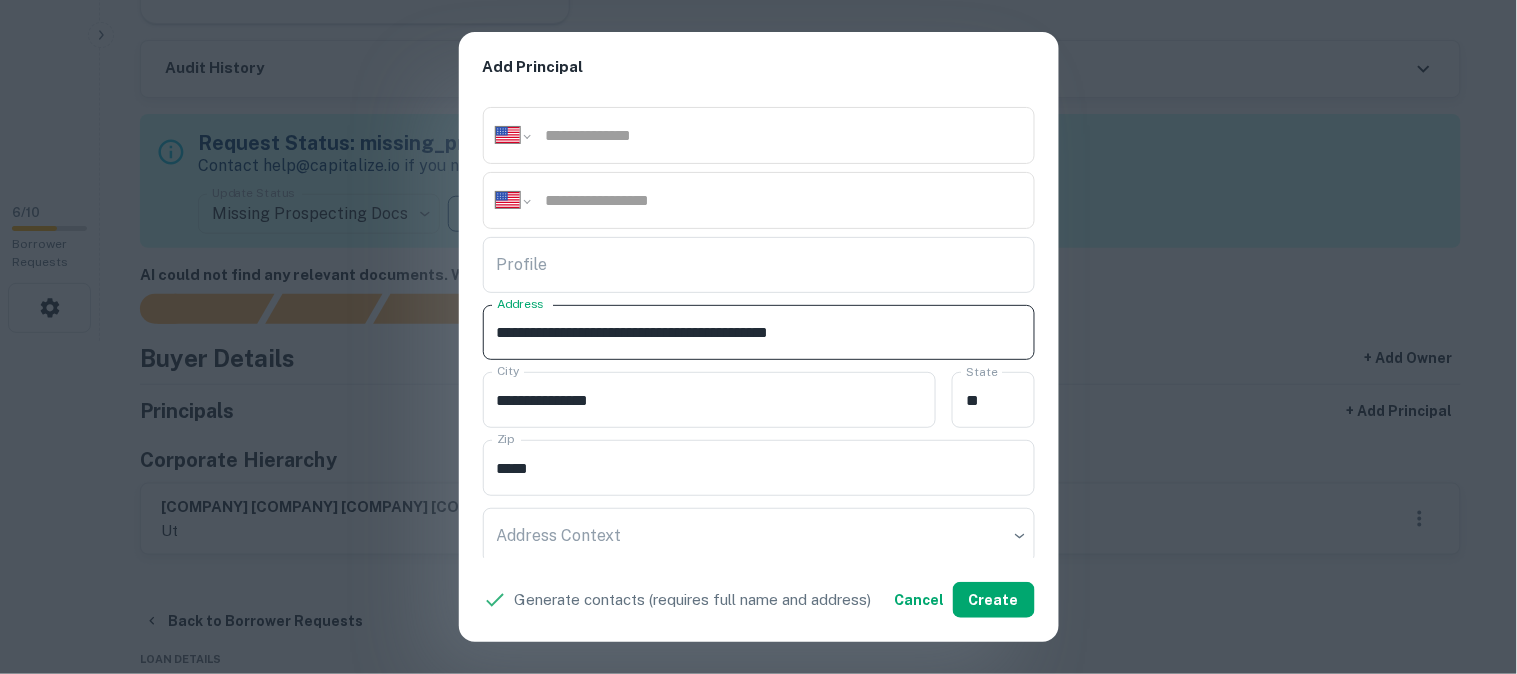 click on "**********" at bounding box center [750, 333] 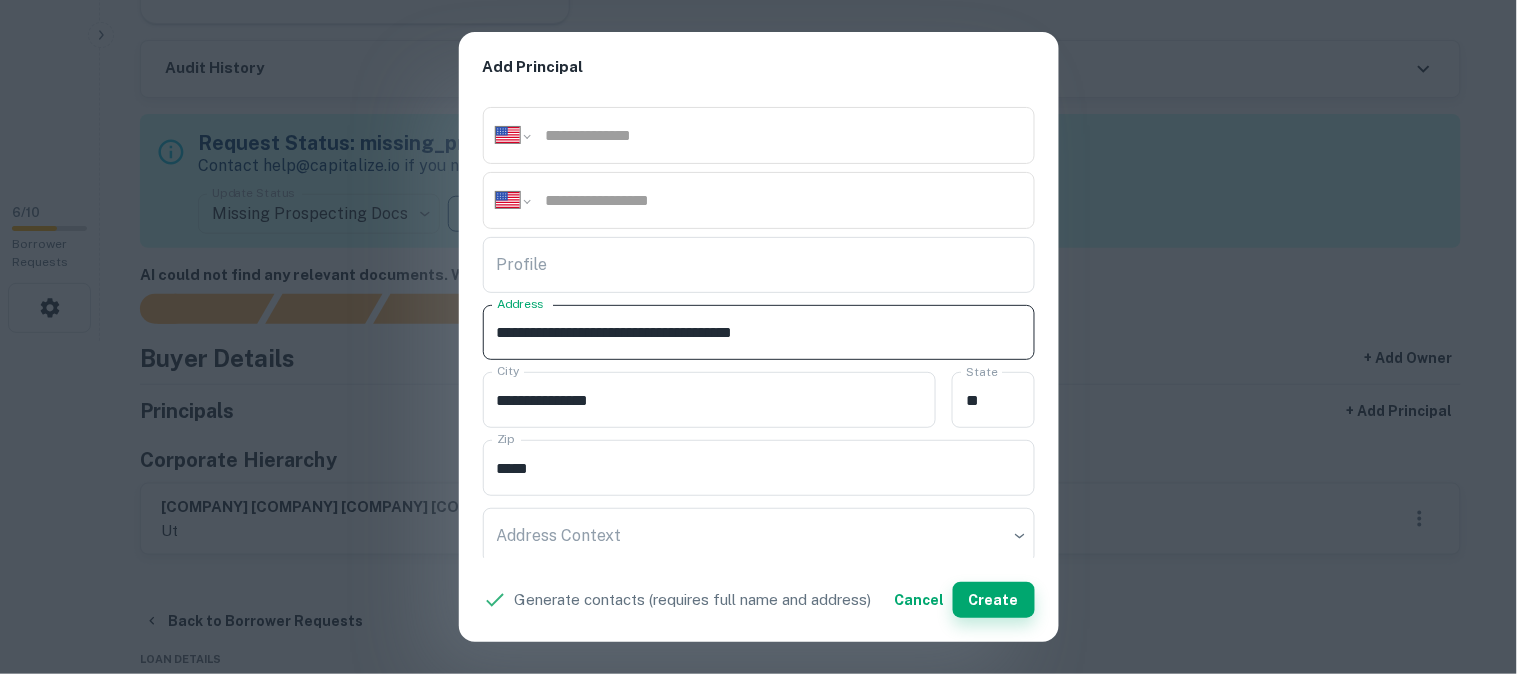 type on "**********" 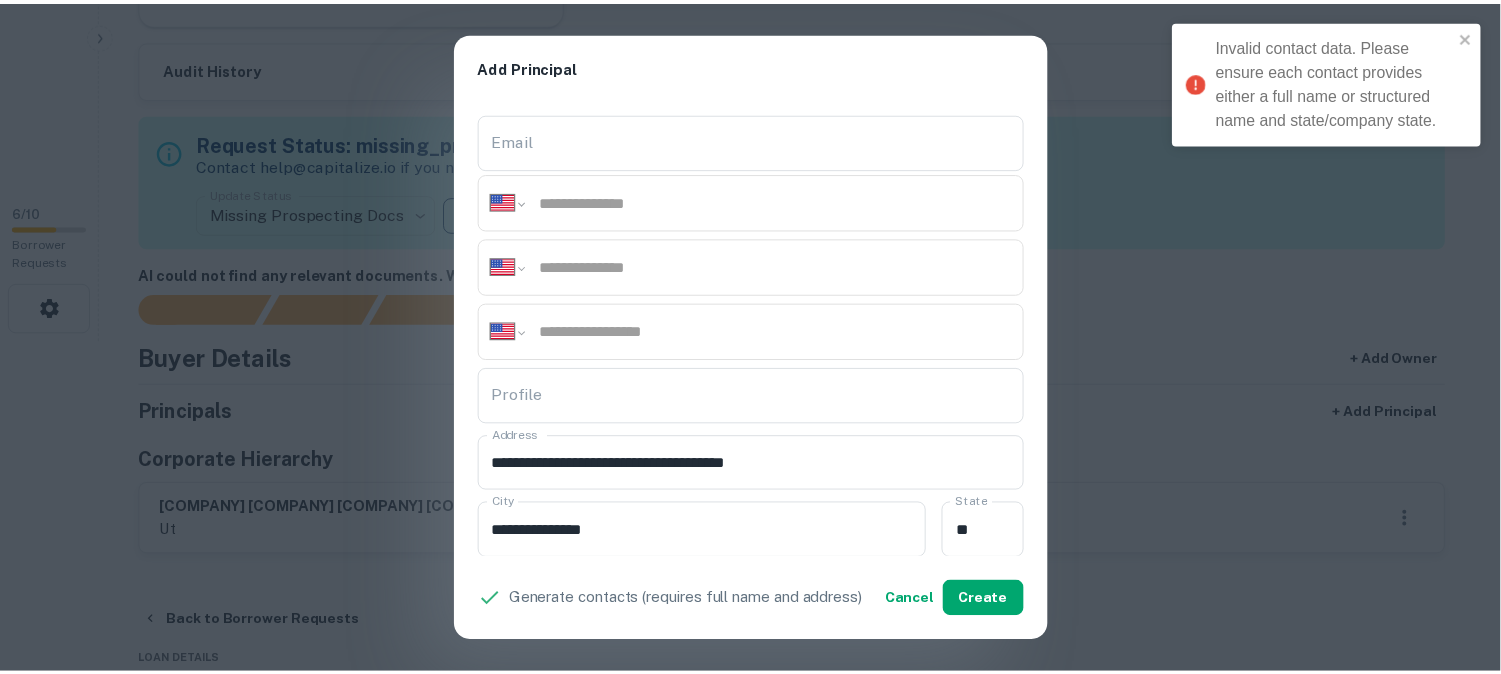 scroll, scrollTop: 0, scrollLeft: 0, axis: both 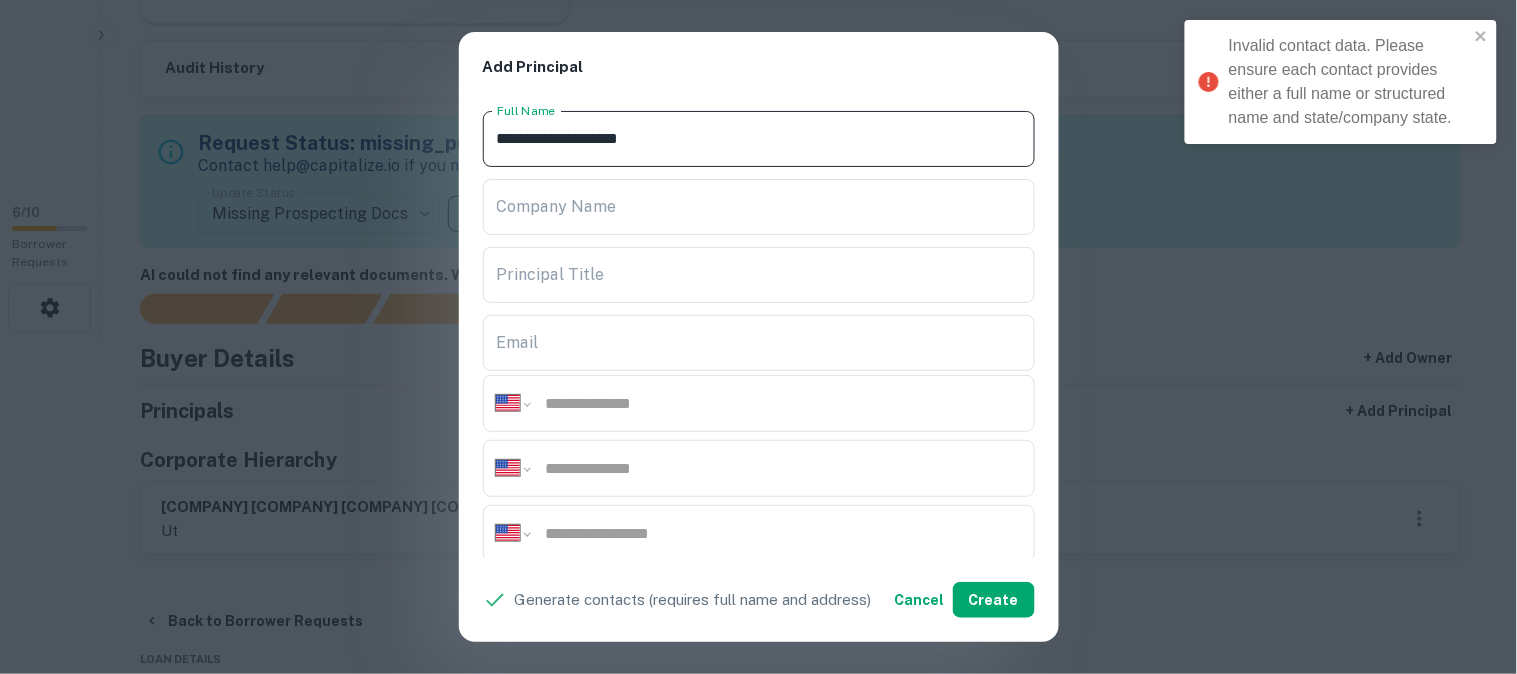 drag, startPoint x: 713, startPoint y: 130, endPoint x: 431, endPoint y: 150, distance: 282.70834 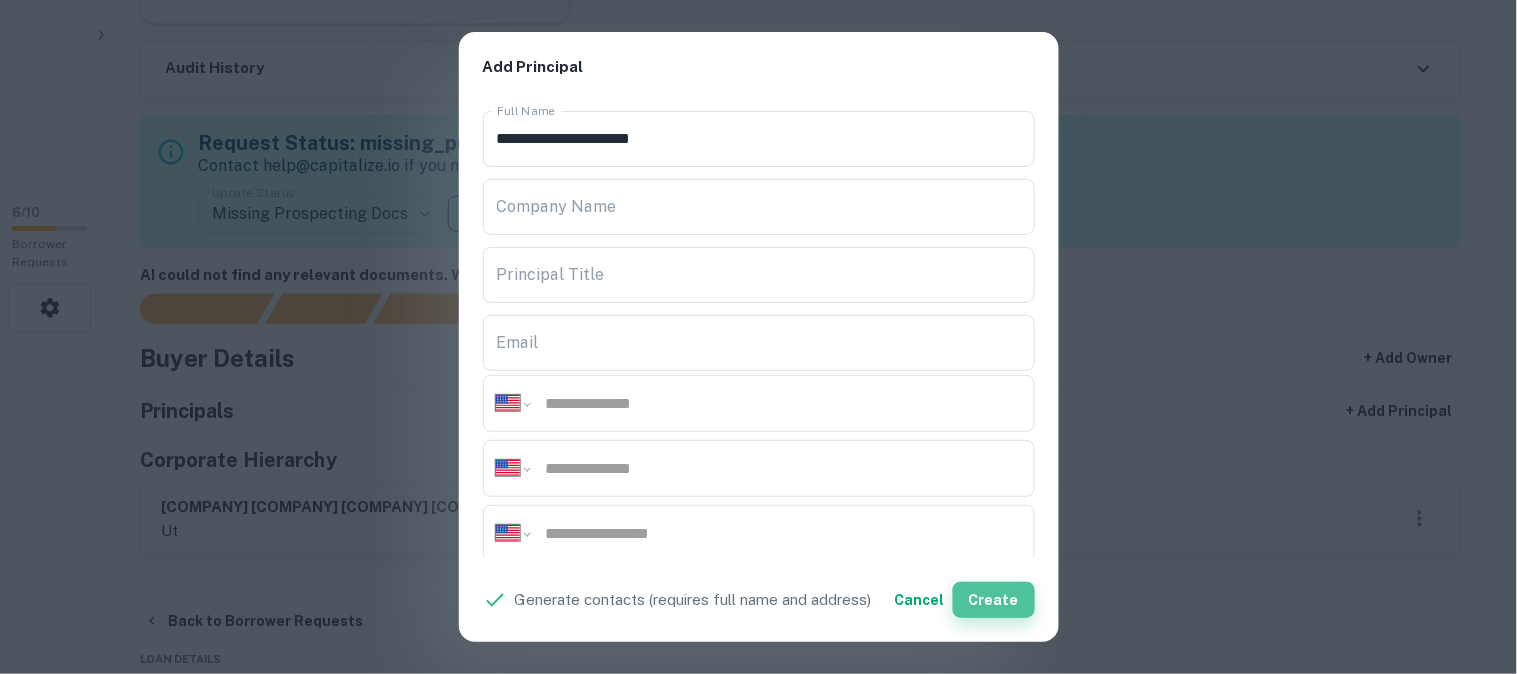 click on "Create" at bounding box center [994, 600] 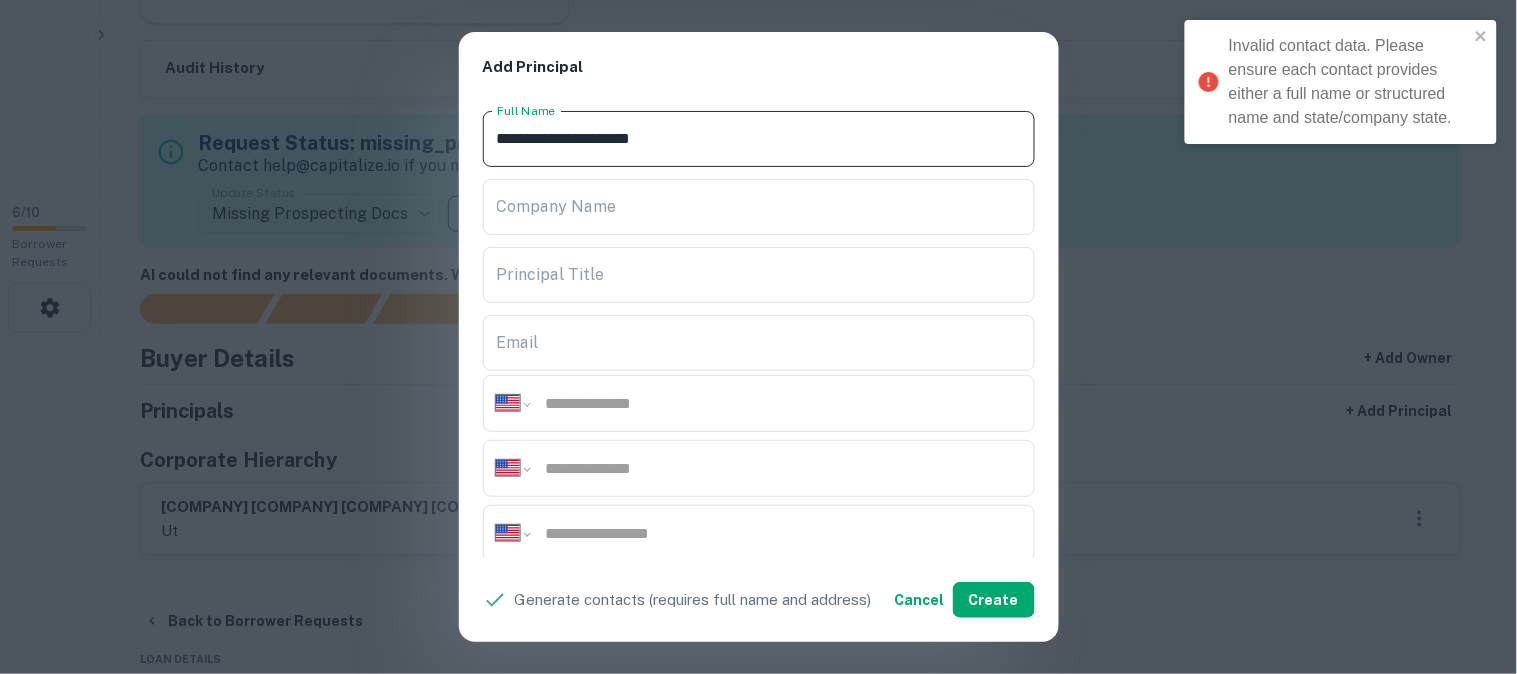 drag, startPoint x: 738, startPoint y: 147, endPoint x: 442, endPoint y: 147, distance: 296 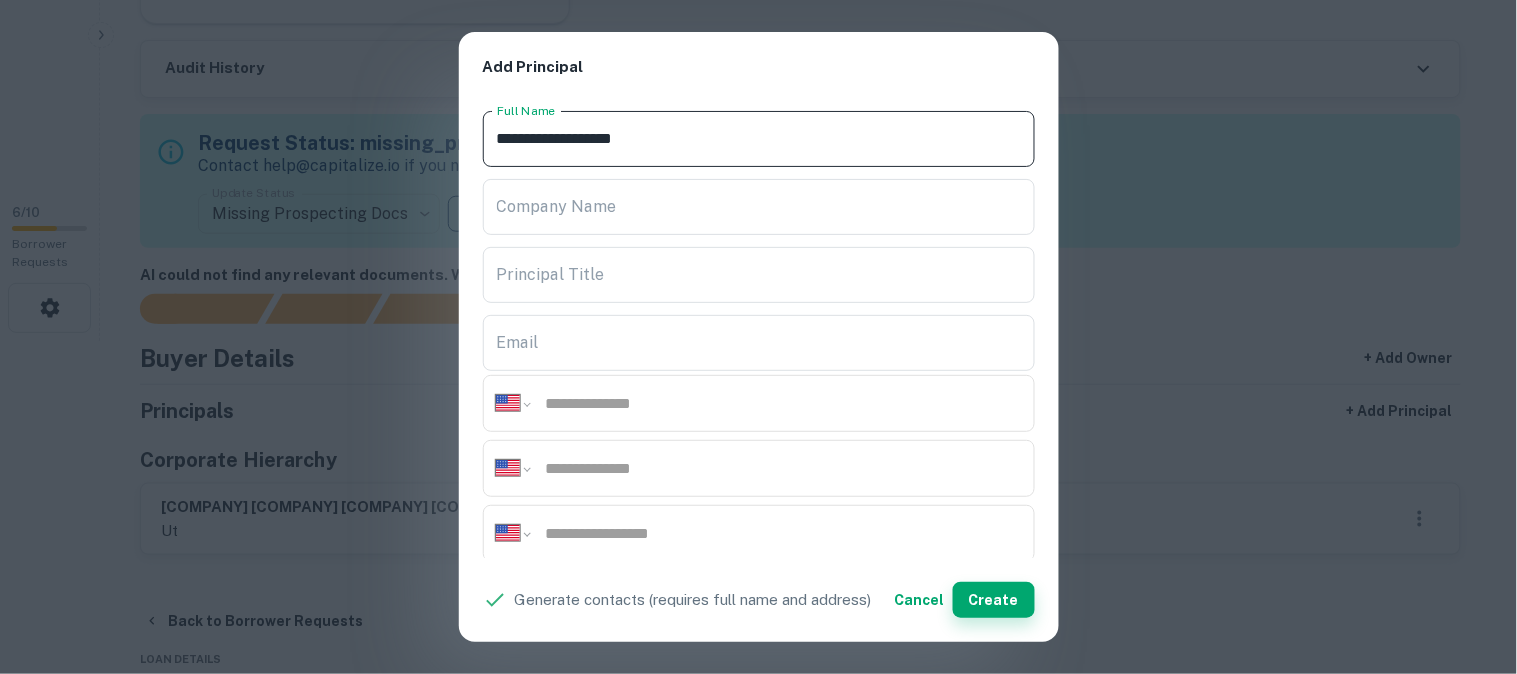 type on "**********" 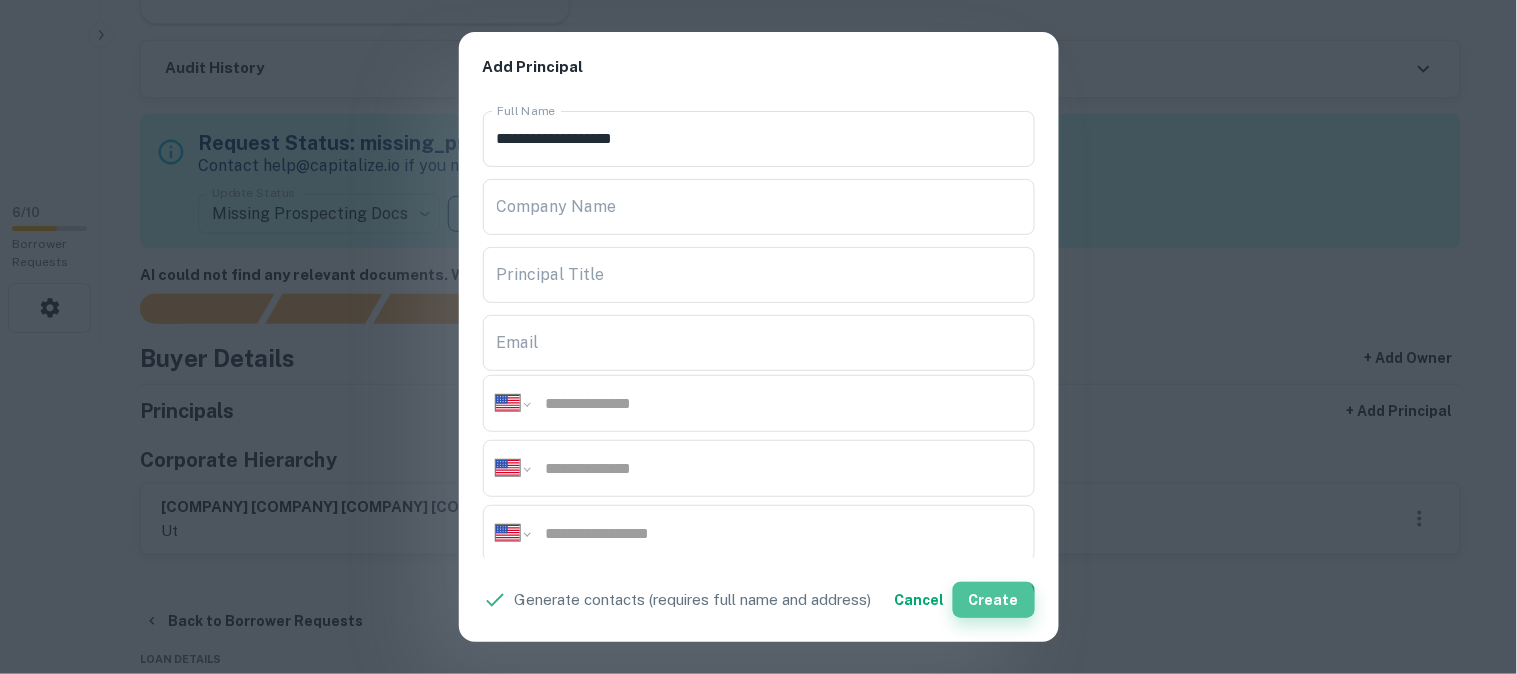 click on "Create" at bounding box center [994, 600] 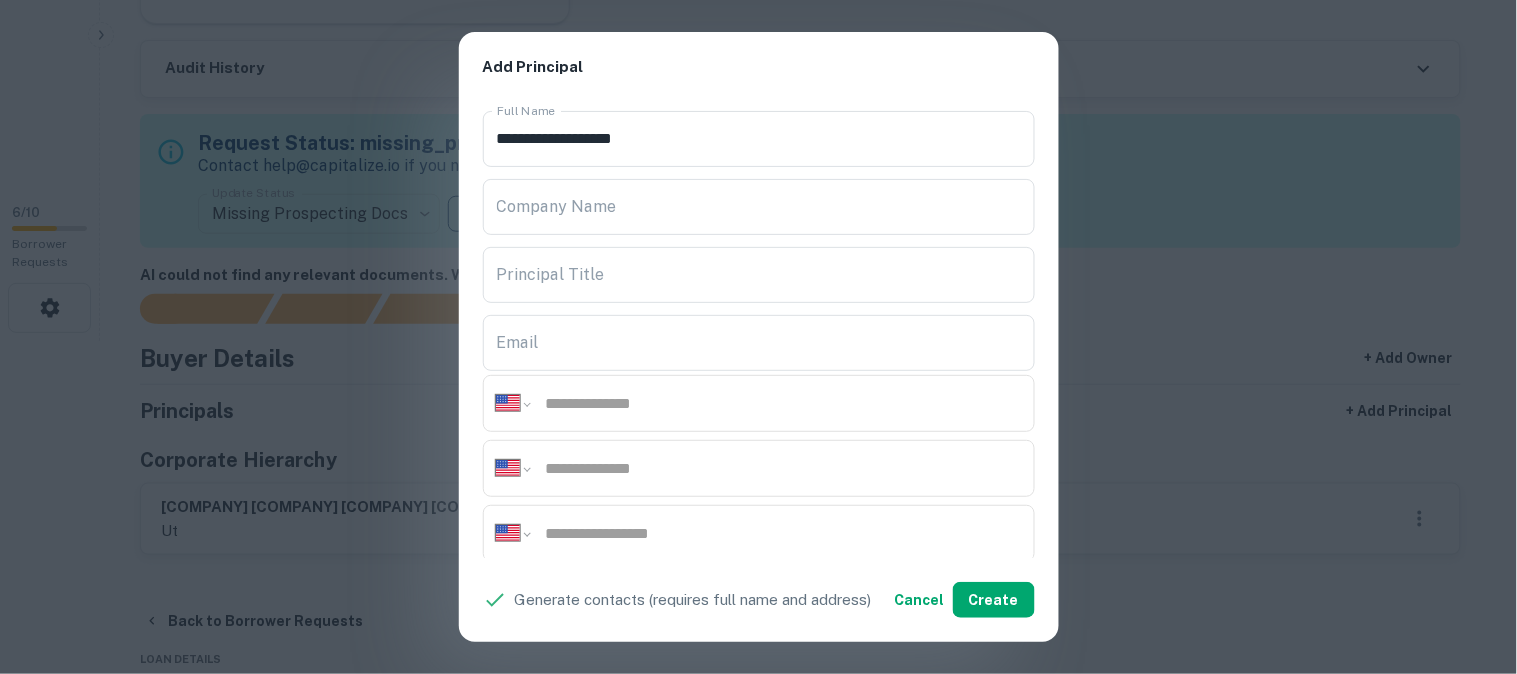 click on "**********" at bounding box center (758, 337) 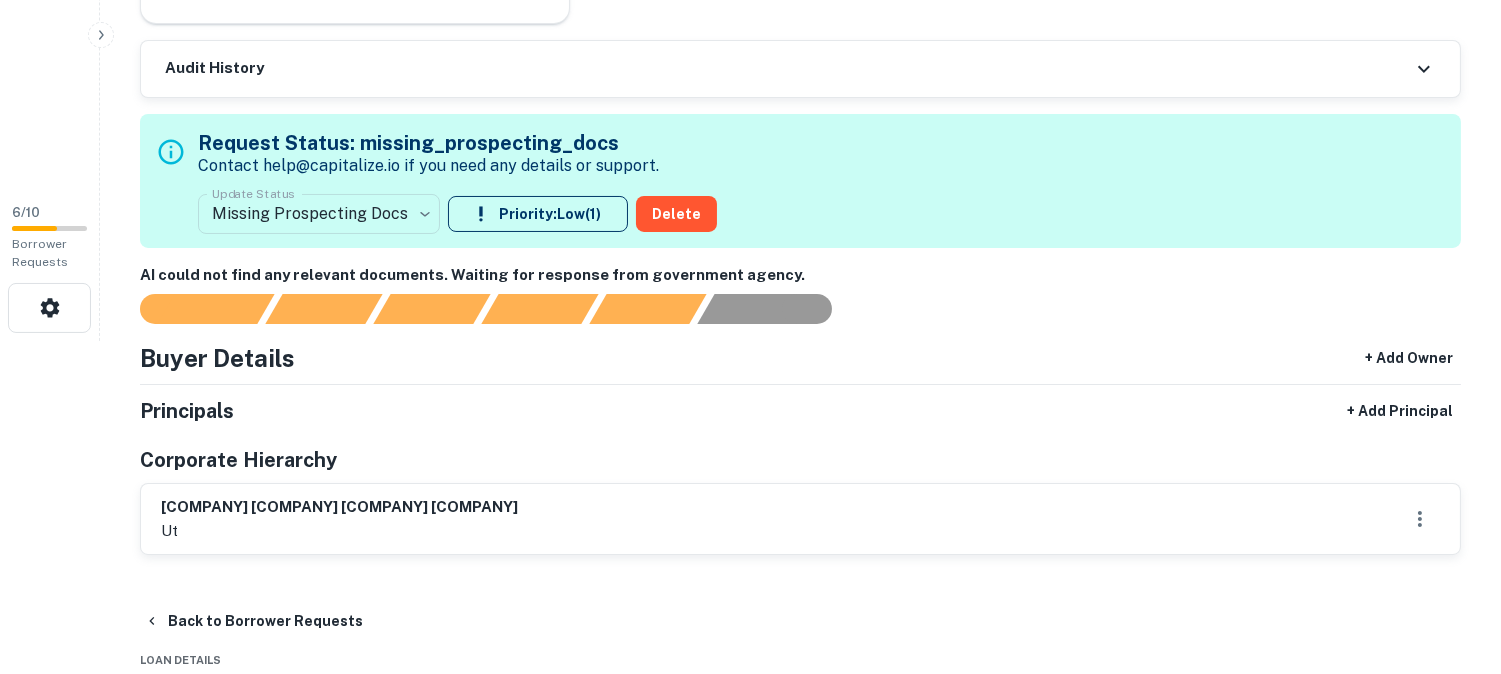 click on "**********" at bounding box center [750, 4] 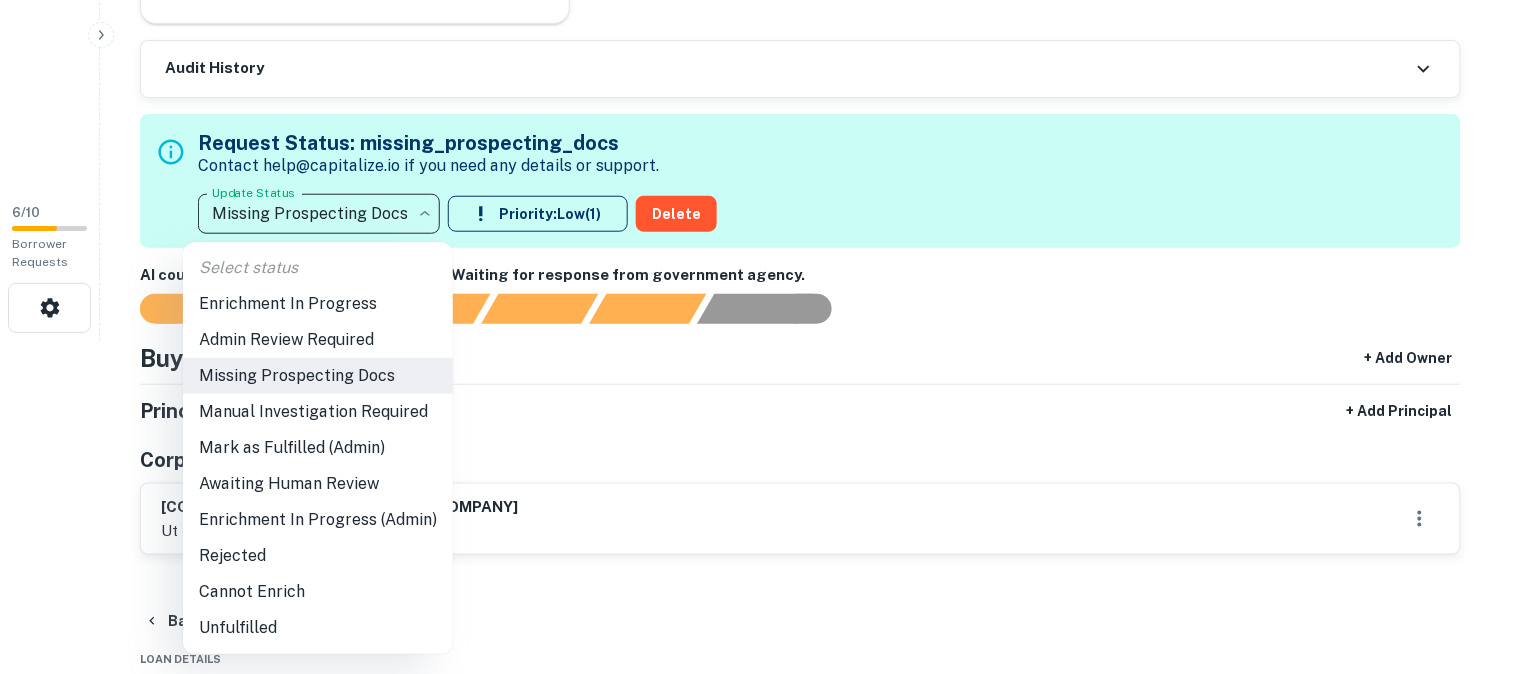 click on "Awaiting Human Review" at bounding box center [318, 484] 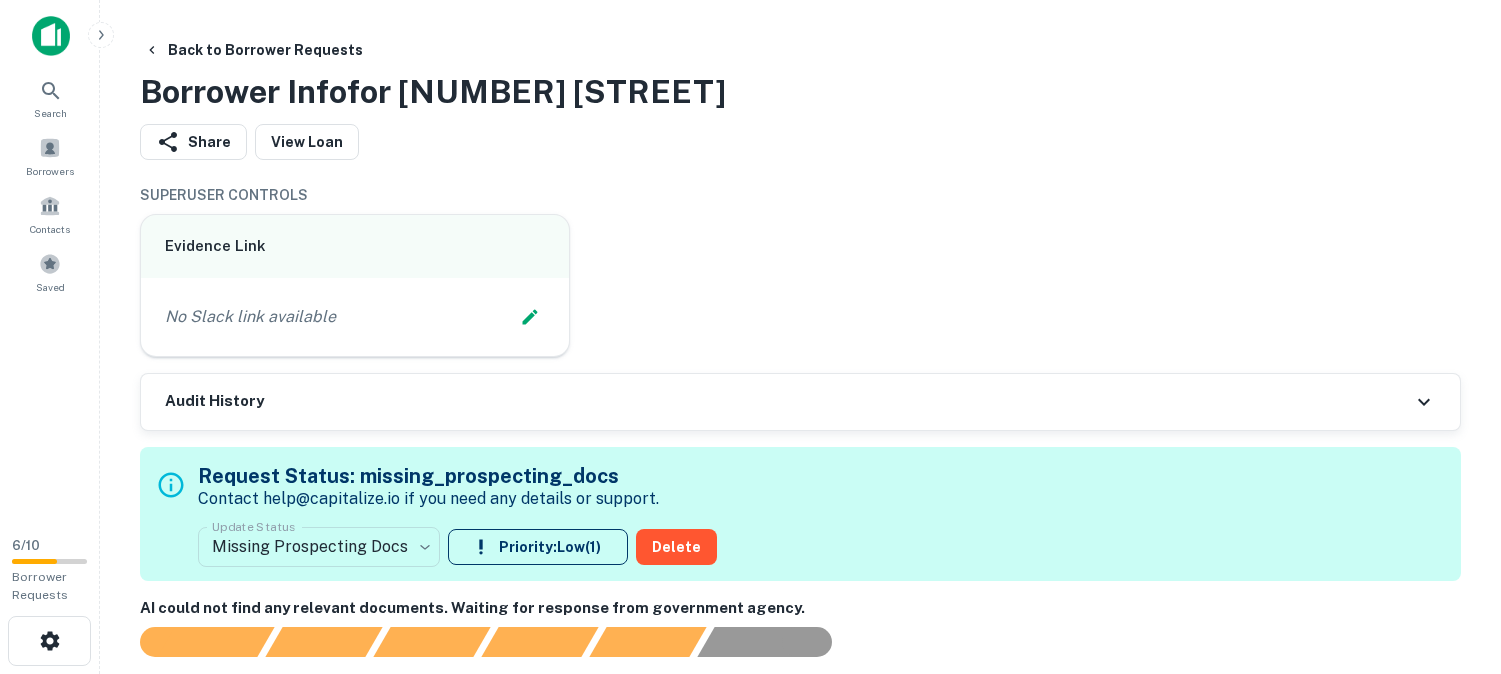 scroll, scrollTop: 0, scrollLeft: 0, axis: both 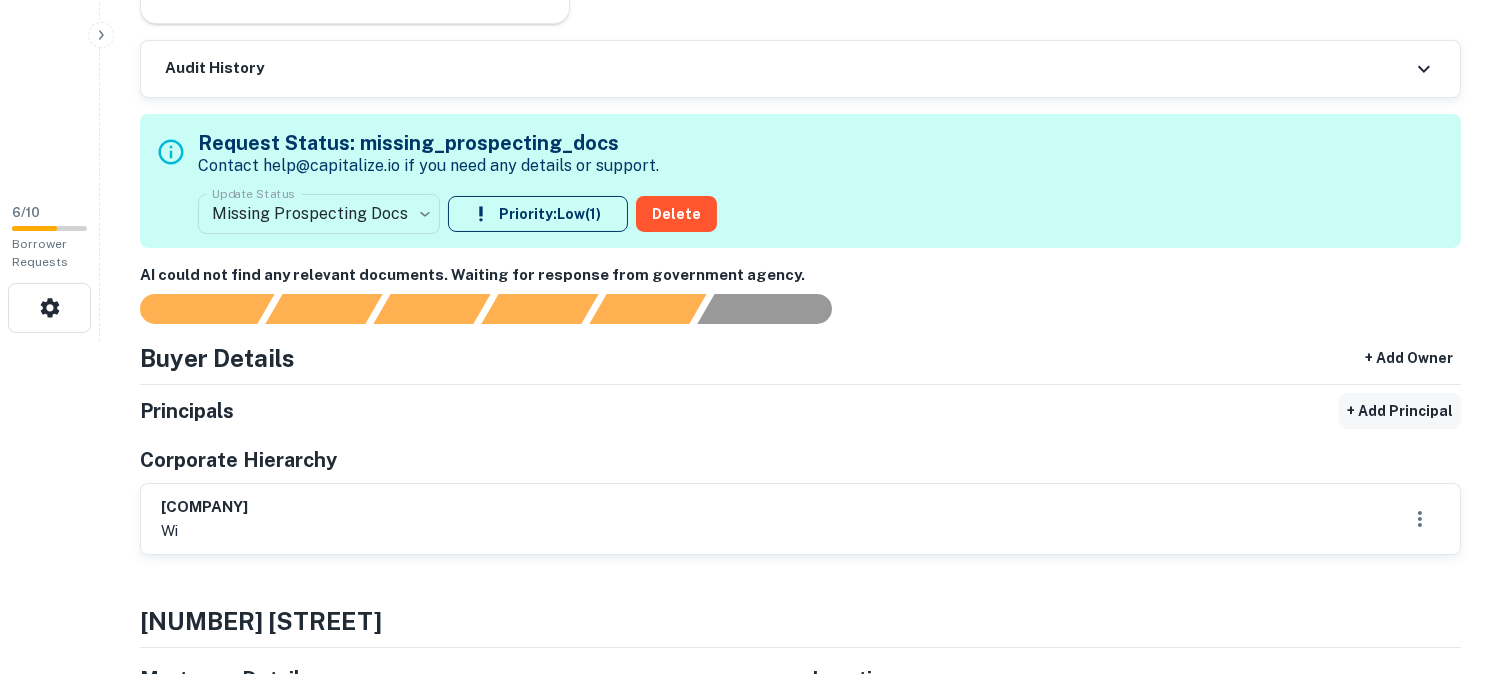 click on "+ Add Principal" at bounding box center (1400, 411) 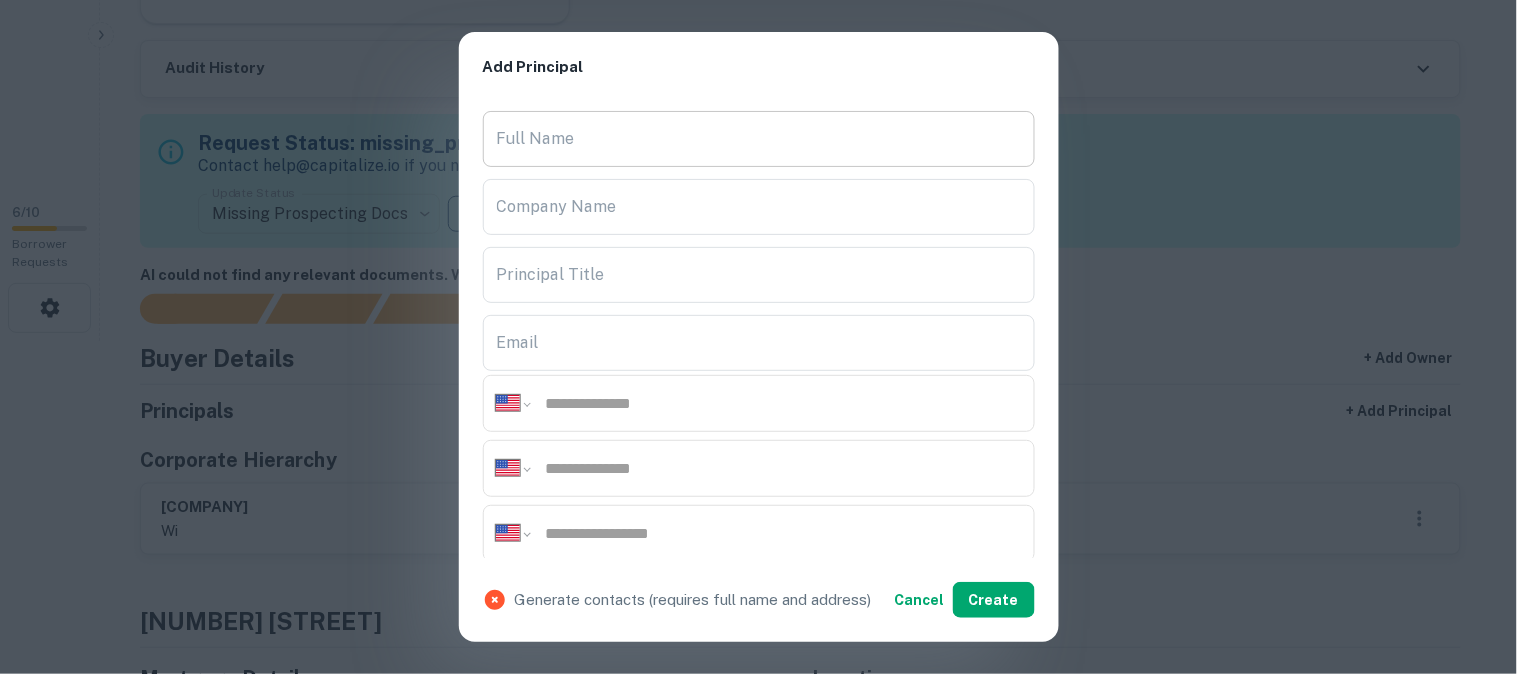 click on "Full Name" at bounding box center [759, 139] 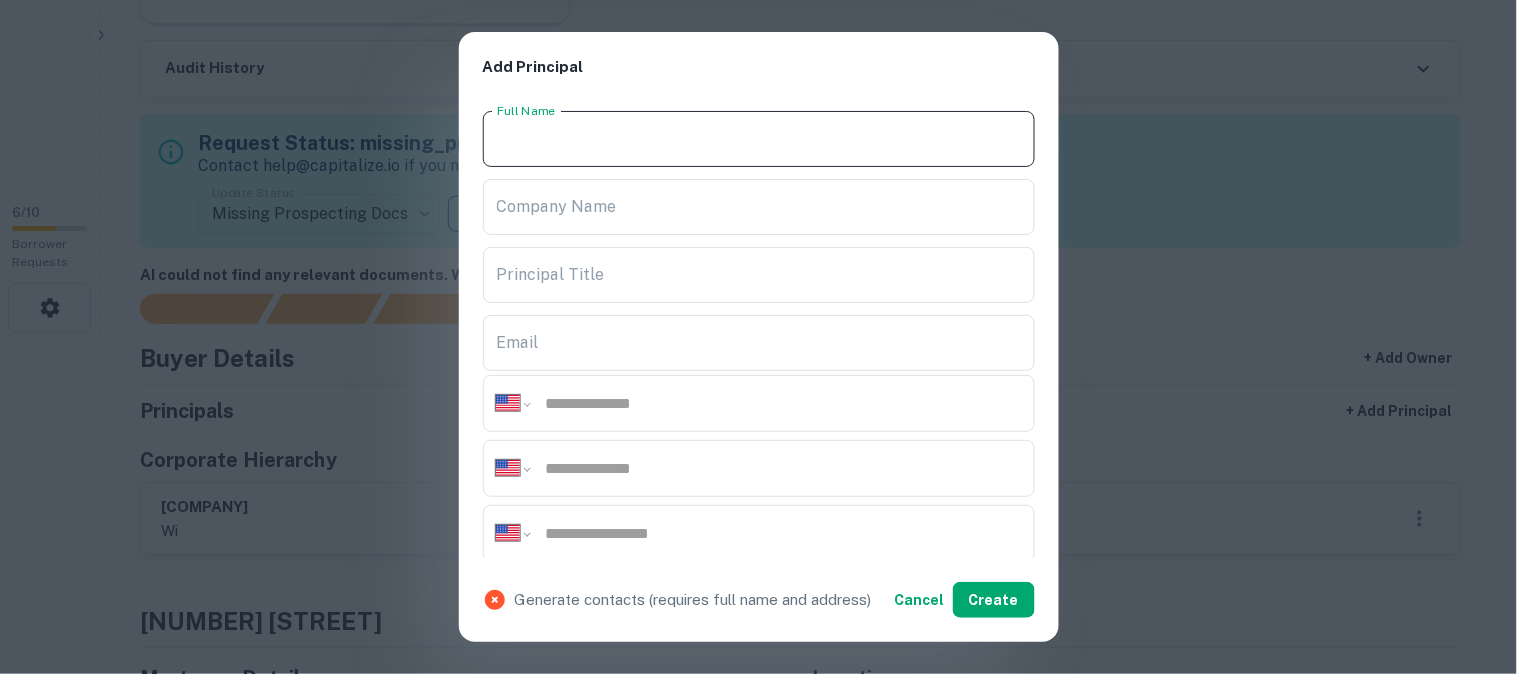 paste on "**********" 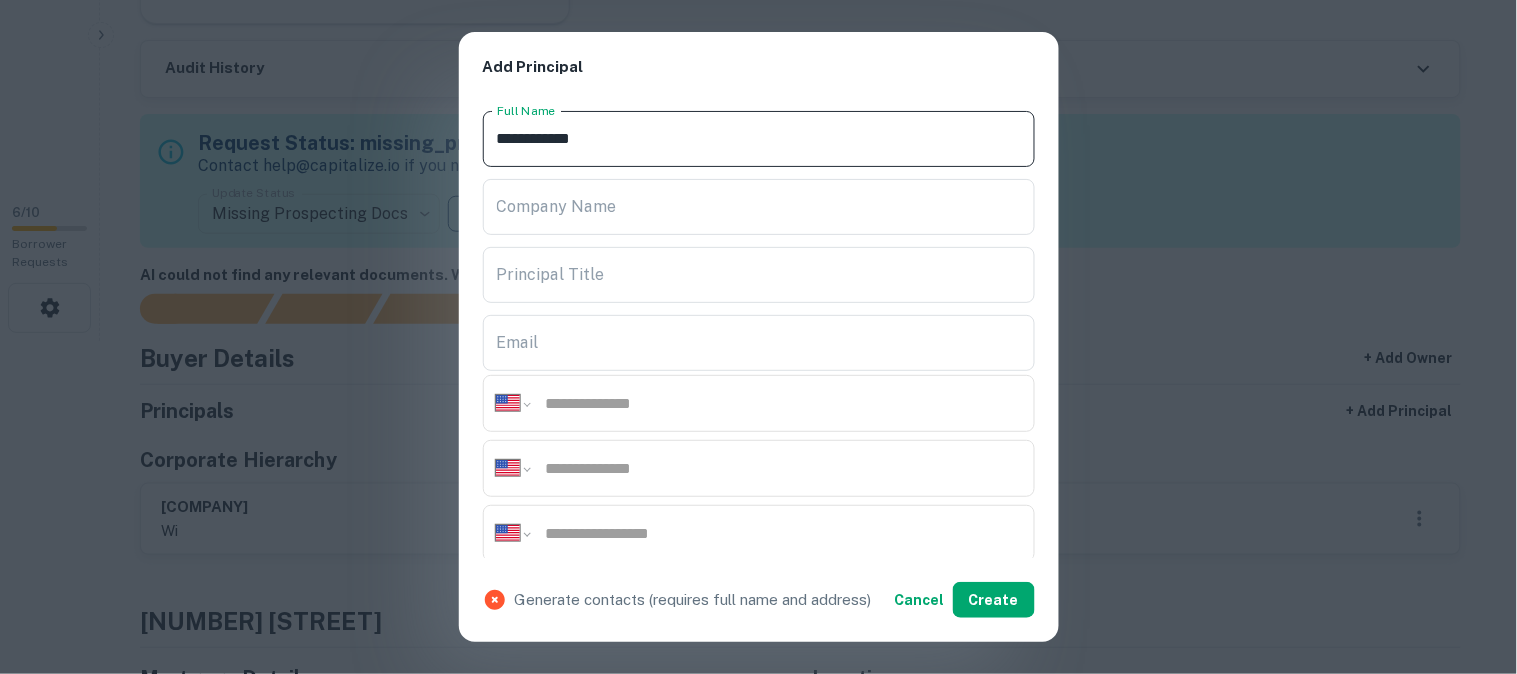 type on "**********" 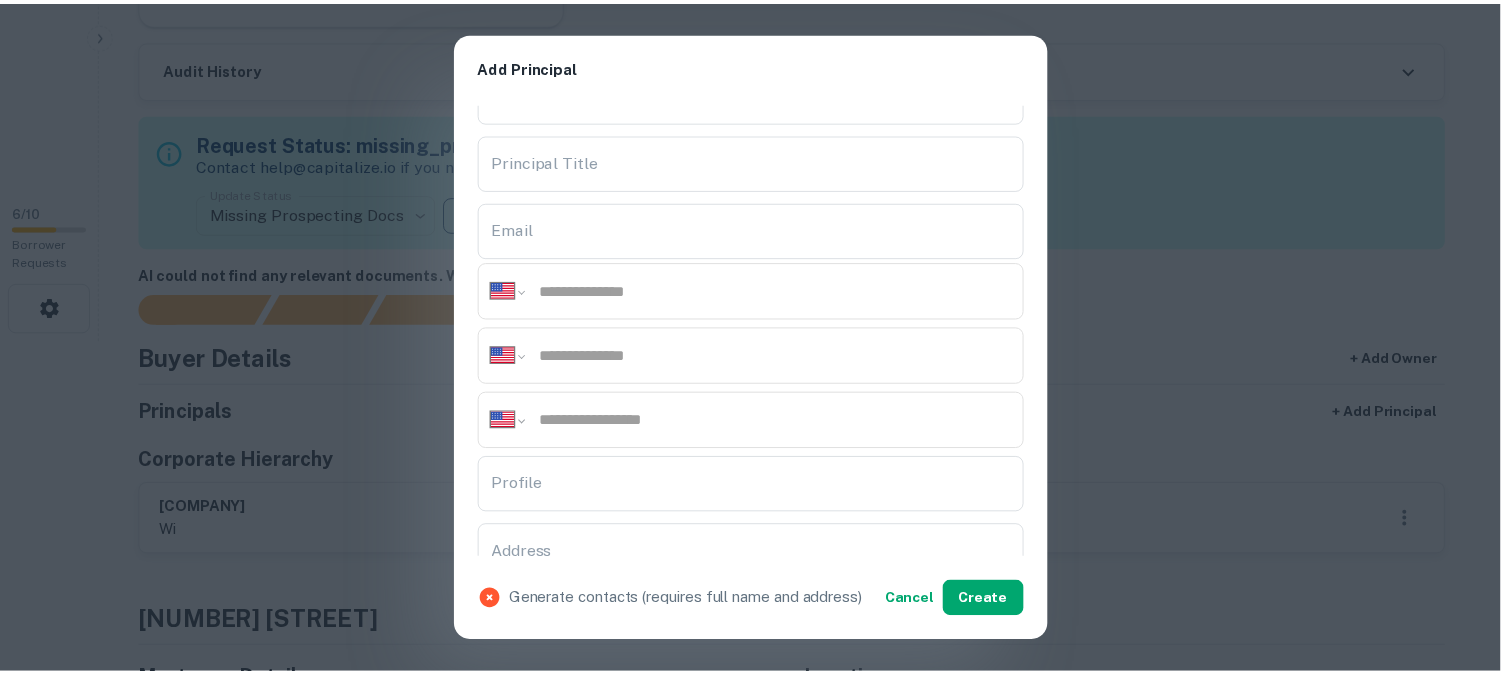 scroll, scrollTop: 333, scrollLeft: 0, axis: vertical 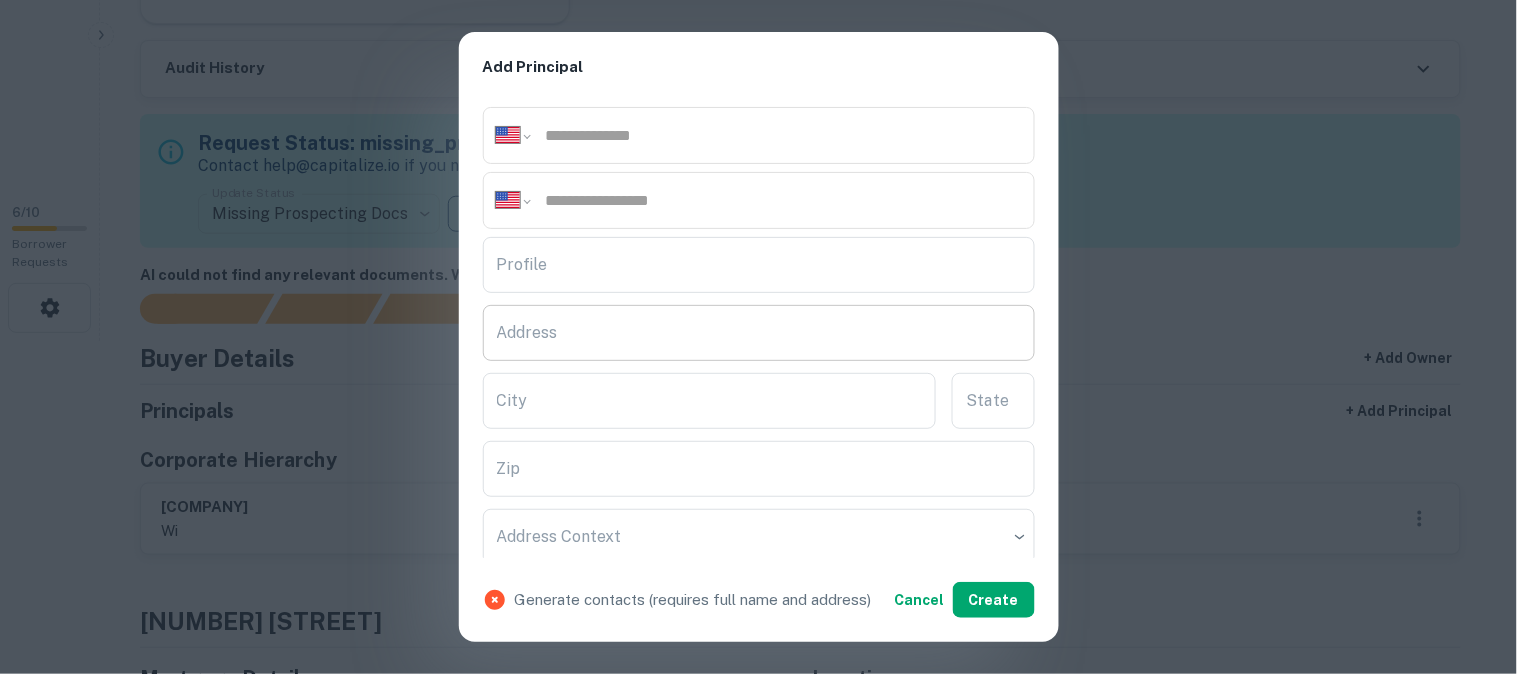 click on "Address" at bounding box center (759, 333) 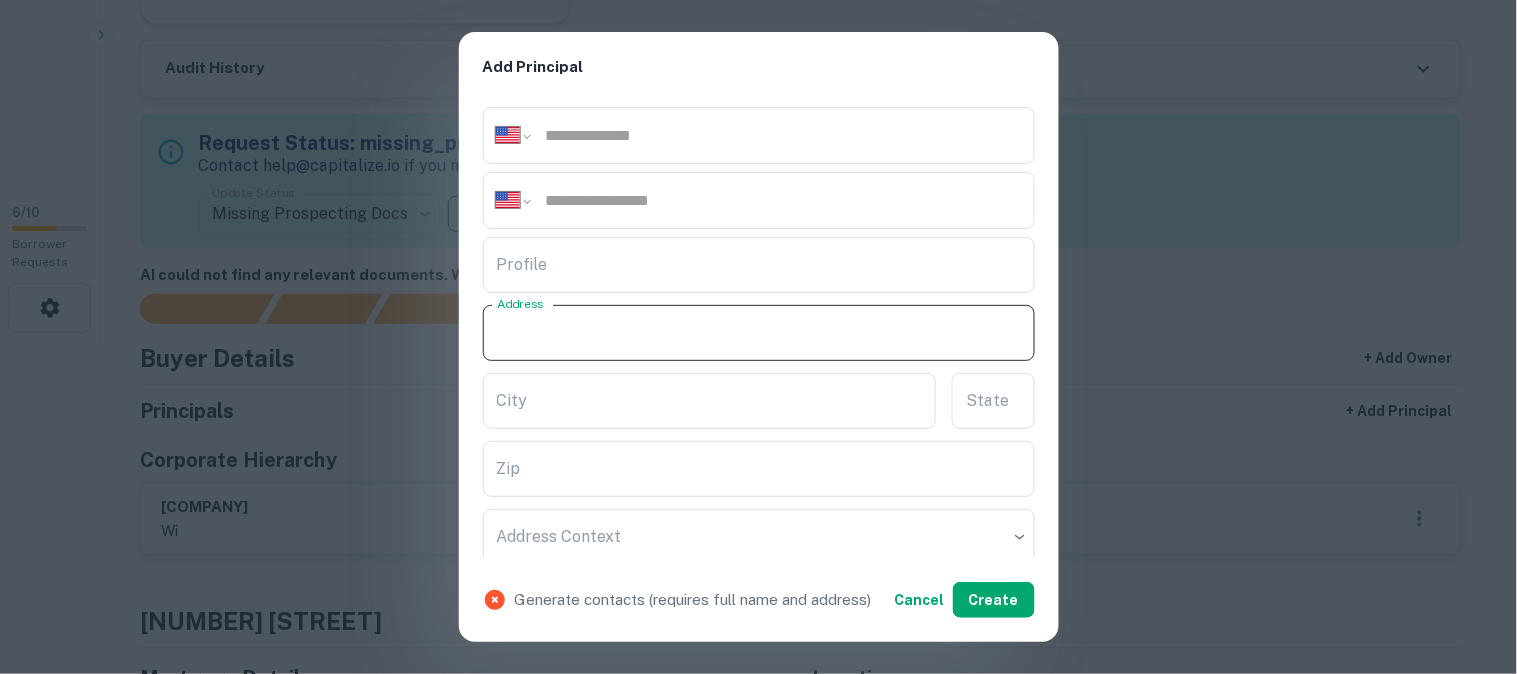 paste on "**********" 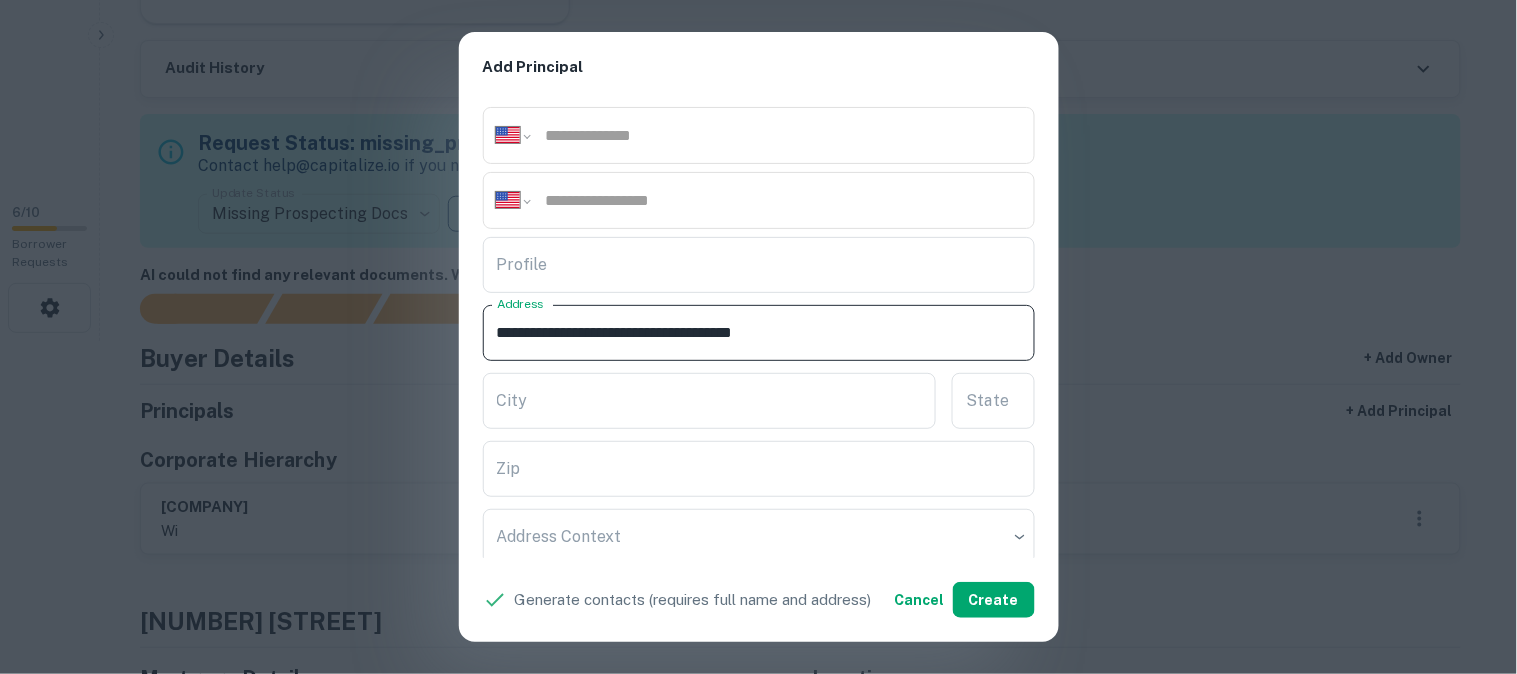drag, startPoint x: 655, startPoint y: 333, endPoint x: 718, endPoint y: 351, distance: 65.52099 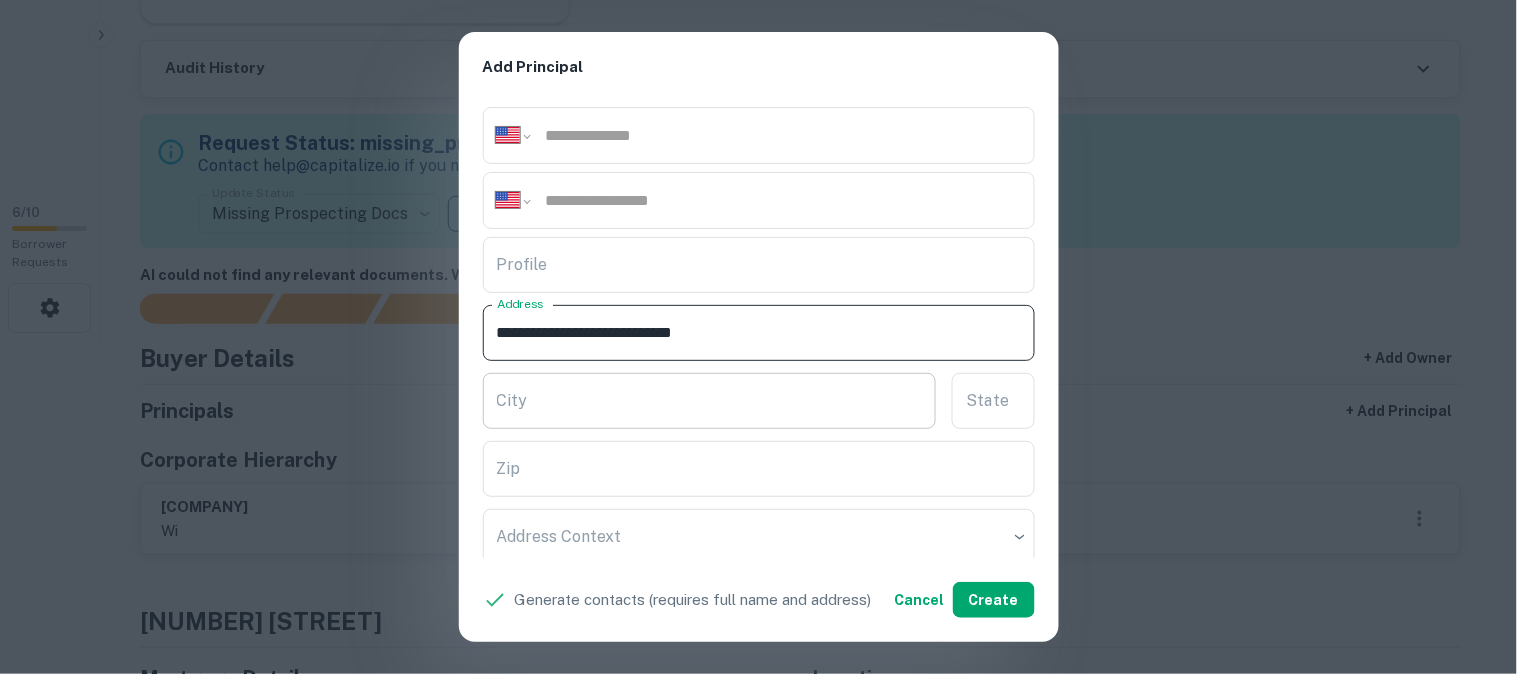 type on "**********" 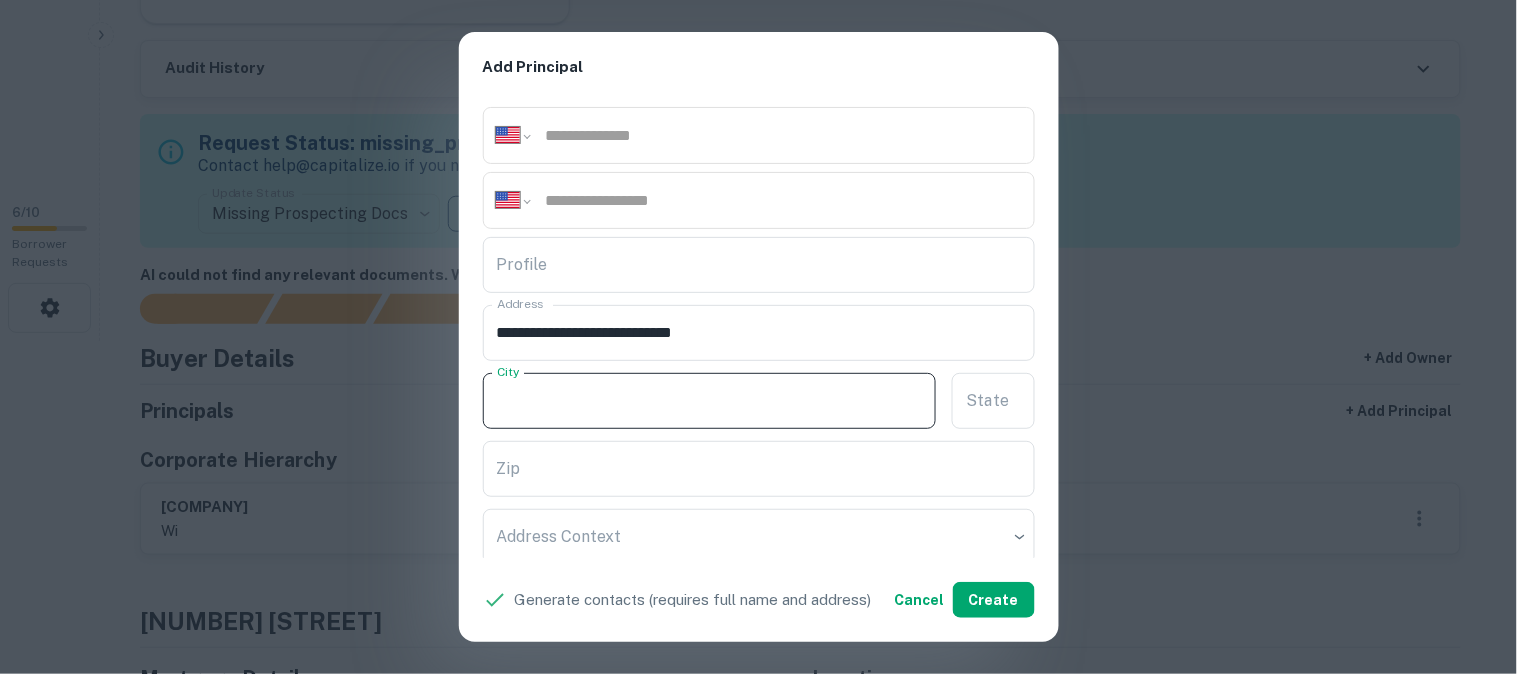 paste on "**********" 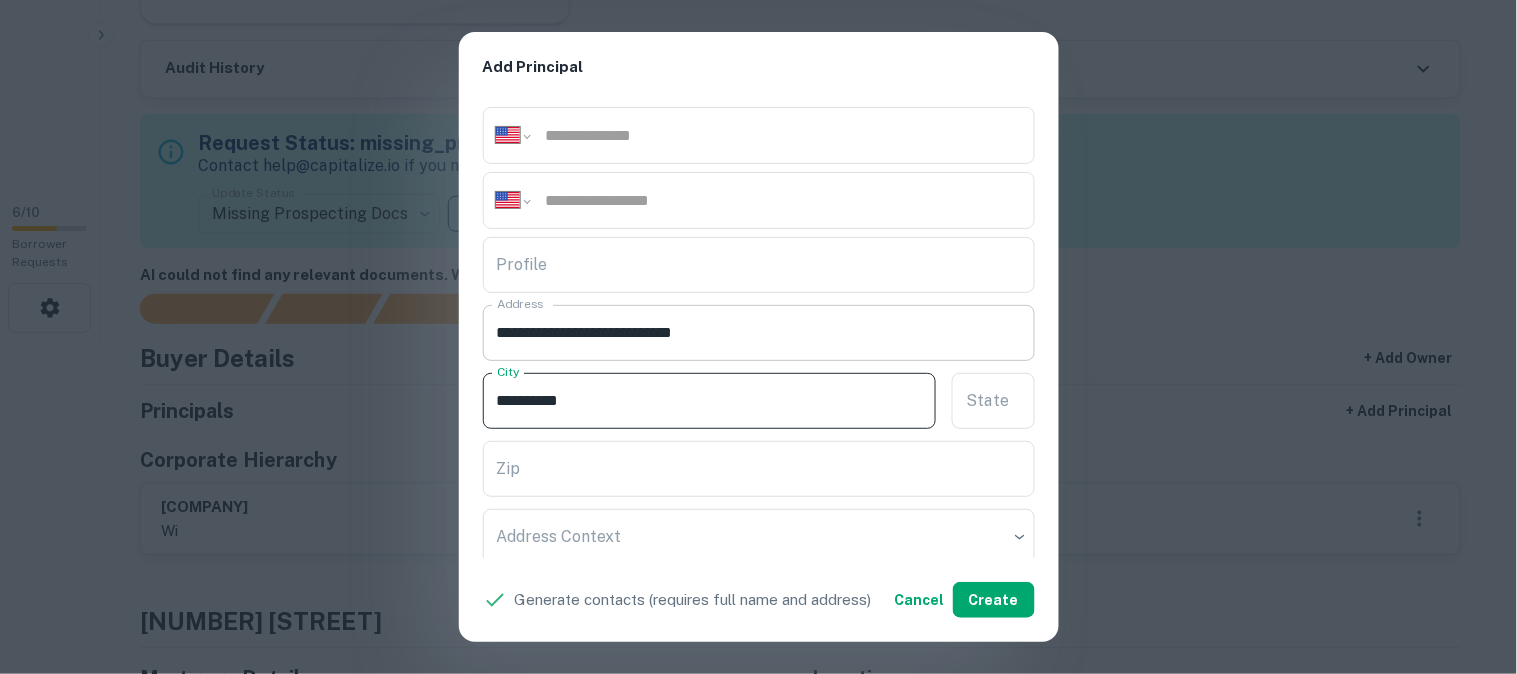 type on "**********" 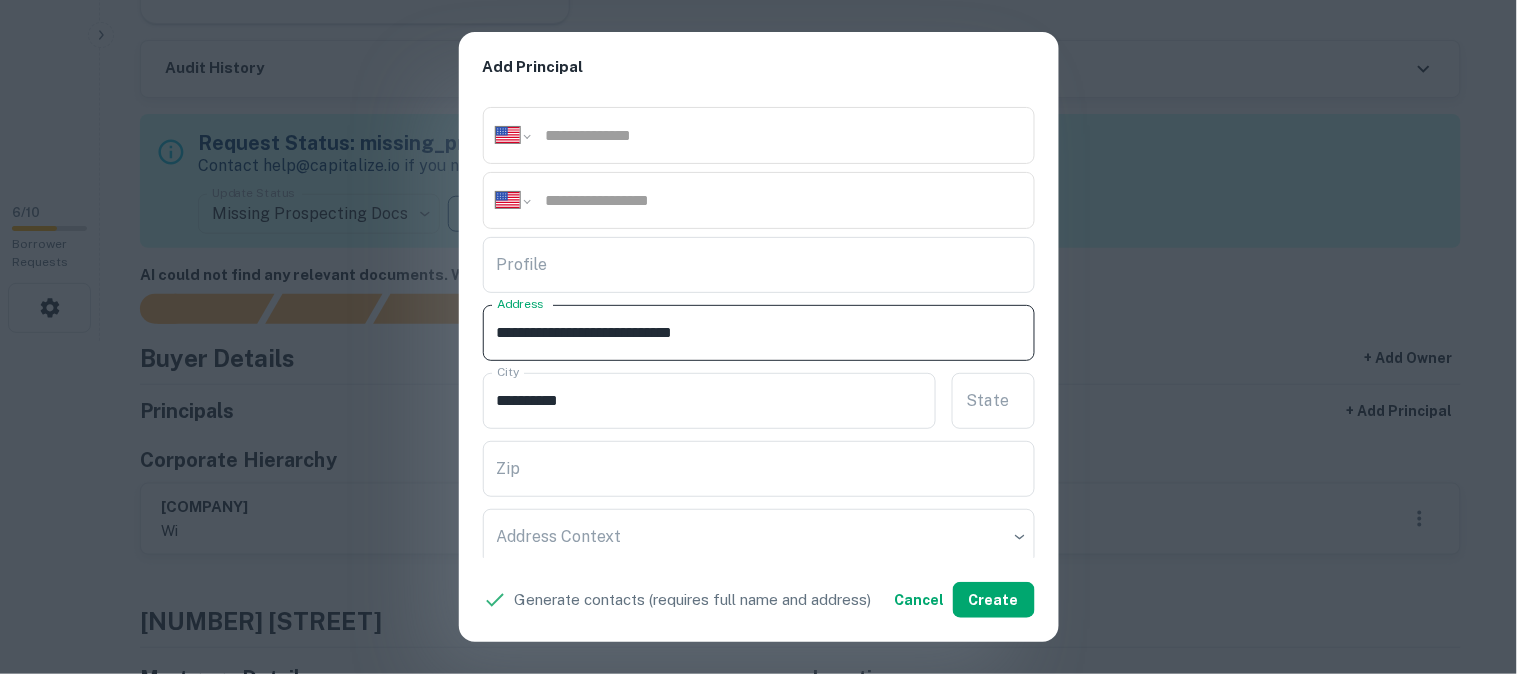 drag, startPoint x: 755, startPoint y: 330, endPoint x: 771, endPoint y: 334, distance: 16.492422 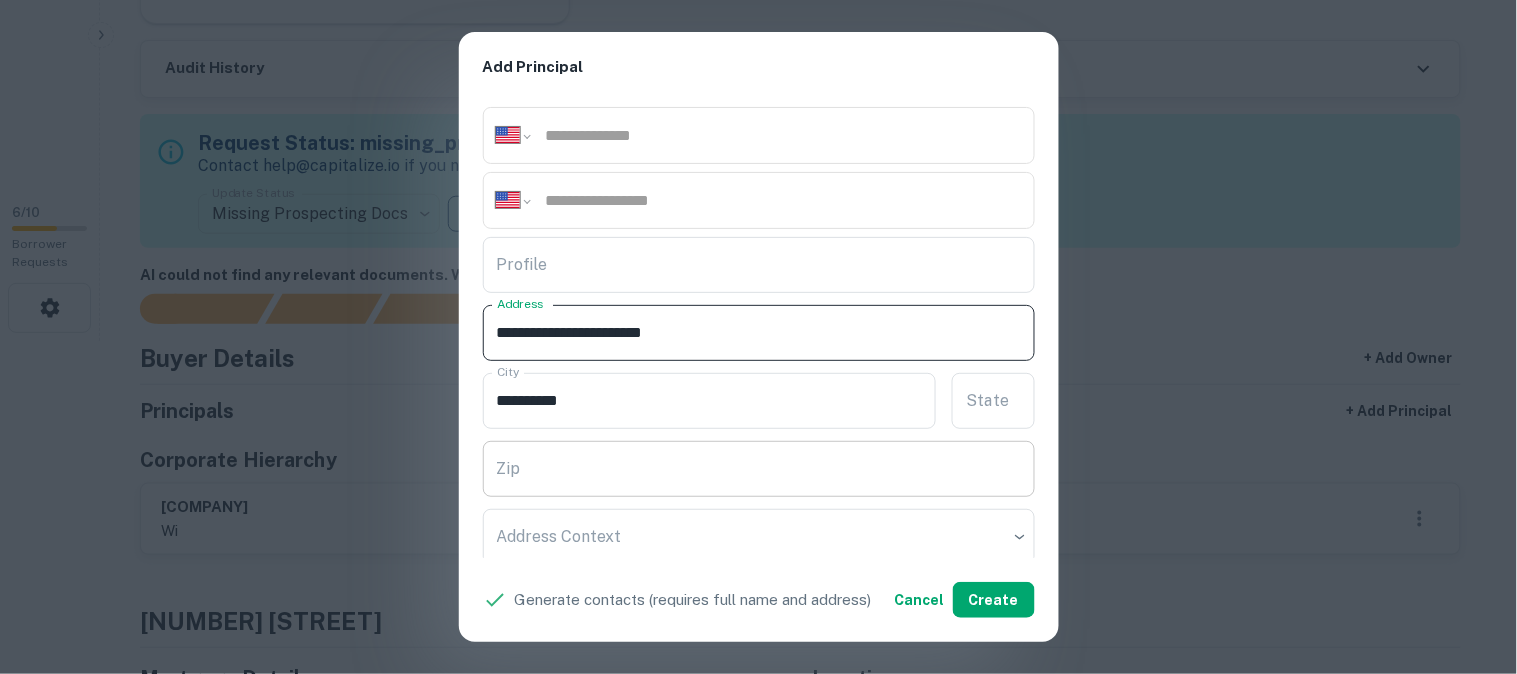 type on "**********" 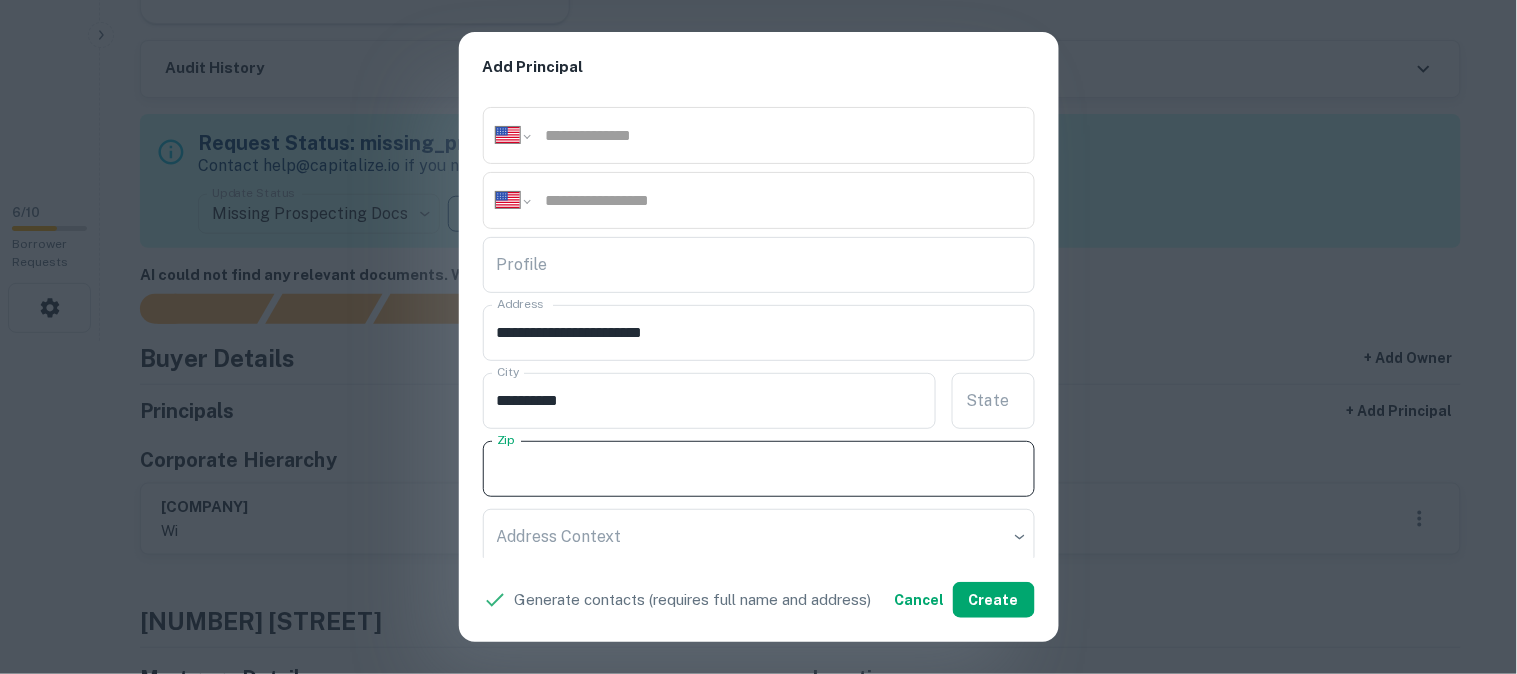 paste on "*****" 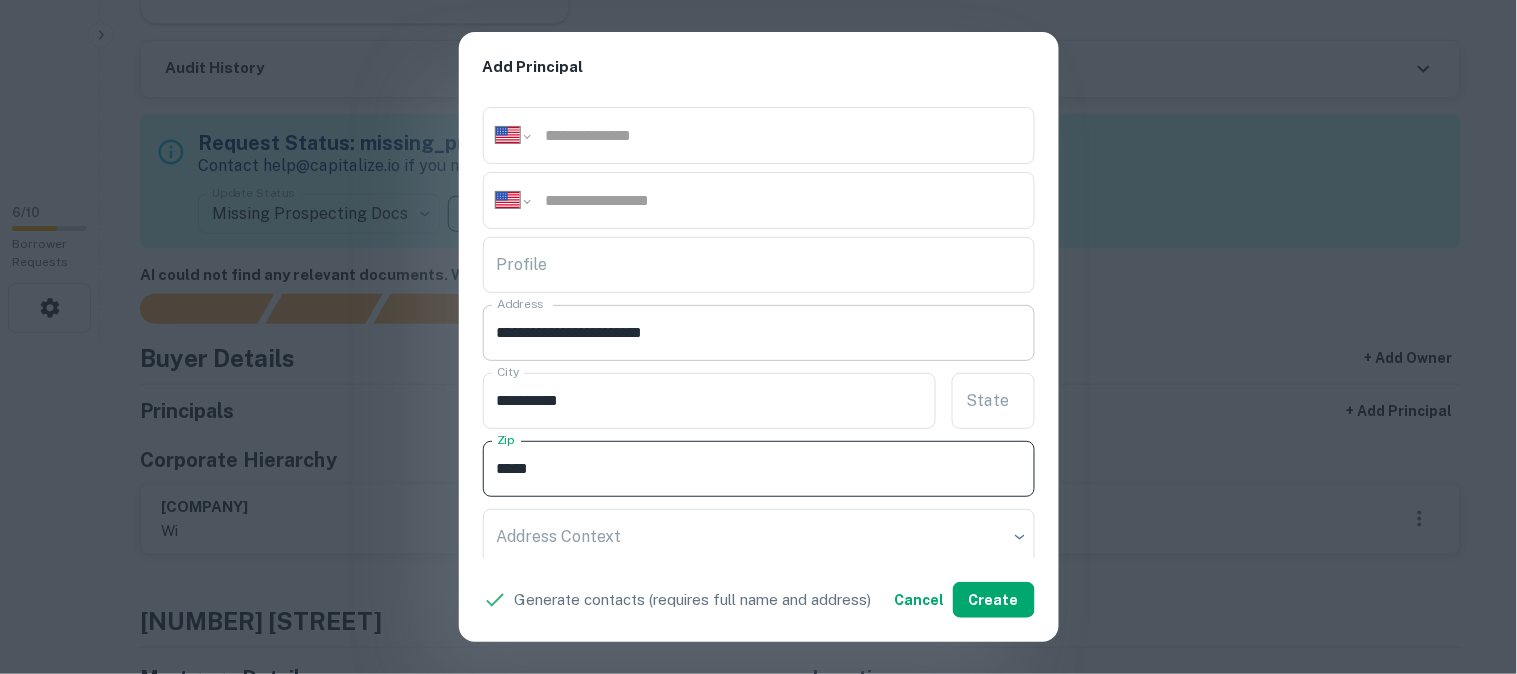 type on "*****" 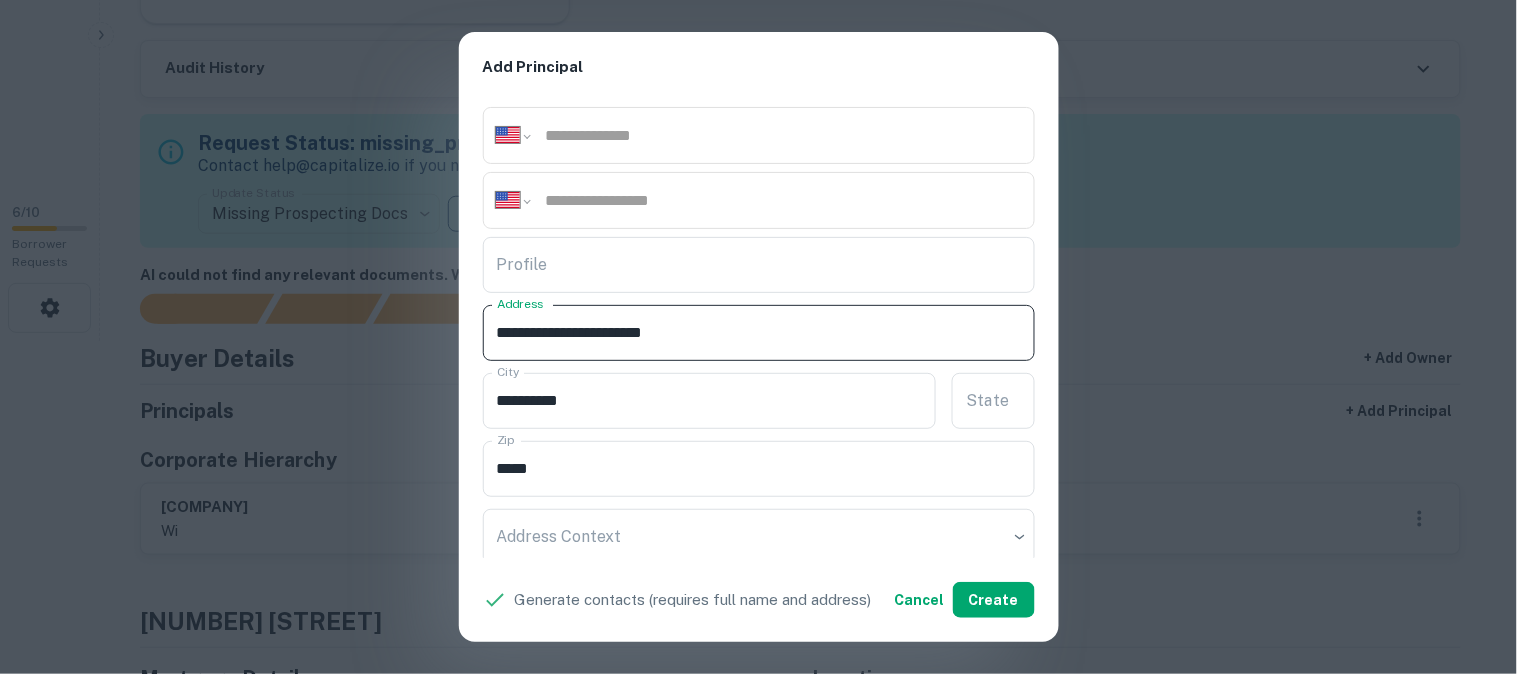 drag, startPoint x: 674, startPoint y: 331, endPoint x: 730, endPoint y: 336, distance: 56.22277 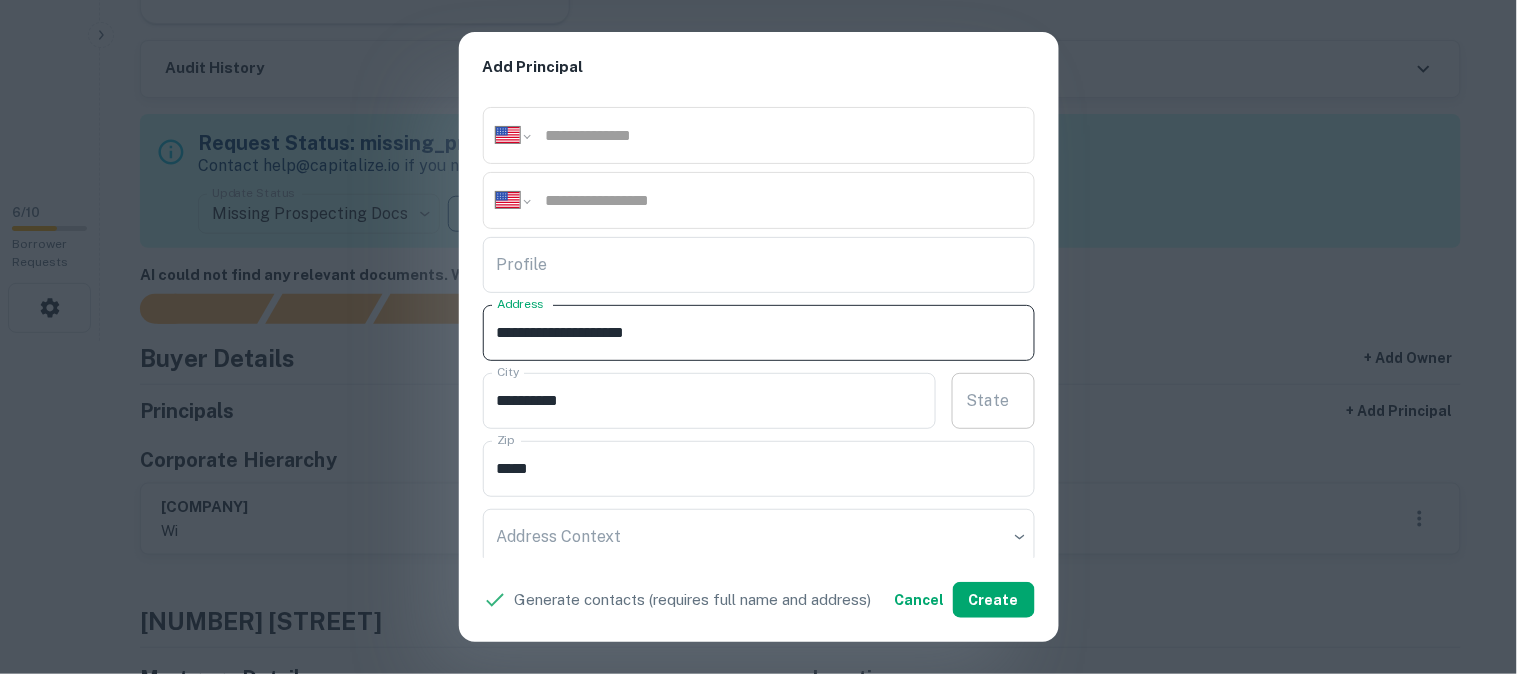 type on "**********" 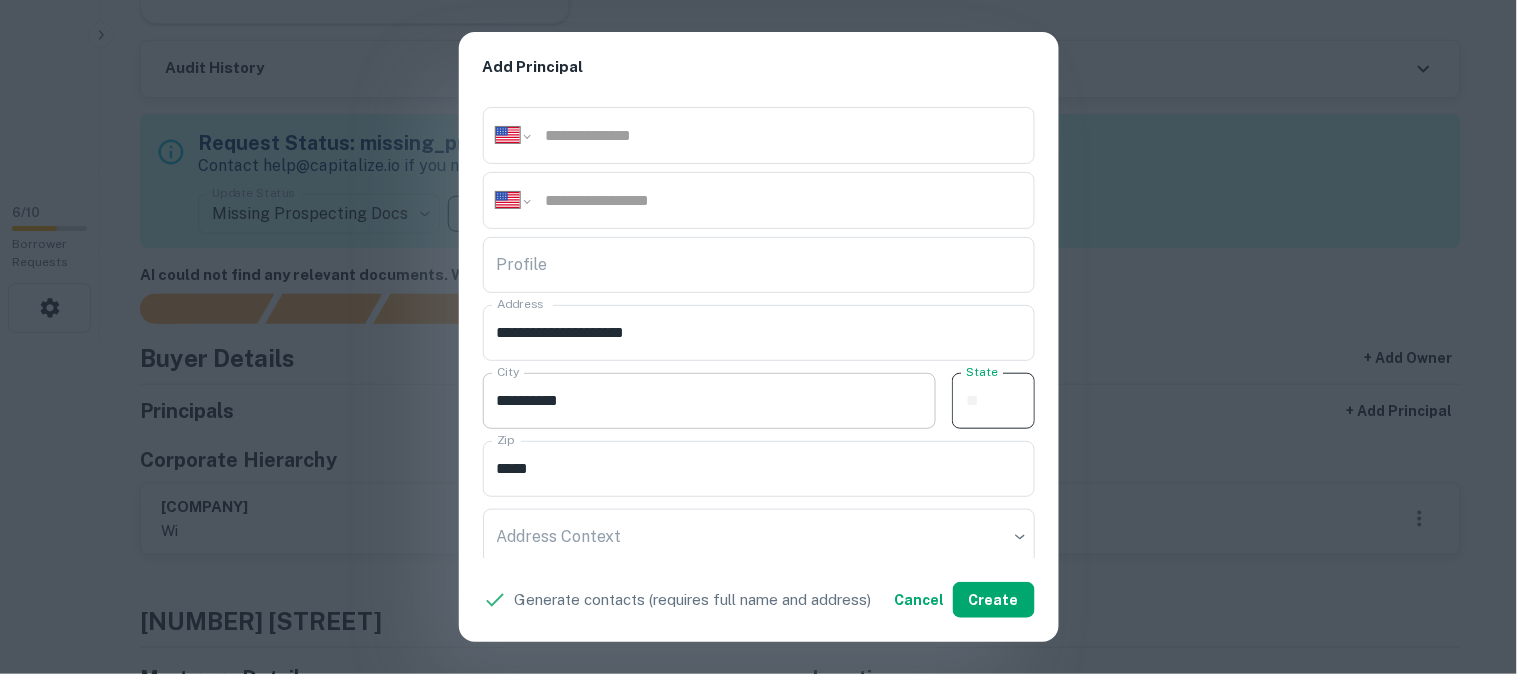paste on "**" 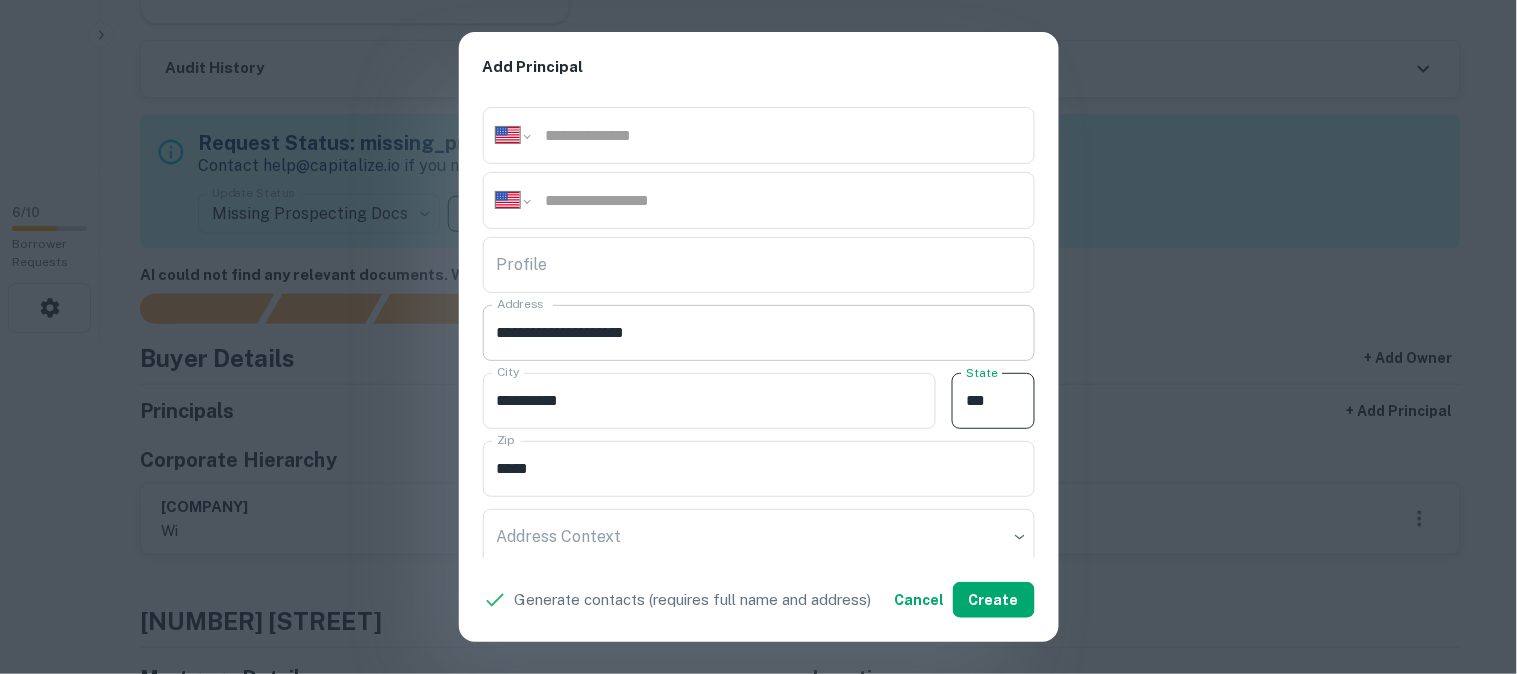 type on "**" 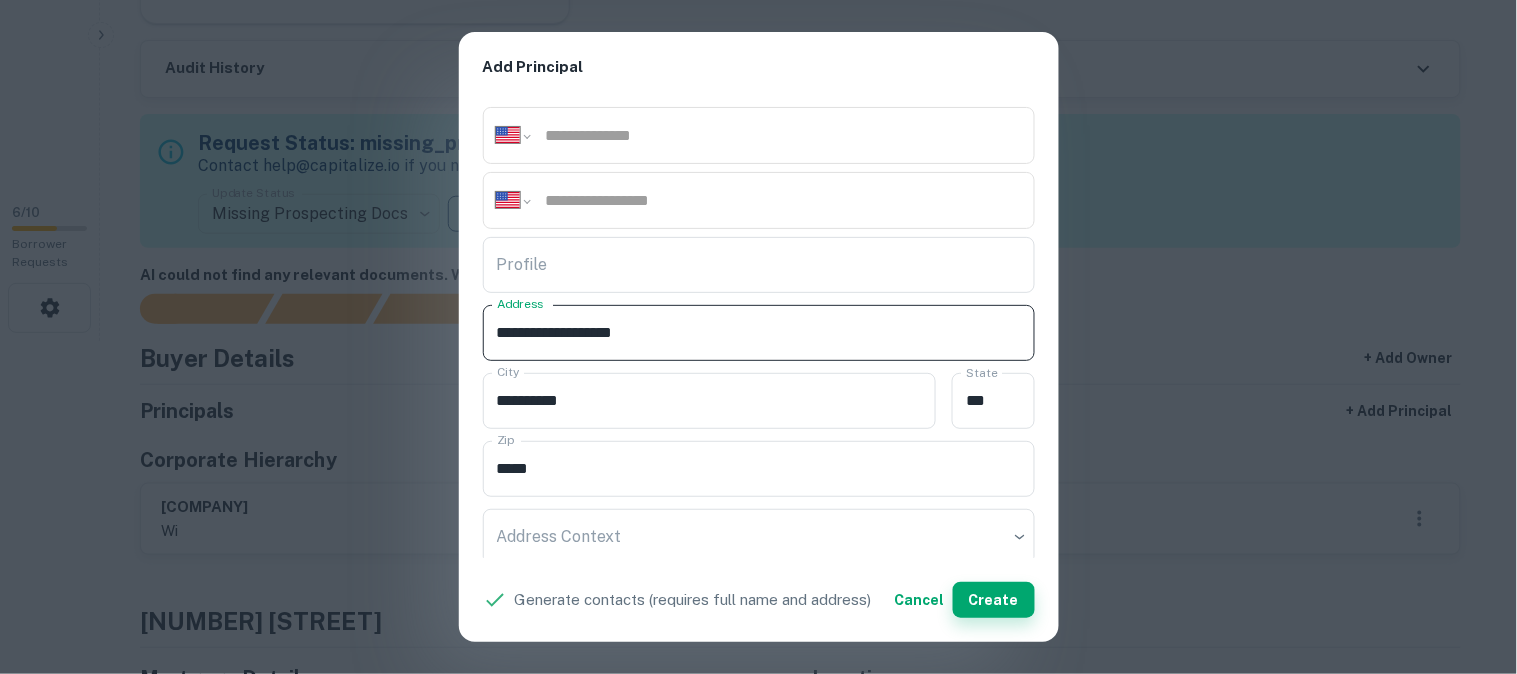 type on "**********" 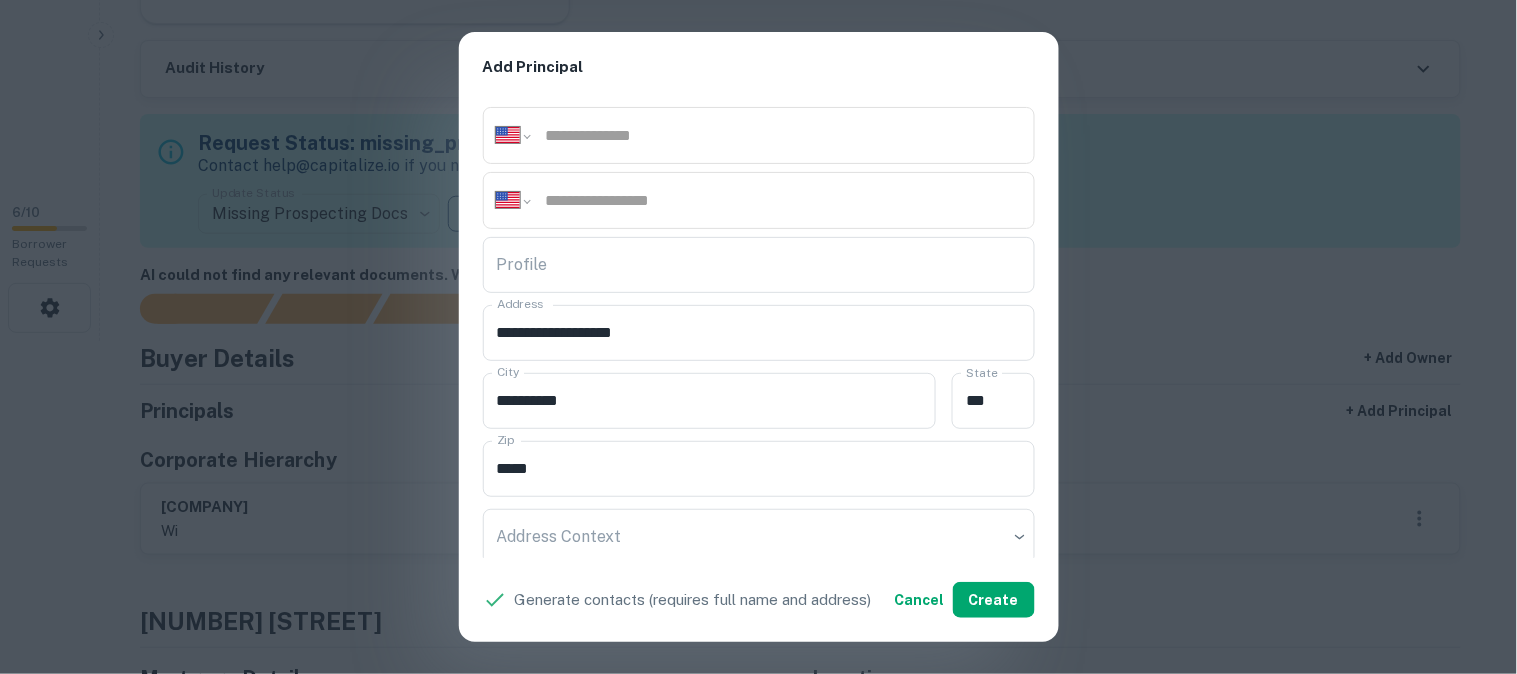 click on "**********" at bounding box center [758, 337] 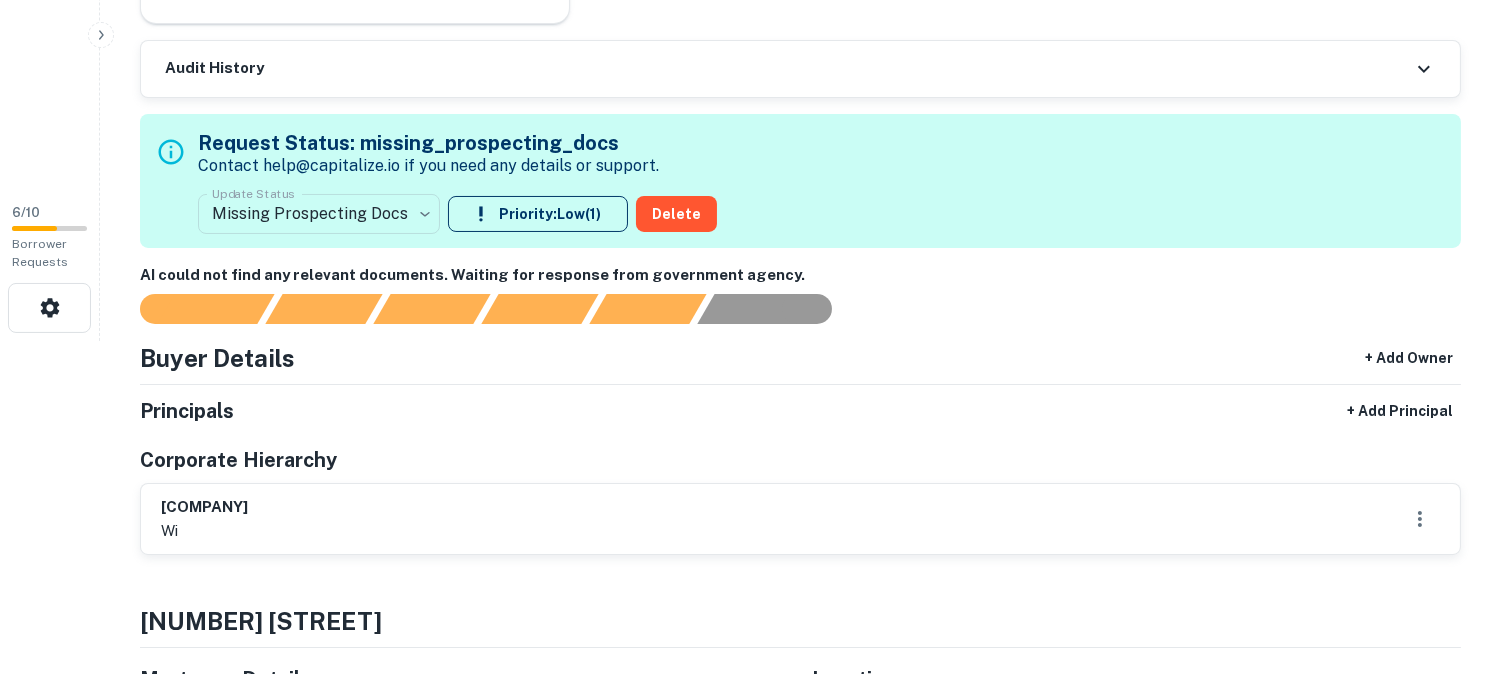 click on "**********" at bounding box center (750, 4) 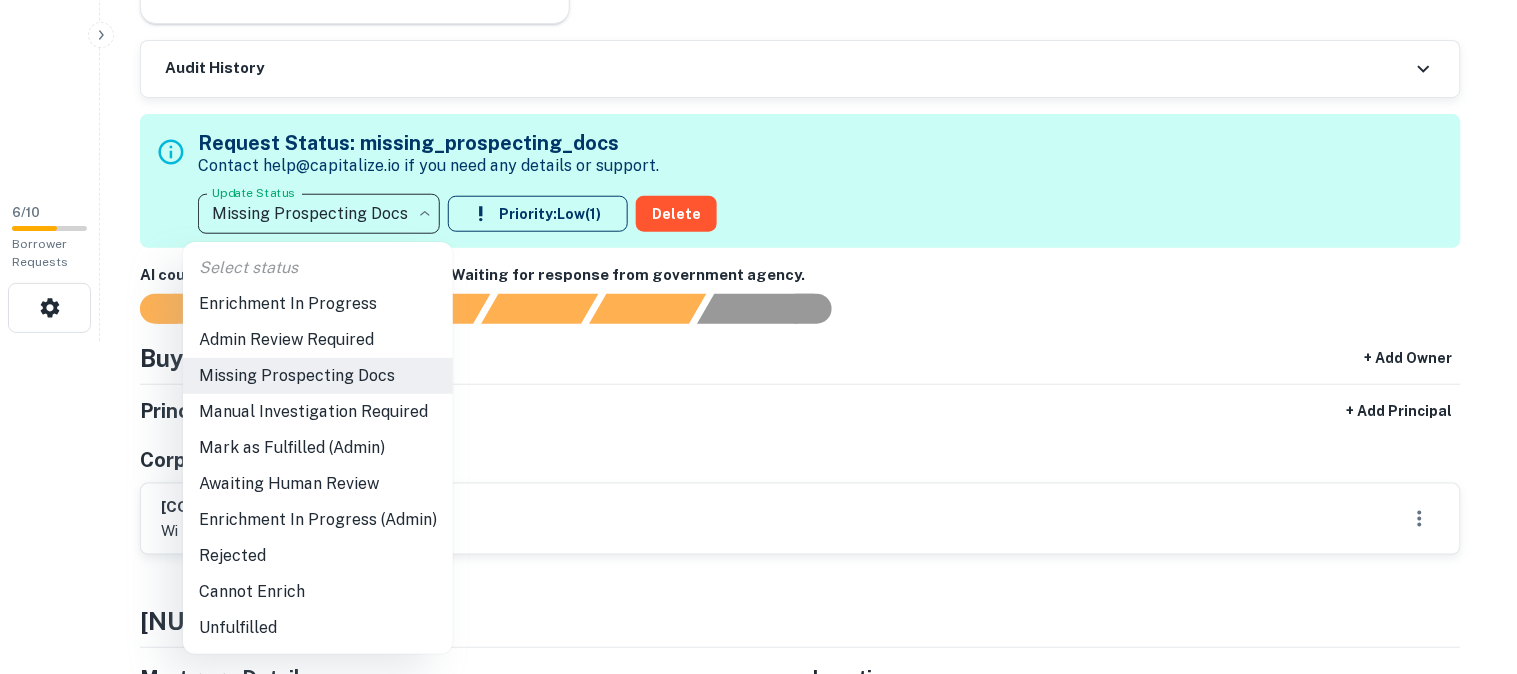 click on "Awaiting Human Review" at bounding box center (318, 484) 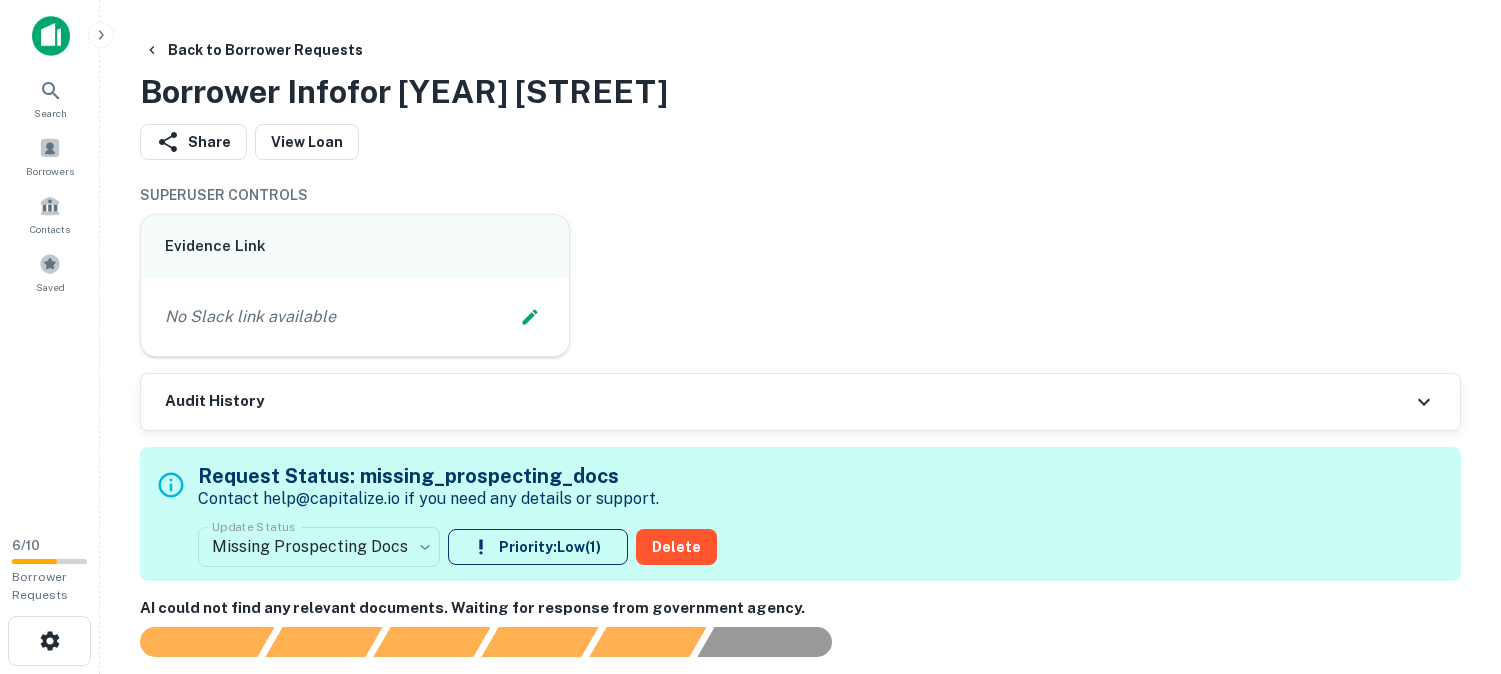 scroll, scrollTop: 0, scrollLeft: 0, axis: both 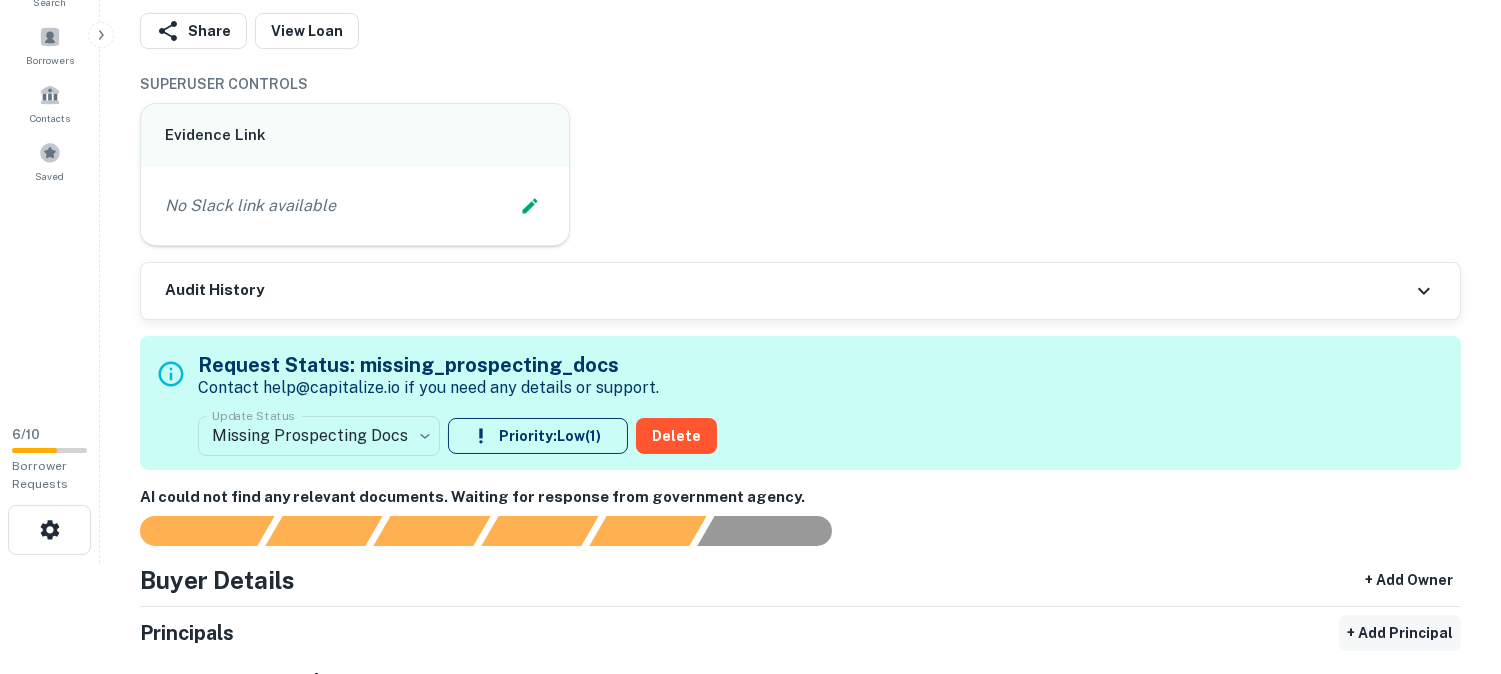click on "+ Add Principal" at bounding box center (1400, 633) 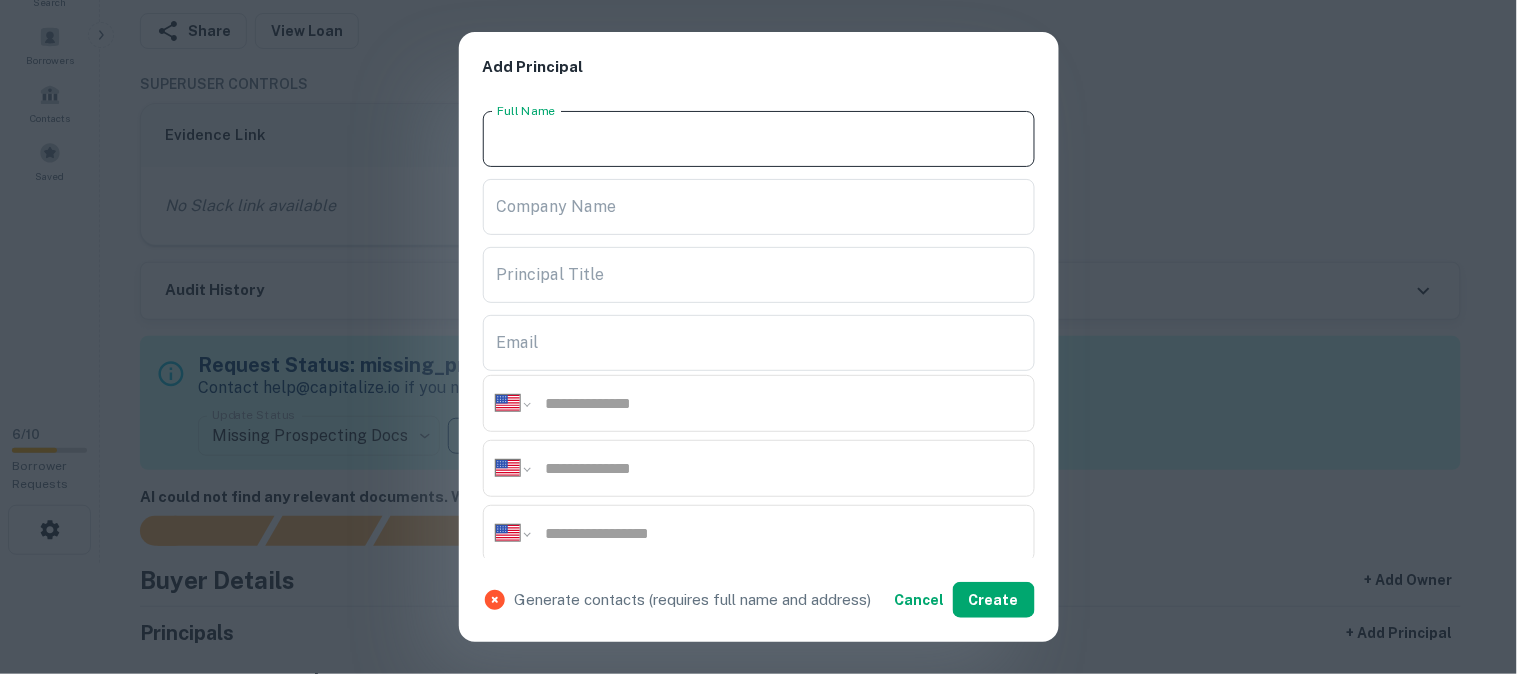 click on "Full Name" at bounding box center [759, 139] 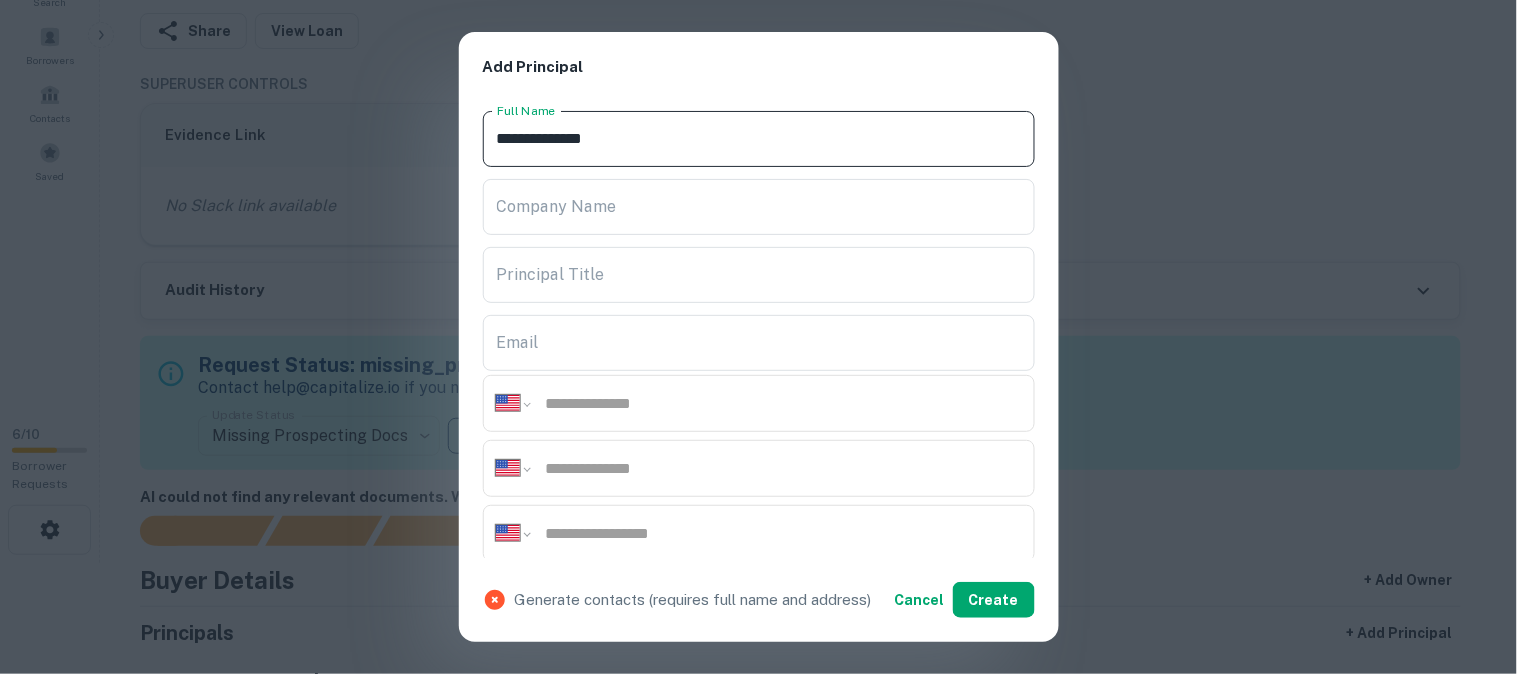 type on "**********" 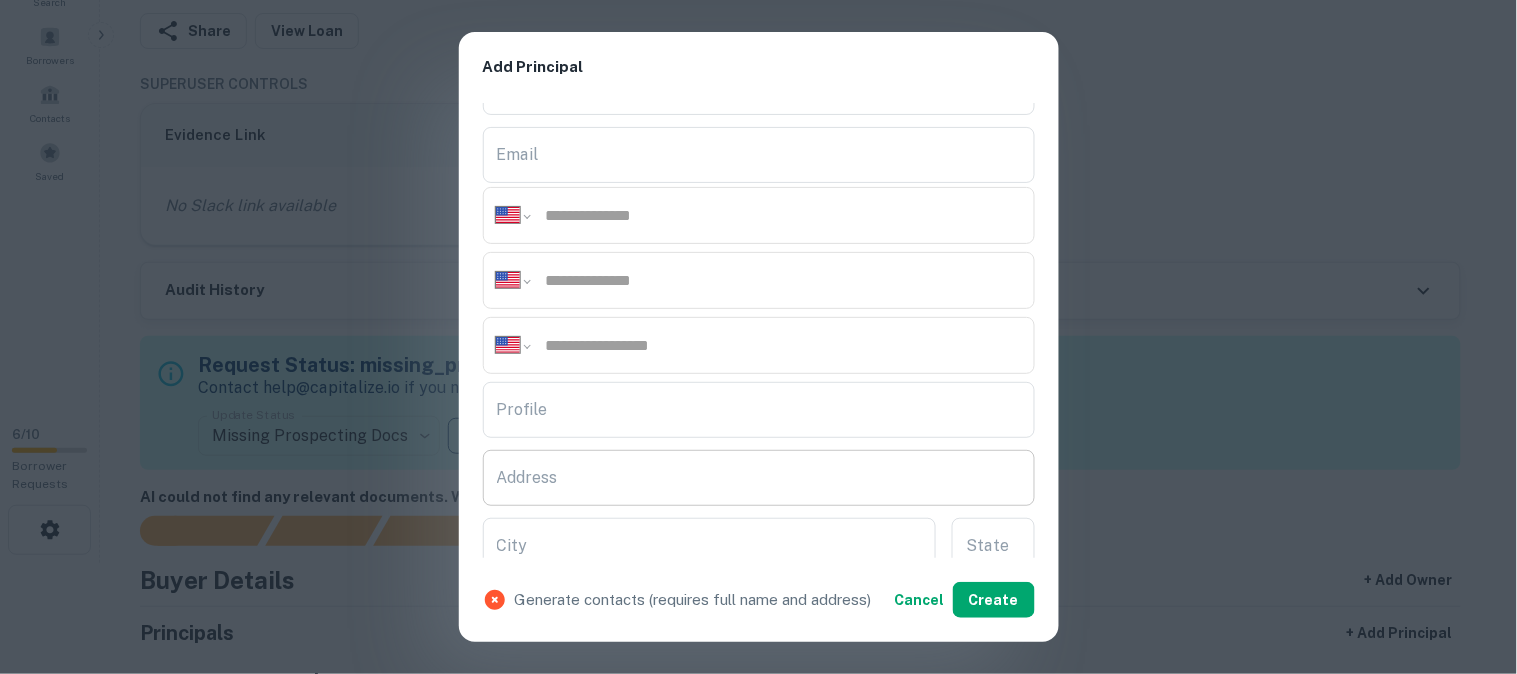 scroll, scrollTop: 222, scrollLeft: 0, axis: vertical 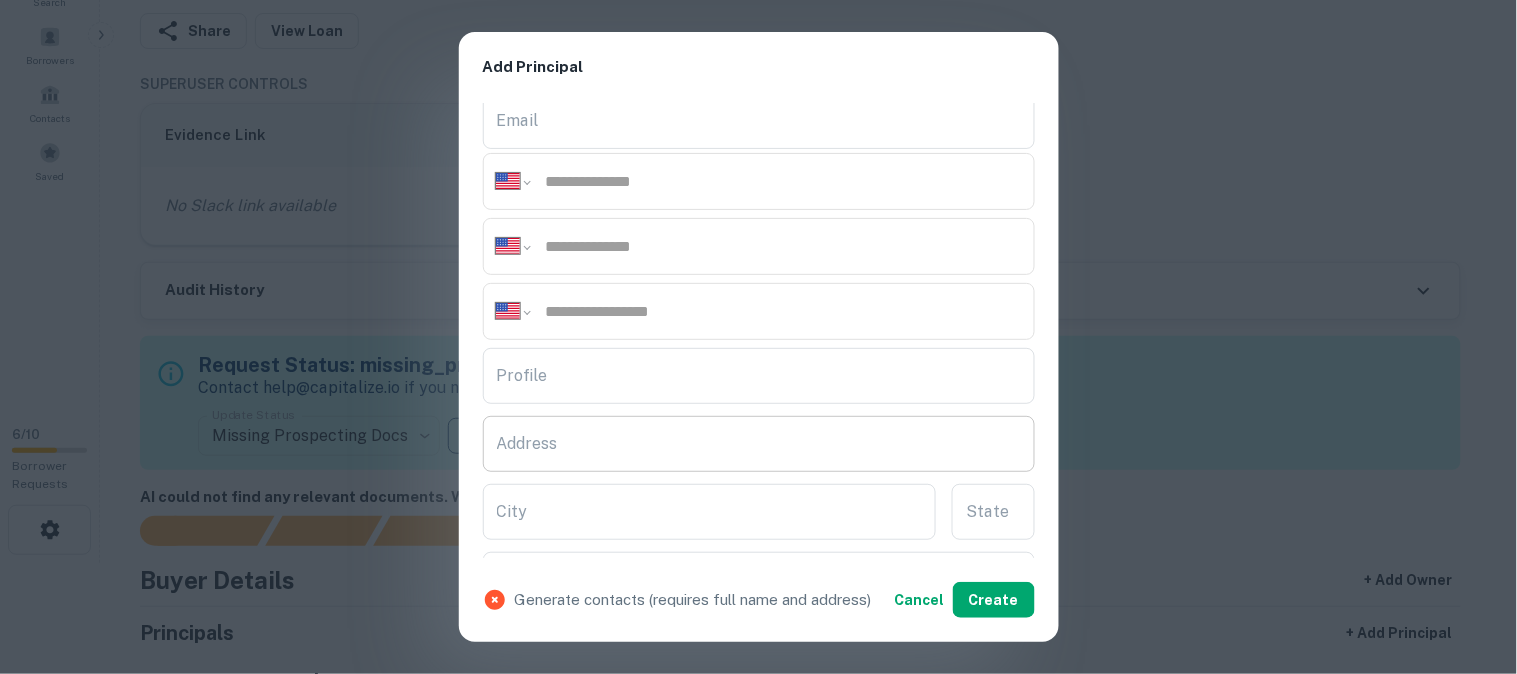 click on "Address" at bounding box center (759, 444) 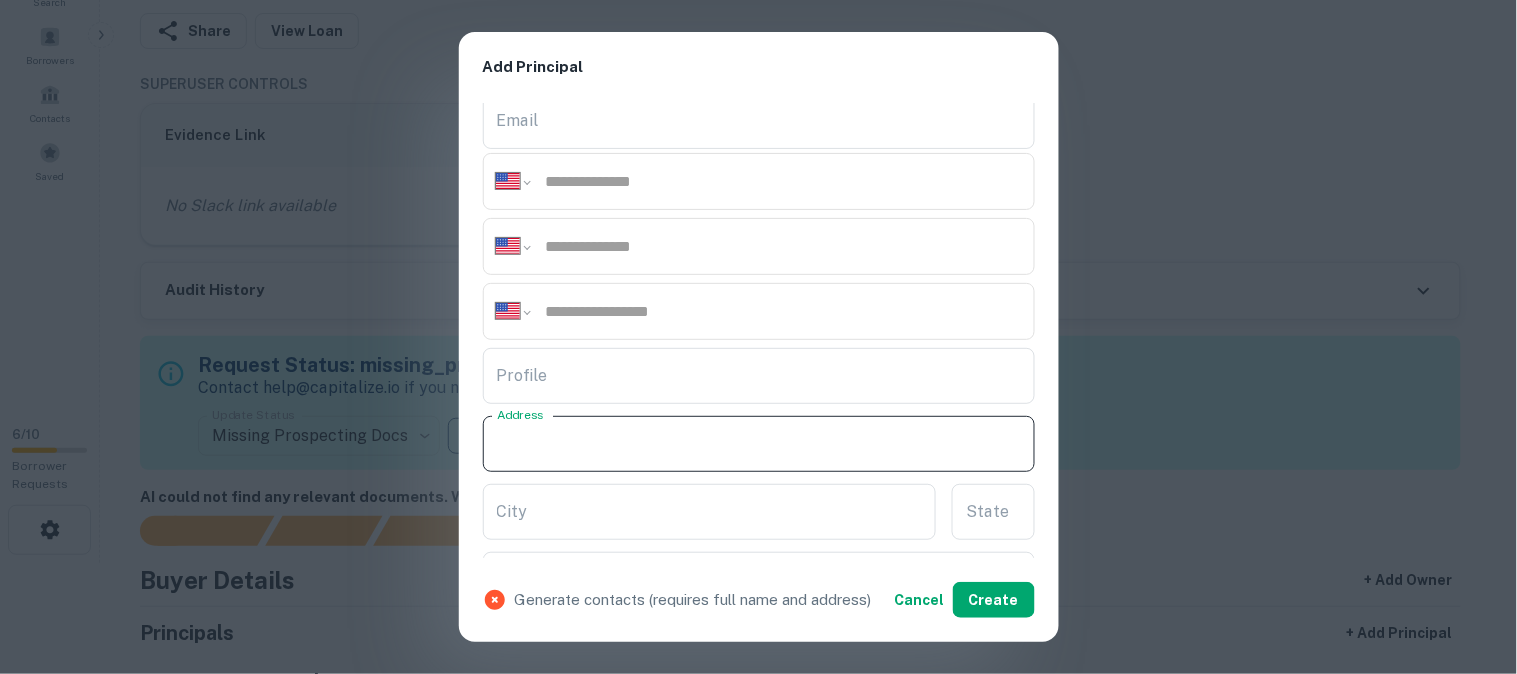 paste on "**********" 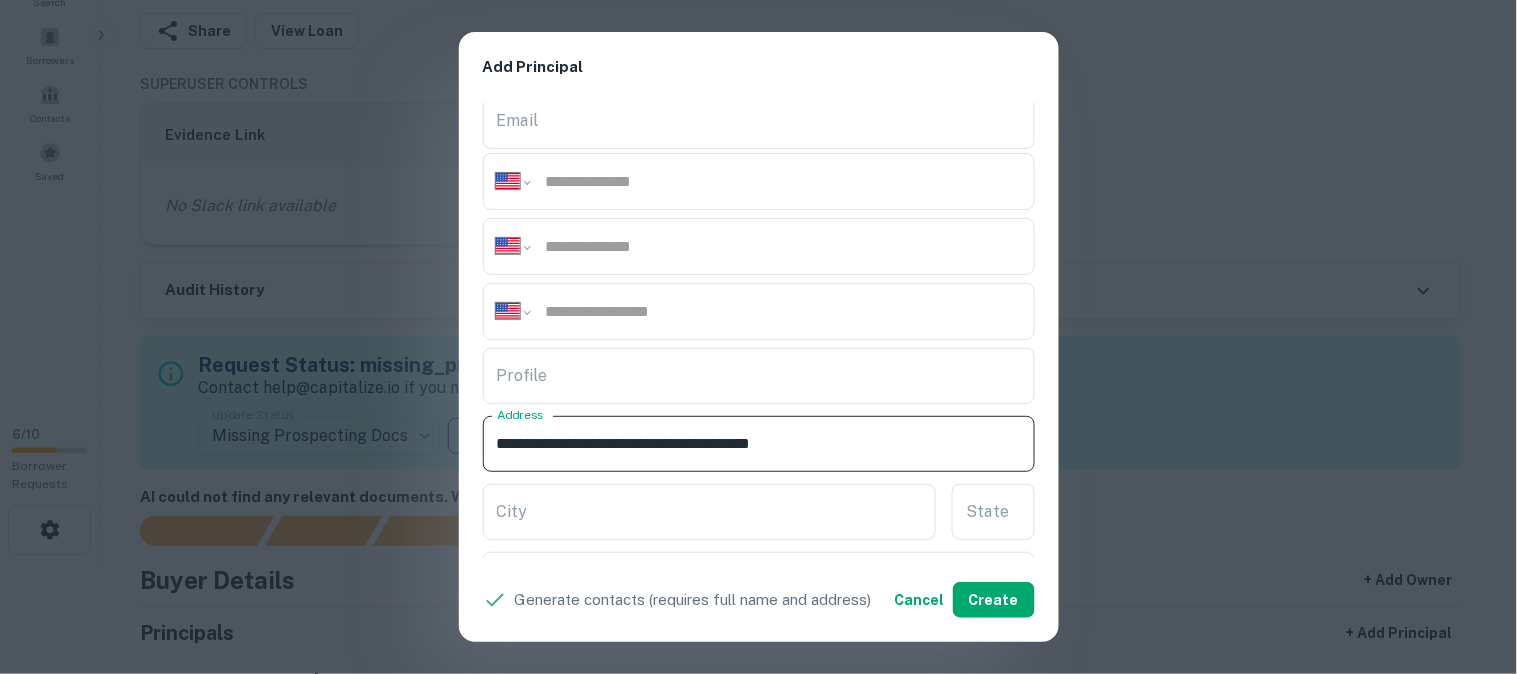 drag, startPoint x: 711, startPoint y: 441, endPoint x: 791, endPoint y: 448, distance: 80.305664 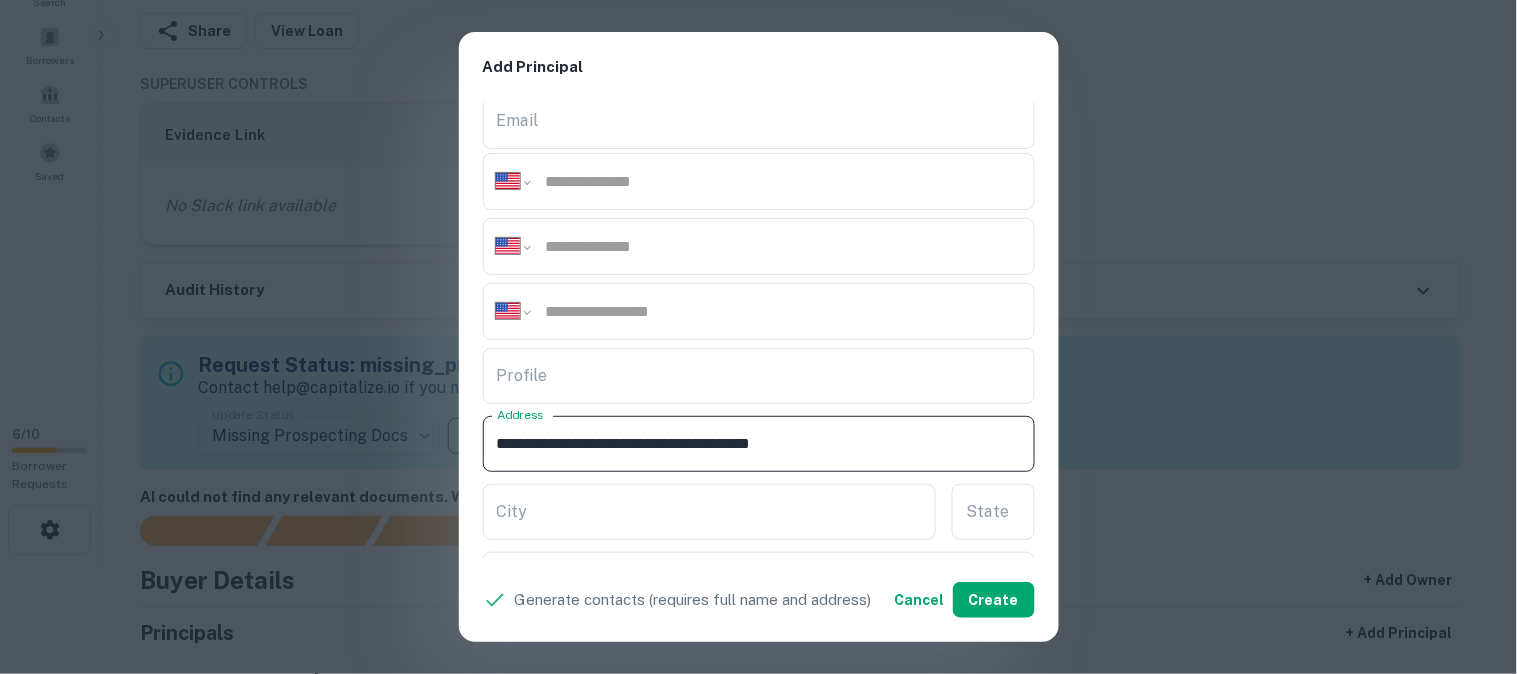 click on "**********" at bounding box center (759, 444) 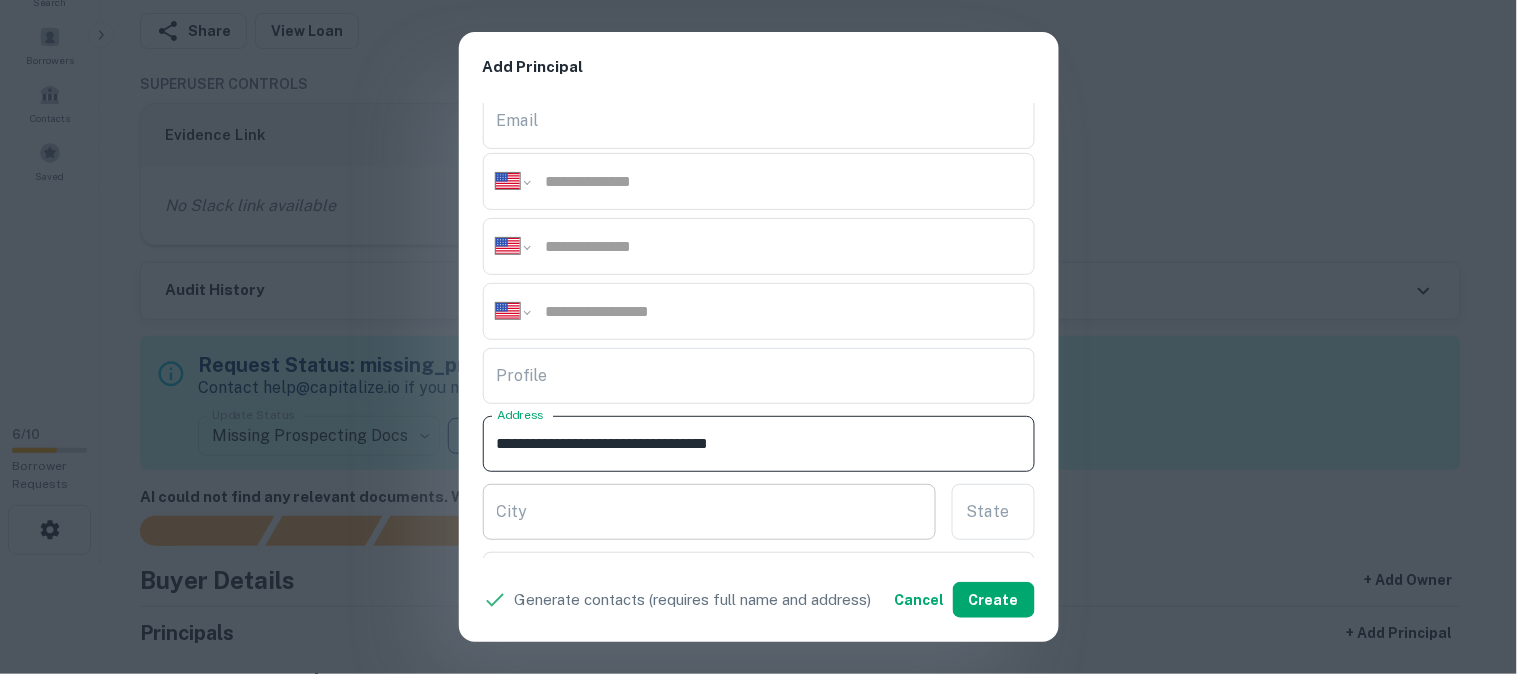 type on "**********" 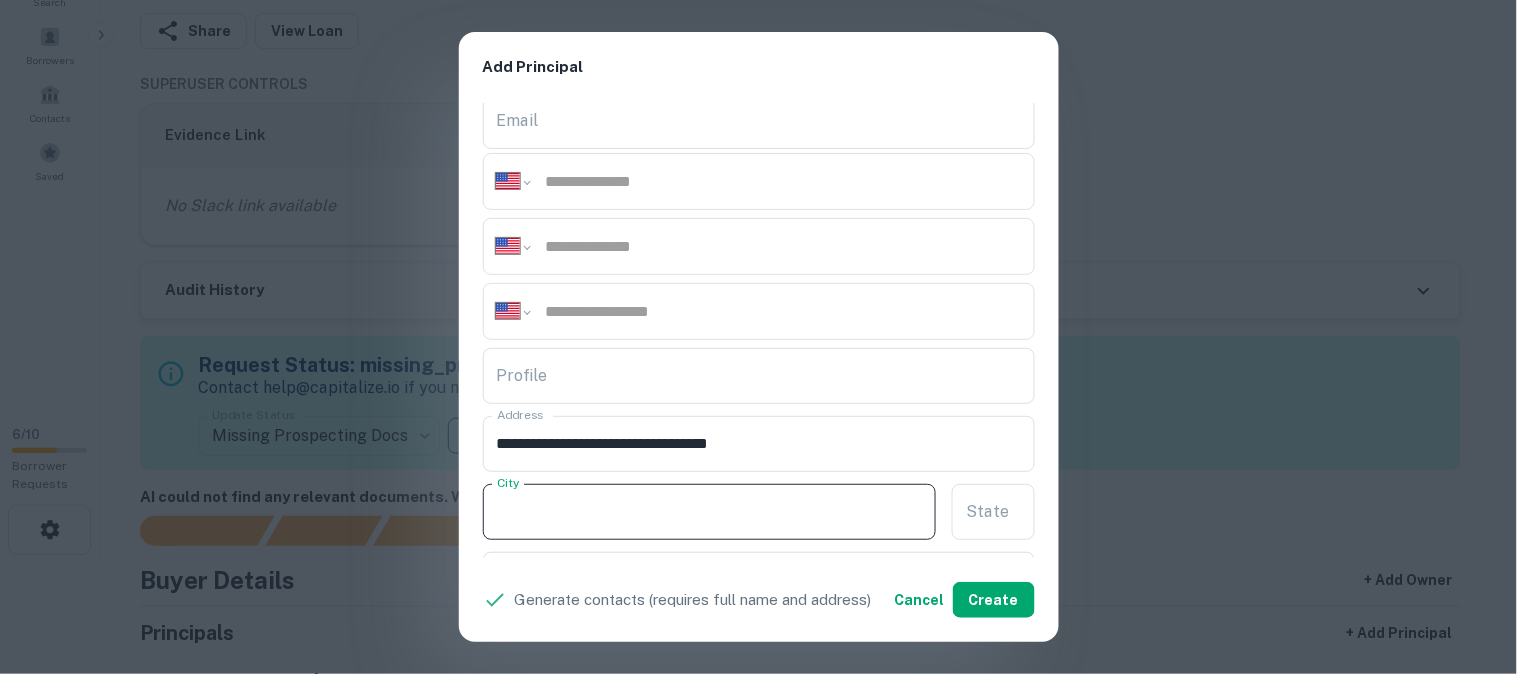 paste on "*******" 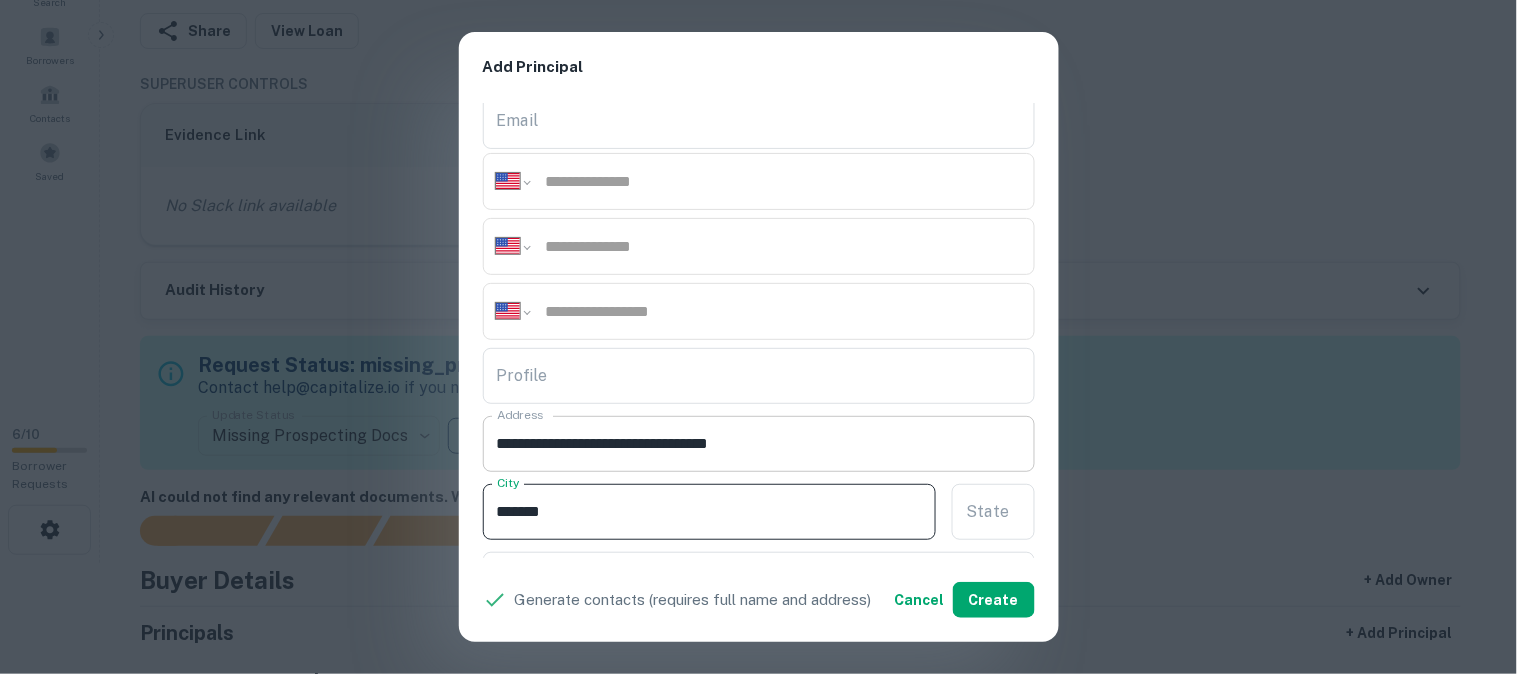 type on "*******" 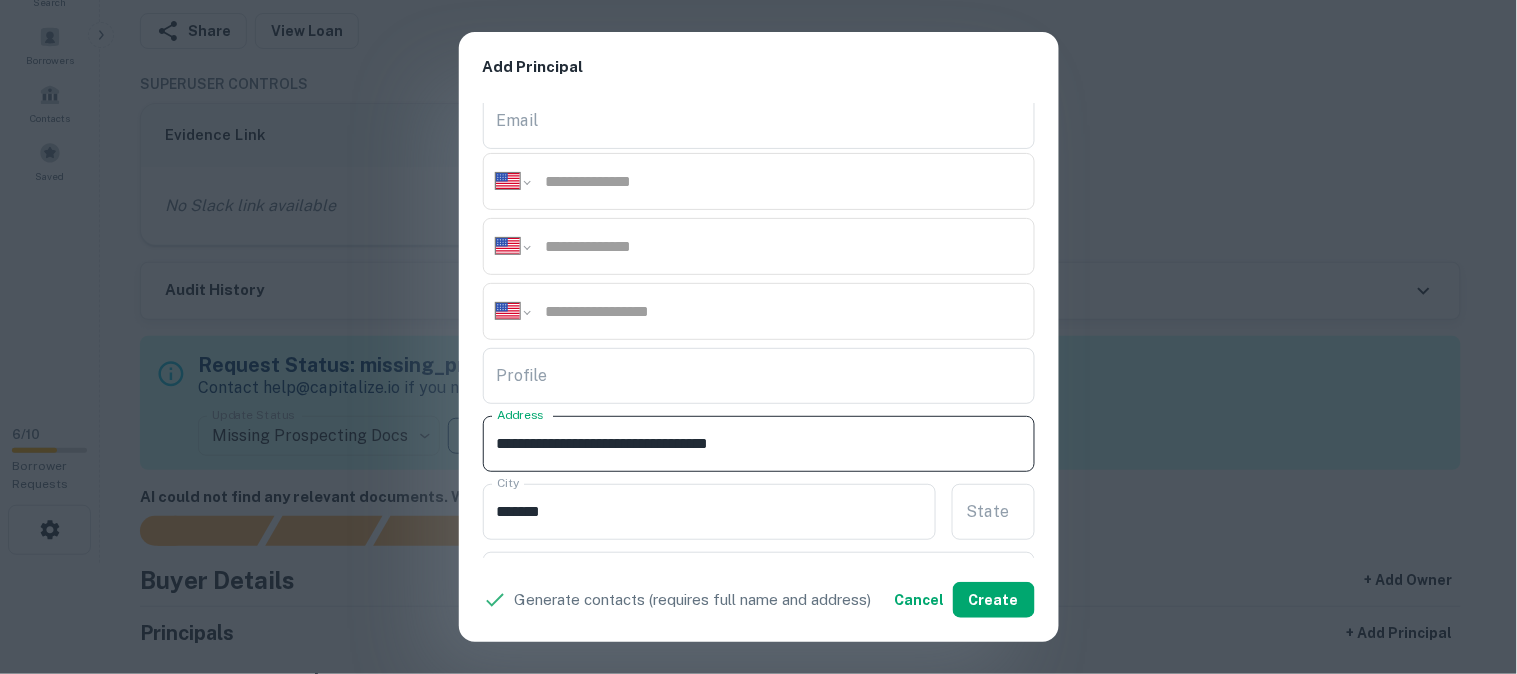 drag, startPoint x: 741, startPoint y: 436, endPoint x: 846, endPoint y: 448, distance: 105.68349 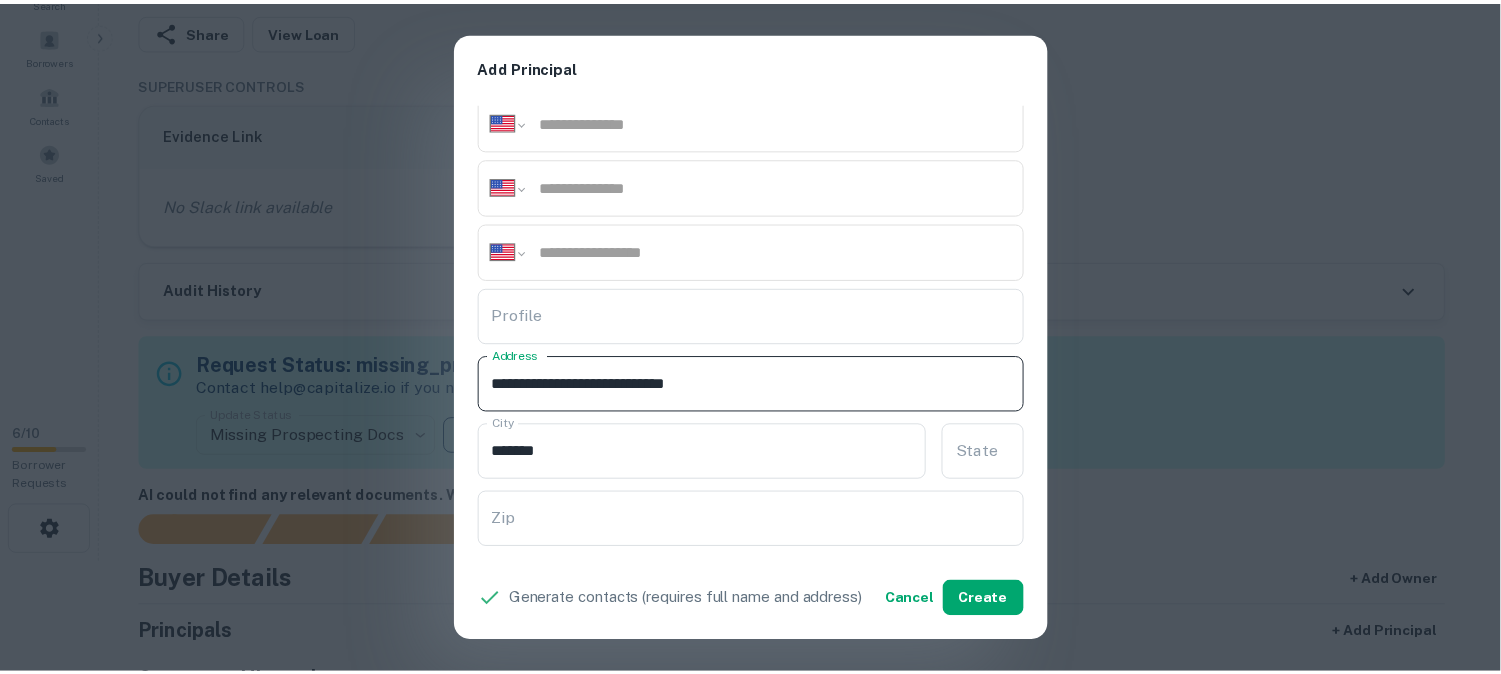 scroll, scrollTop: 333, scrollLeft: 0, axis: vertical 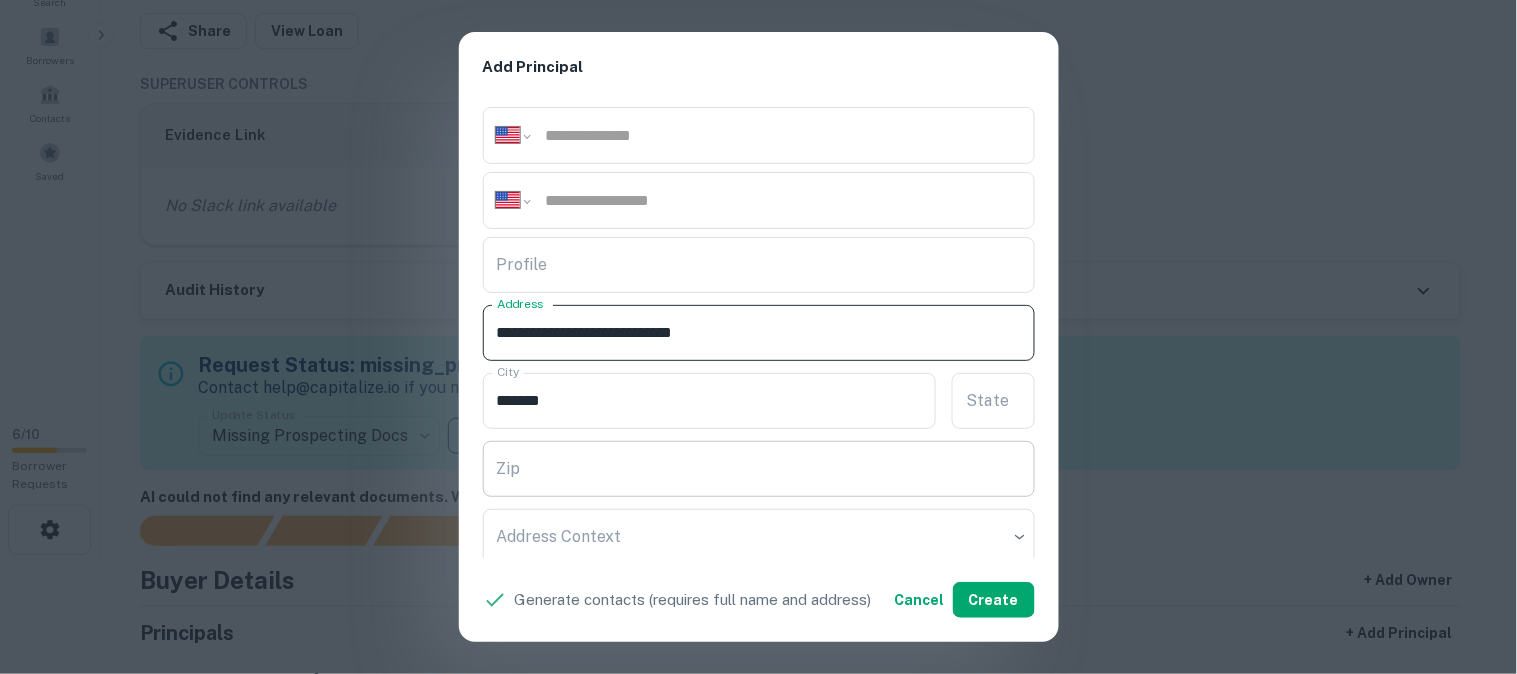 type on "**********" 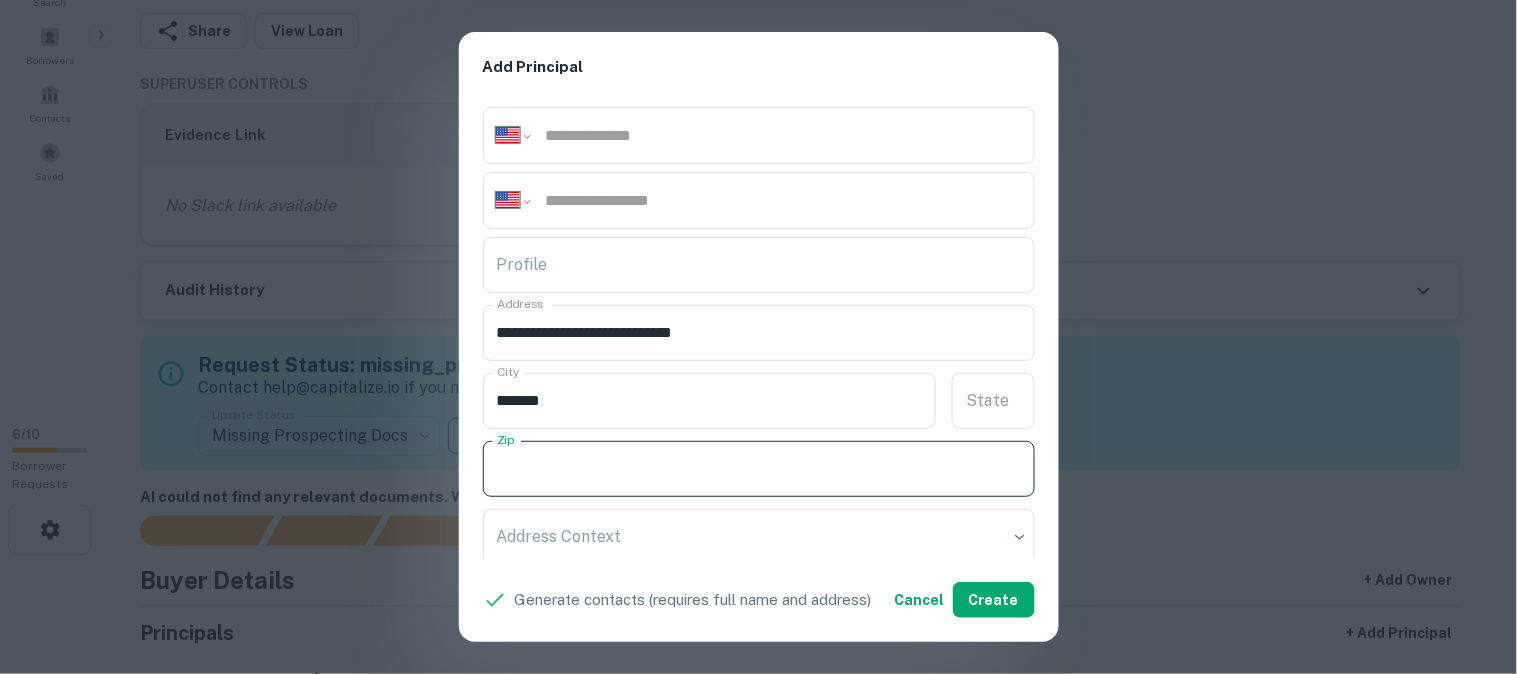 paste on "*****" 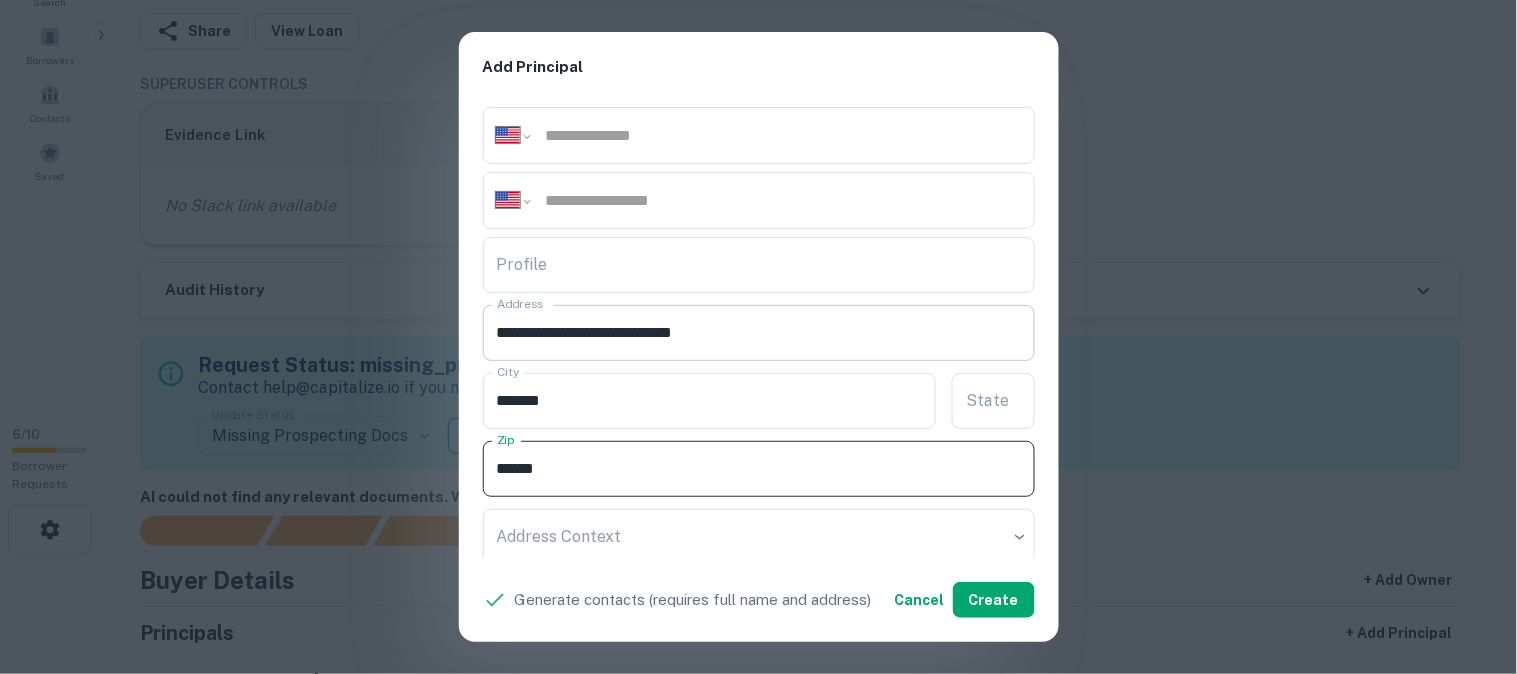 type on "*****" 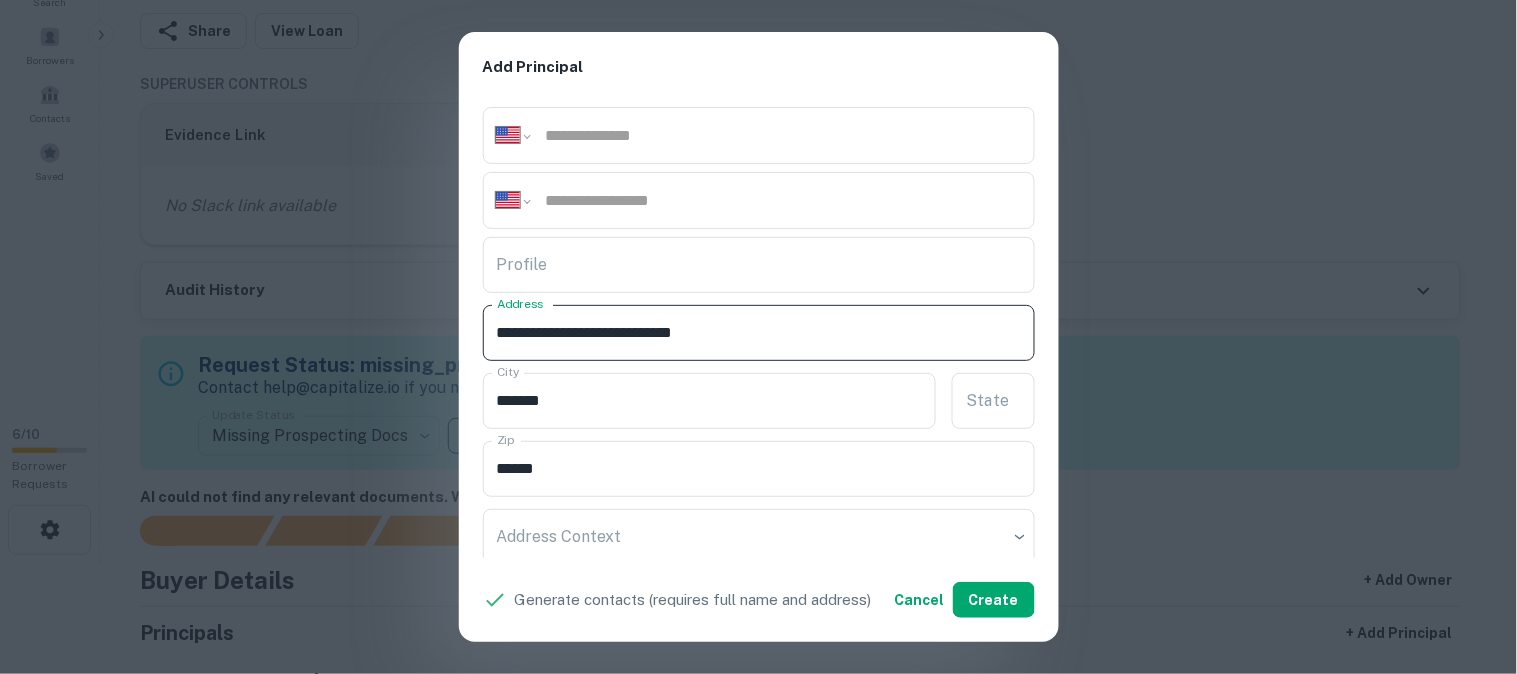 drag, startPoint x: 717, startPoint y: 330, endPoint x: 798, endPoint y: 340, distance: 81.61495 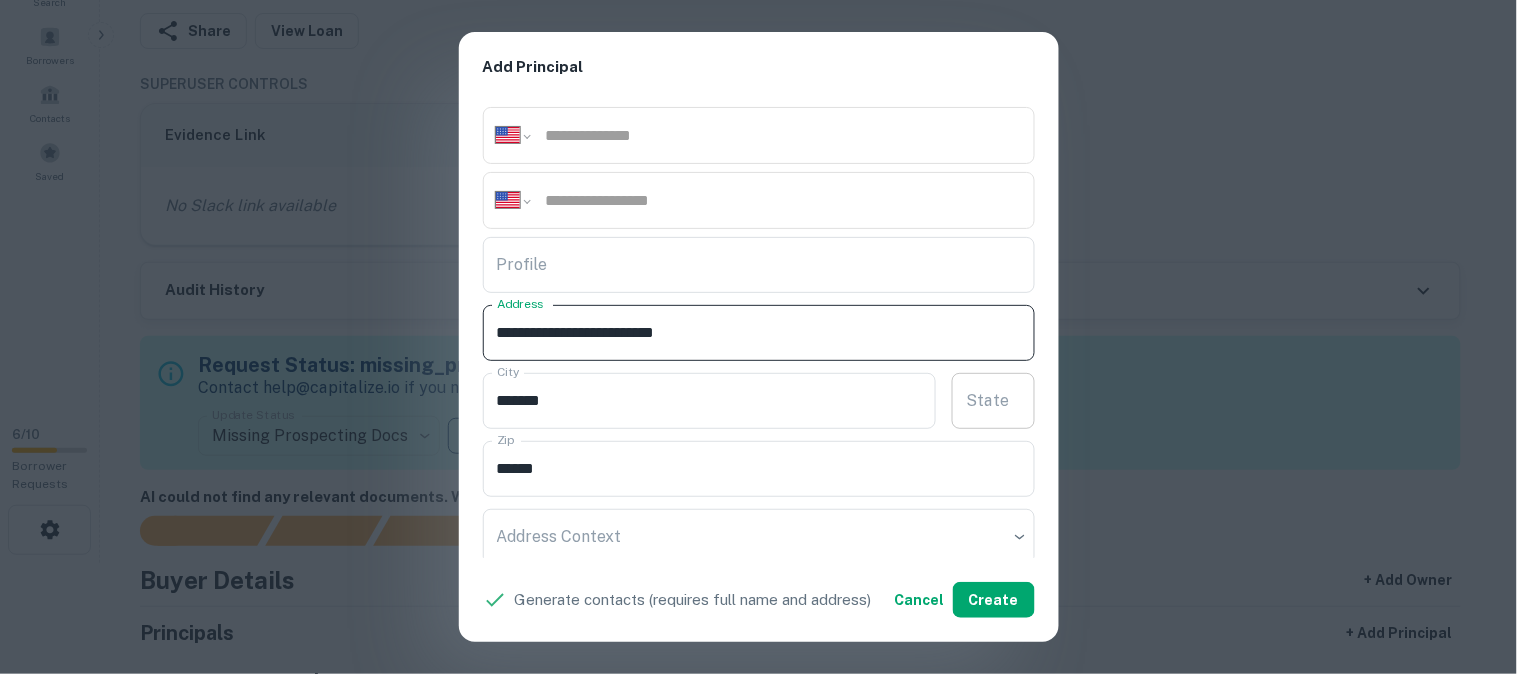 type on "**********" 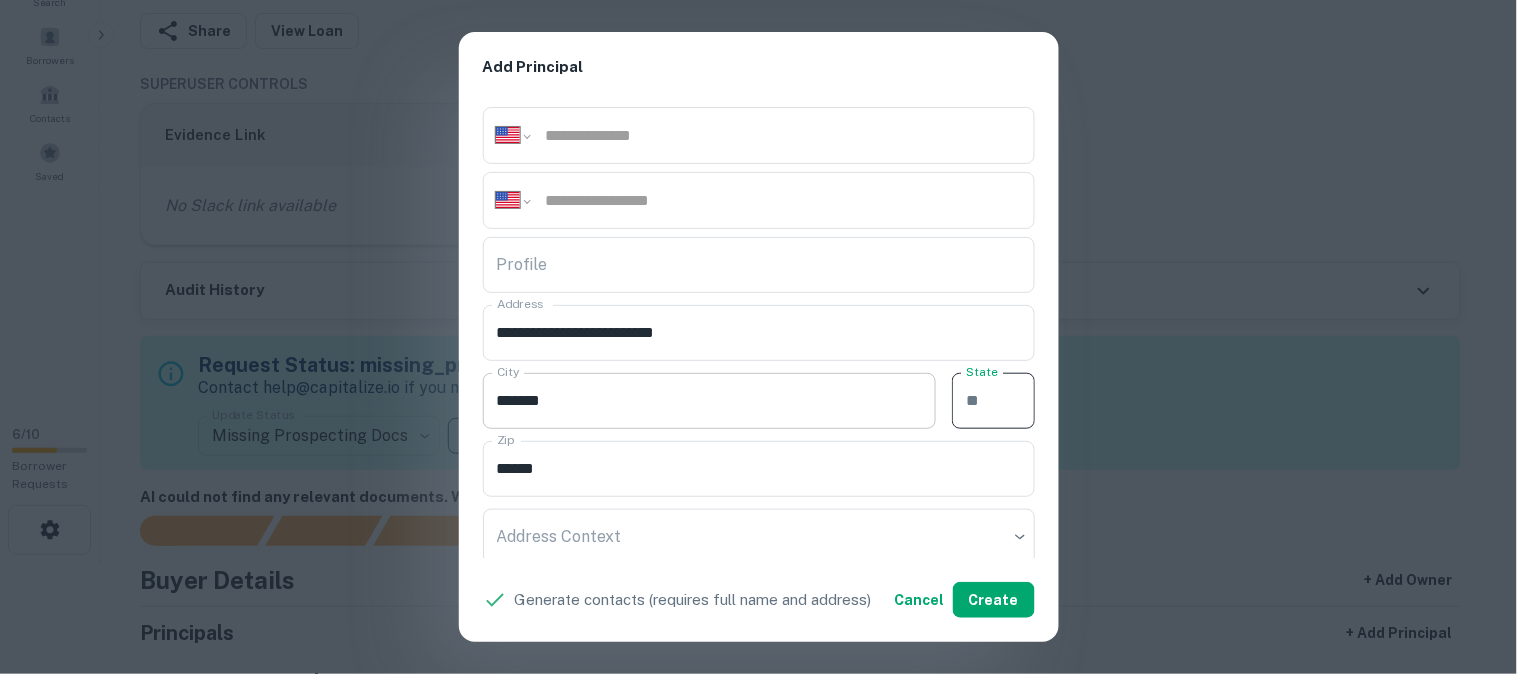 paste on "**" 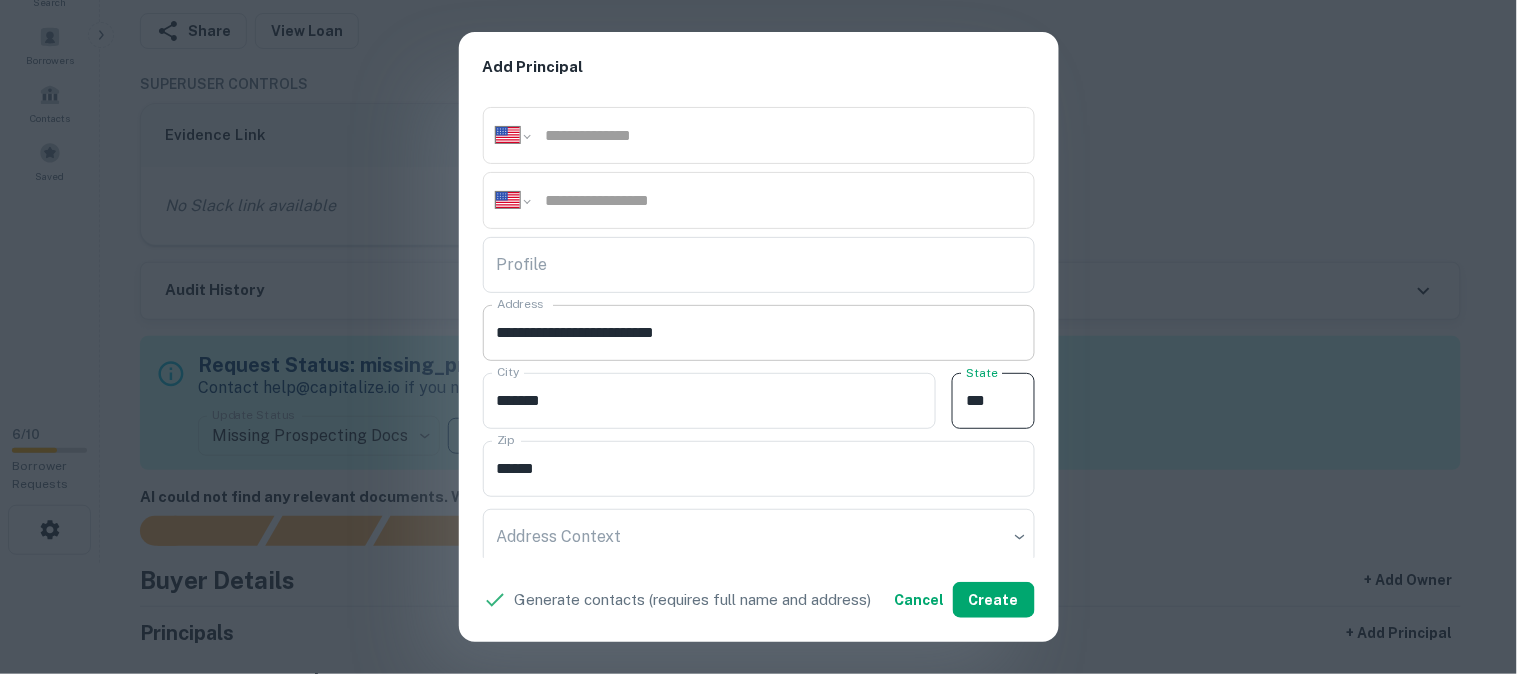 type on "**" 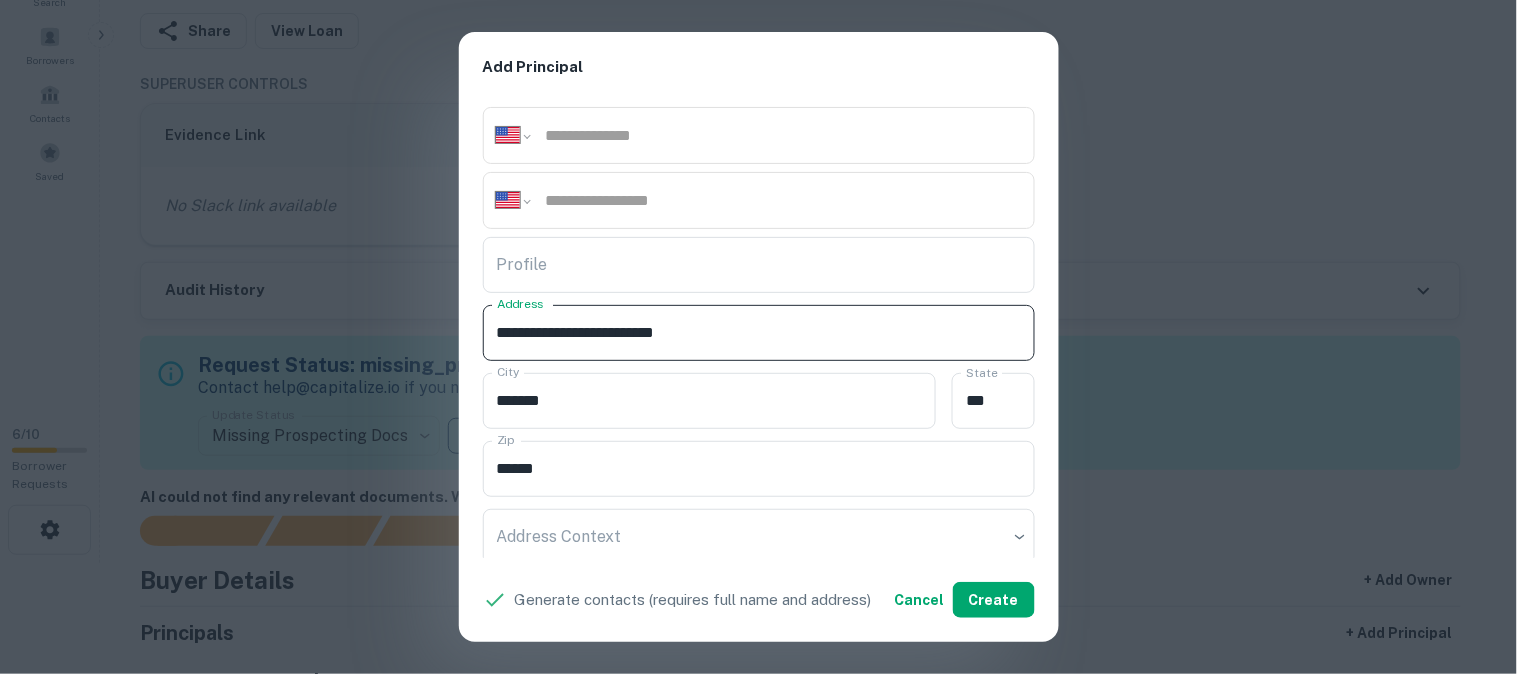 click on "**********" at bounding box center [759, 333] 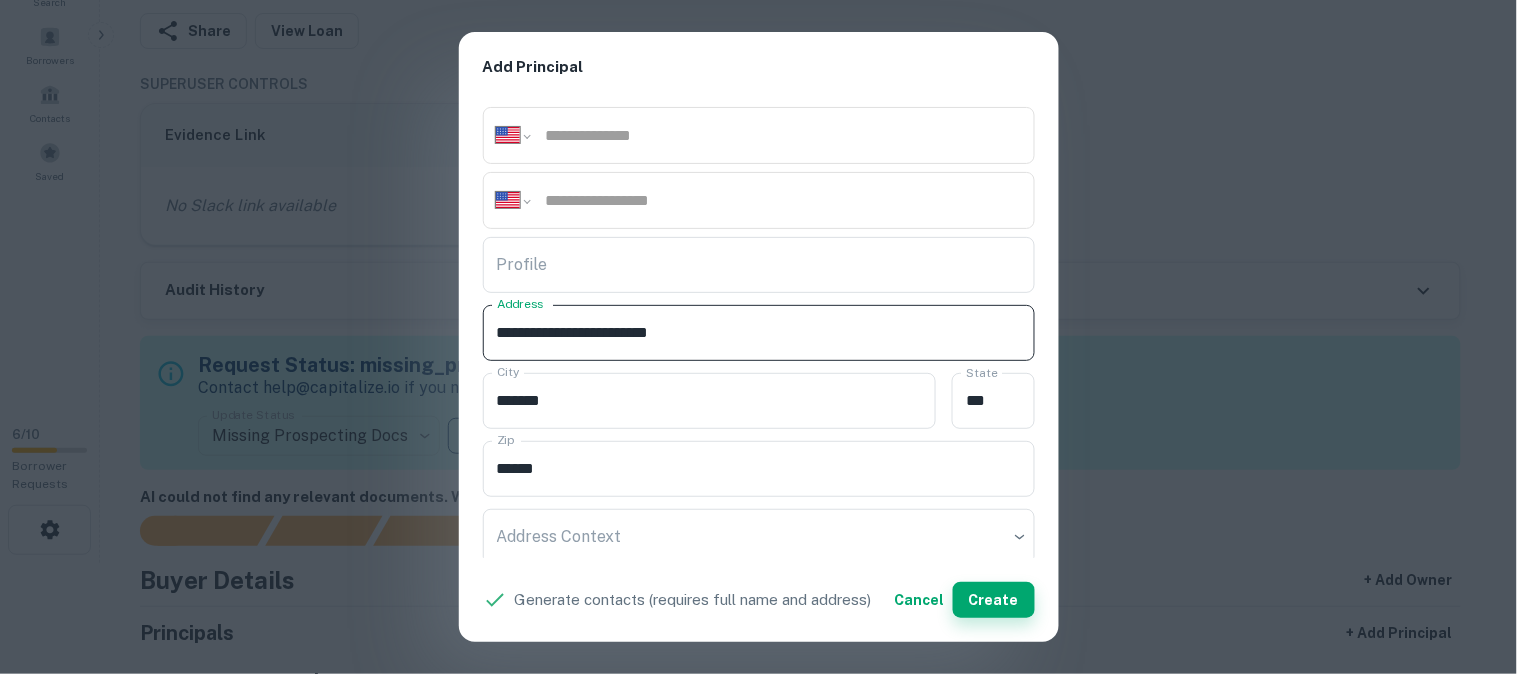 type on "**********" 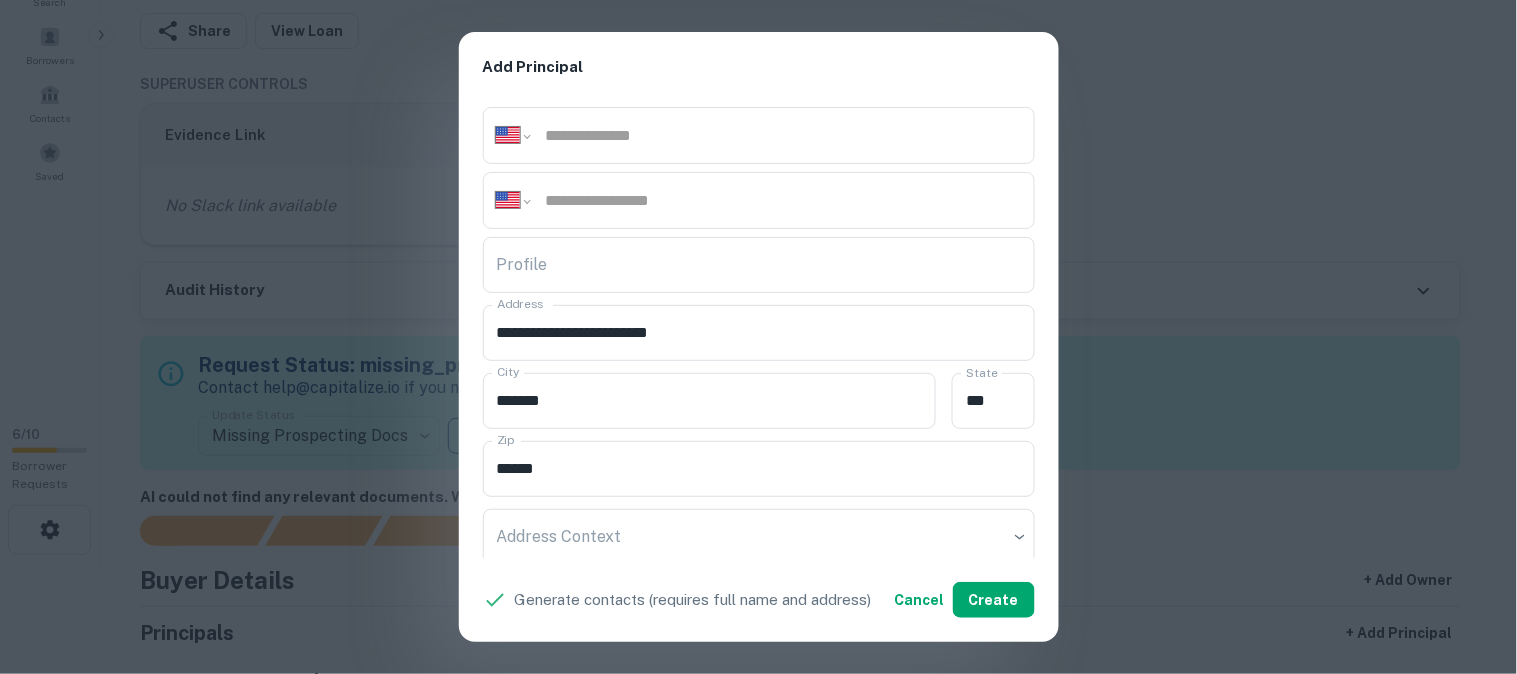 click on "**********" at bounding box center [758, 337] 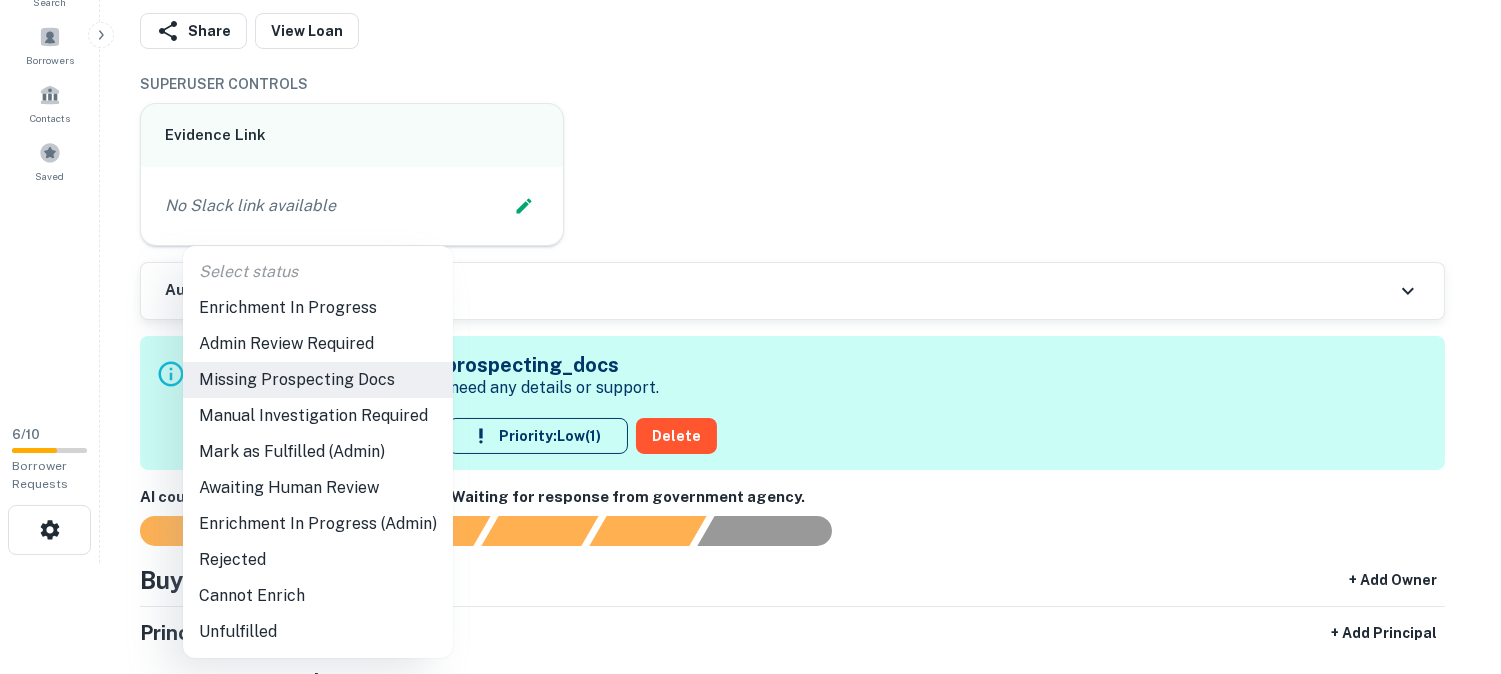 click on "**********" at bounding box center (750, 226) 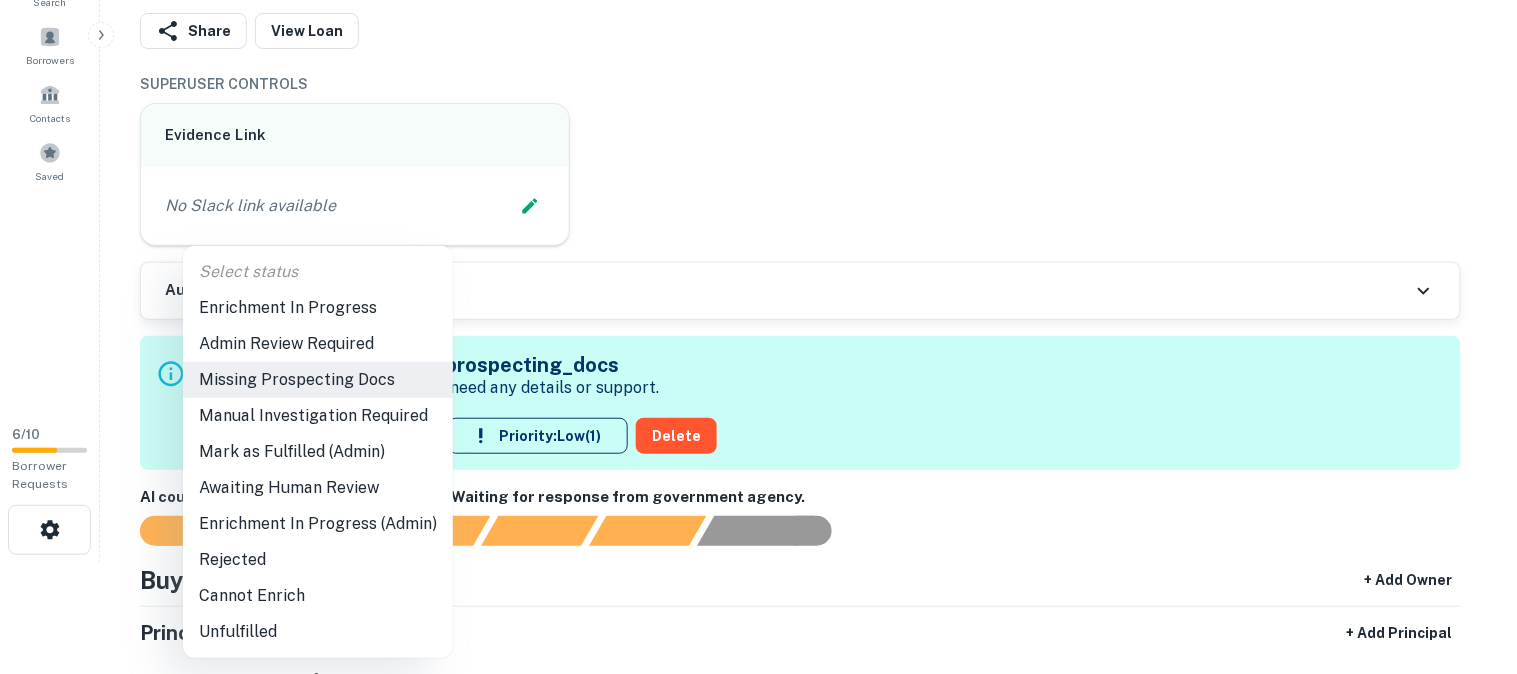 click on "Awaiting Human Review" at bounding box center (318, 488) 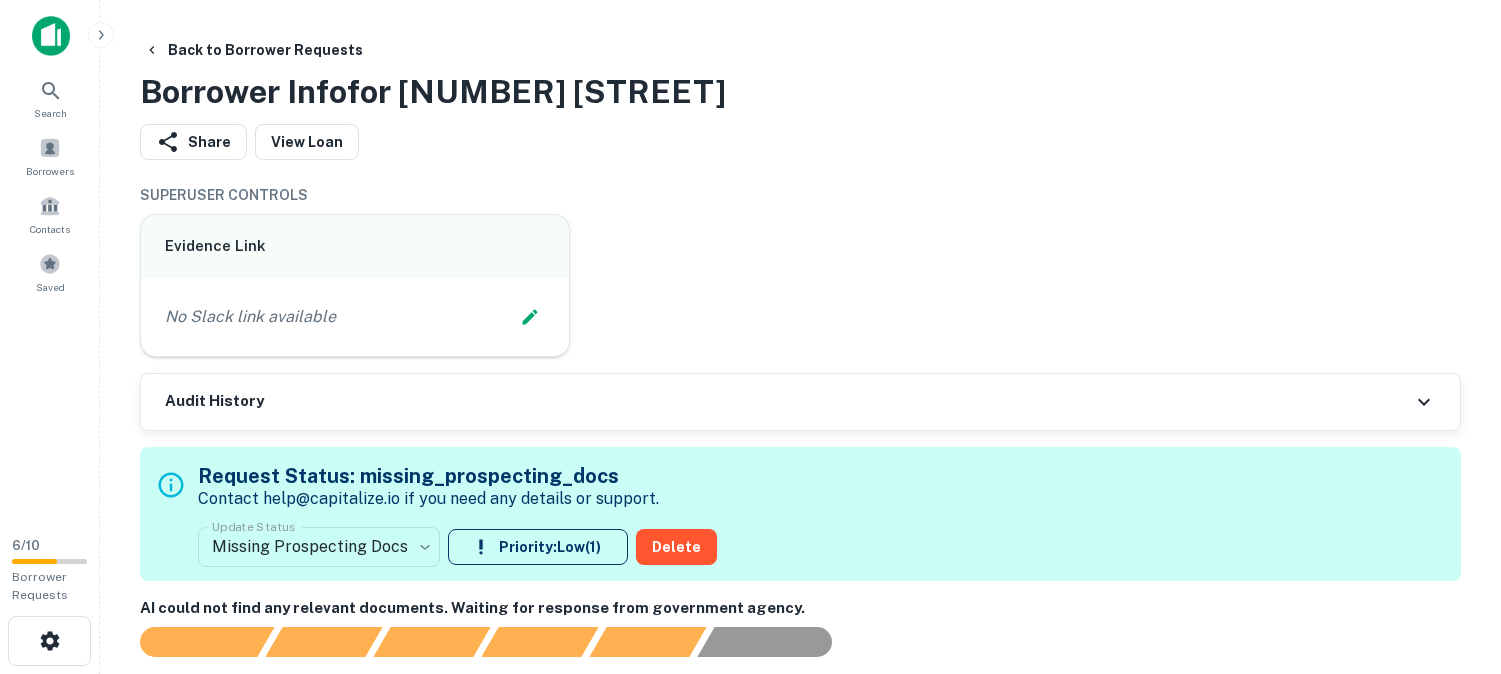scroll, scrollTop: 0, scrollLeft: 0, axis: both 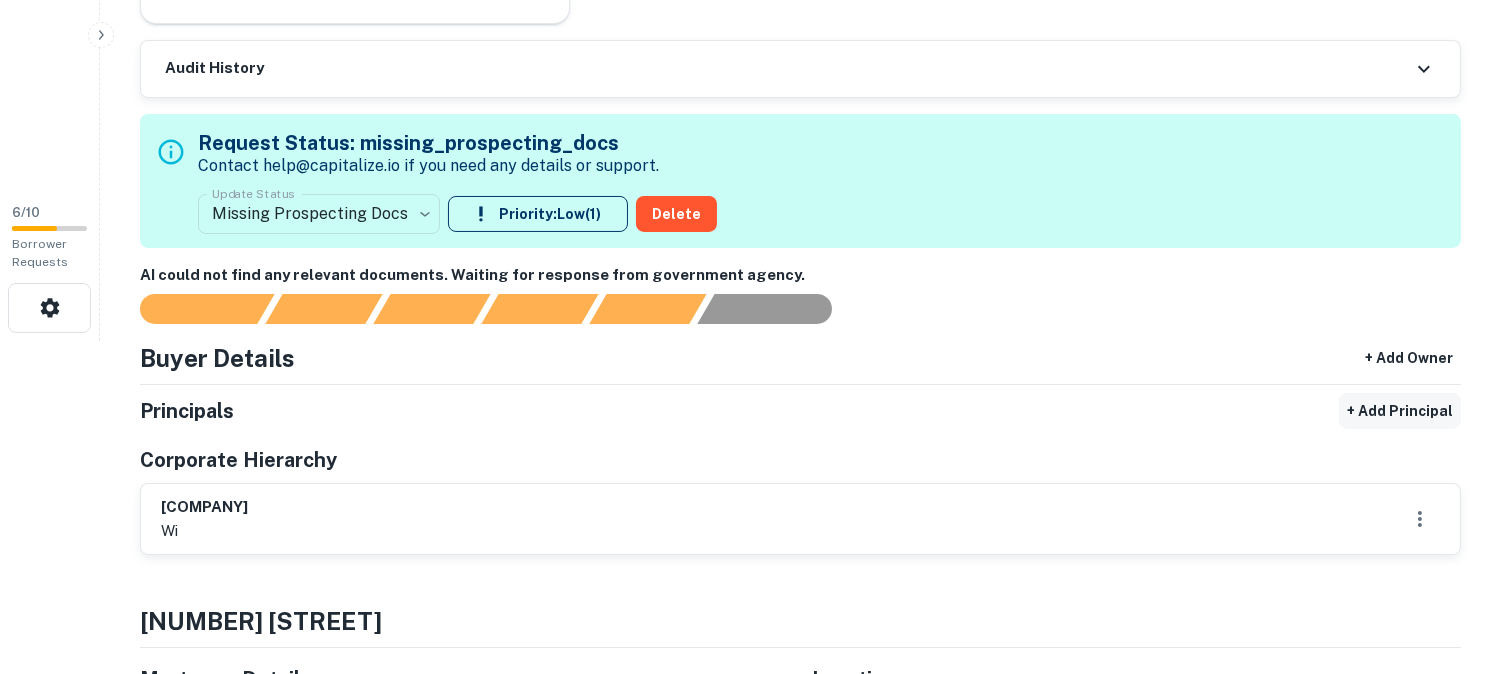 click on "+ Add Principal" at bounding box center [1400, 411] 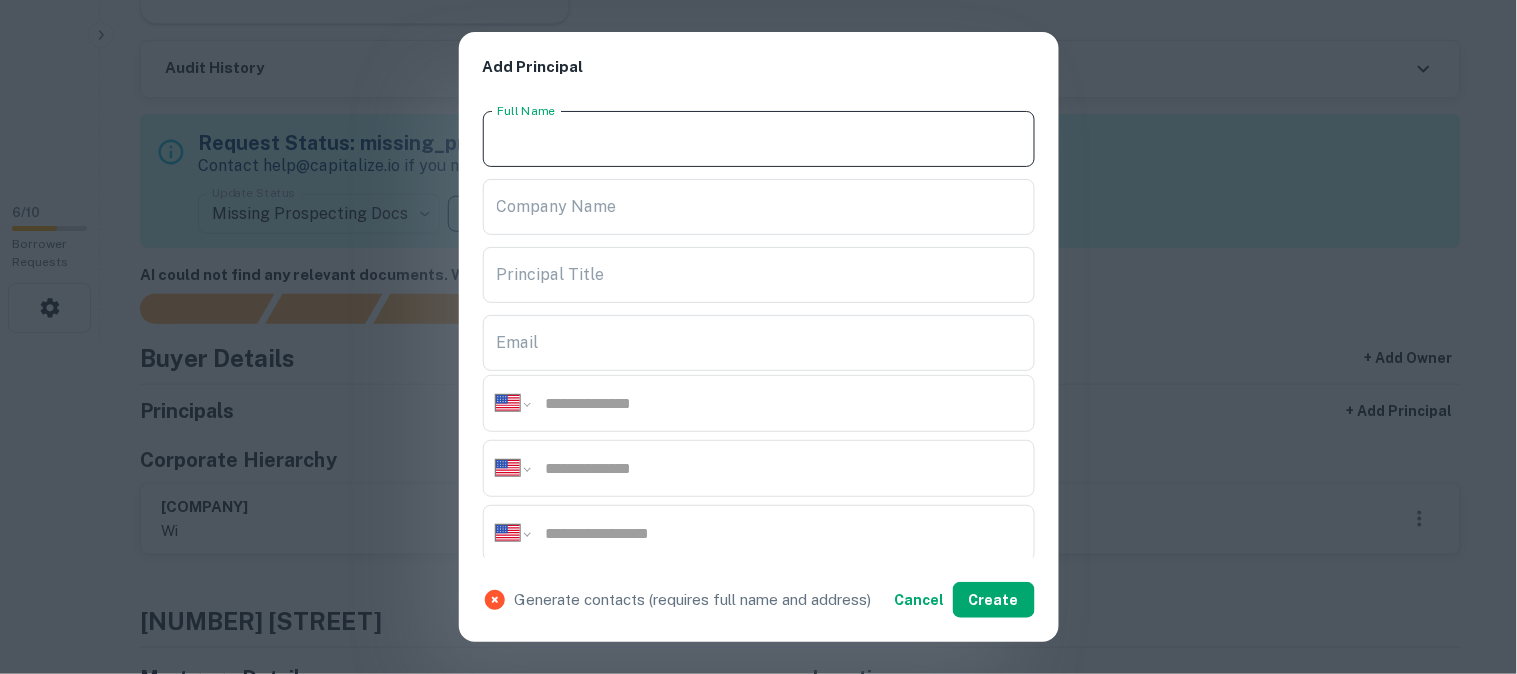 click on "Full Name" at bounding box center (759, 139) 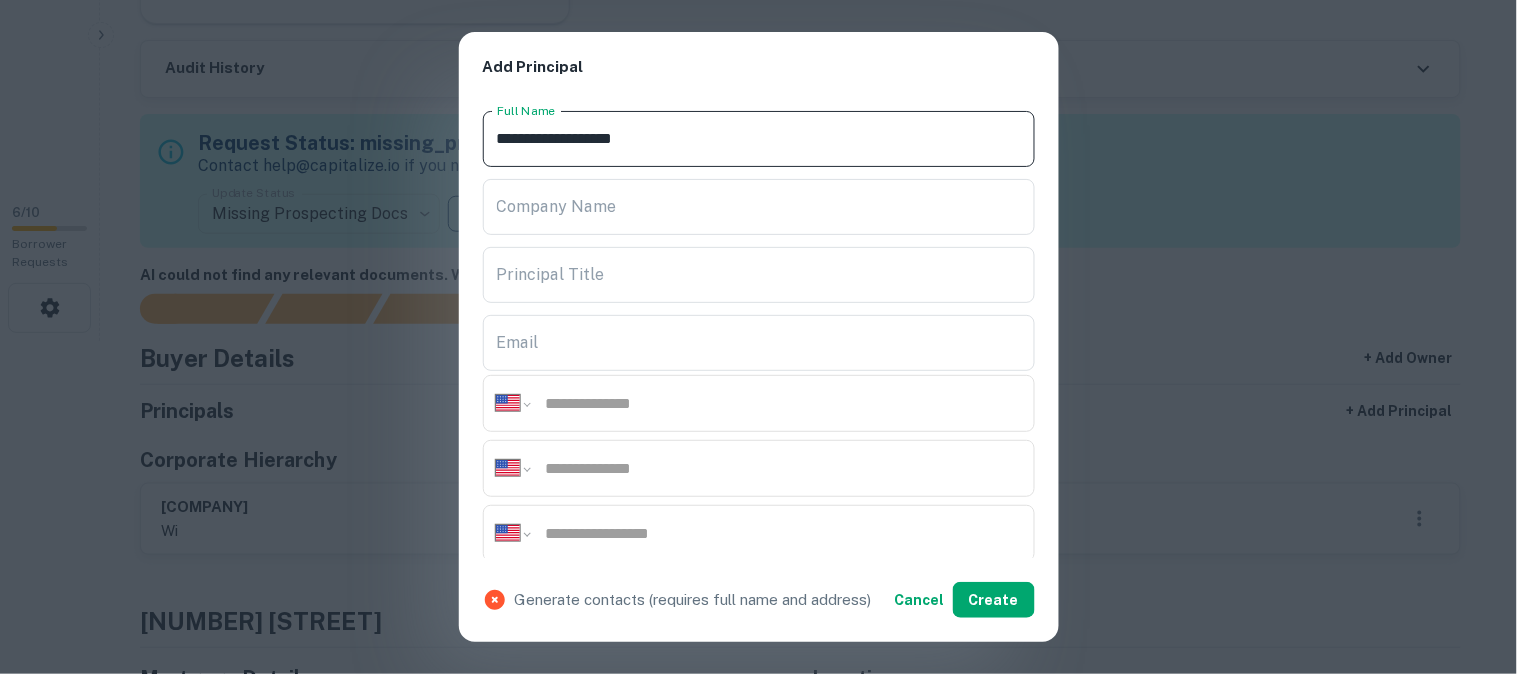 type on "**********" 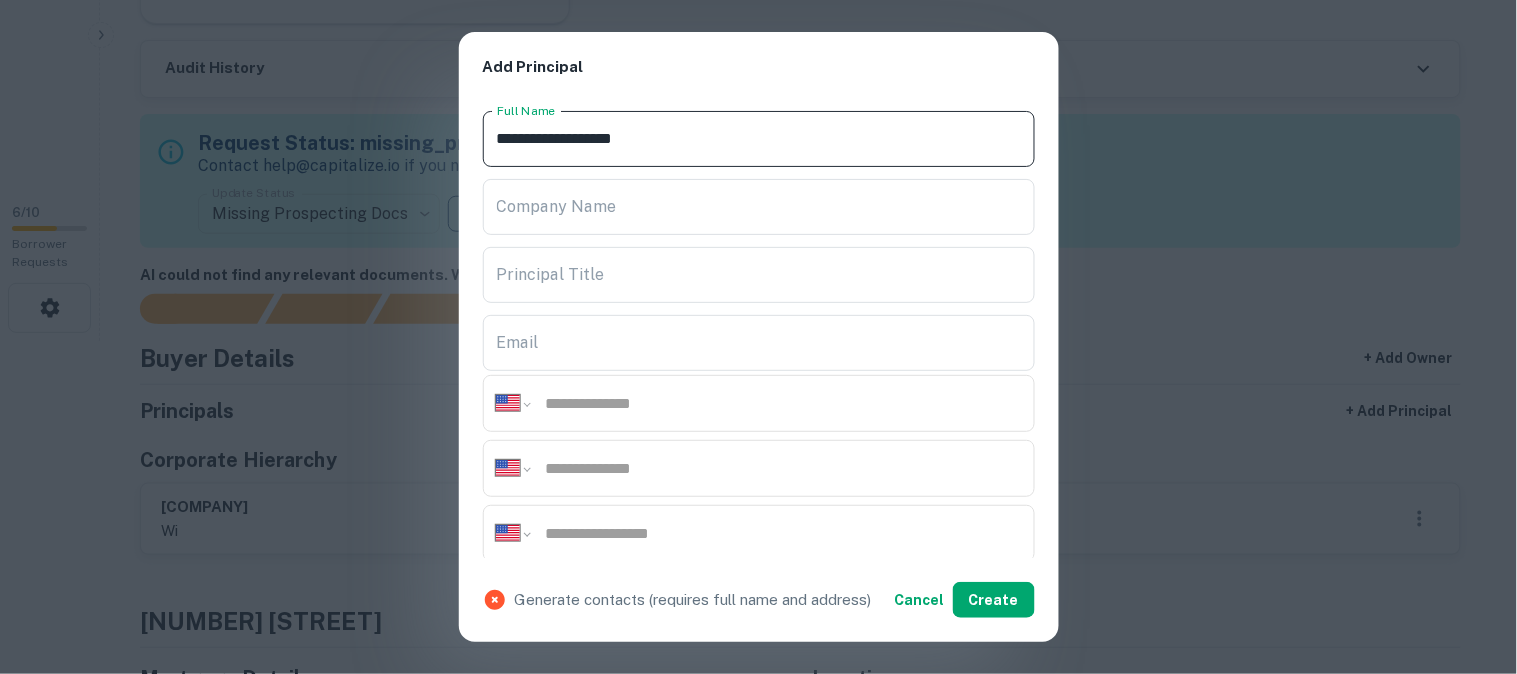 scroll, scrollTop: 222, scrollLeft: 0, axis: vertical 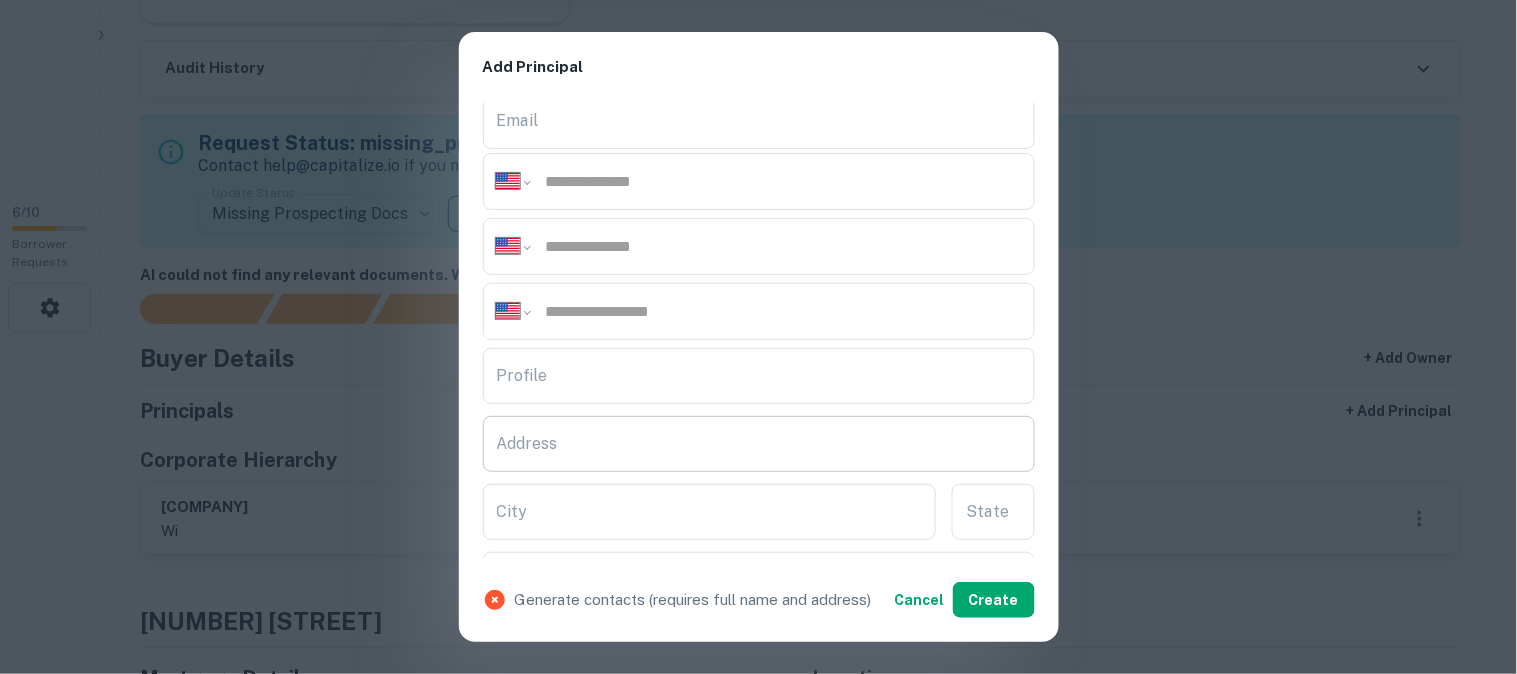 click on "Address" at bounding box center [759, 444] 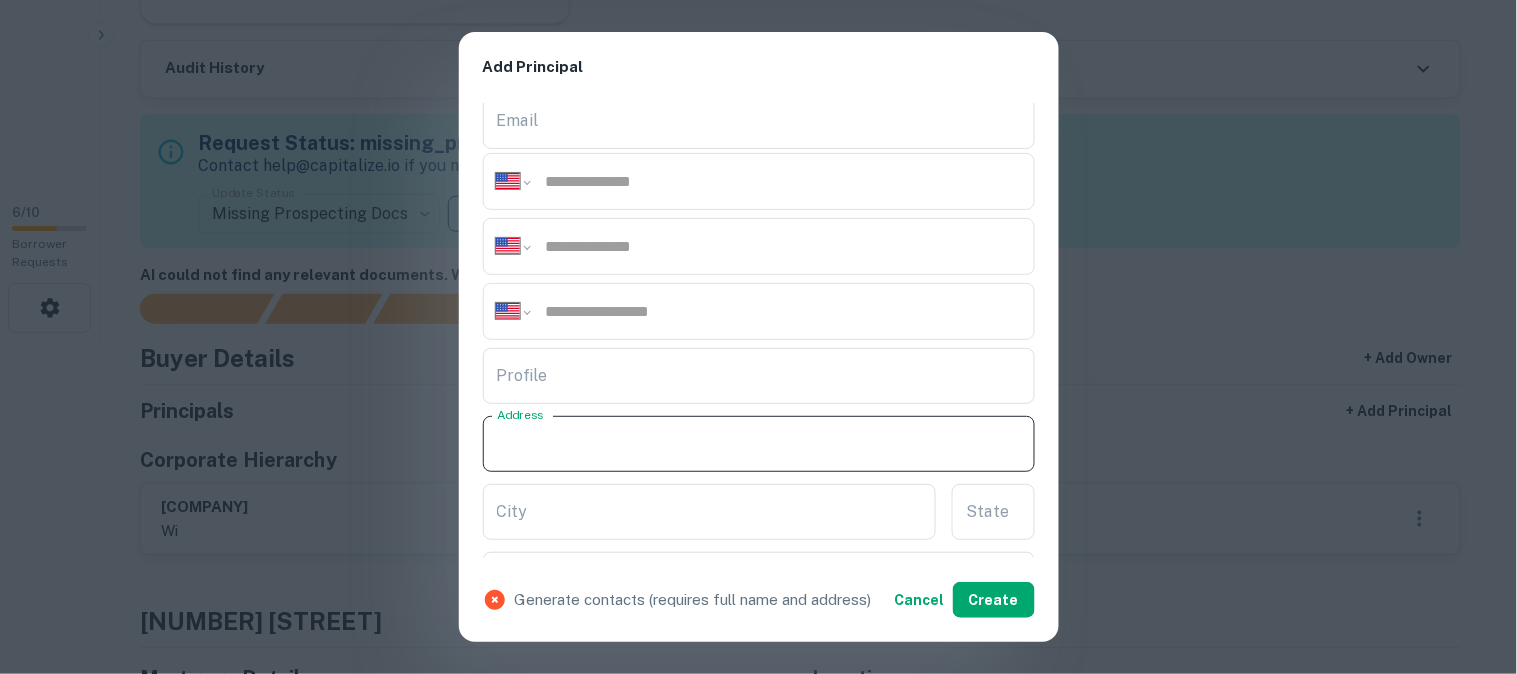 paste on "**********" 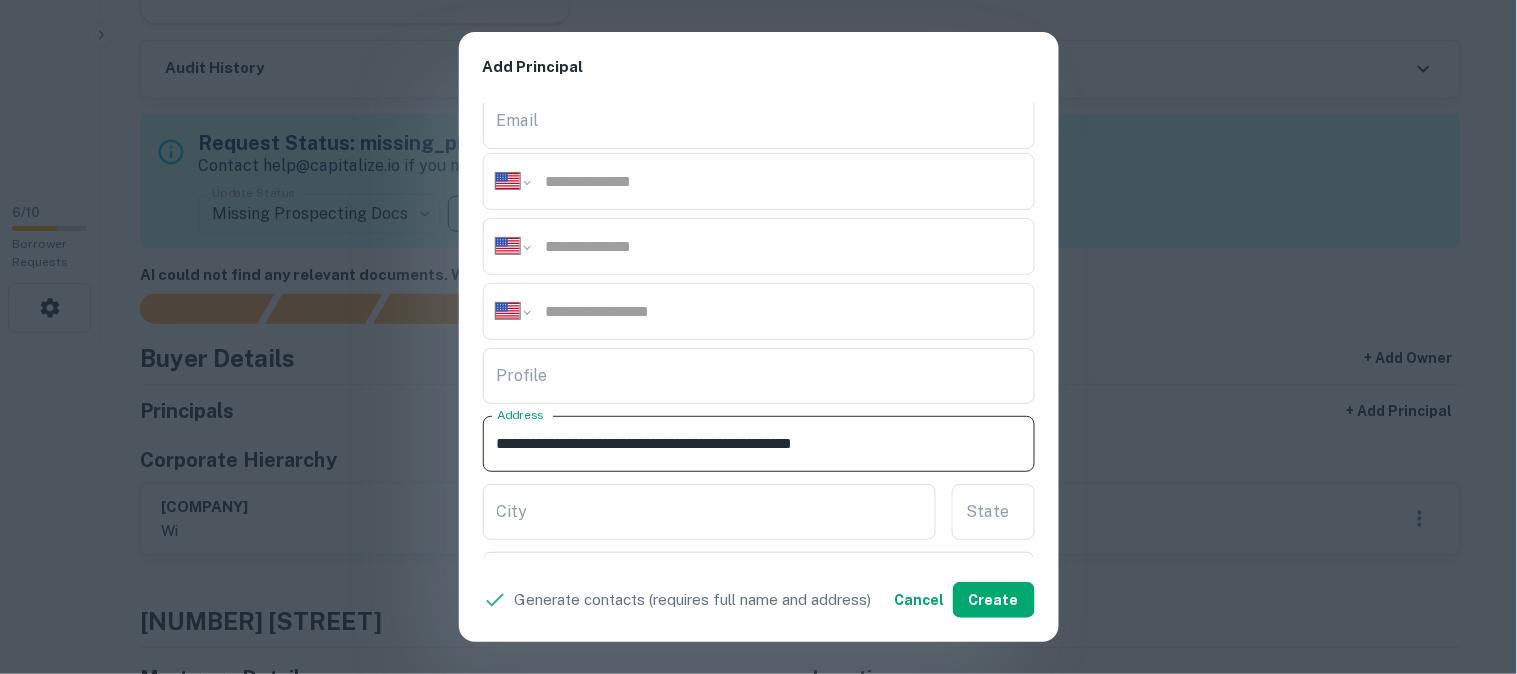 drag, startPoint x: 731, startPoint y: 442, endPoint x: 821, endPoint y: 468, distance: 93.680305 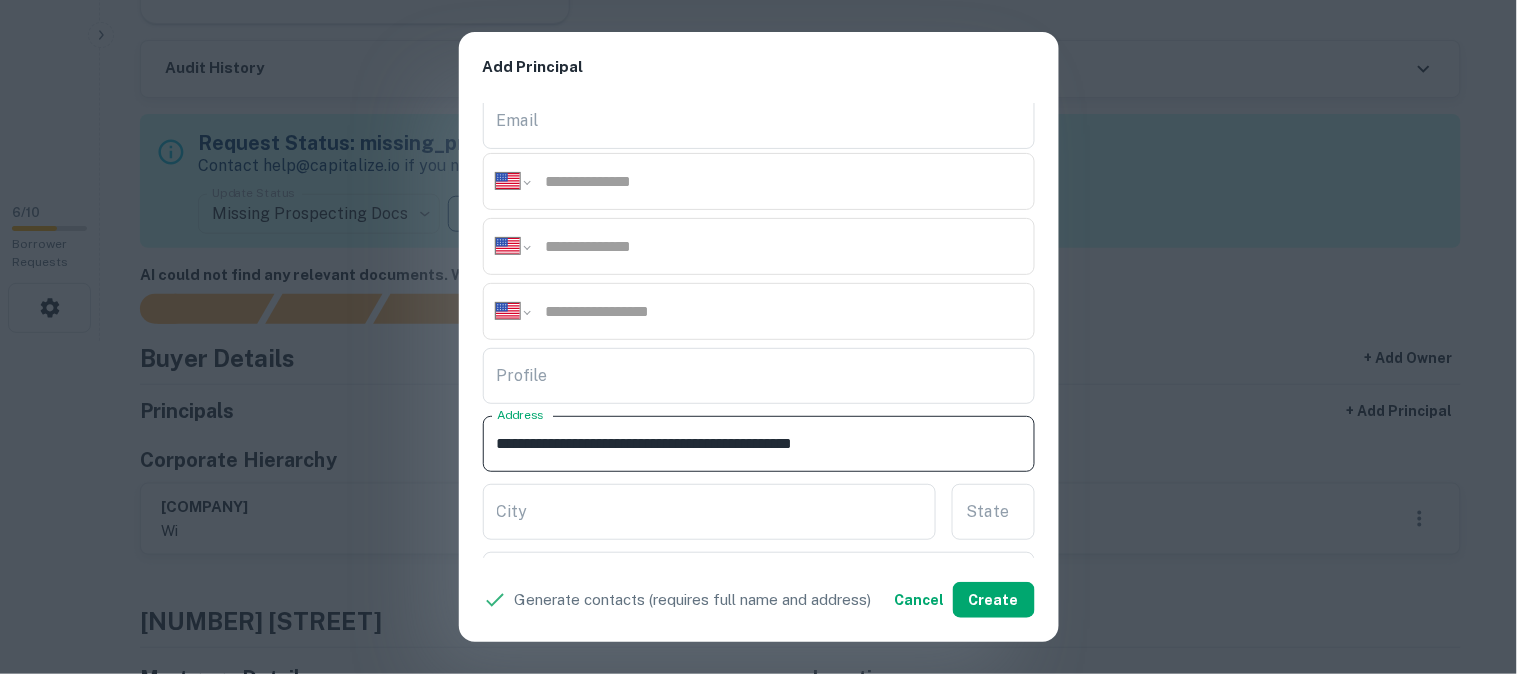 click on "**********" at bounding box center (759, 444) 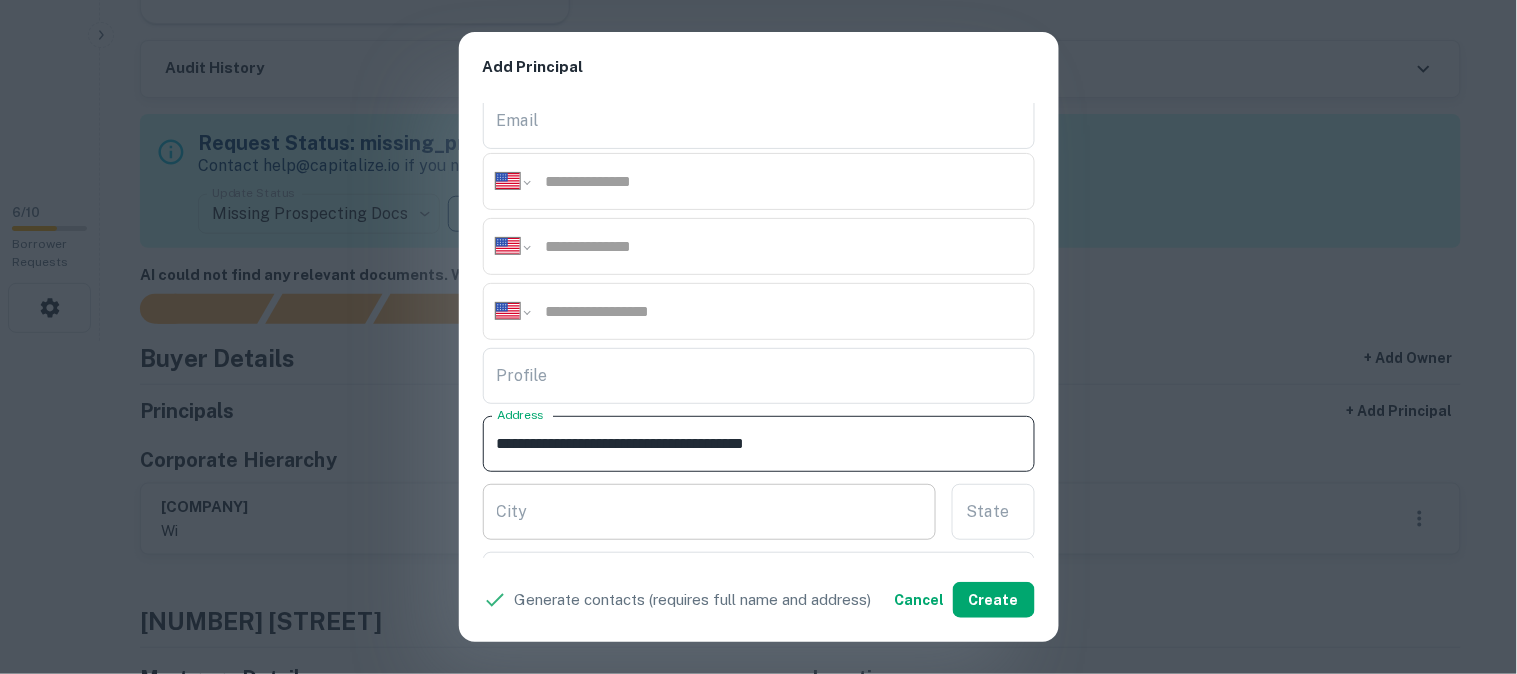 type on "**********" 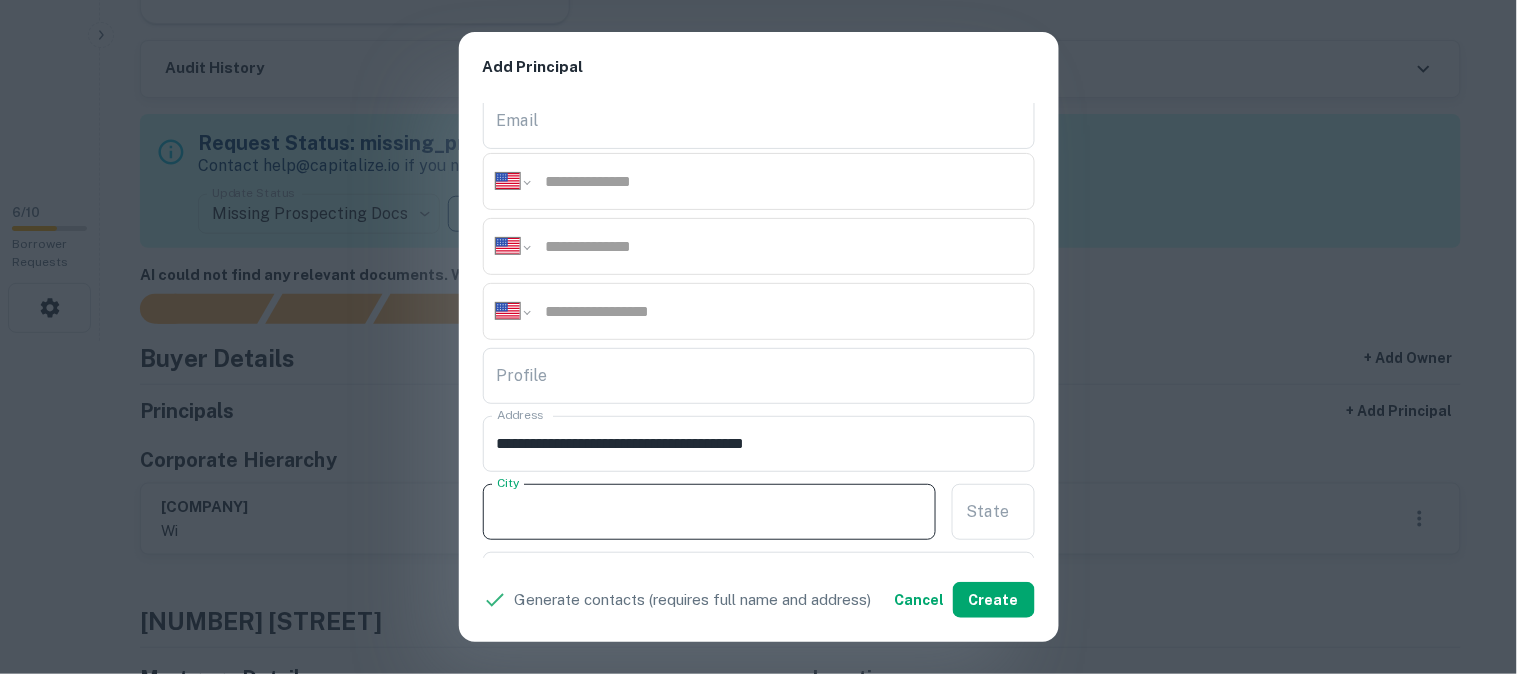click on "City" at bounding box center [710, 512] 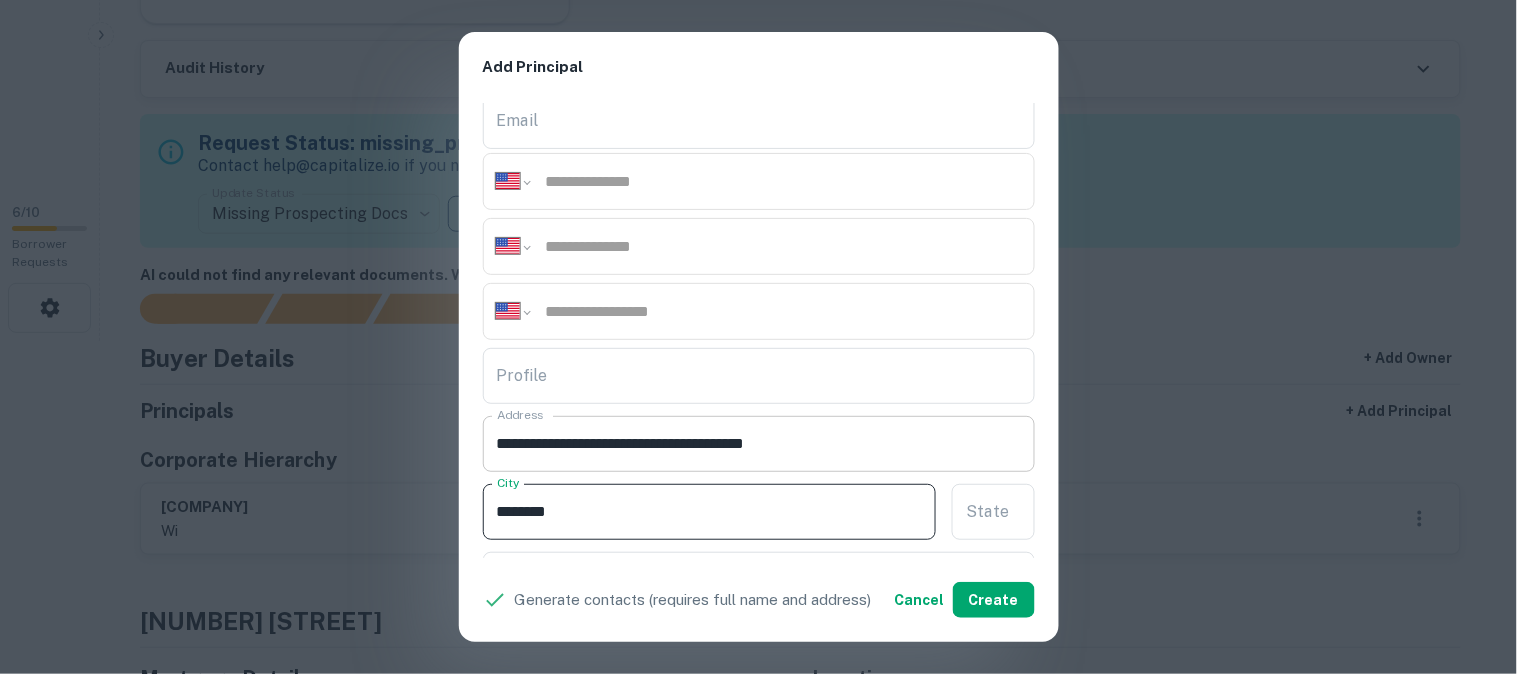 type on "********" 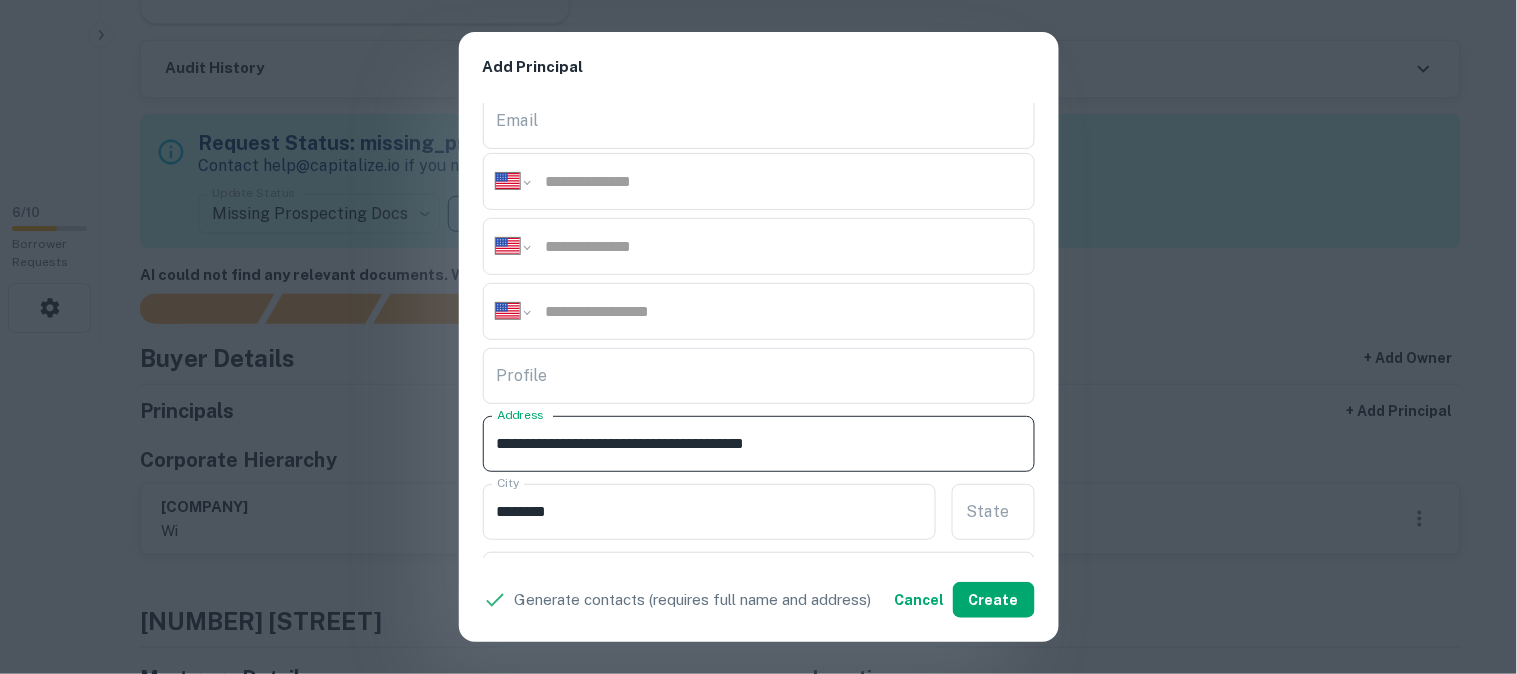 drag, startPoint x: 766, startPoint y: 442, endPoint x: 863, endPoint y: 460, distance: 98.65597 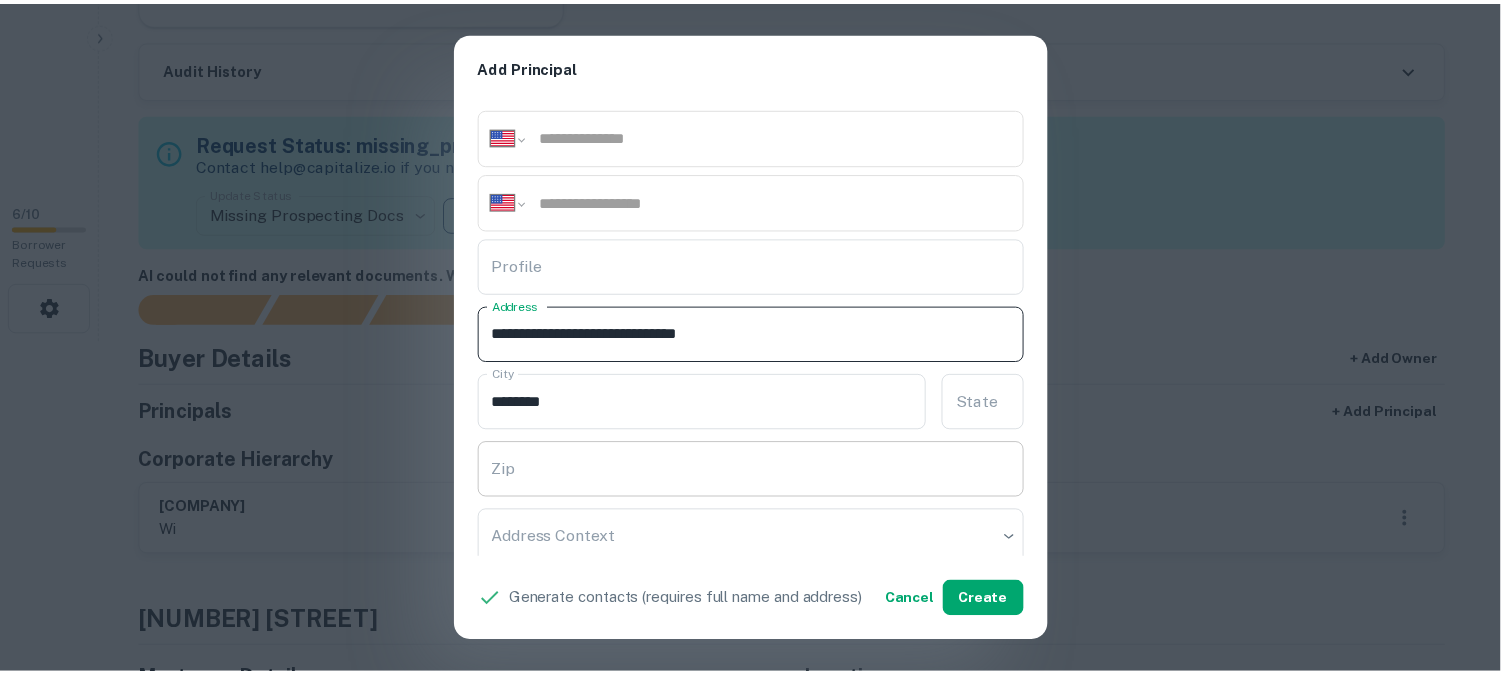 scroll, scrollTop: 333, scrollLeft: 0, axis: vertical 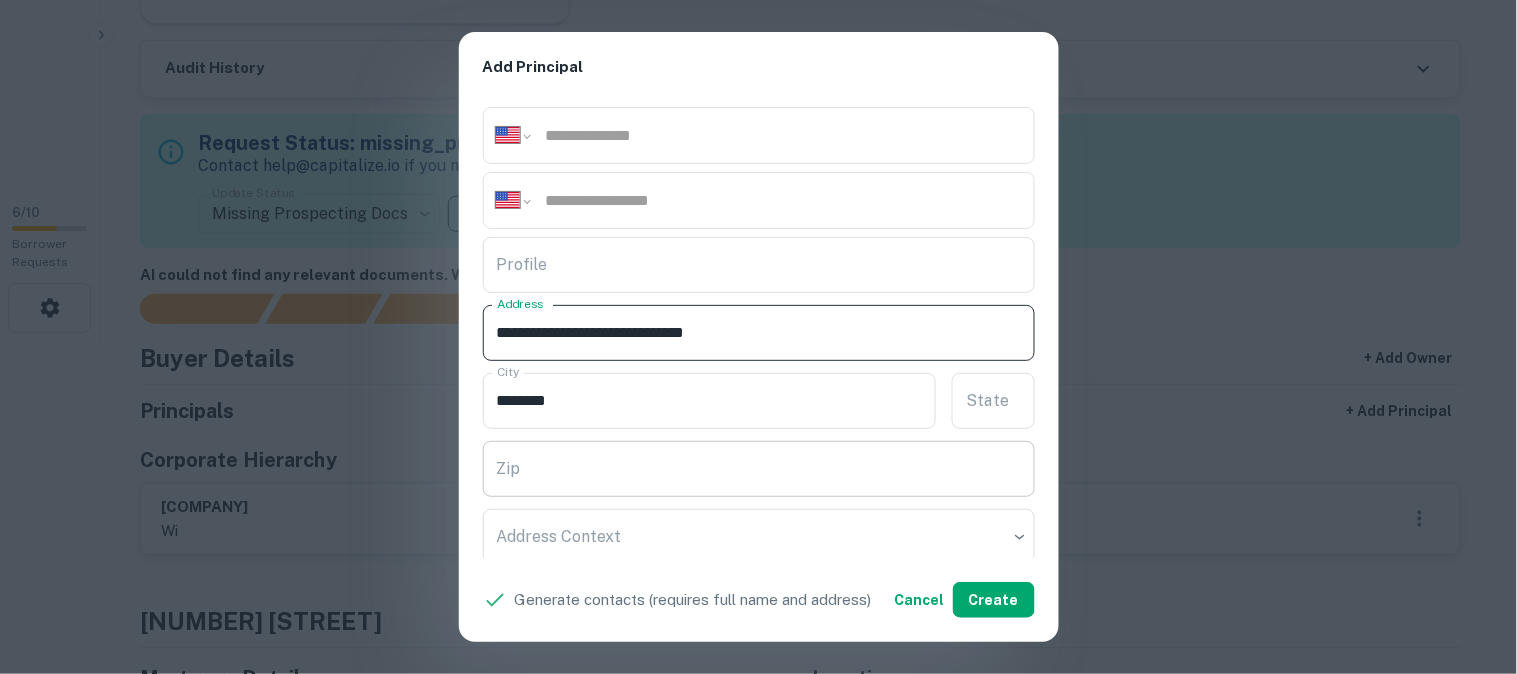 type on "**********" 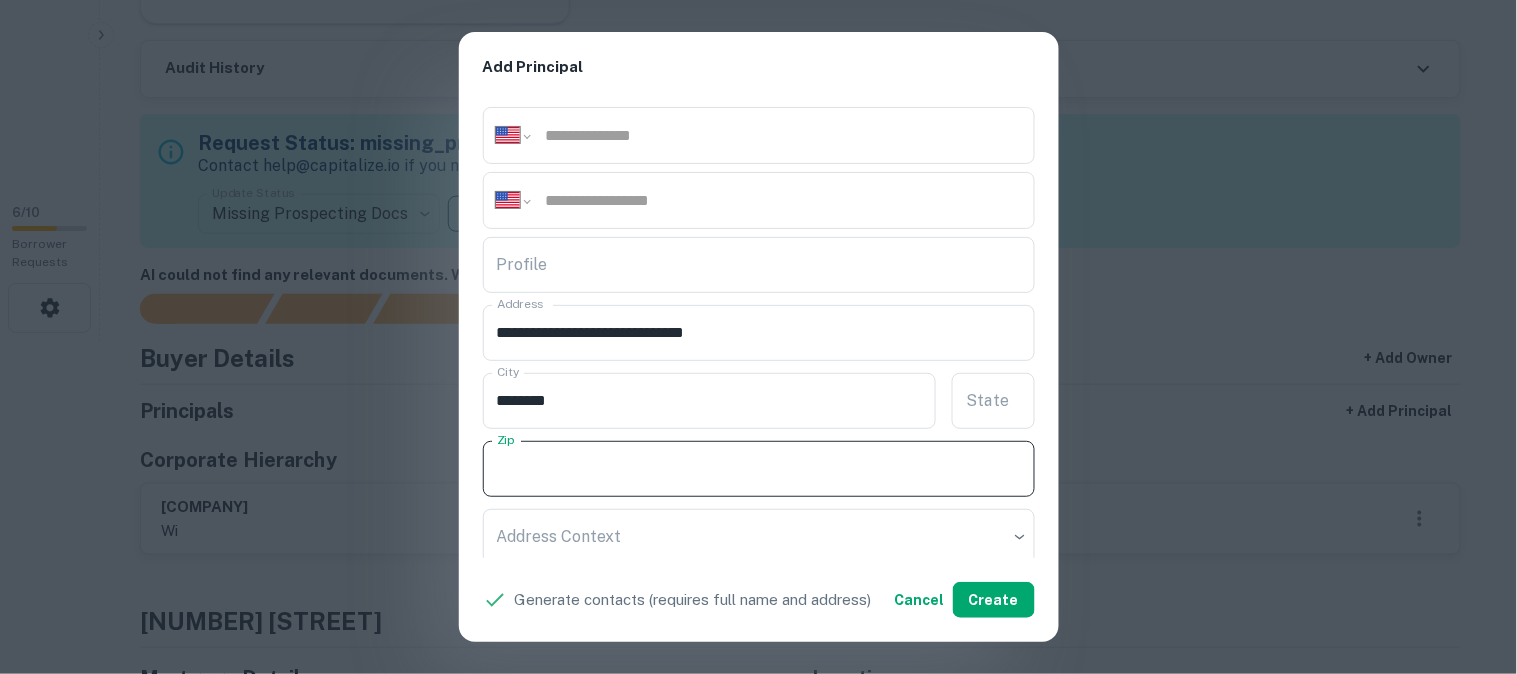 paste on "**********" 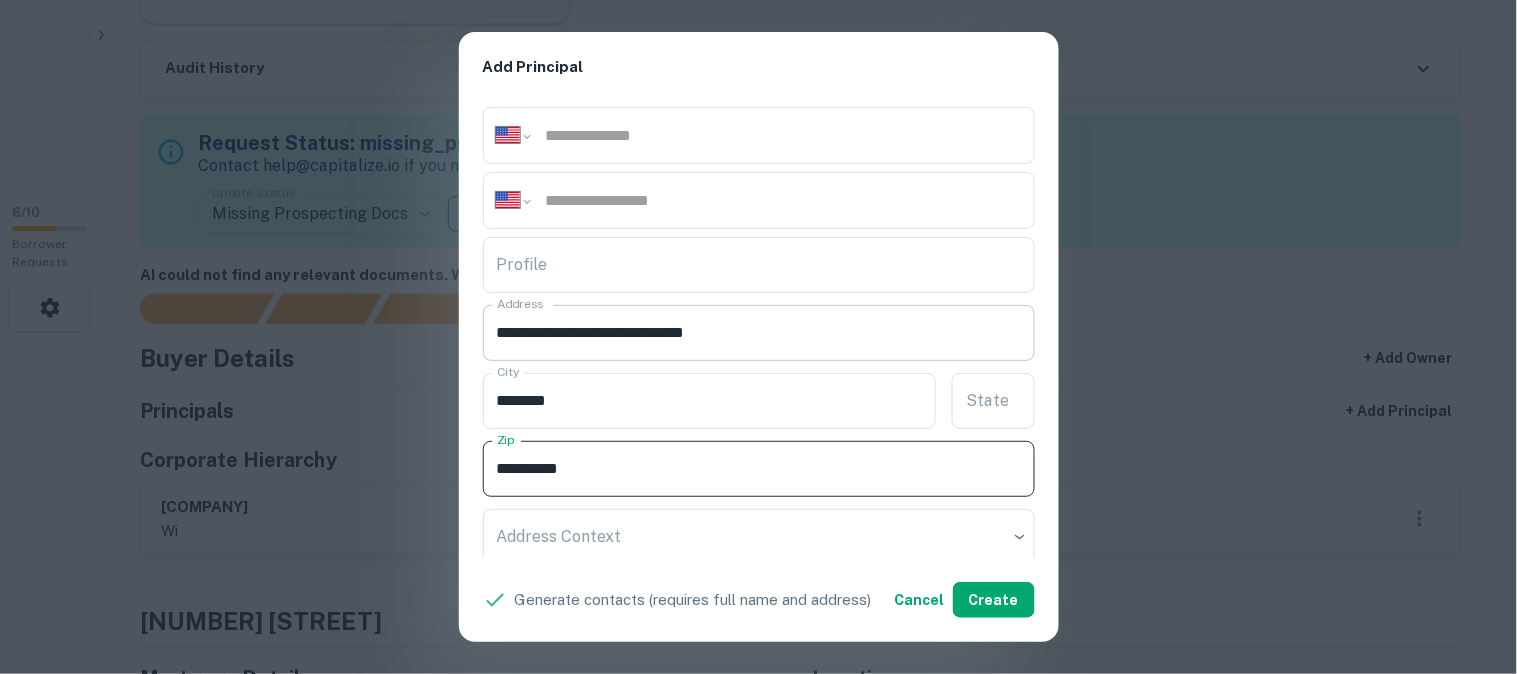type on "**********" 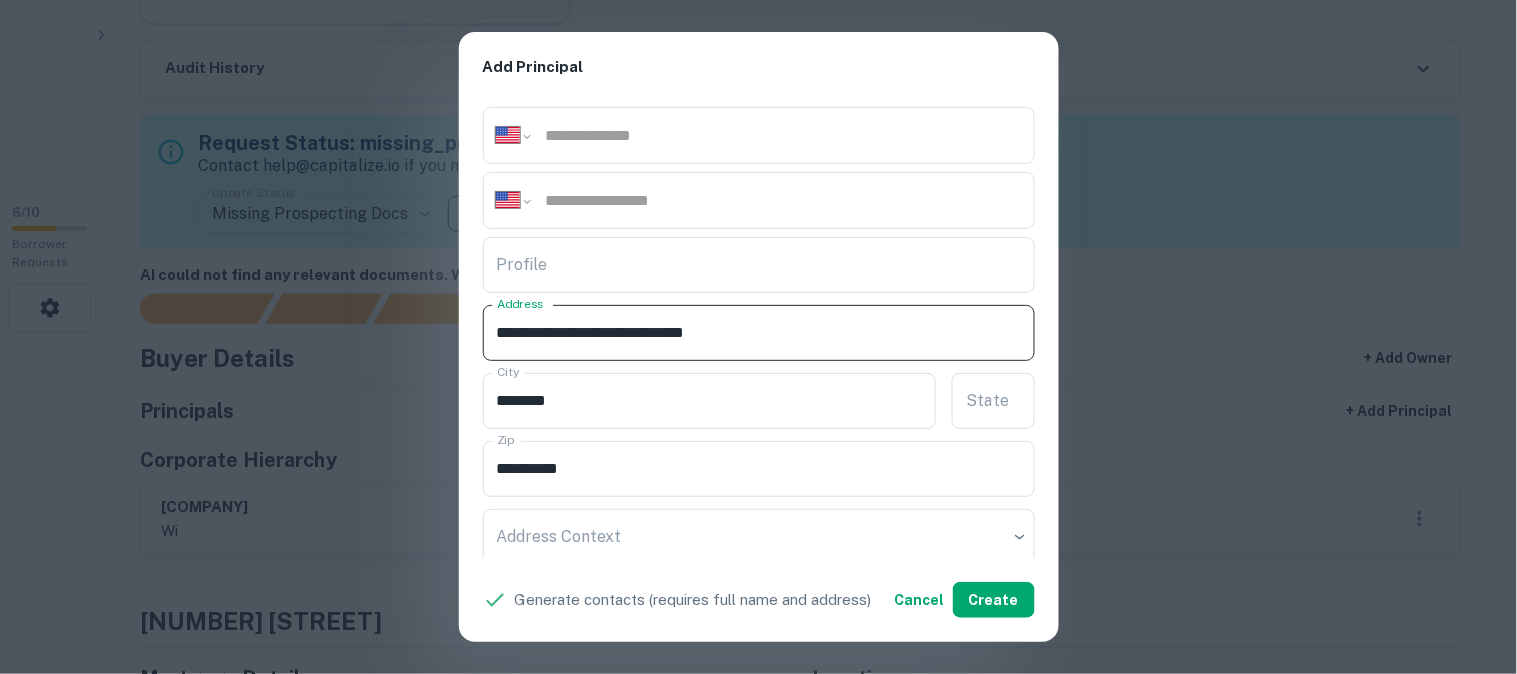 drag, startPoint x: 742, startPoint y: 332, endPoint x: 805, endPoint y: 340, distance: 63.505905 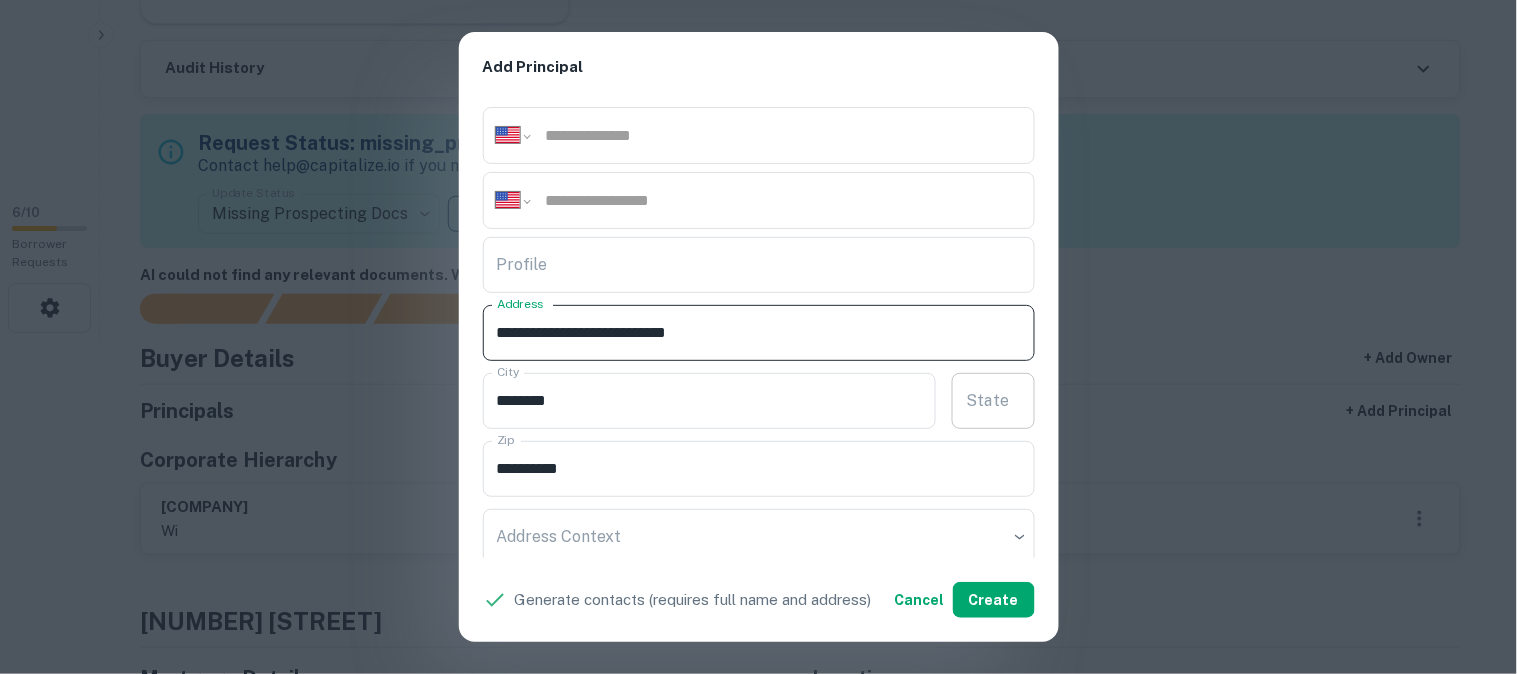 type on "**********" 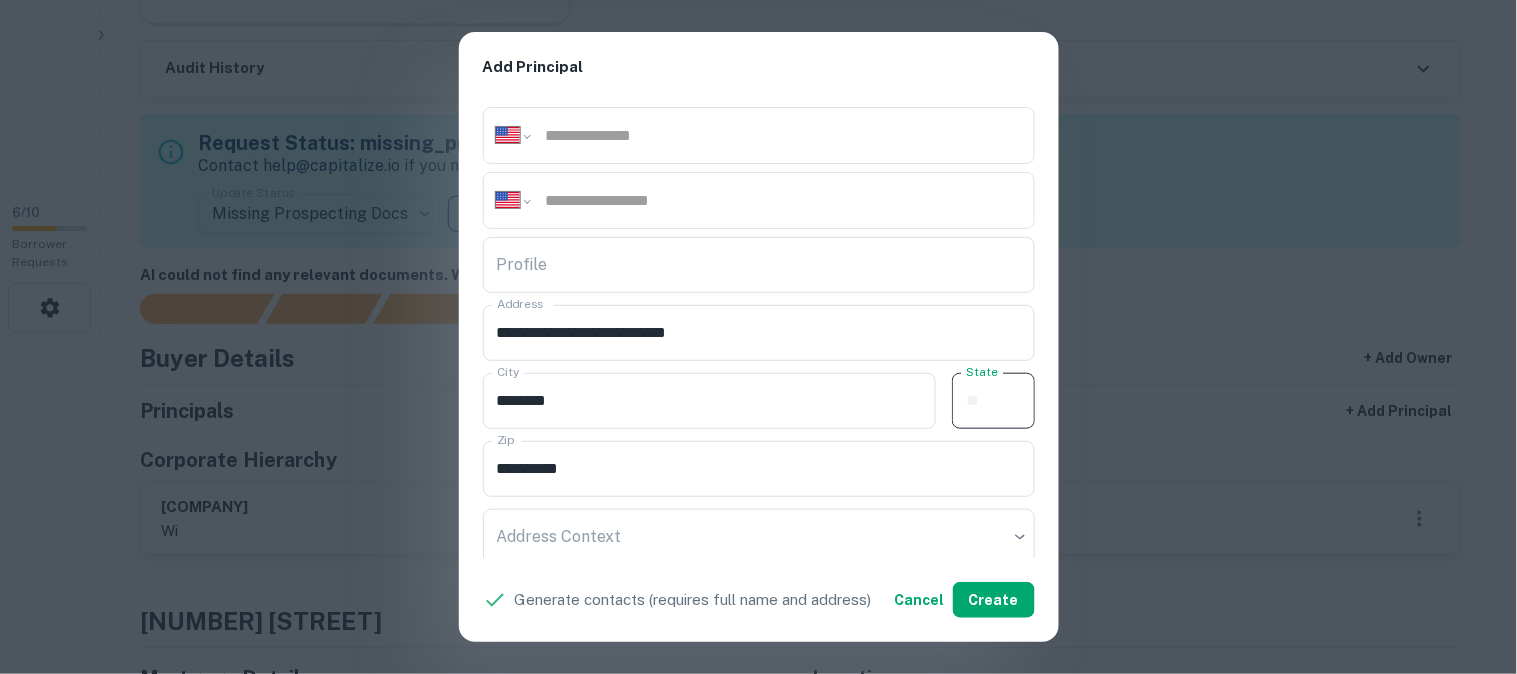 paste on "**" 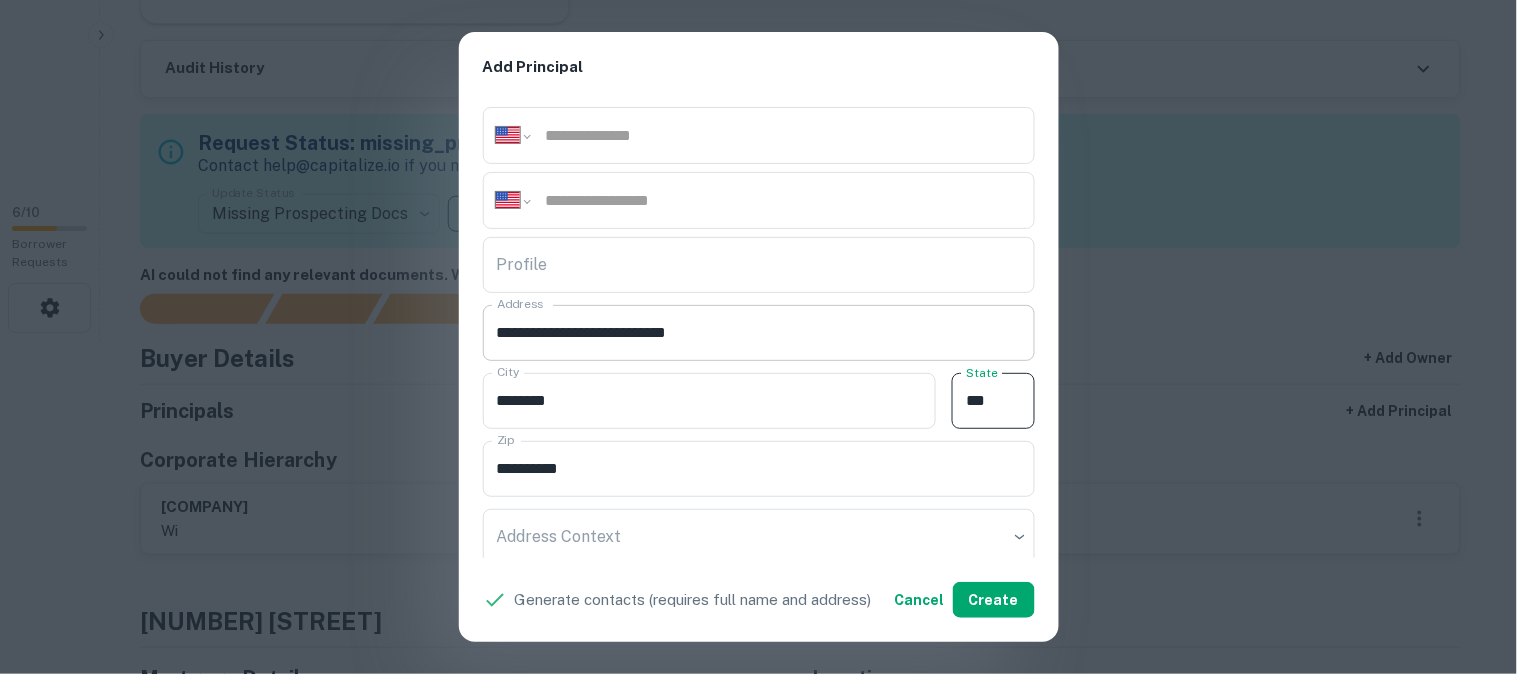 type on "**" 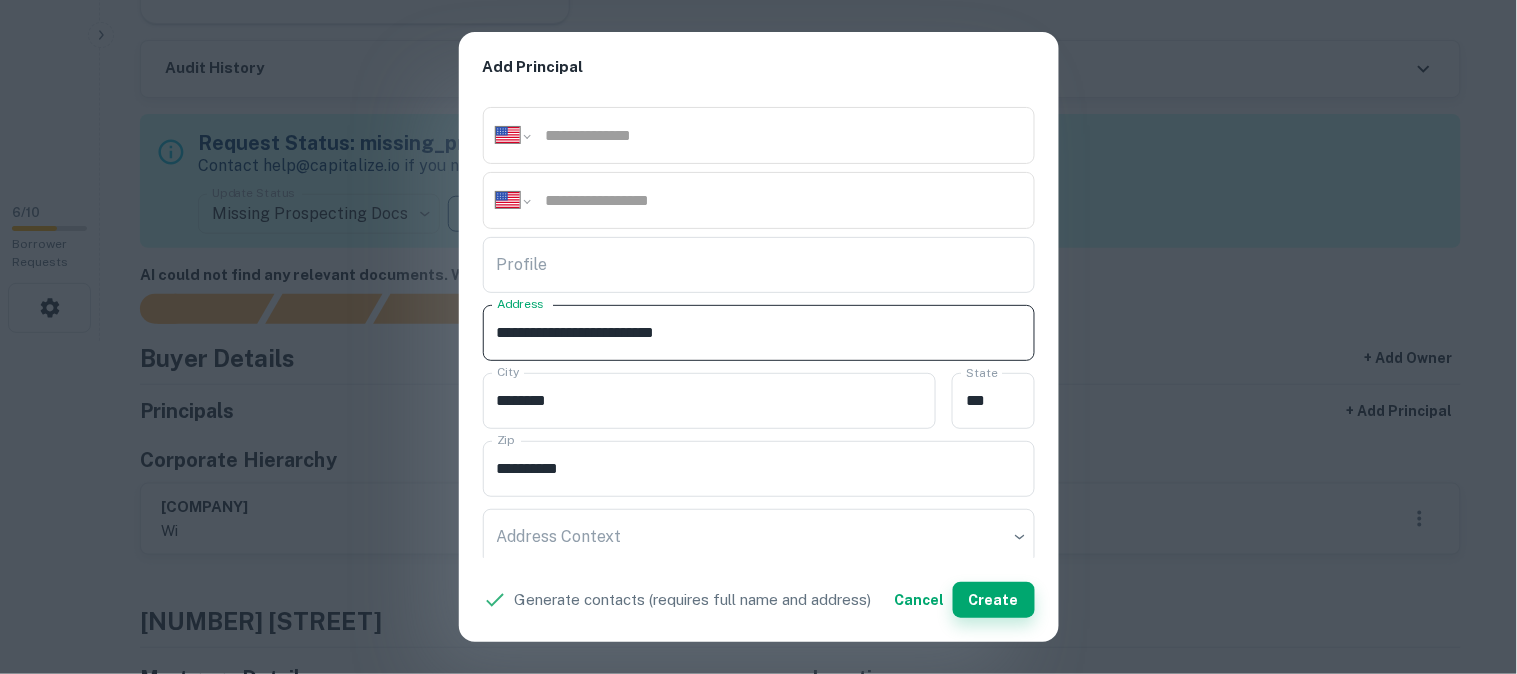 type on "**********" 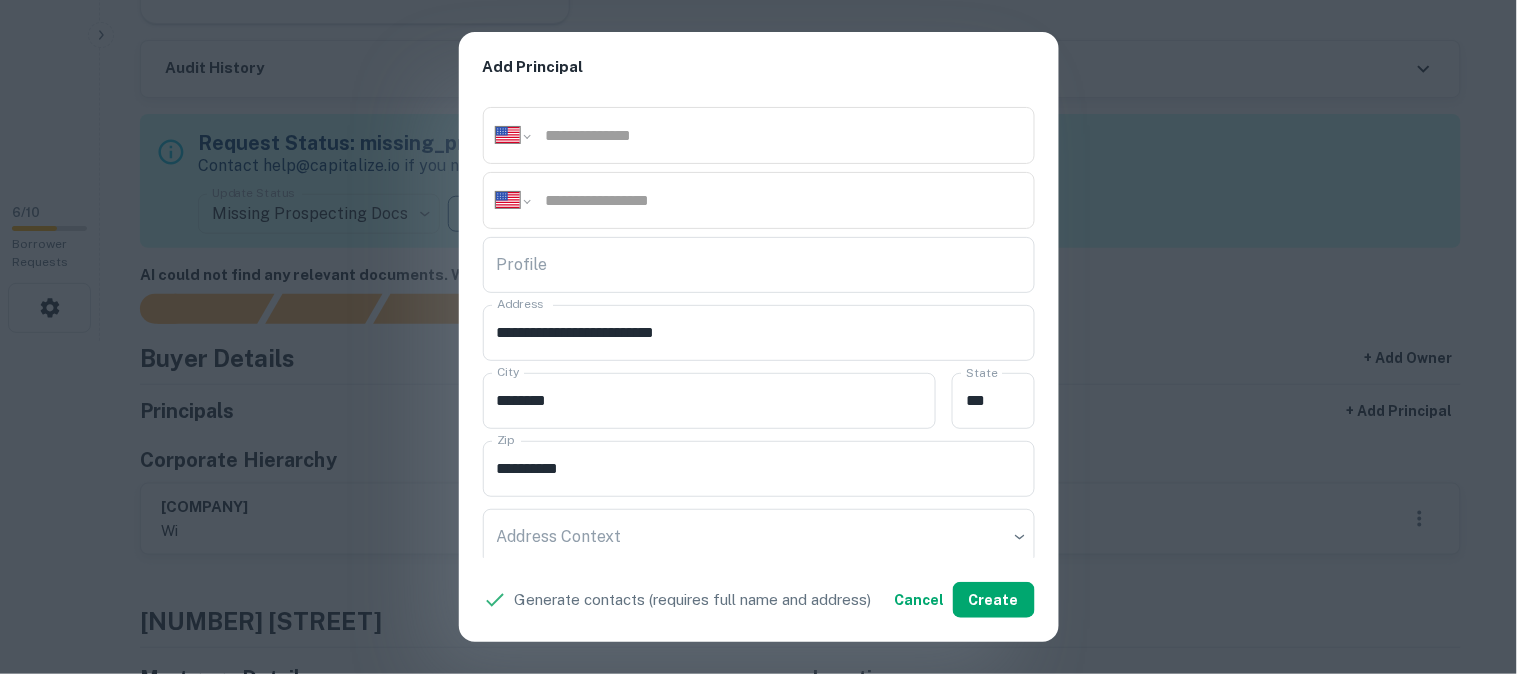 click on "**********" at bounding box center (758, 337) 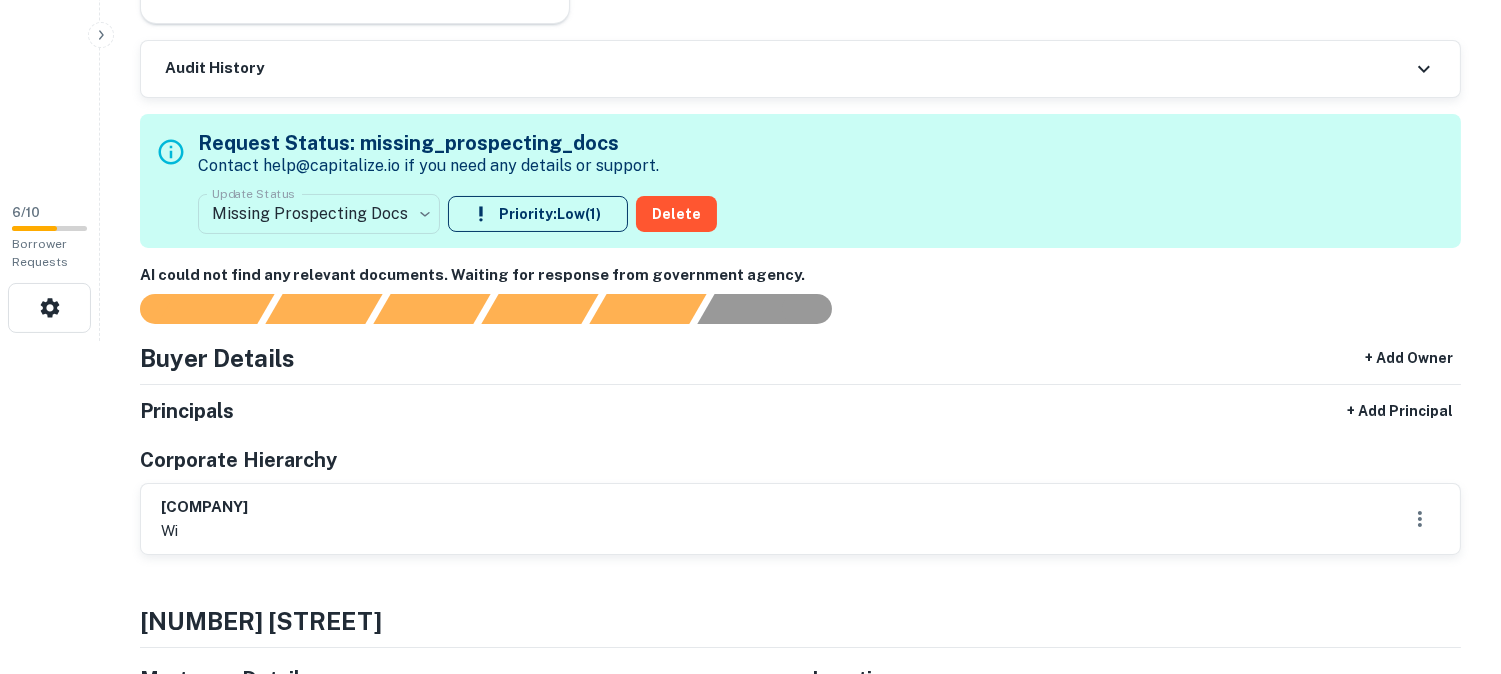 click on "**********" at bounding box center (750, 4) 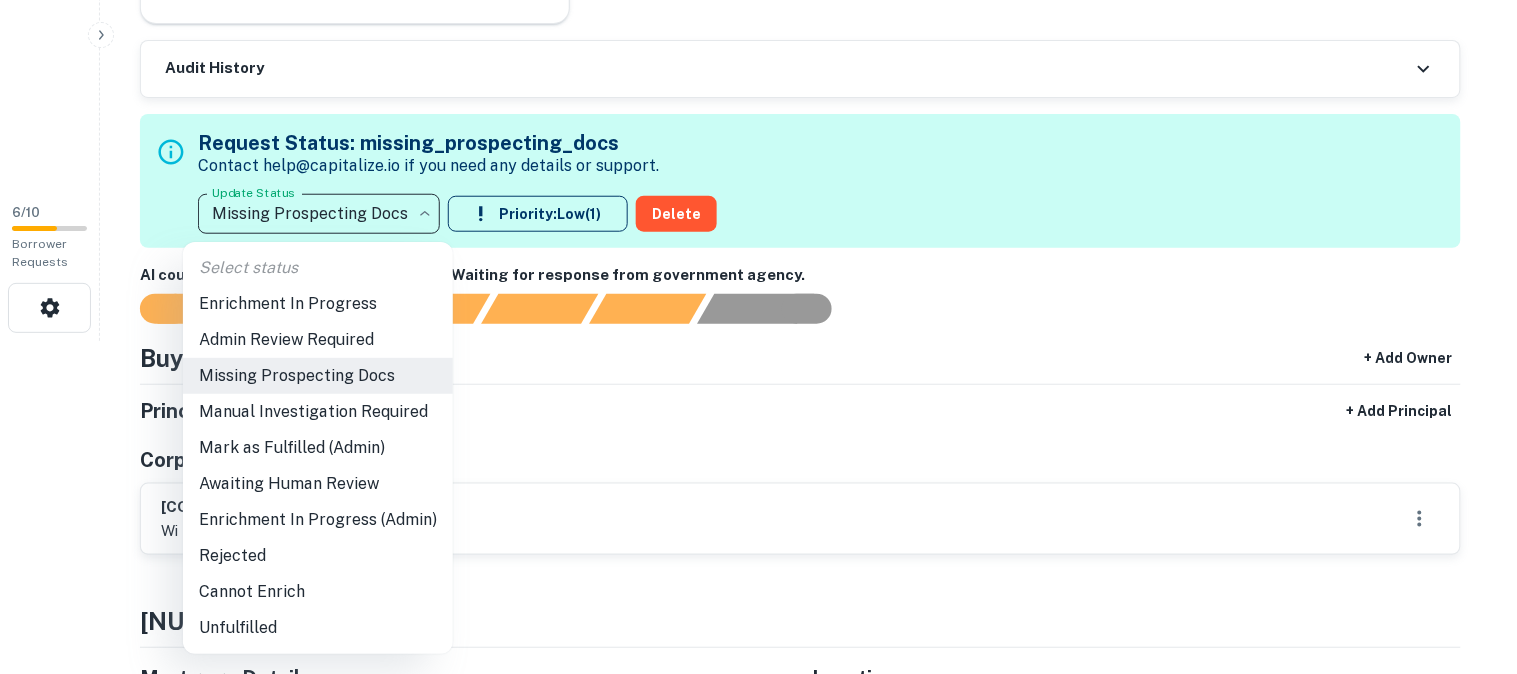click on "Awaiting Human Review" at bounding box center [318, 484] 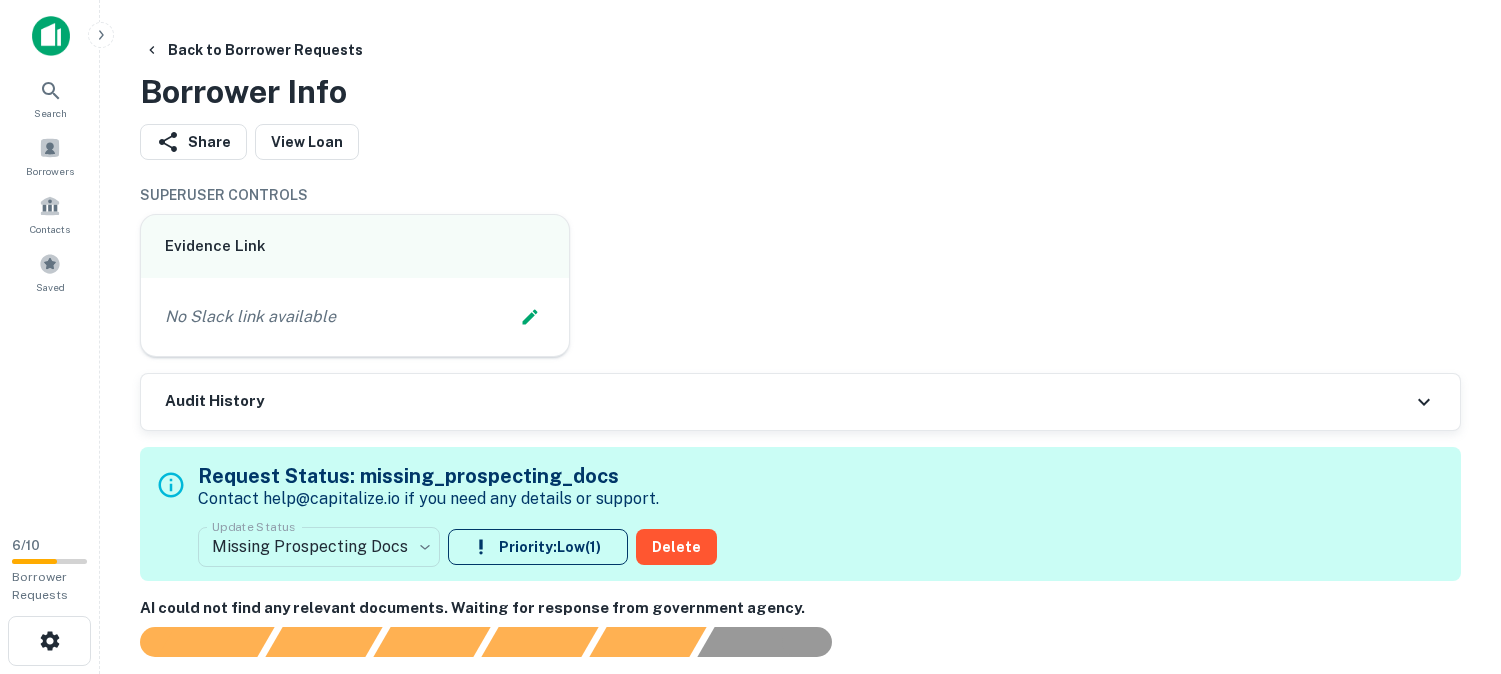 scroll, scrollTop: 0, scrollLeft: 0, axis: both 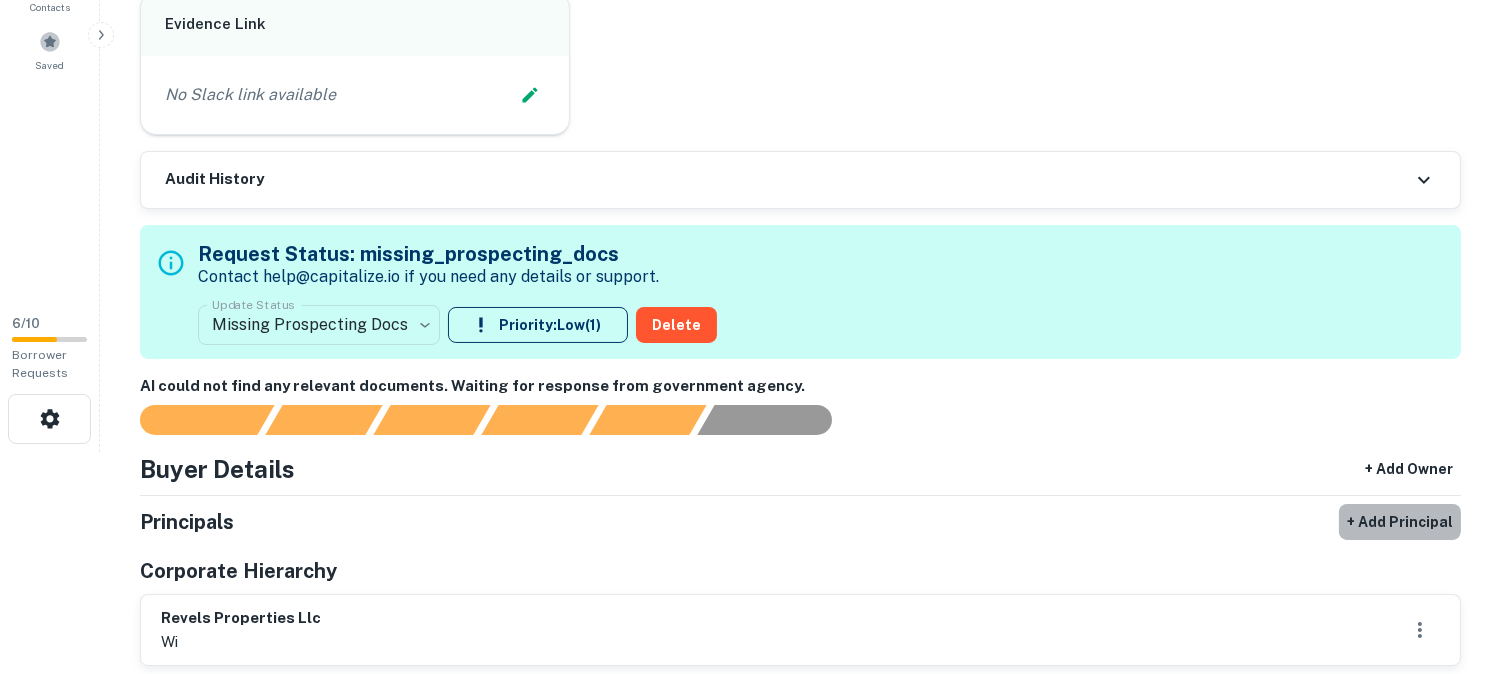 click on "+ Add Principal" at bounding box center (1400, 522) 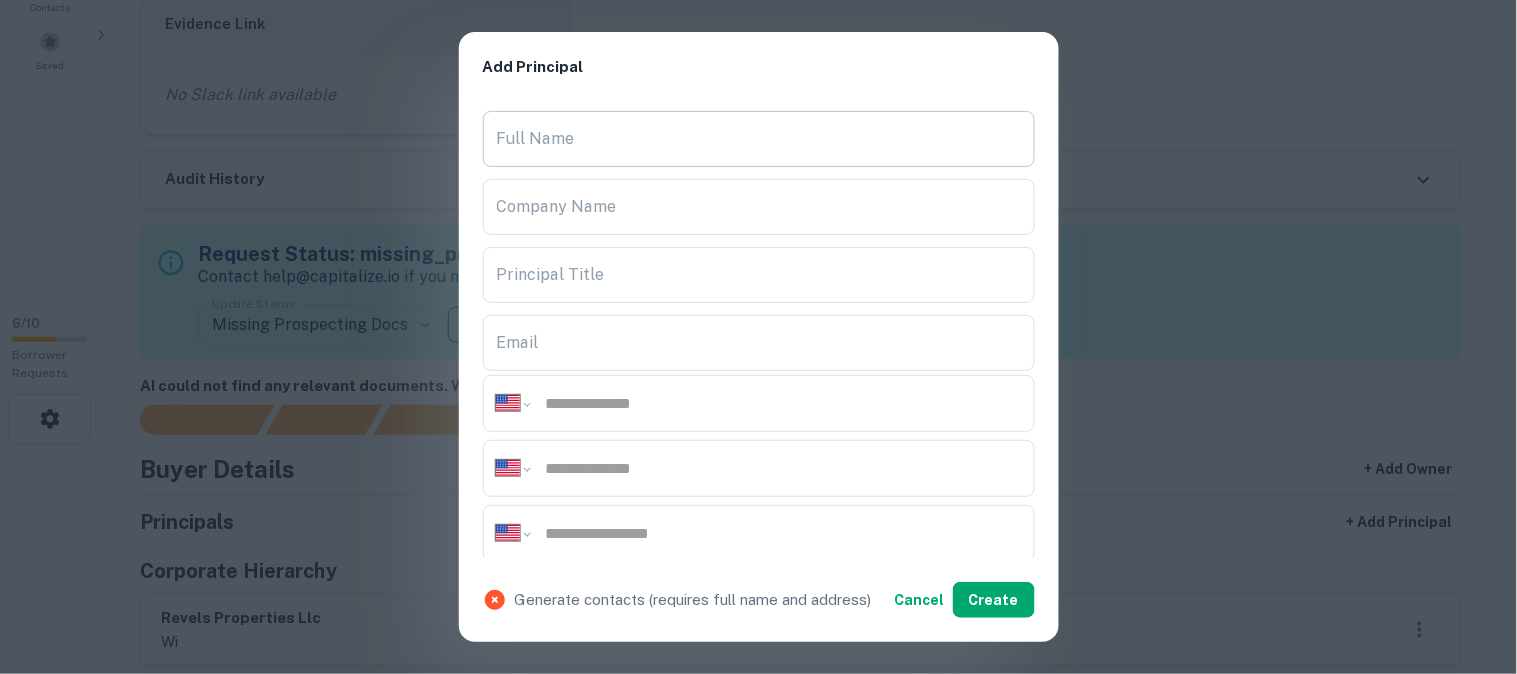 click on "Full Name" at bounding box center [759, 139] 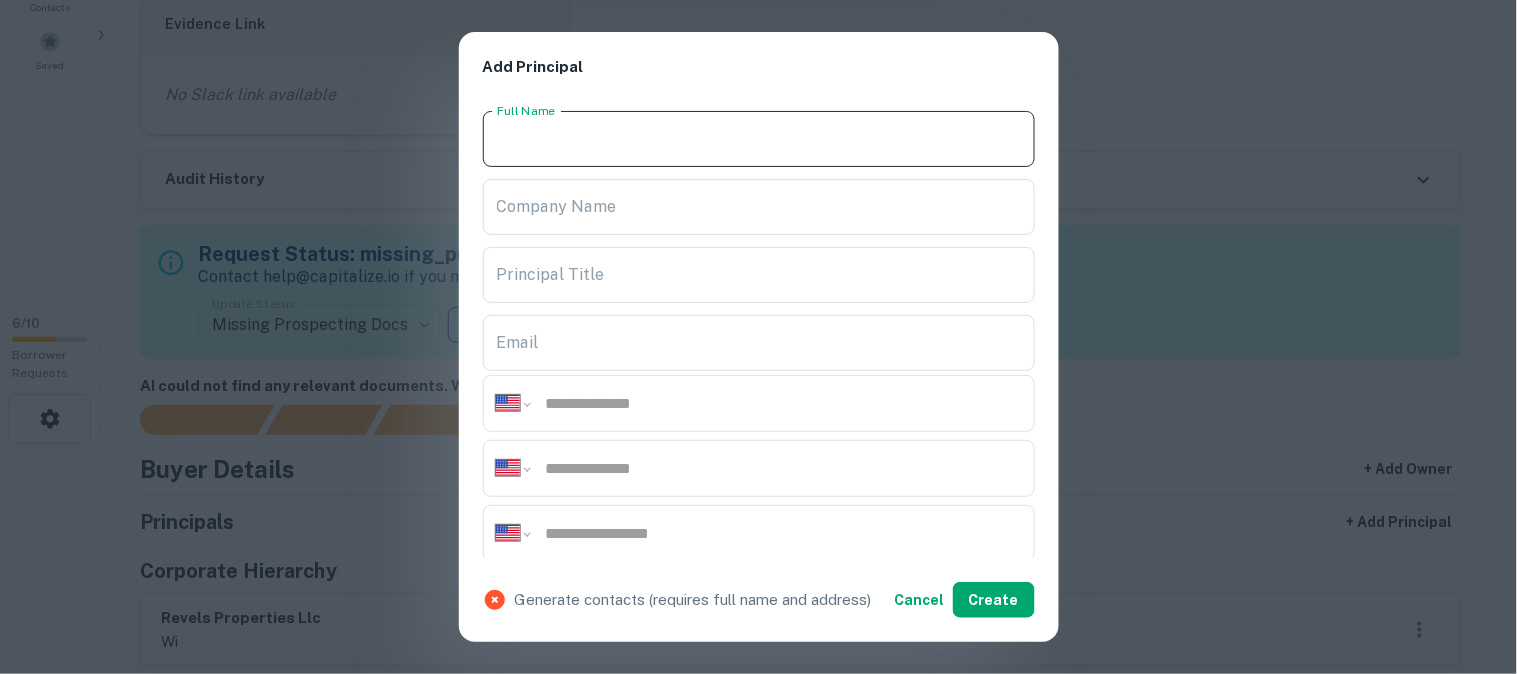 paste on "**********" 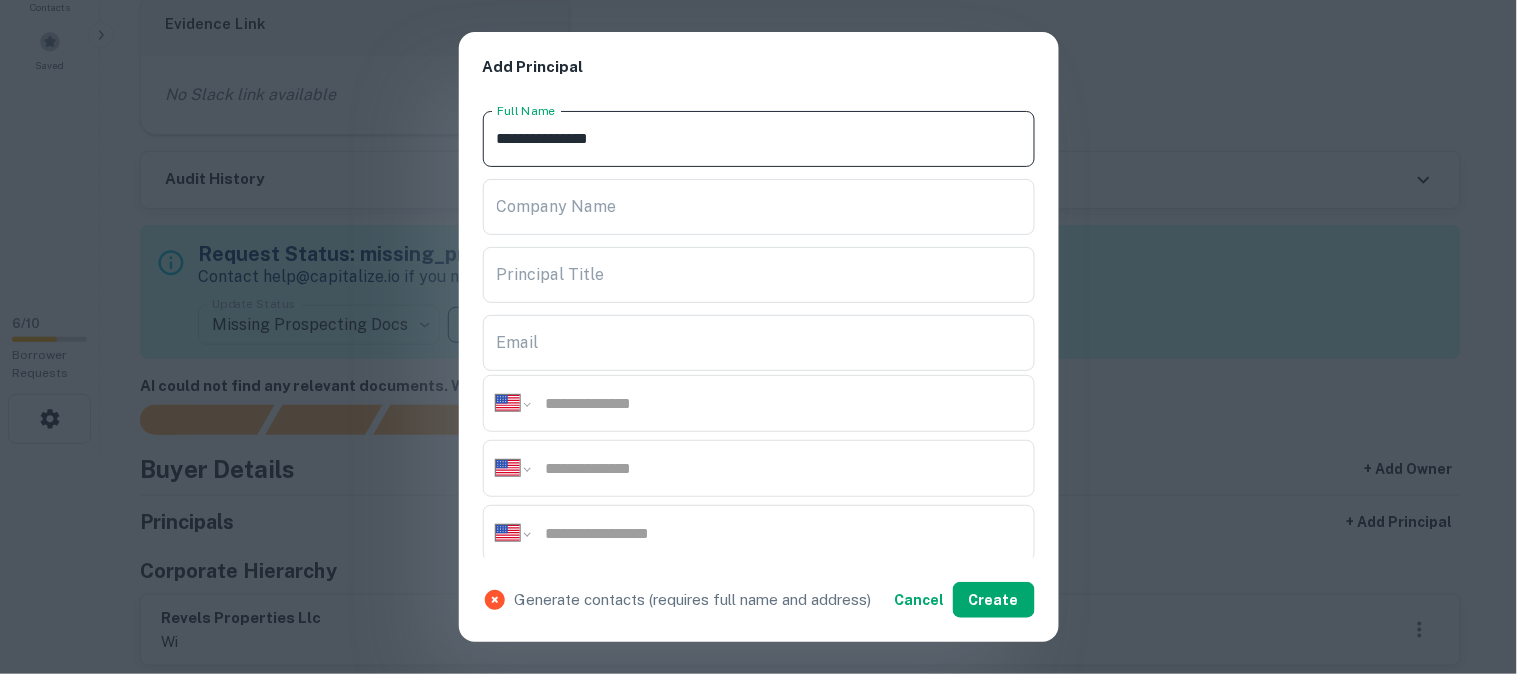 type on "**********" 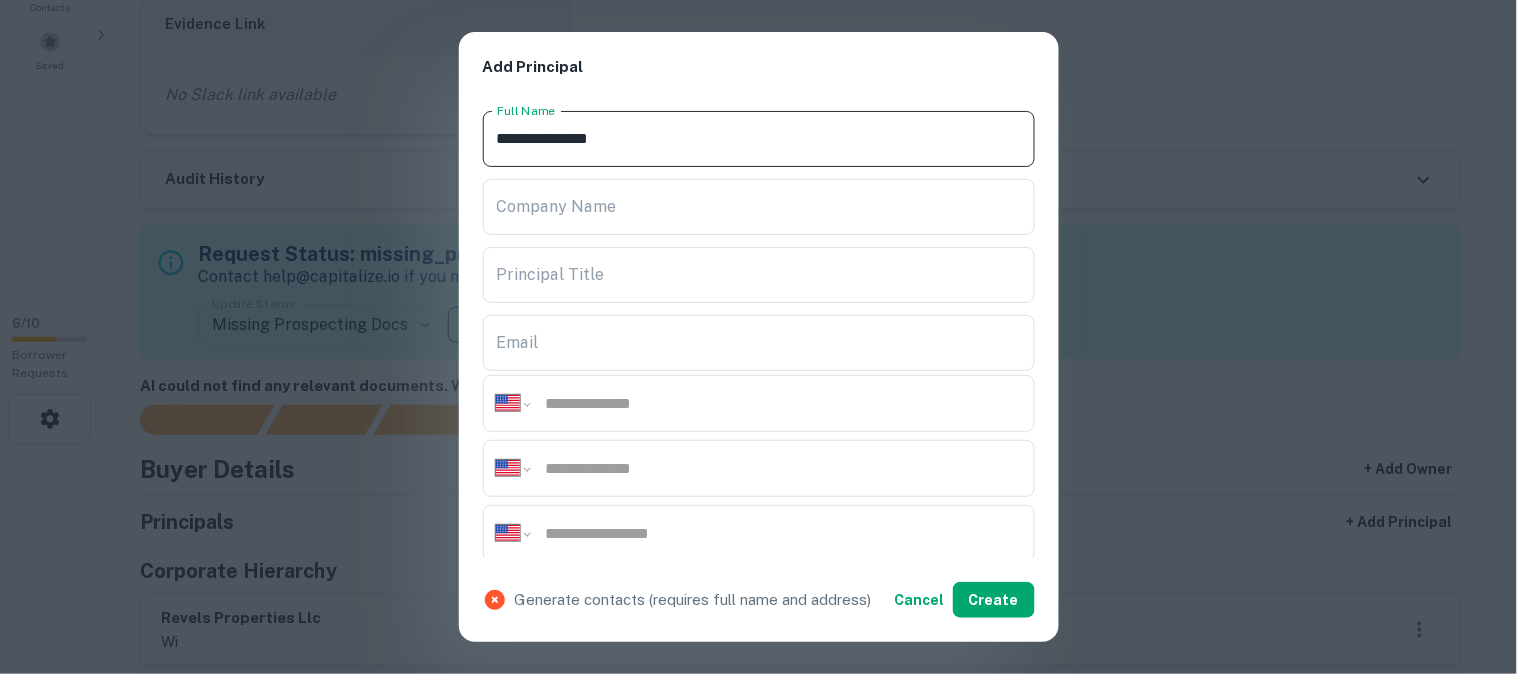 scroll, scrollTop: 222, scrollLeft: 0, axis: vertical 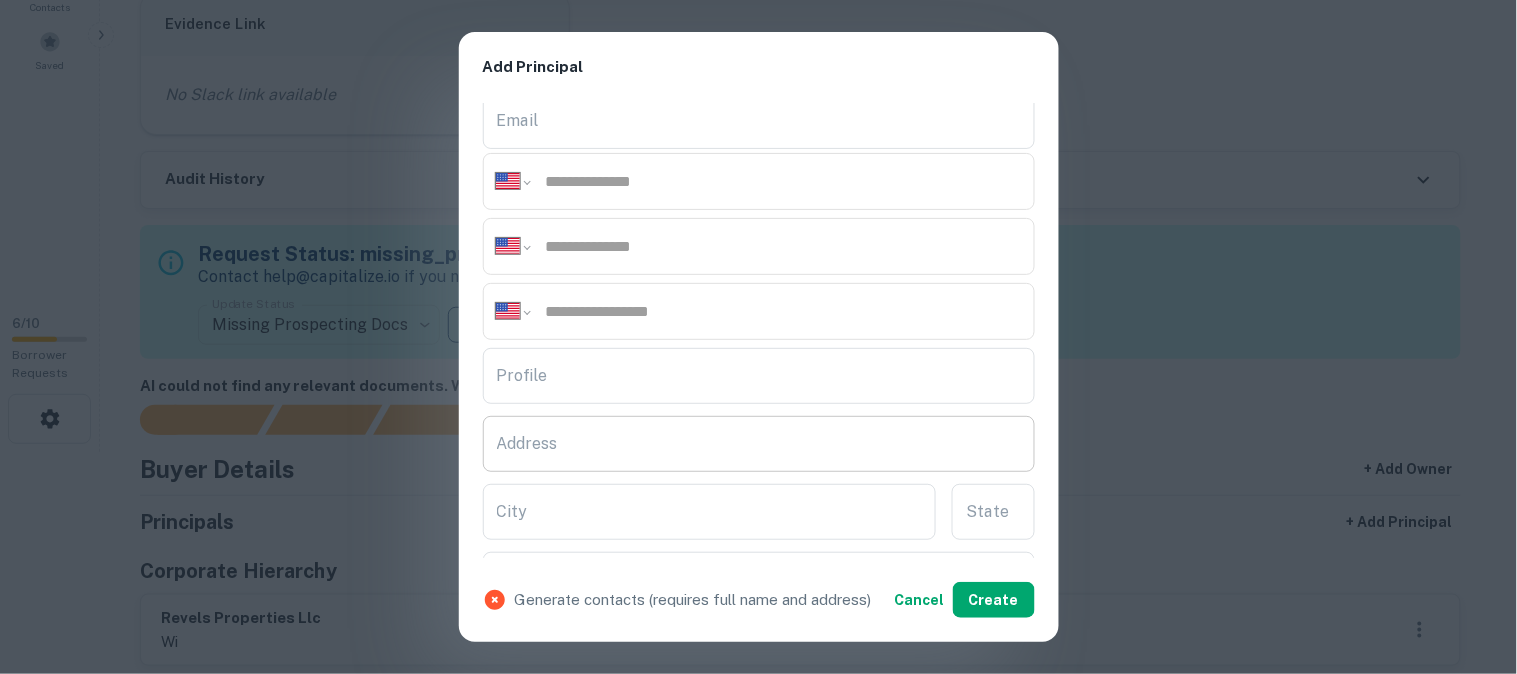 click on "Address" at bounding box center [759, 444] 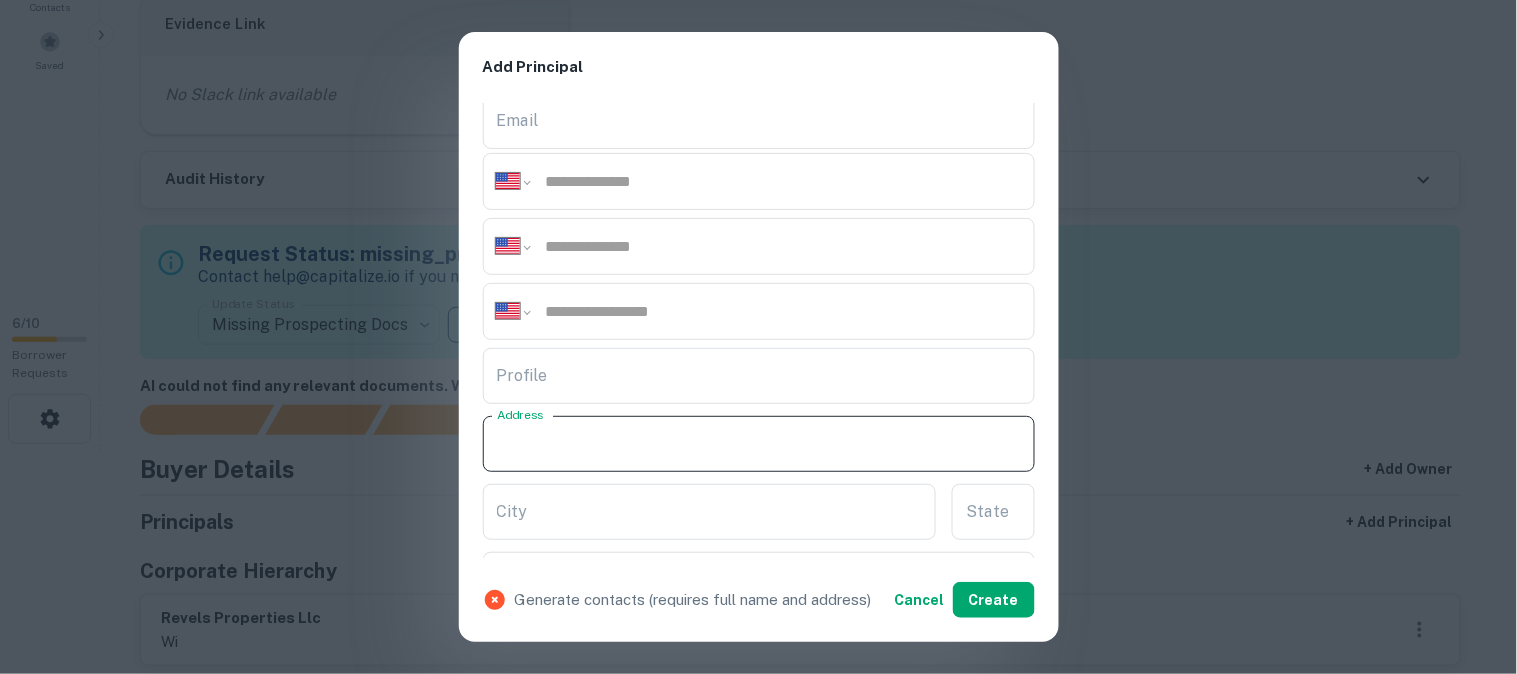 paste on "**********" 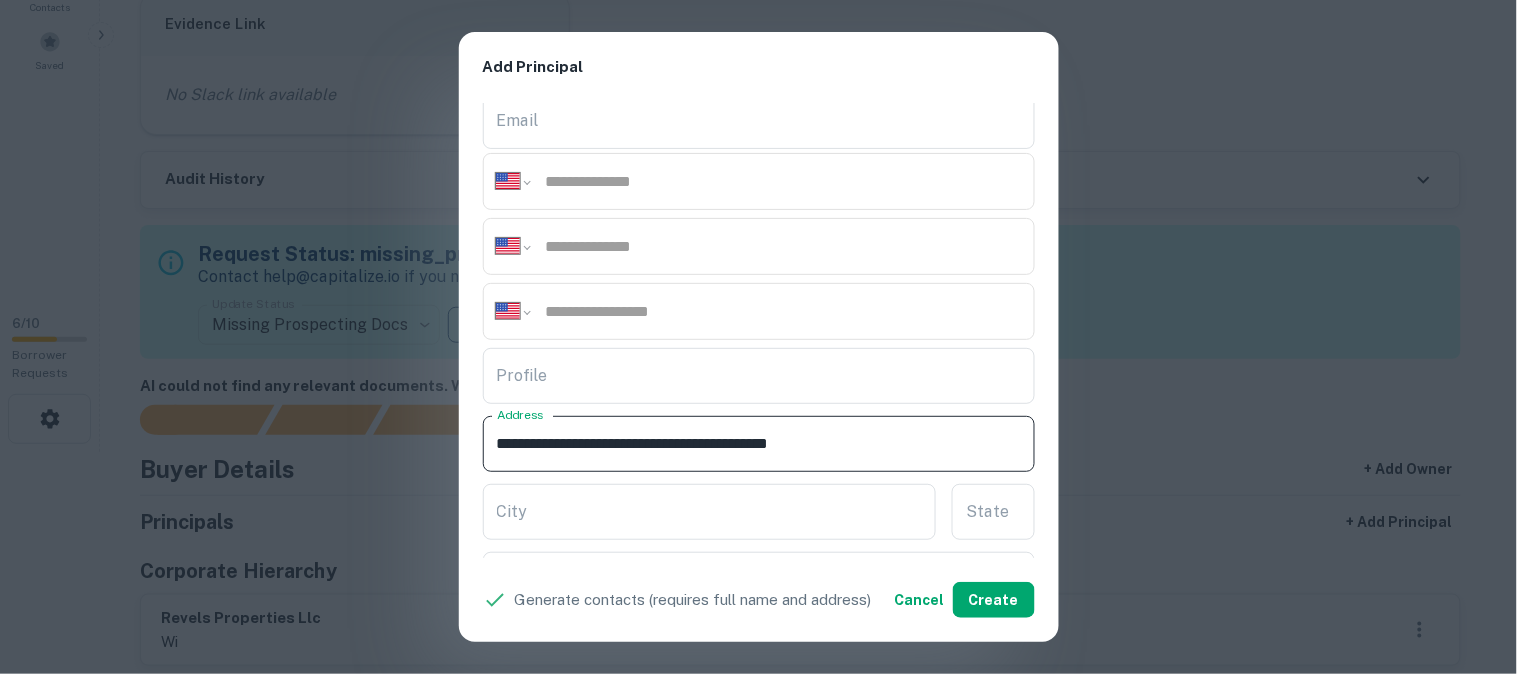 drag, startPoint x: 698, startPoint y: 441, endPoint x: 762, endPoint y: 455, distance: 65.51336 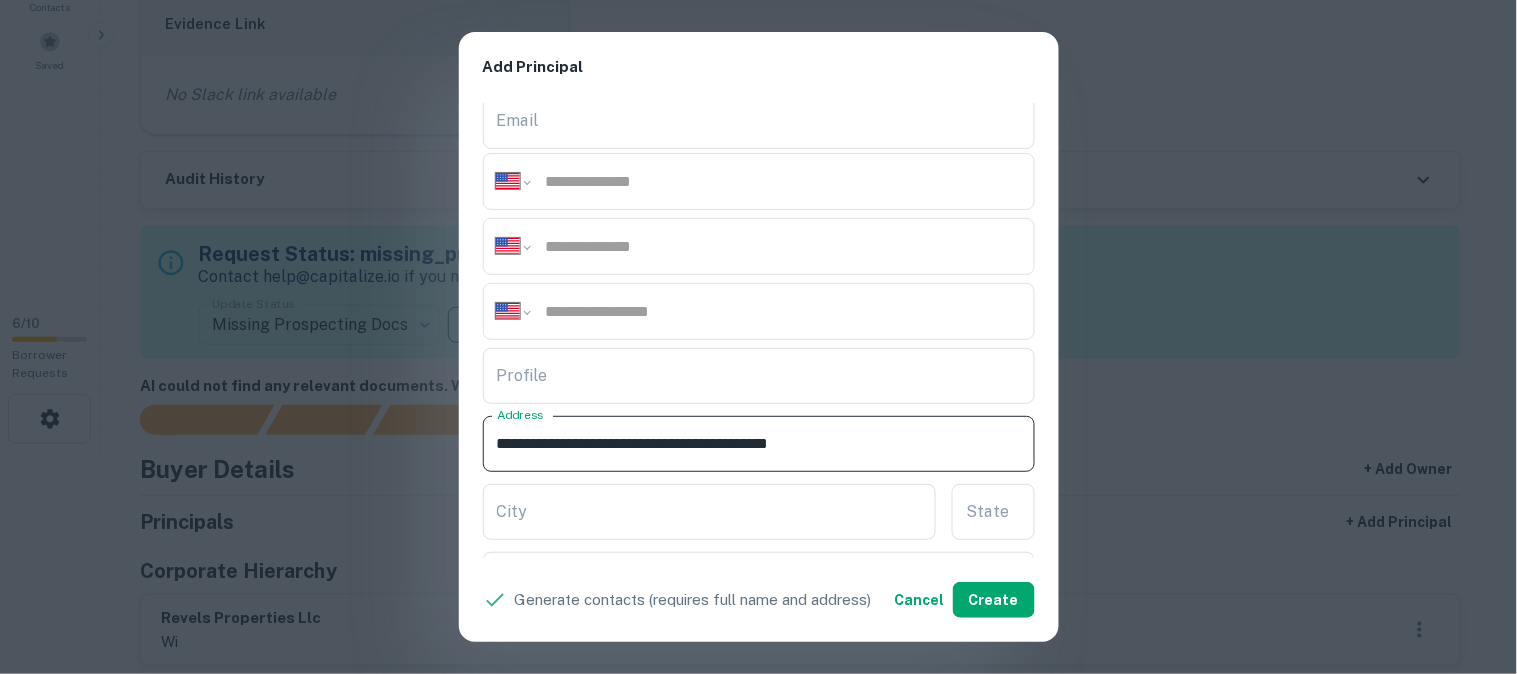click on "**********" at bounding box center (759, 444) 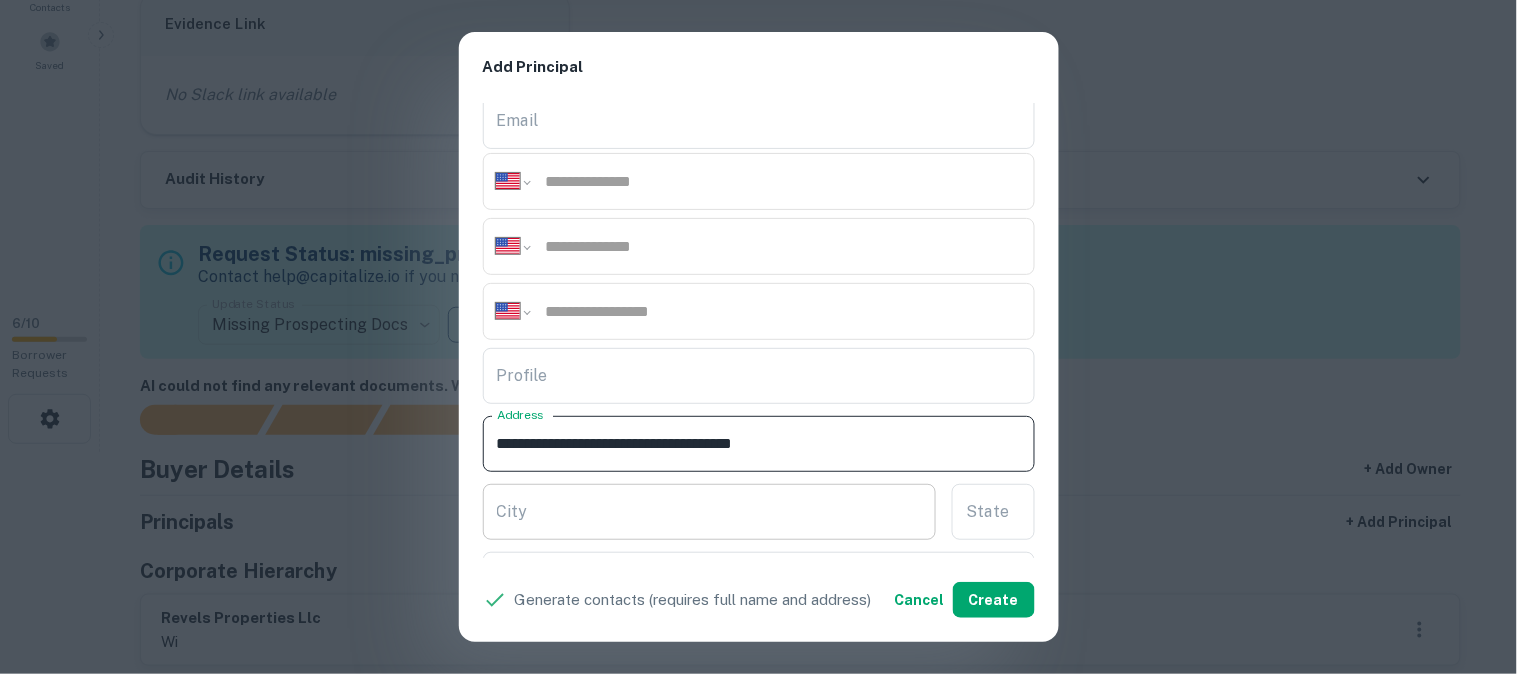 type on "**********" 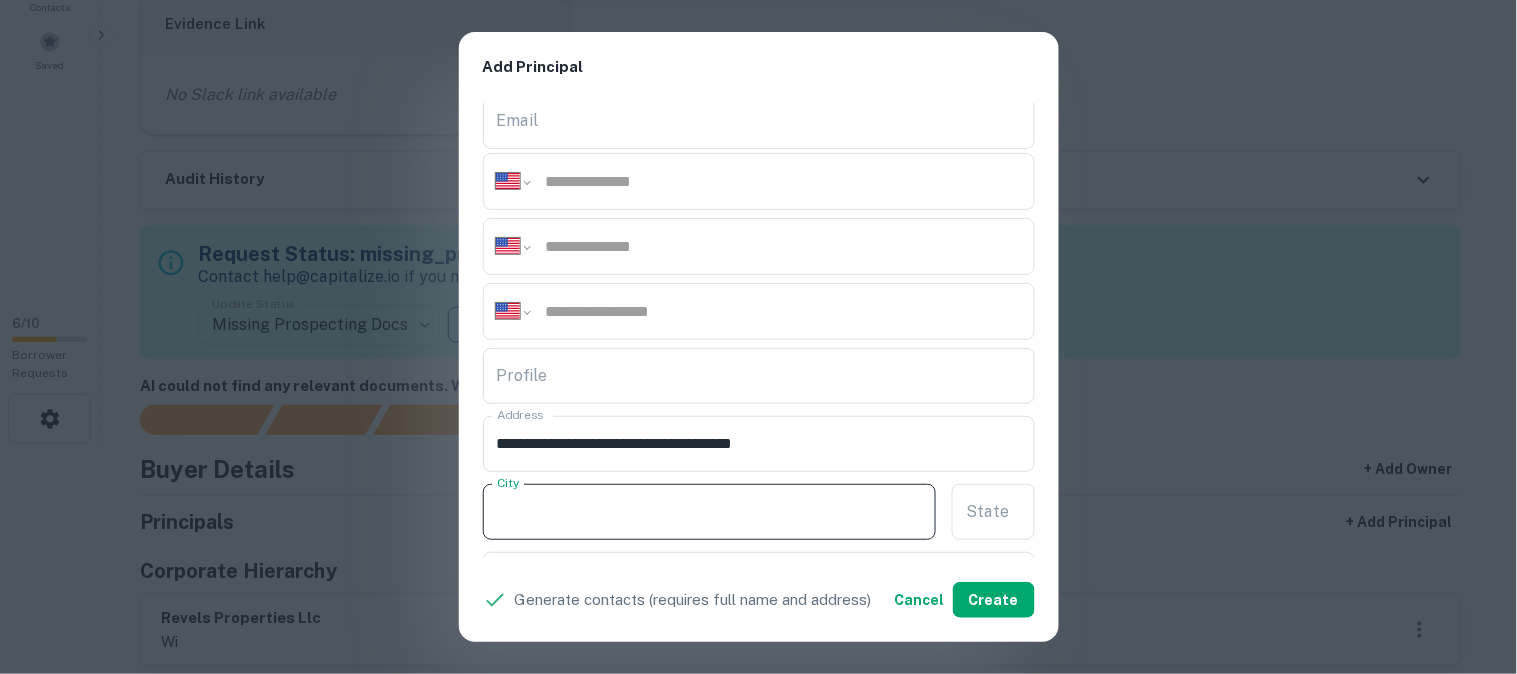 paste on "*****" 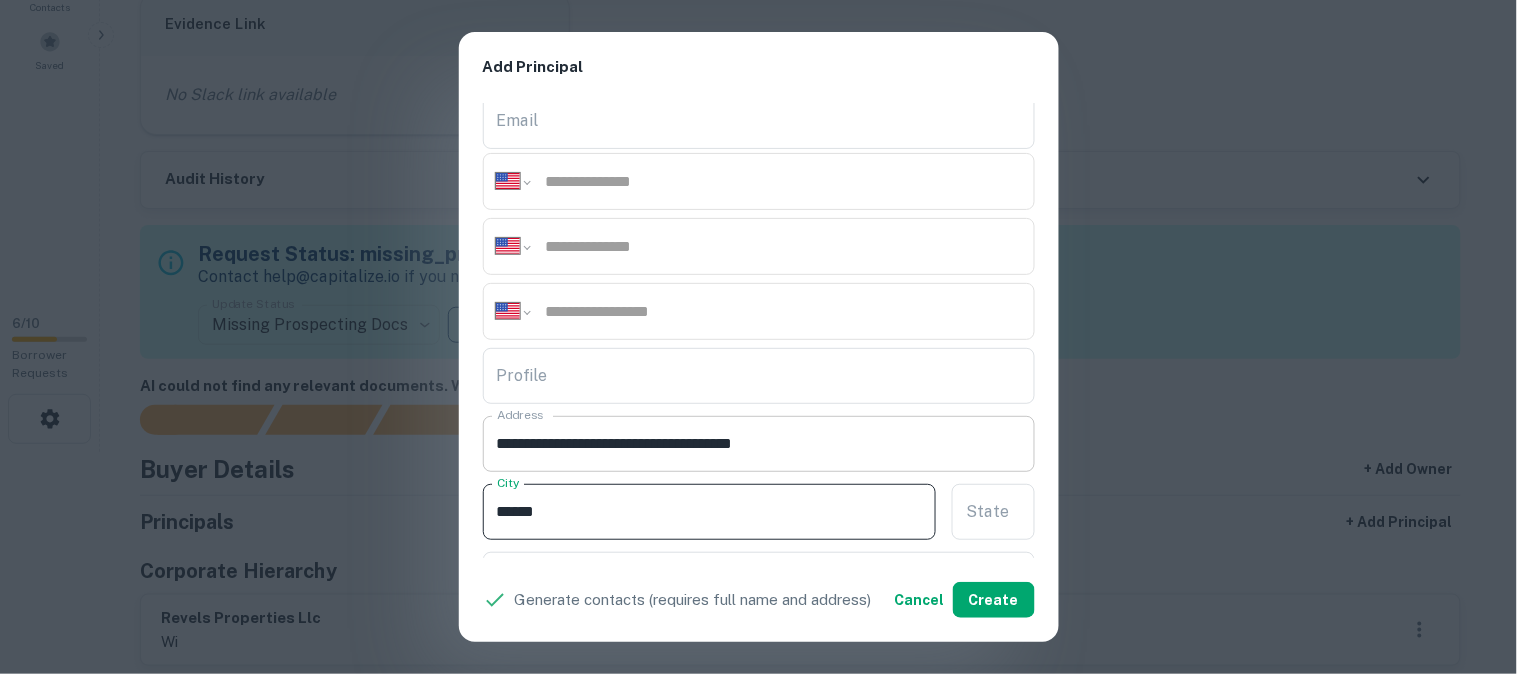 type on "*****" 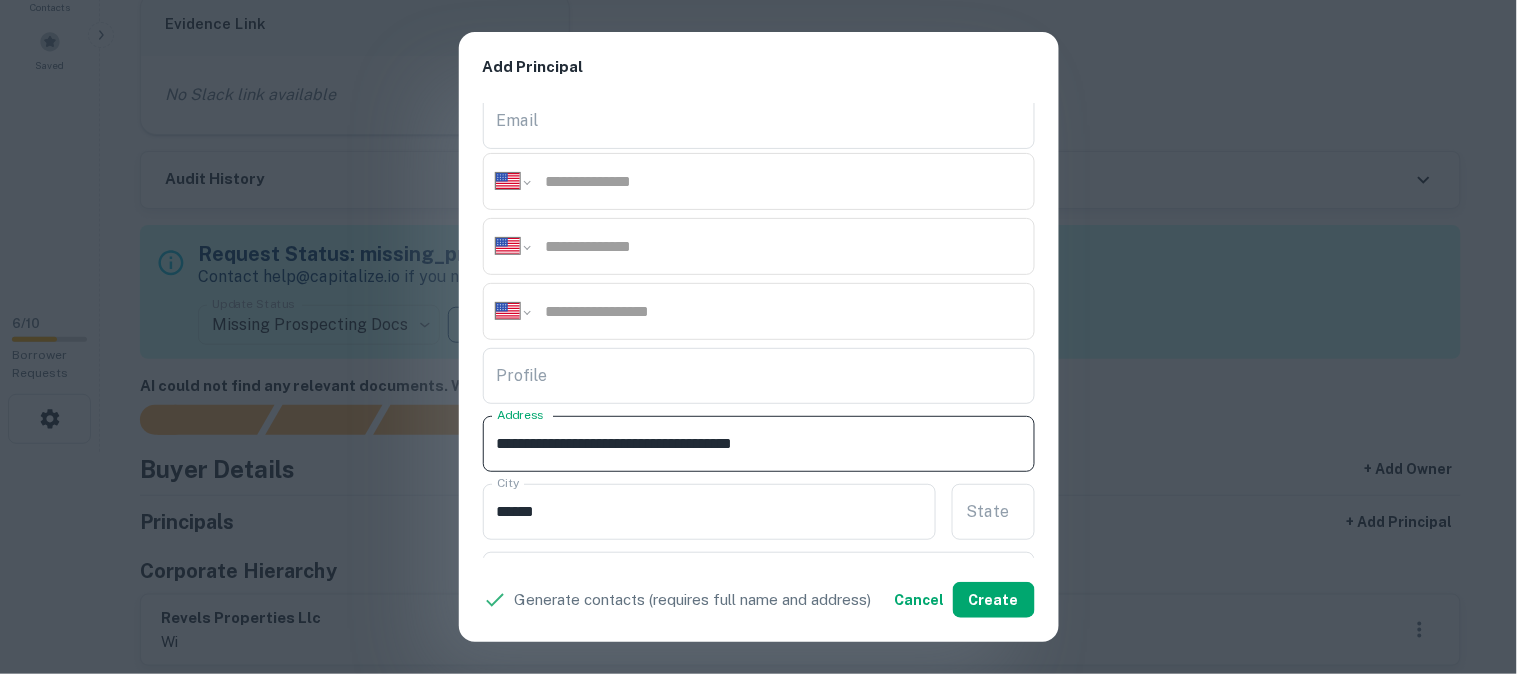 drag, startPoint x: 741, startPoint y: 443, endPoint x: 864, endPoint y: 455, distance: 123.58398 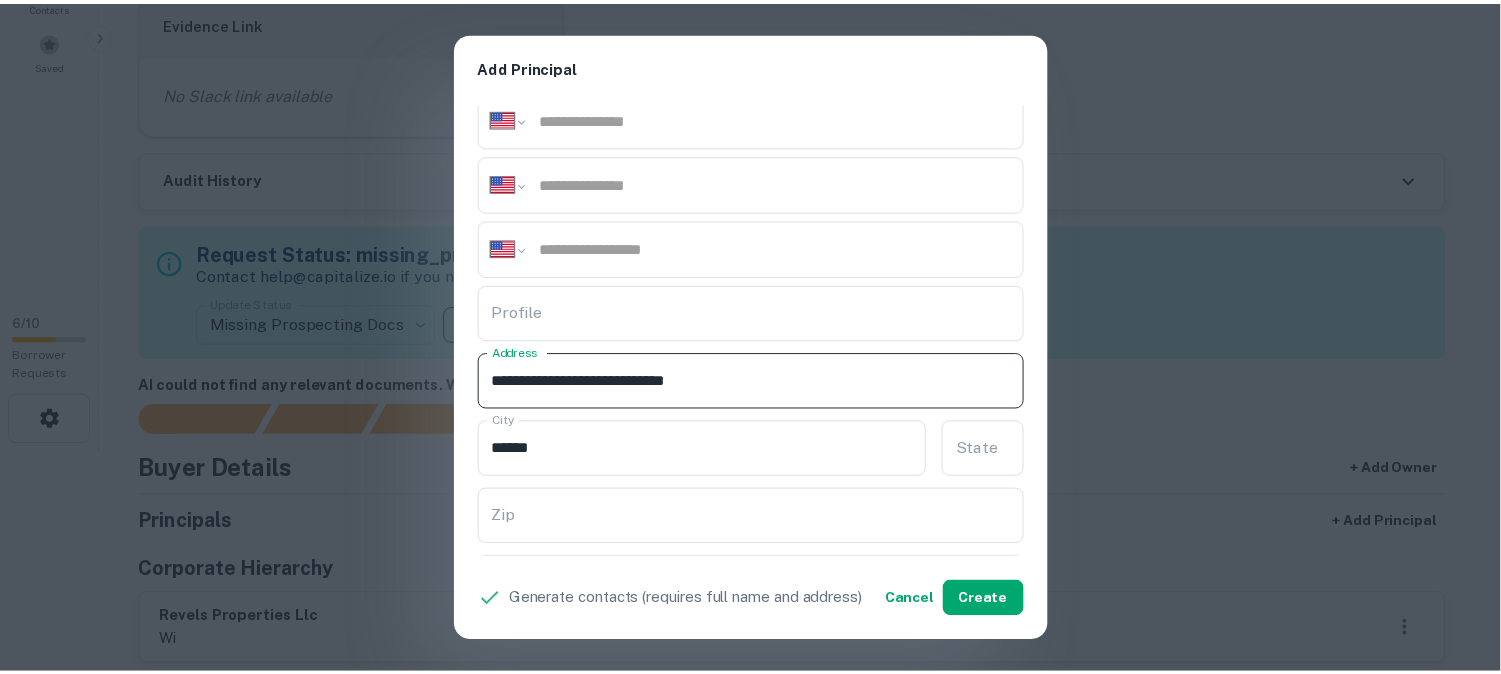 scroll, scrollTop: 333, scrollLeft: 0, axis: vertical 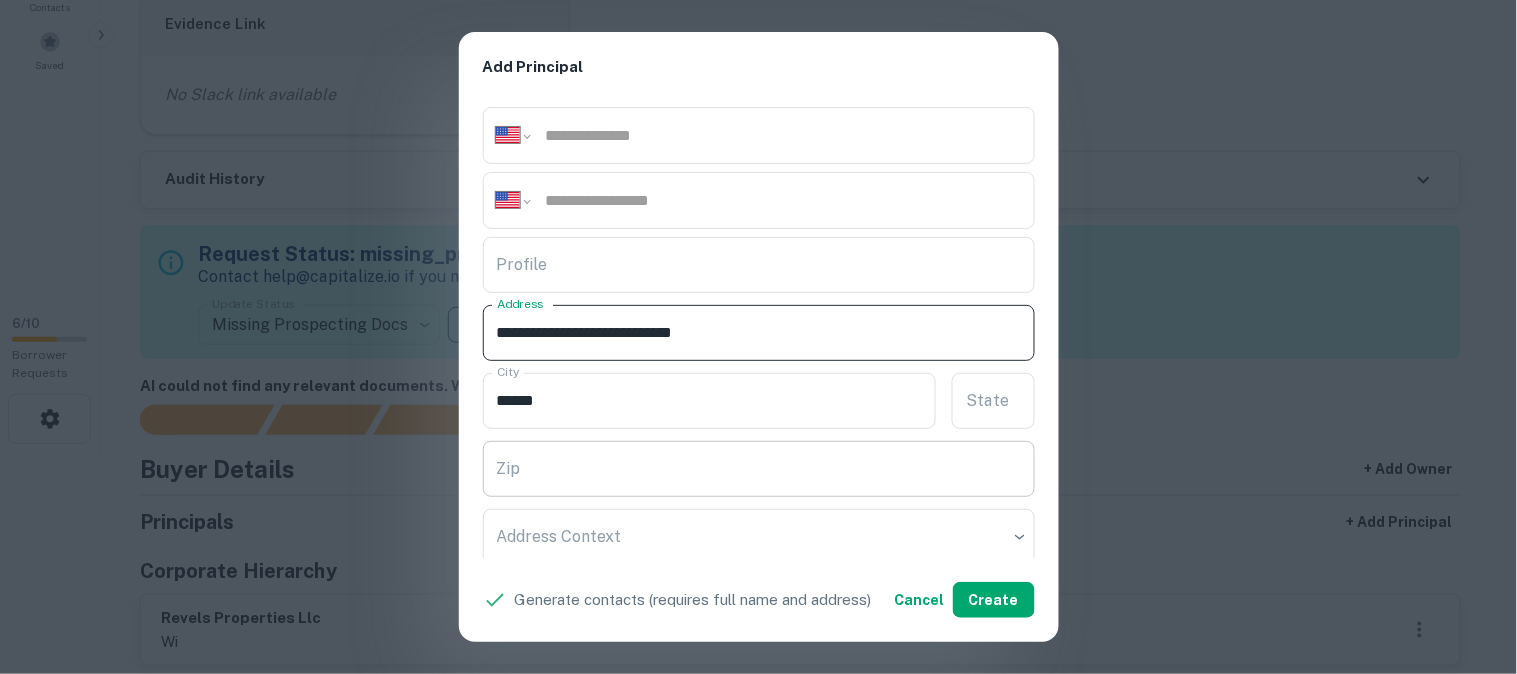 type on "**********" 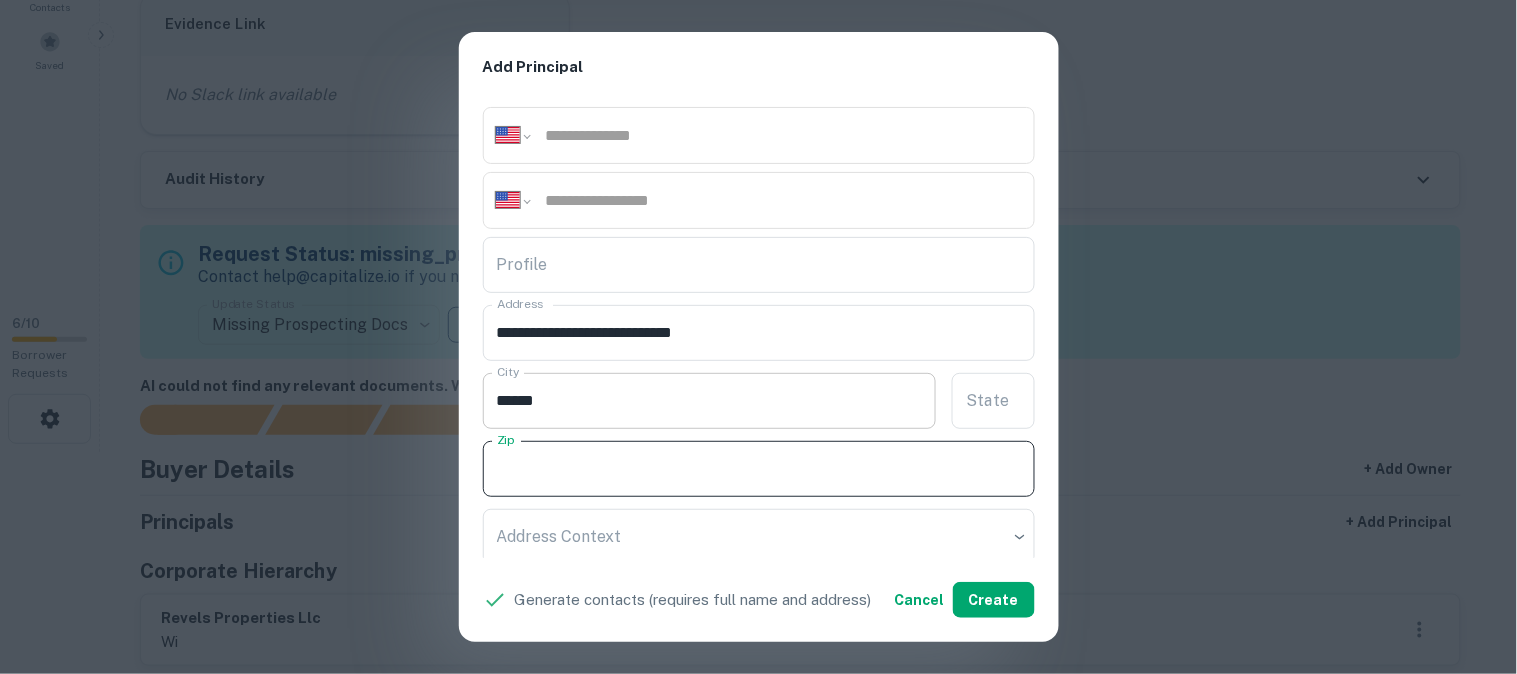 paste on "**********" 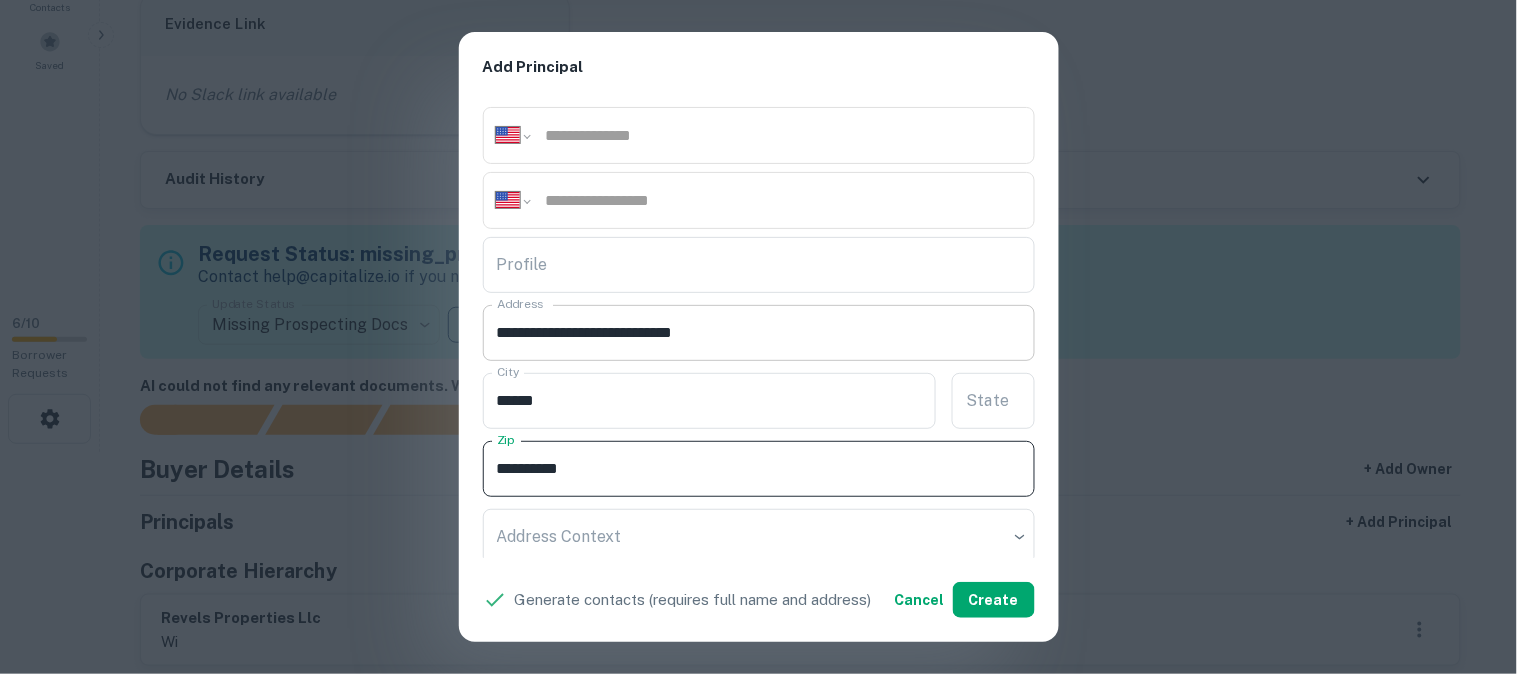 type on "**********" 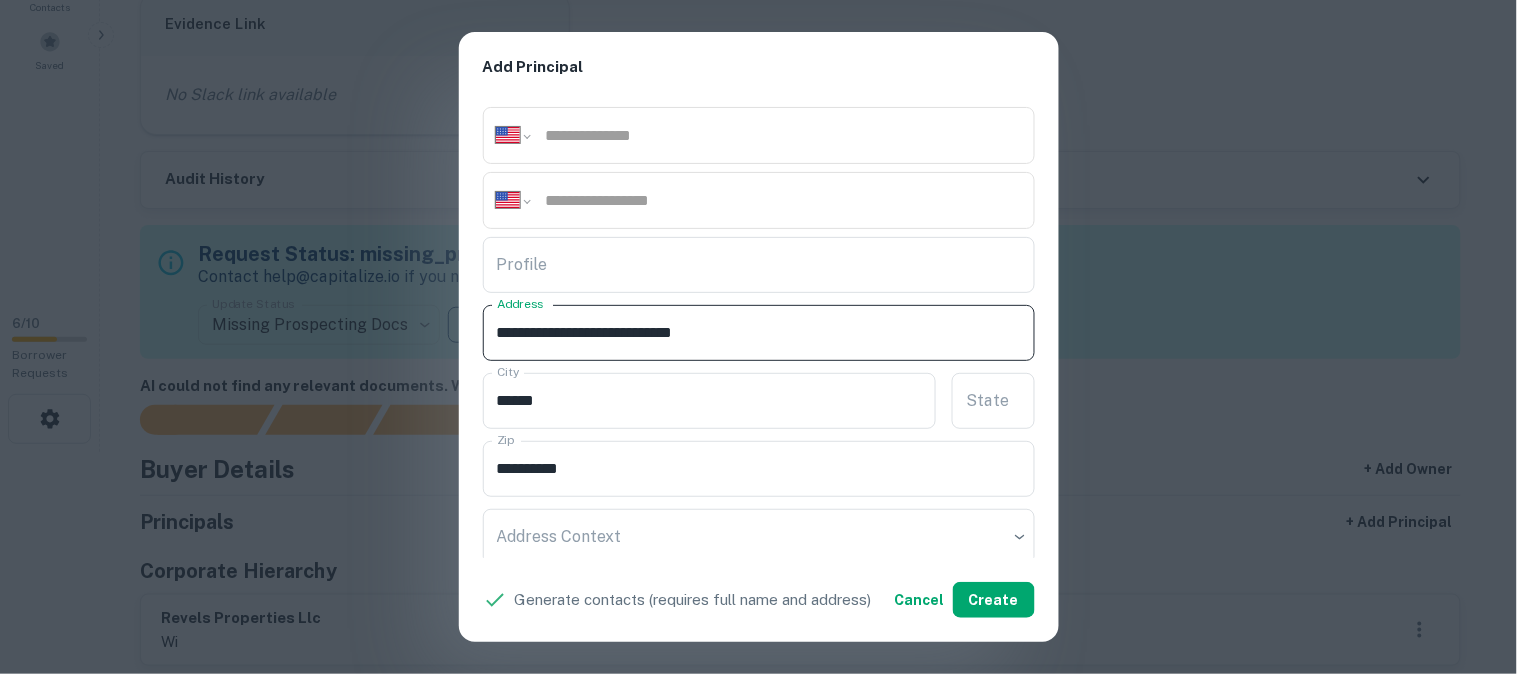 drag, startPoint x: 705, startPoint y: 333, endPoint x: 792, endPoint y: 343, distance: 87.57283 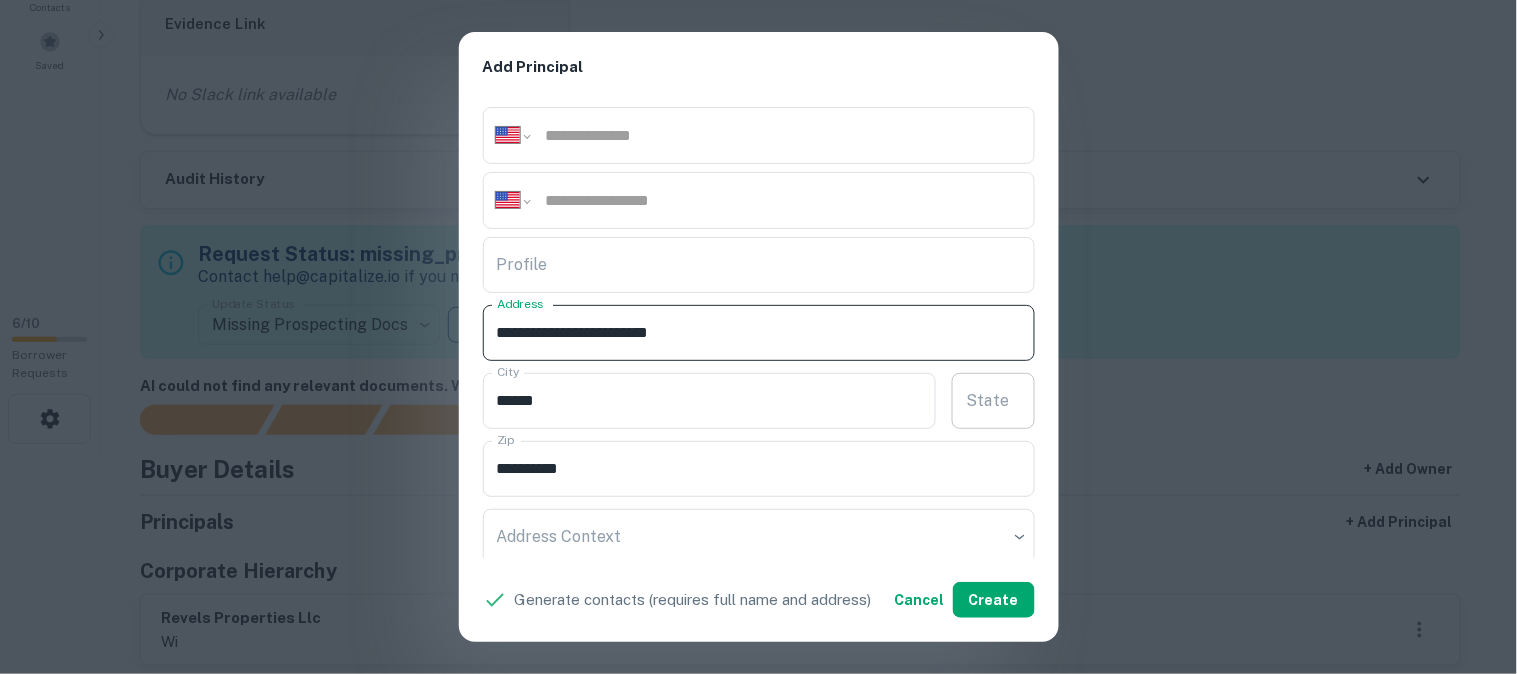 type on "**********" 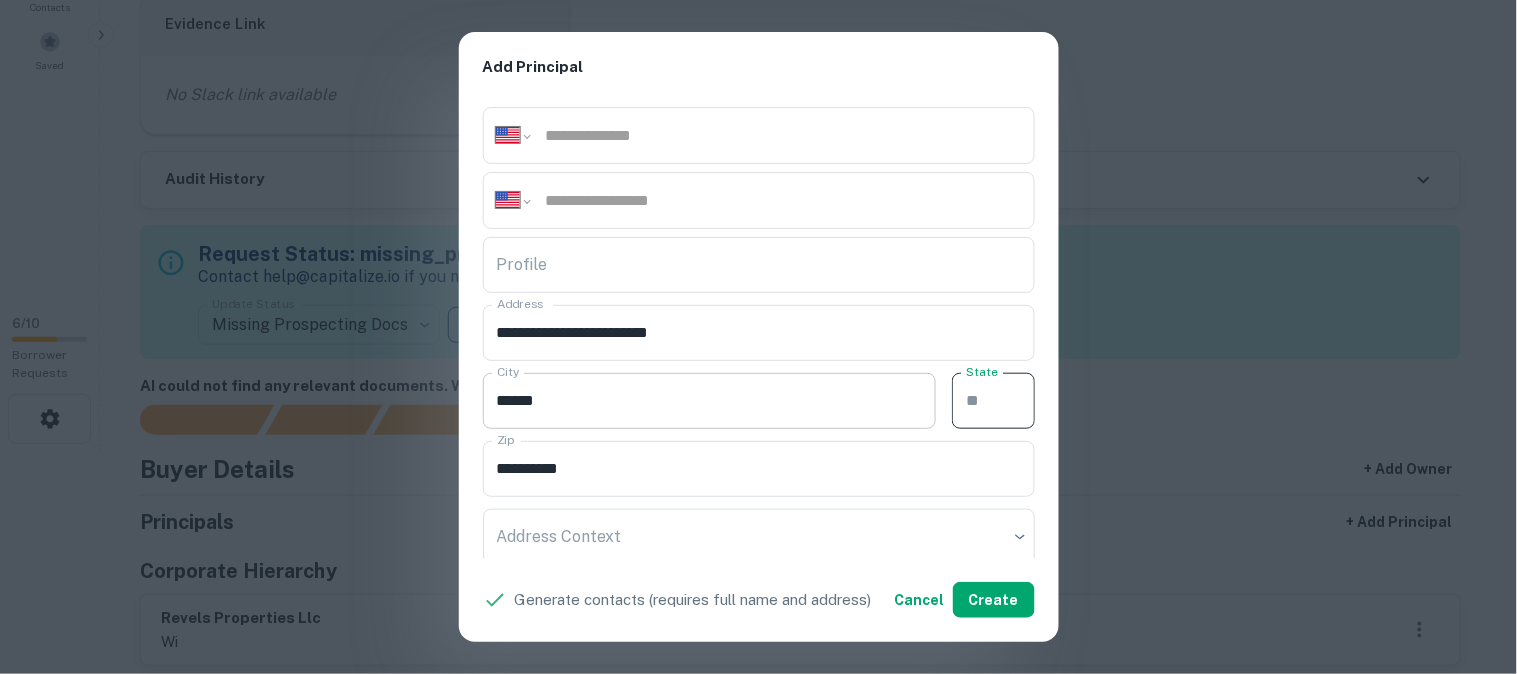 paste on "**" 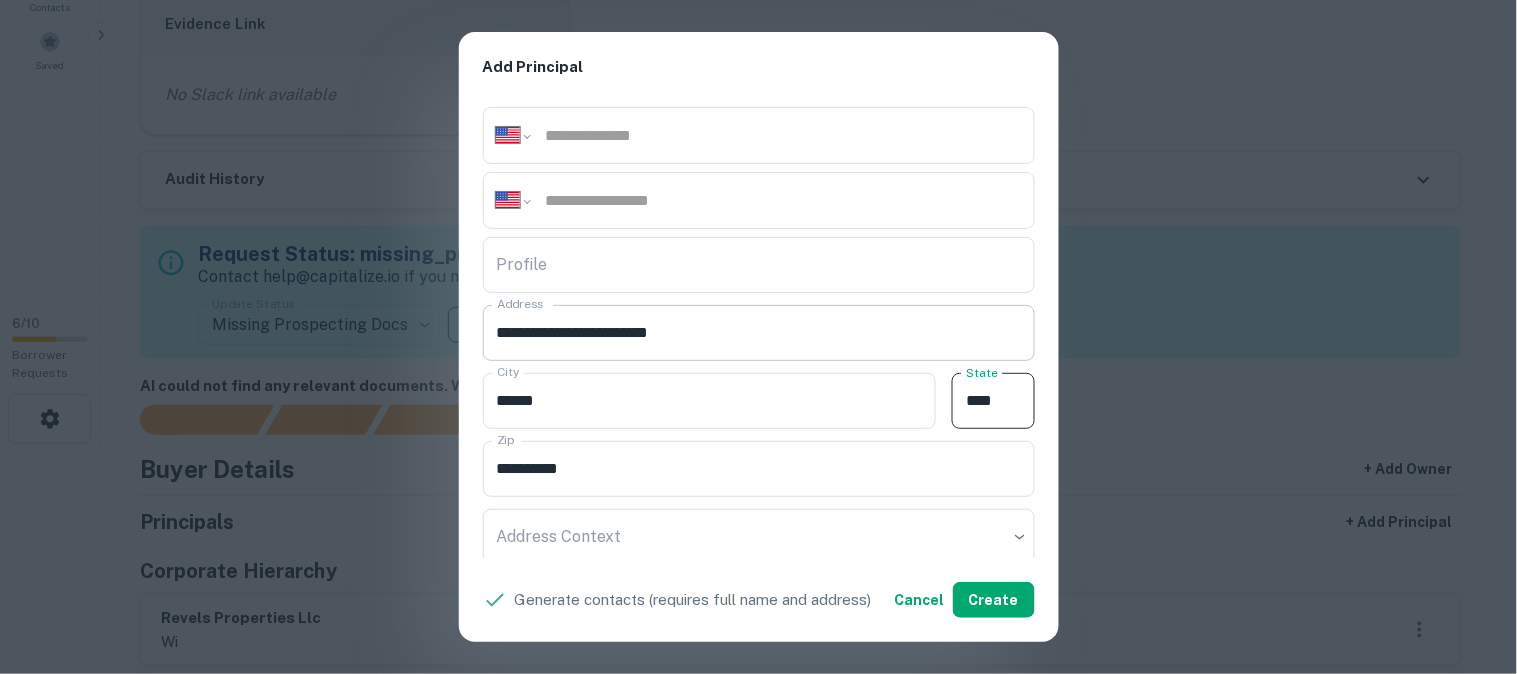 type on "**" 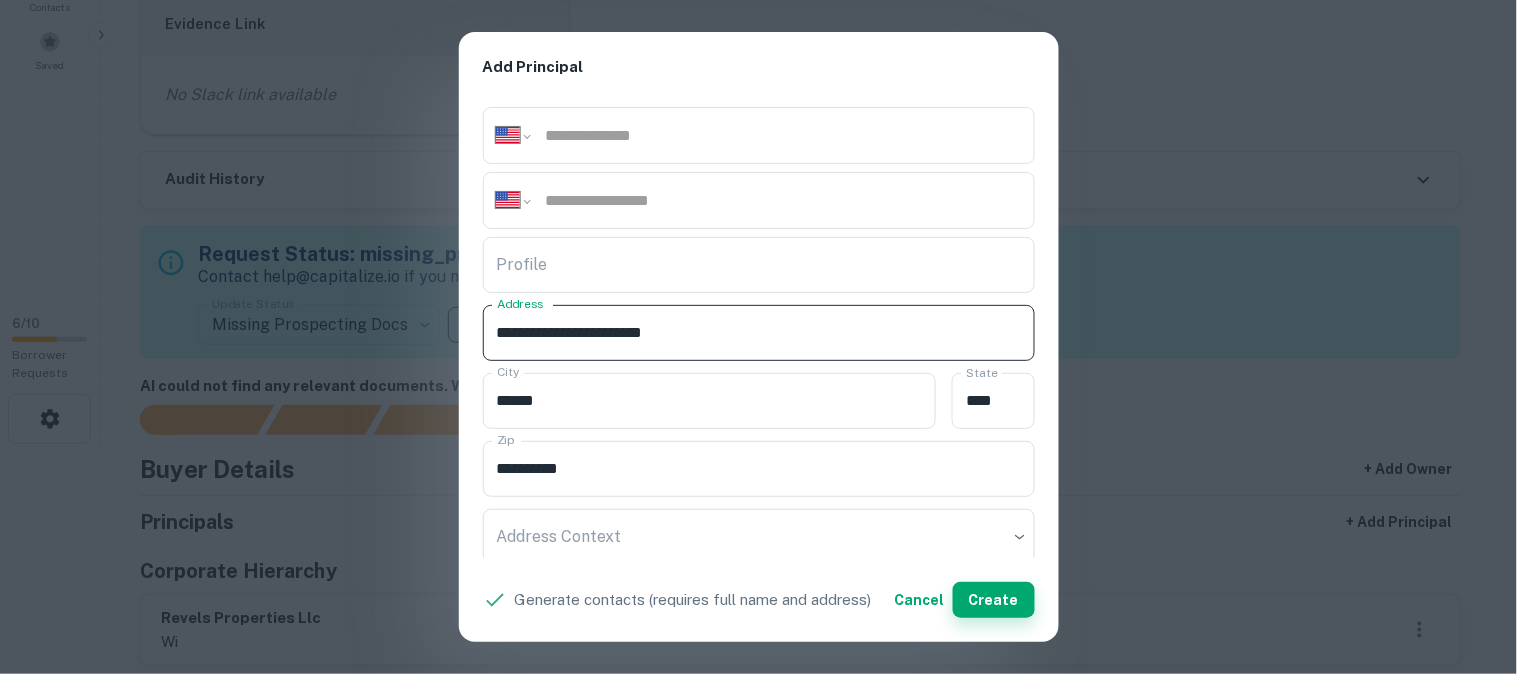 type on "**********" 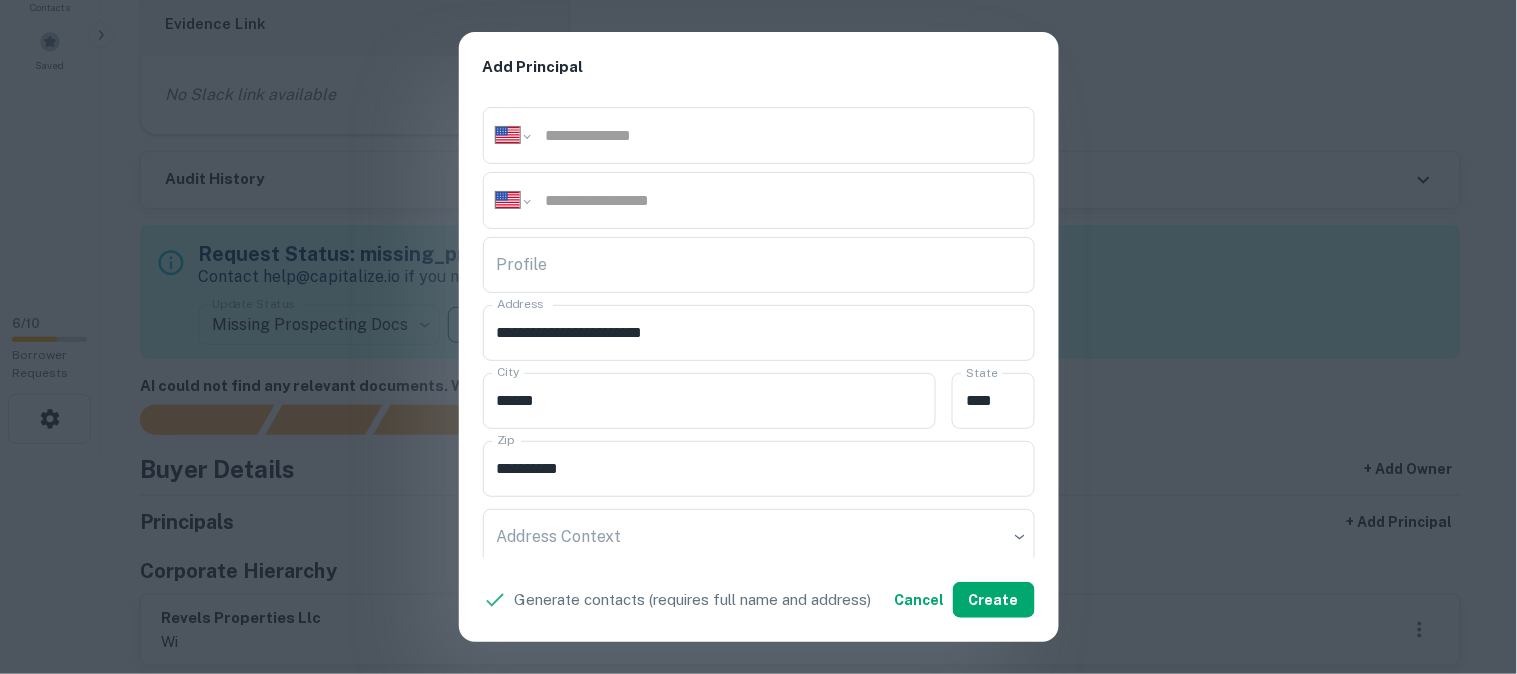 click on "**********" at bounding box center [758, 337] 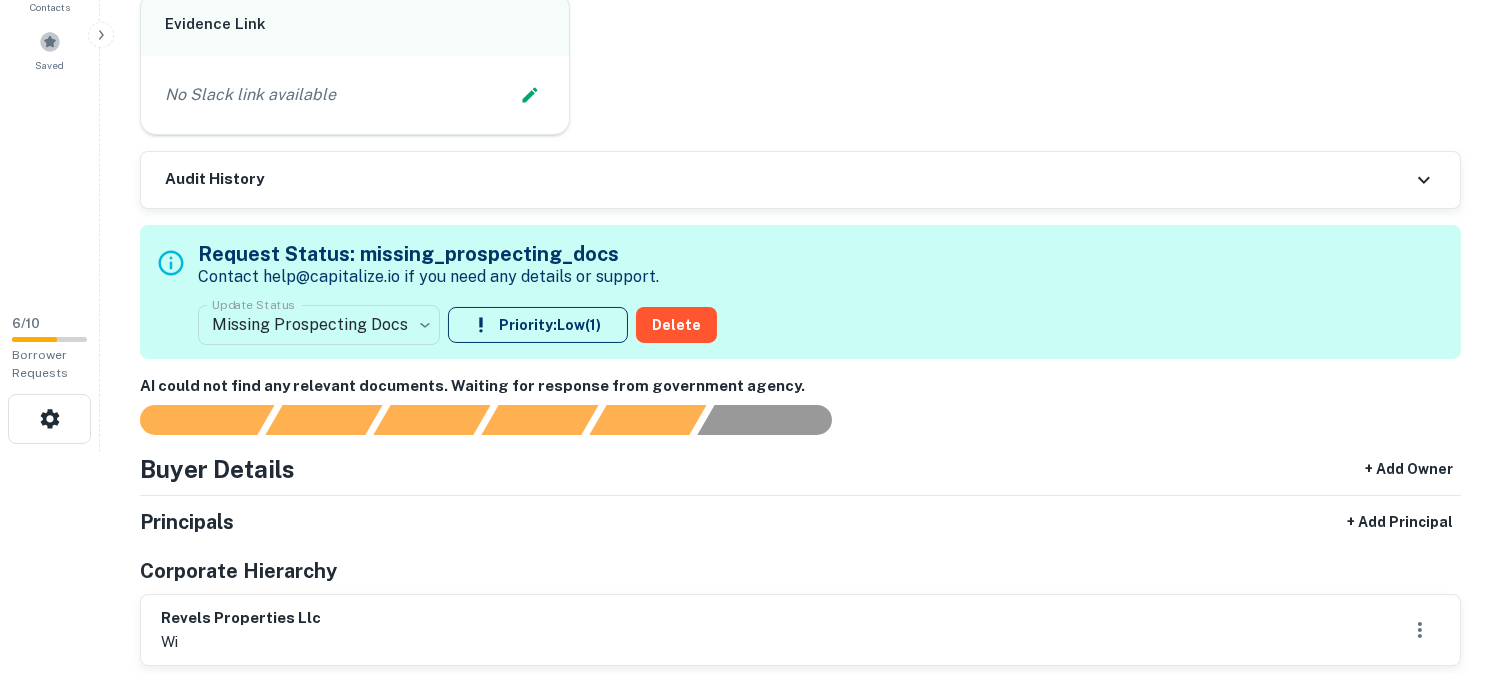 click on "**********" at bounding box center (750, 115) 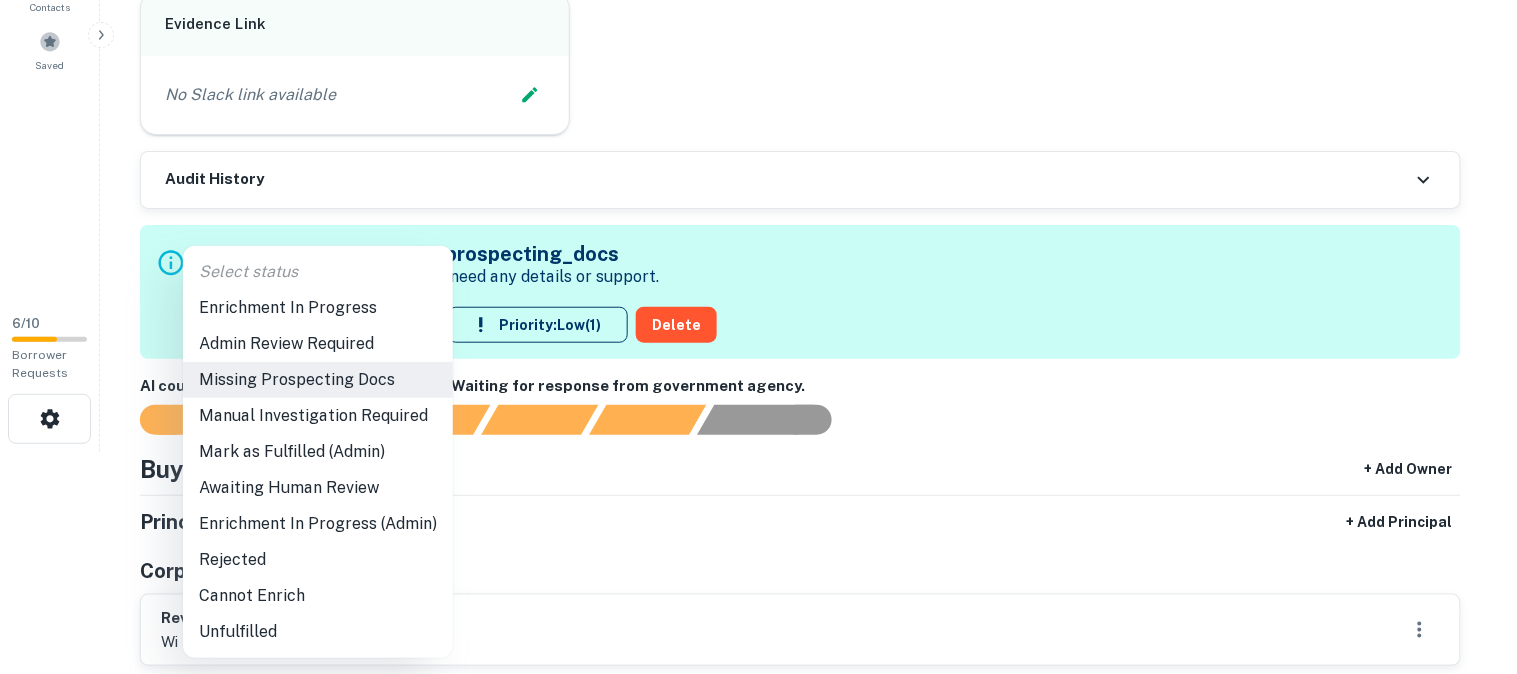 click on "Awaiting Human Review" at bounding box center (318, 488) 